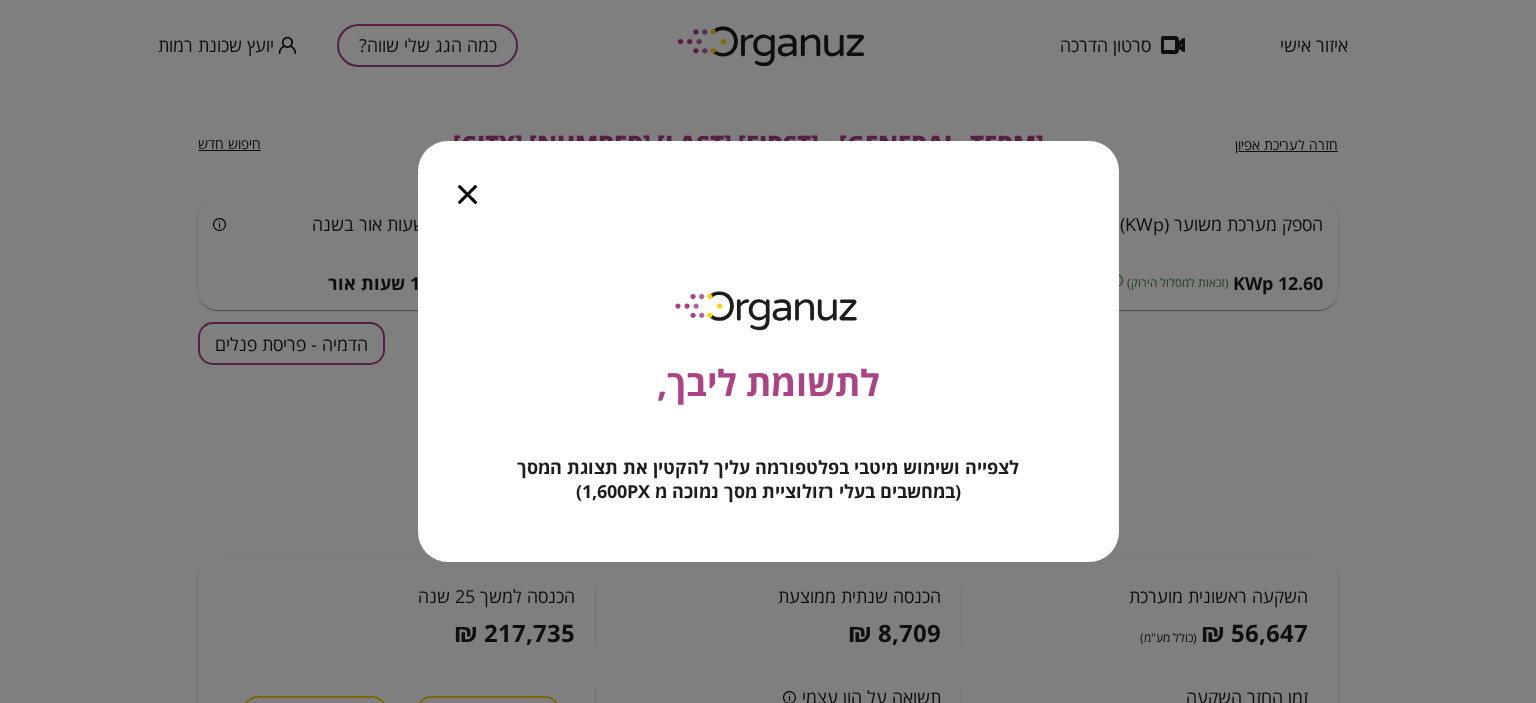 scroll, scrollTop: 0, scrollLeft: 0, axis: both 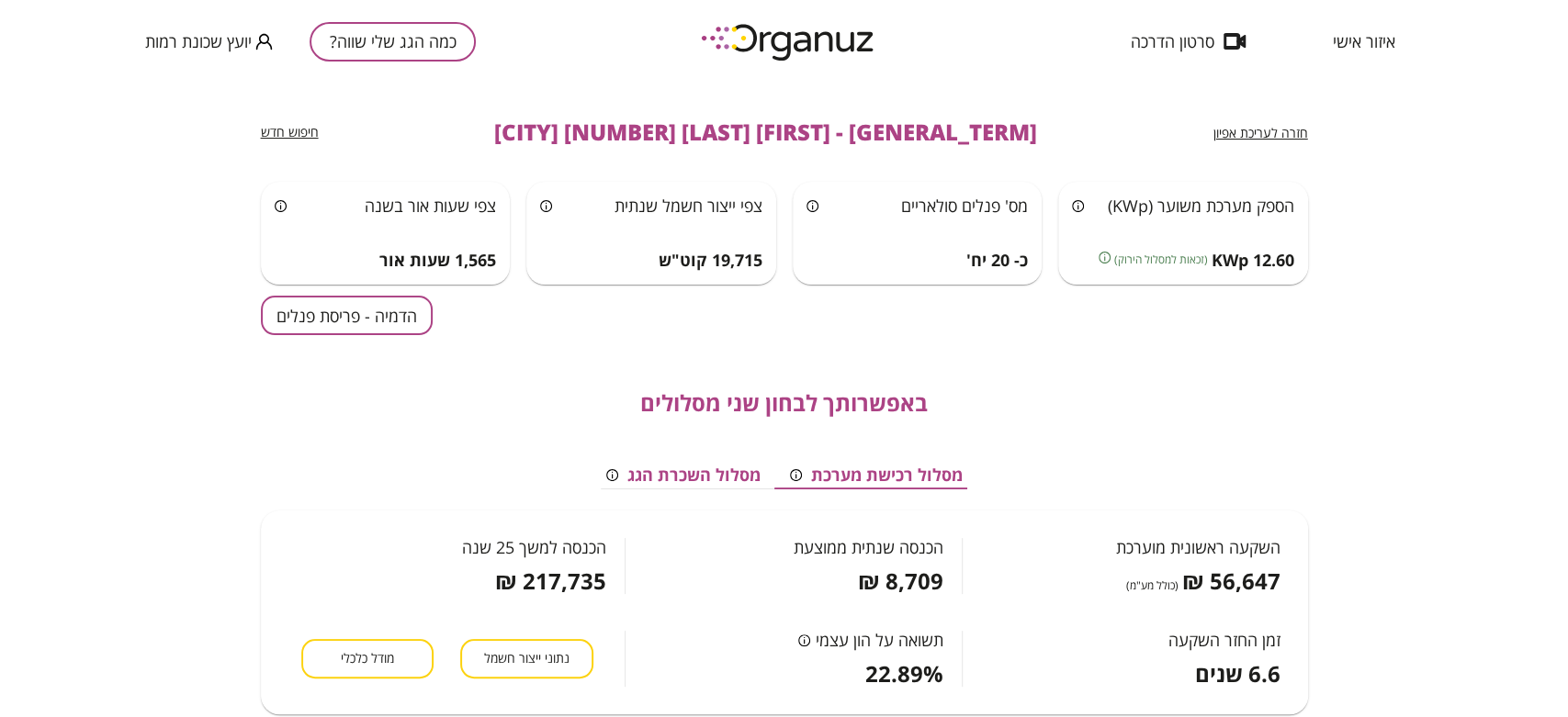 click on "הדמיה - פריסת פנלים" at bounding box center [346, 315] 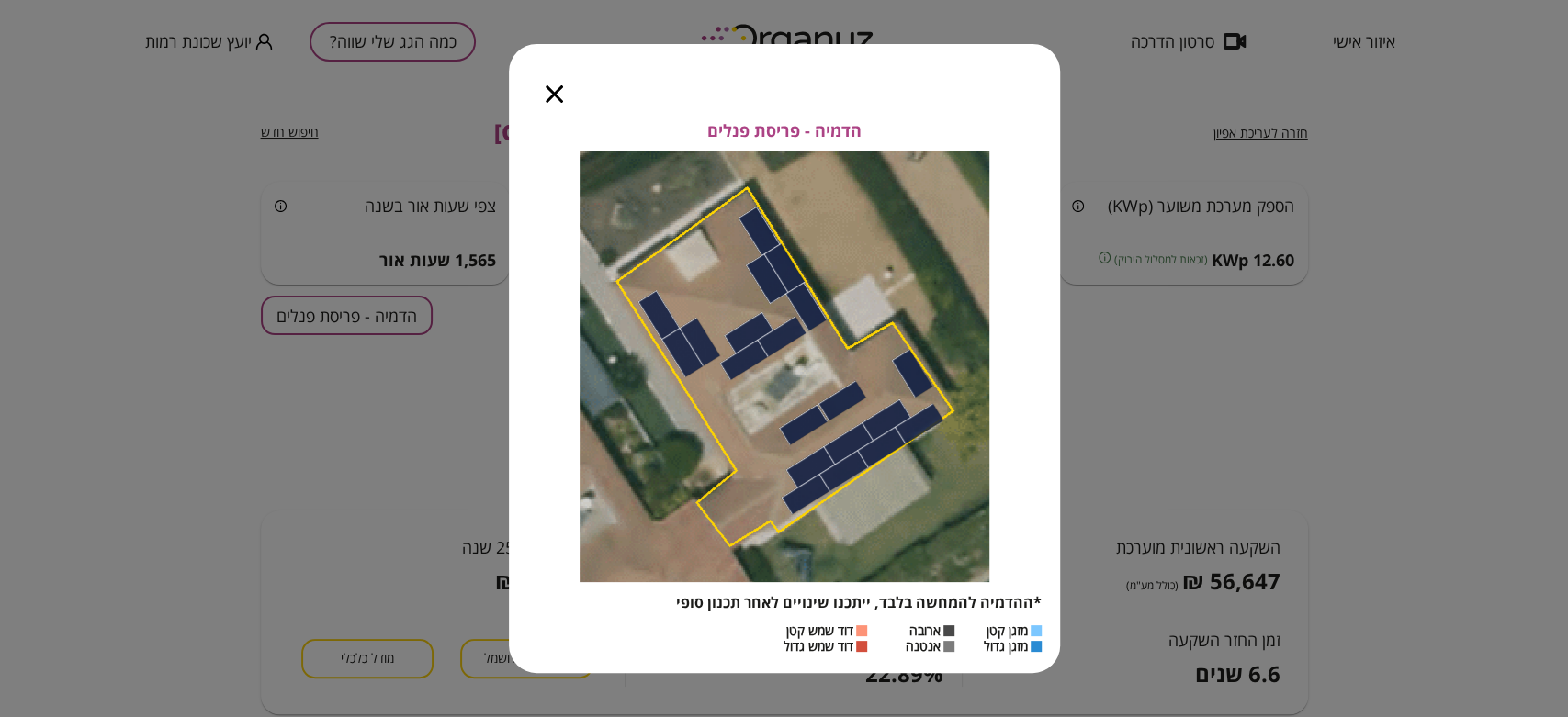 click 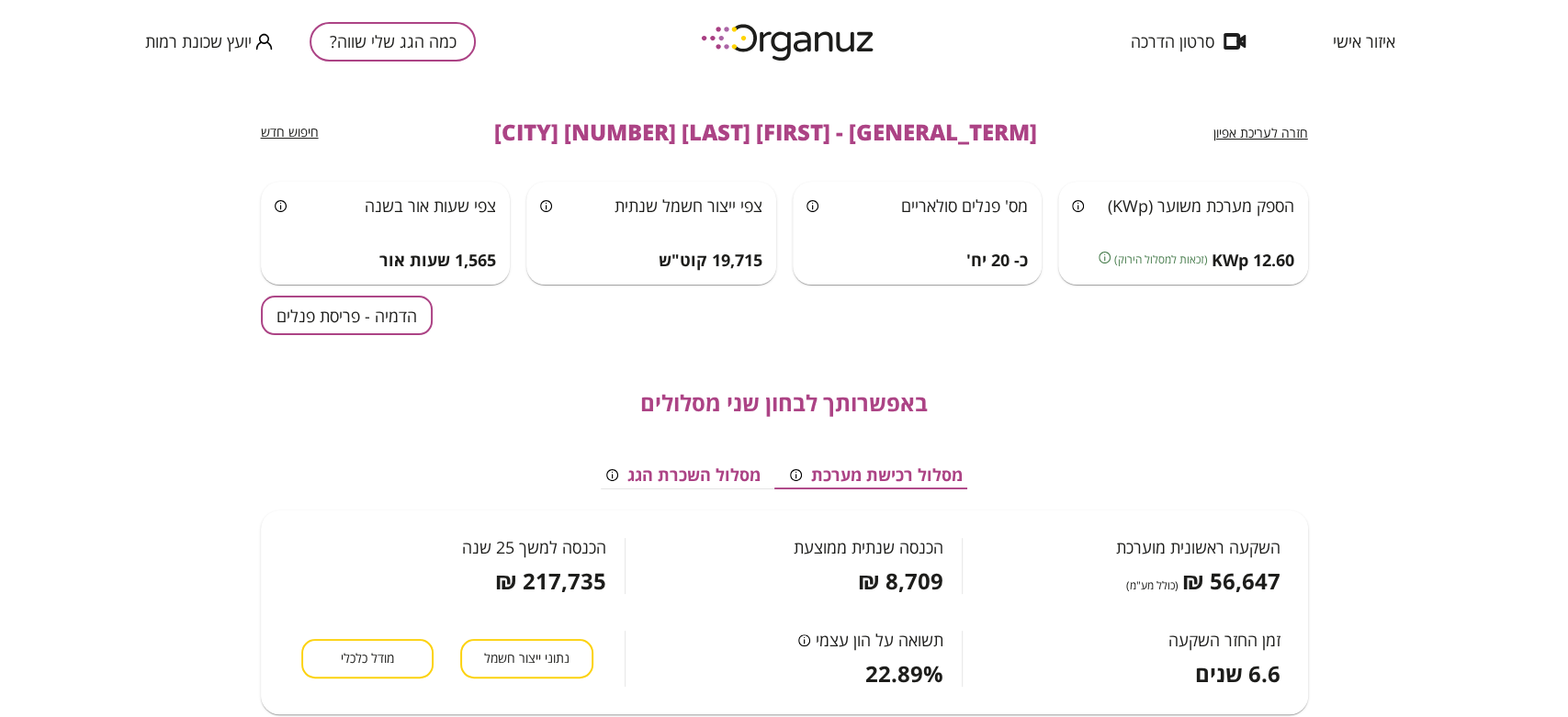 click on "איזור אישי" at bounding box center (1364, 41) 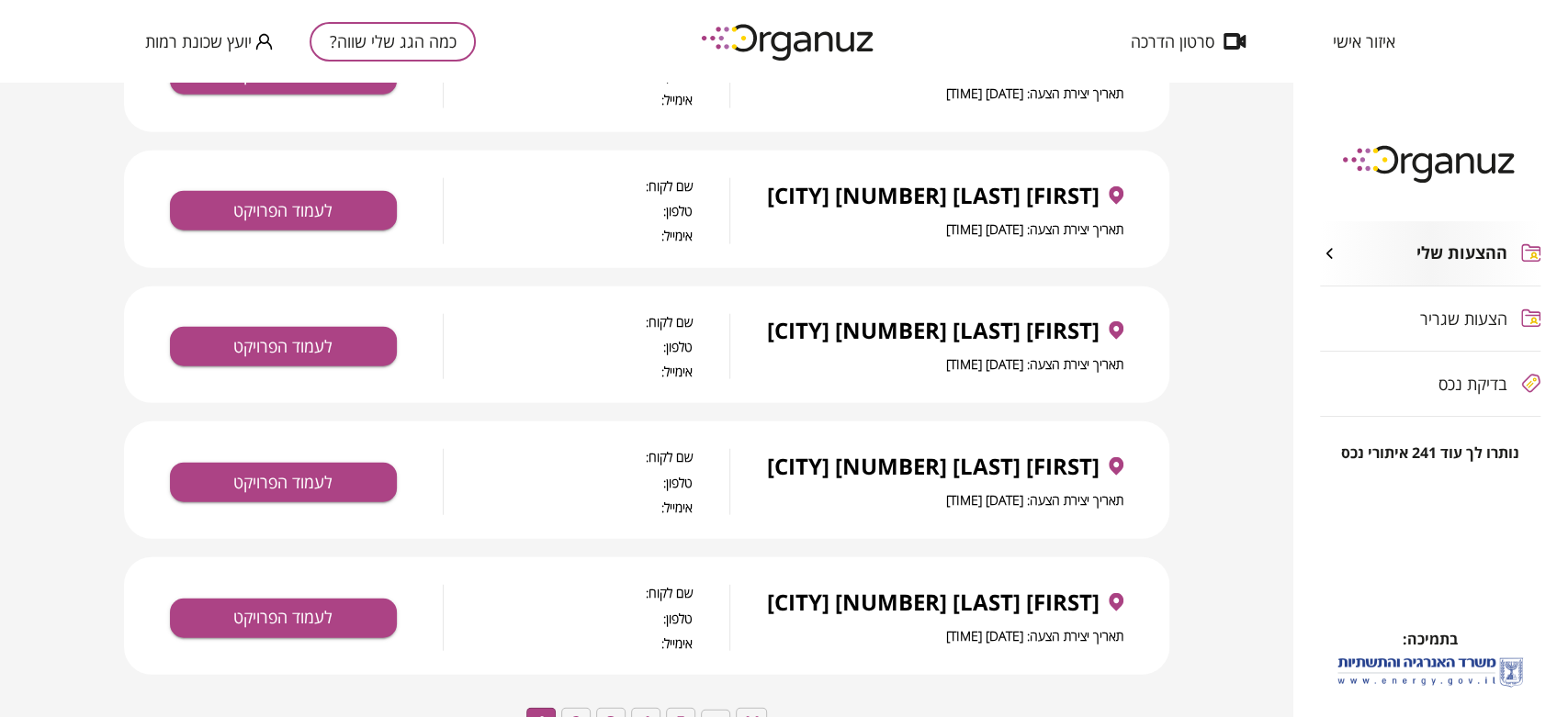 scroll, scrollTop: 3038, scrollLeft: 0, axis: vertical 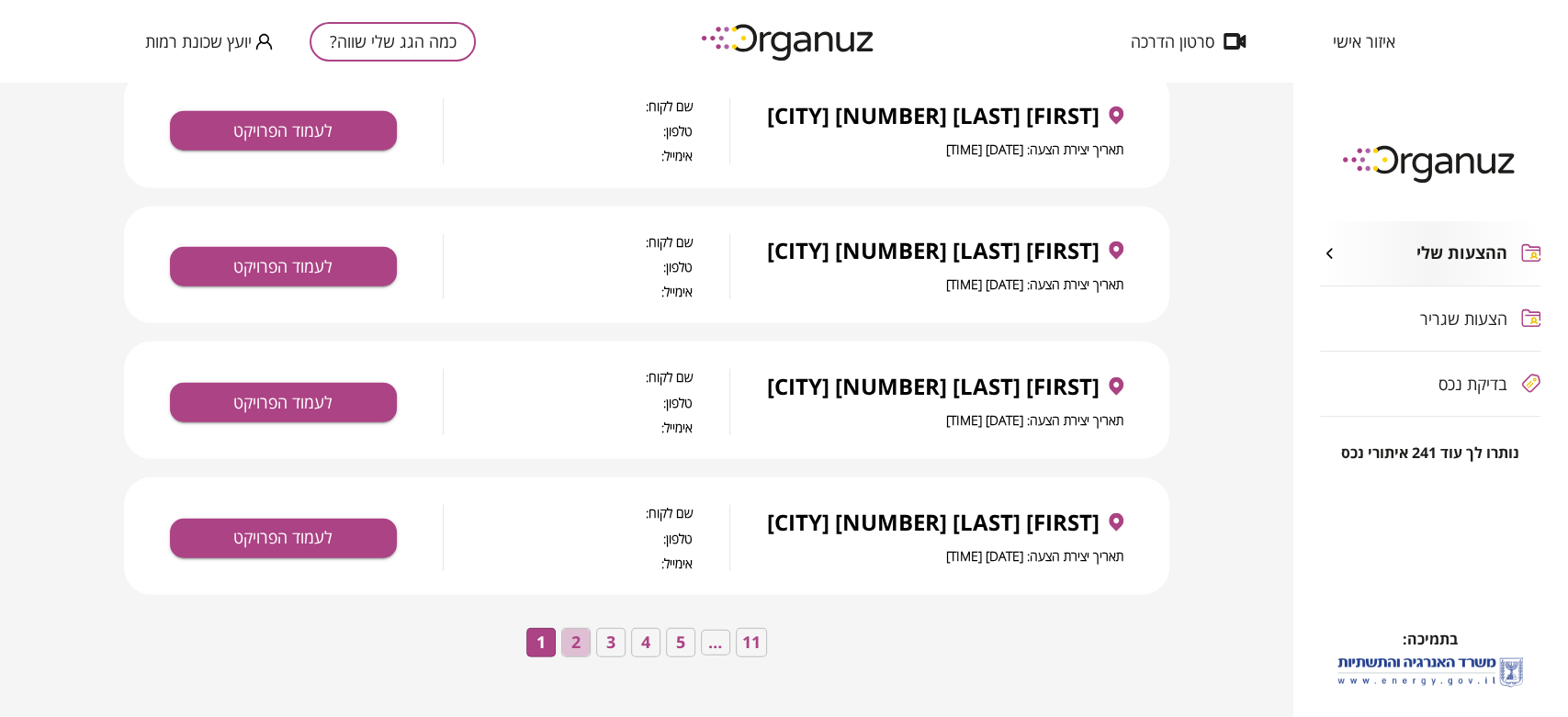 click on "2" at bounding box center (576, 643) 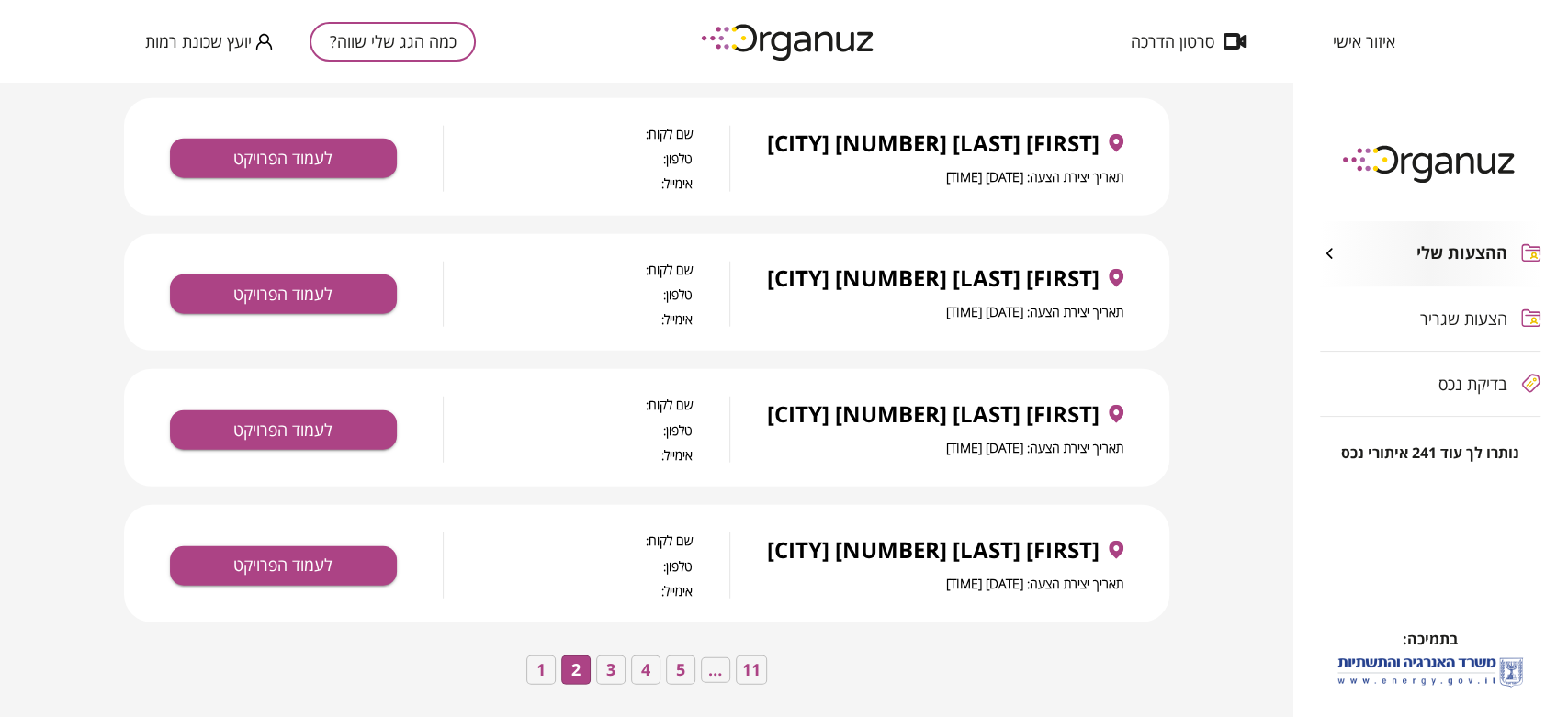 scroll, scrollTop: 3038, scrollLeft: 0, axis: vertical 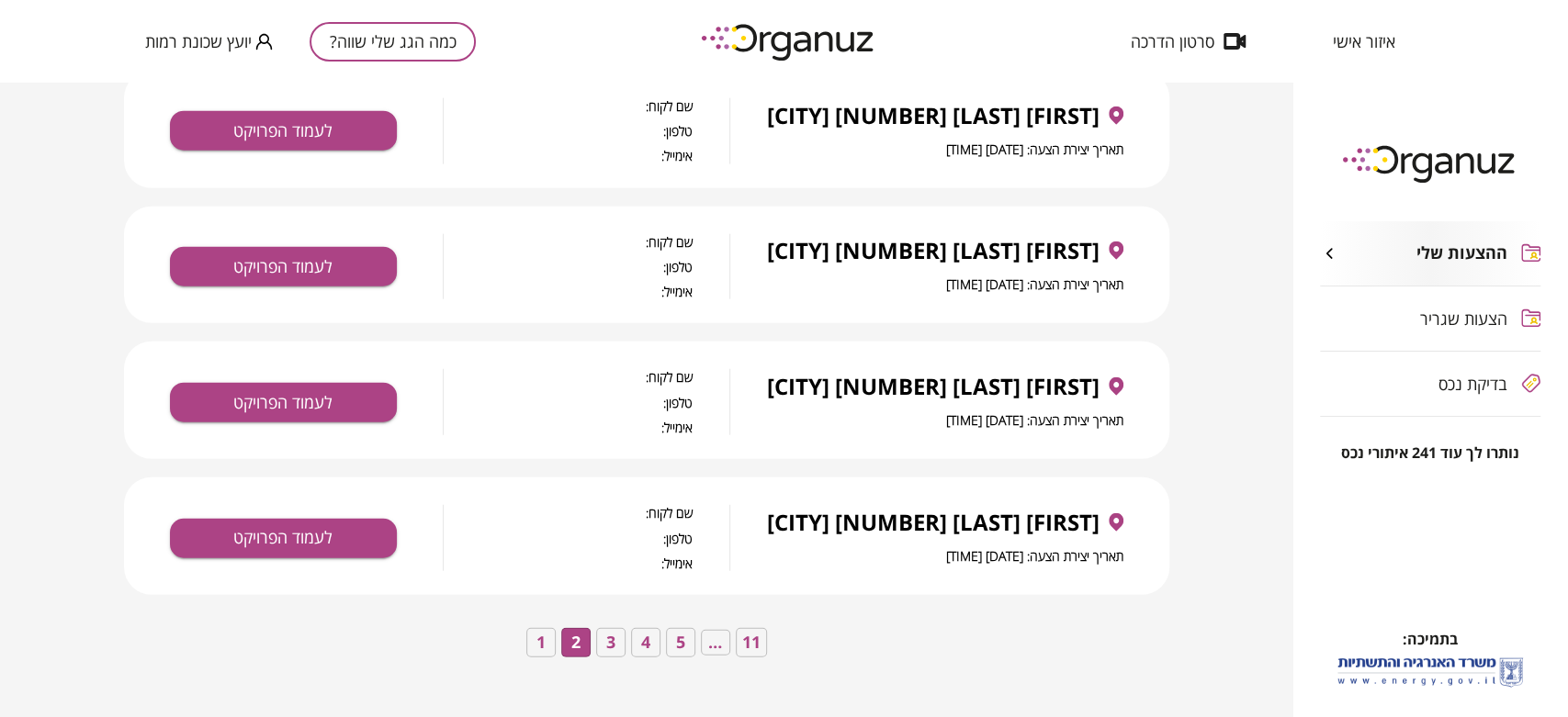 click on "3" at bounding box center [611, 643] 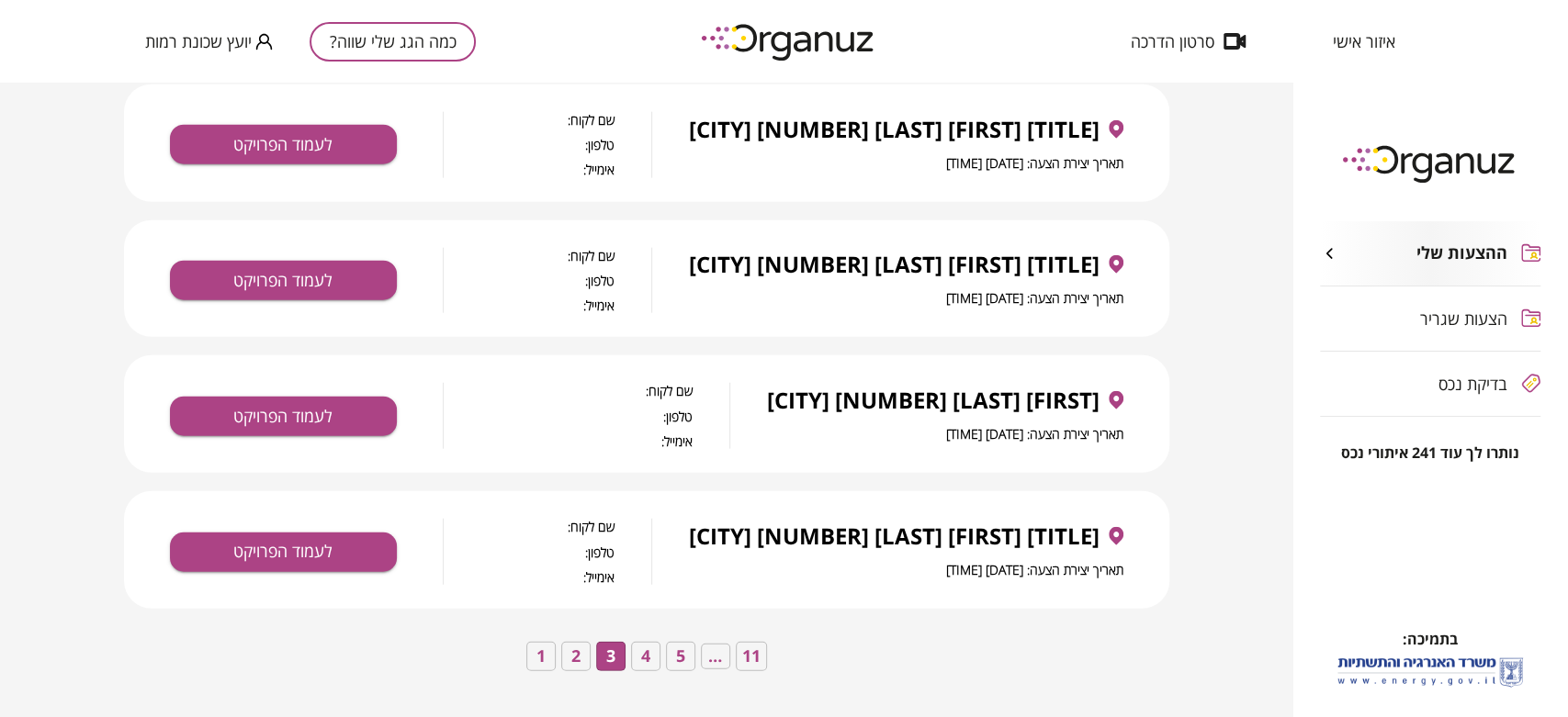 scroll, scrollTop: 3038, scrollLeft: 0, axis: vertical 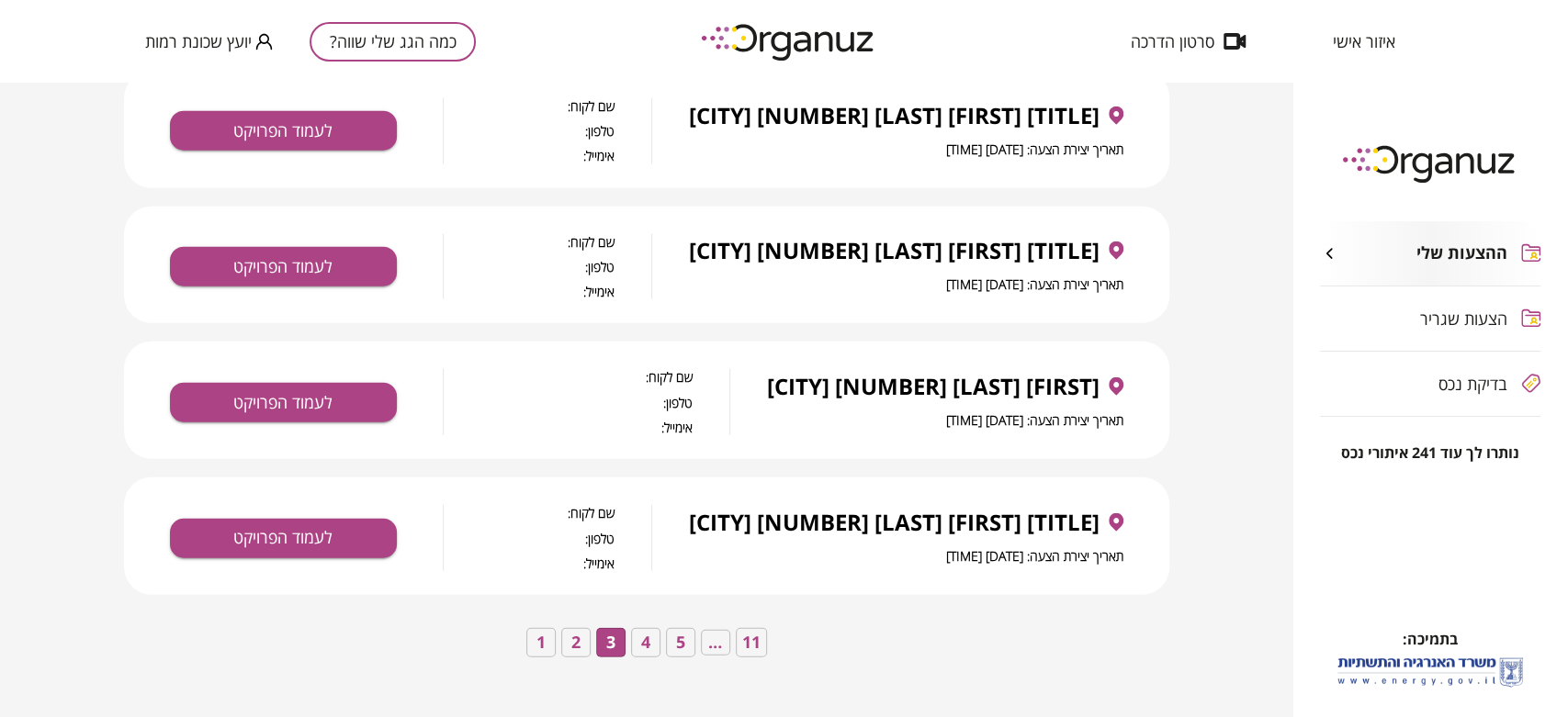 click on "1" at bounding box center (541, 643) 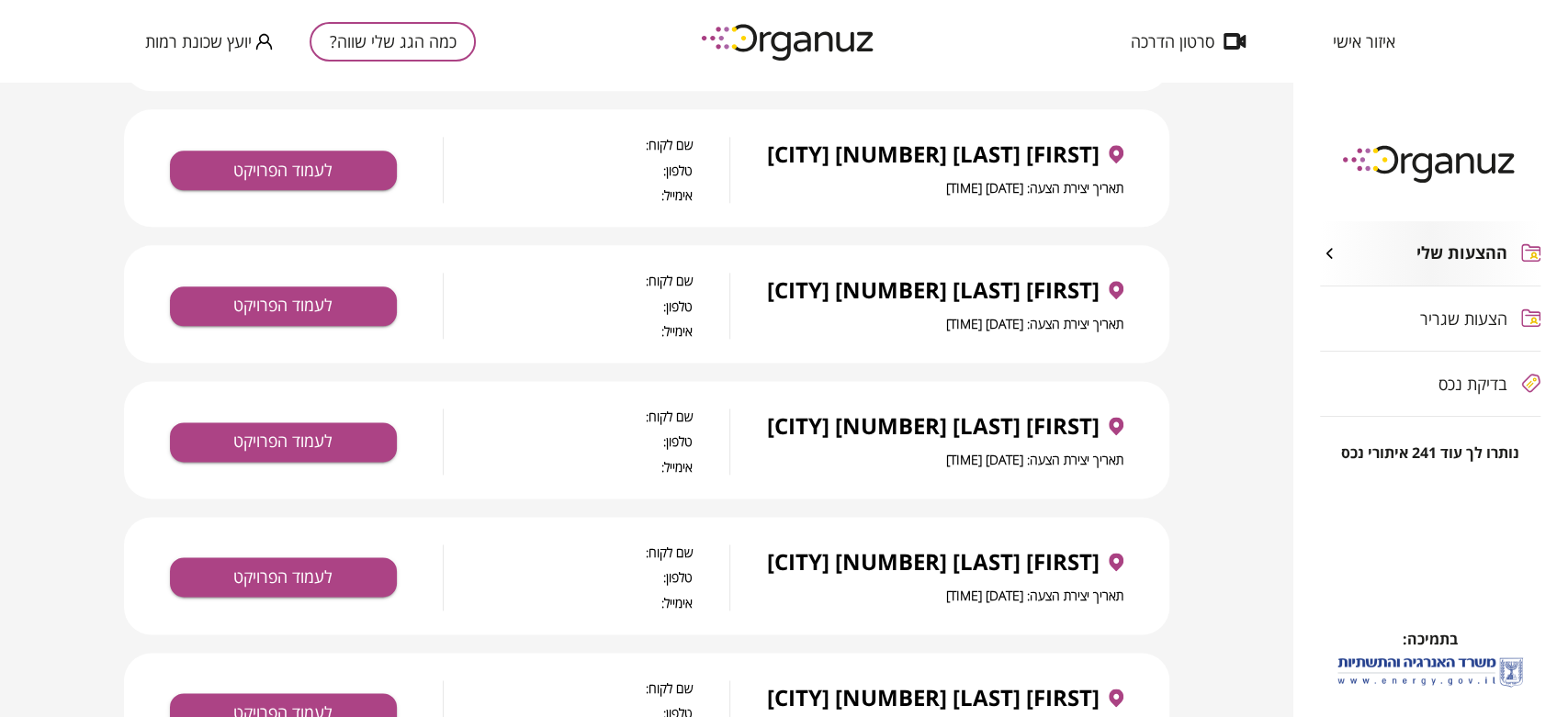 scroll, scrollTop: 1406, scrollLeft: 0, axis: vertical 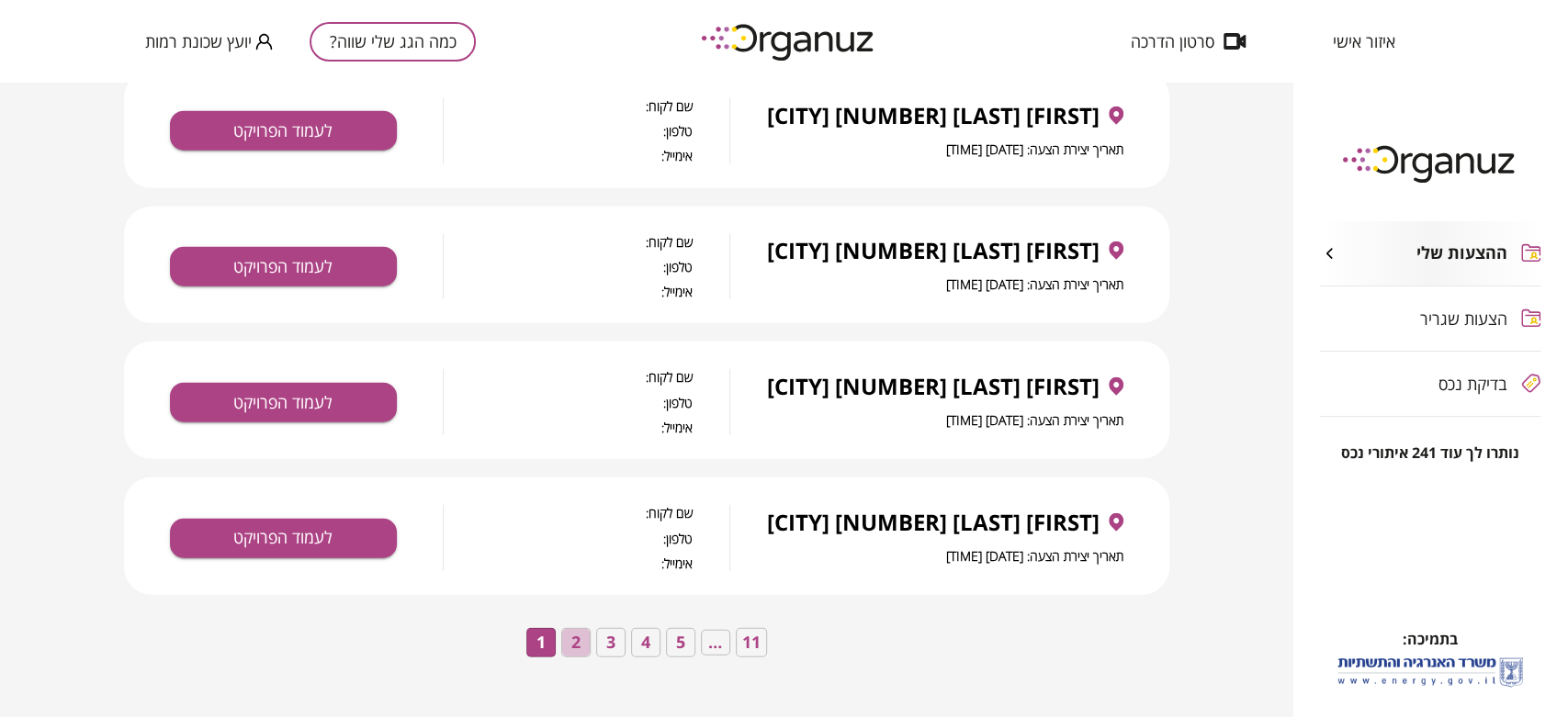 click on "2" at bounding box center (576, 643) 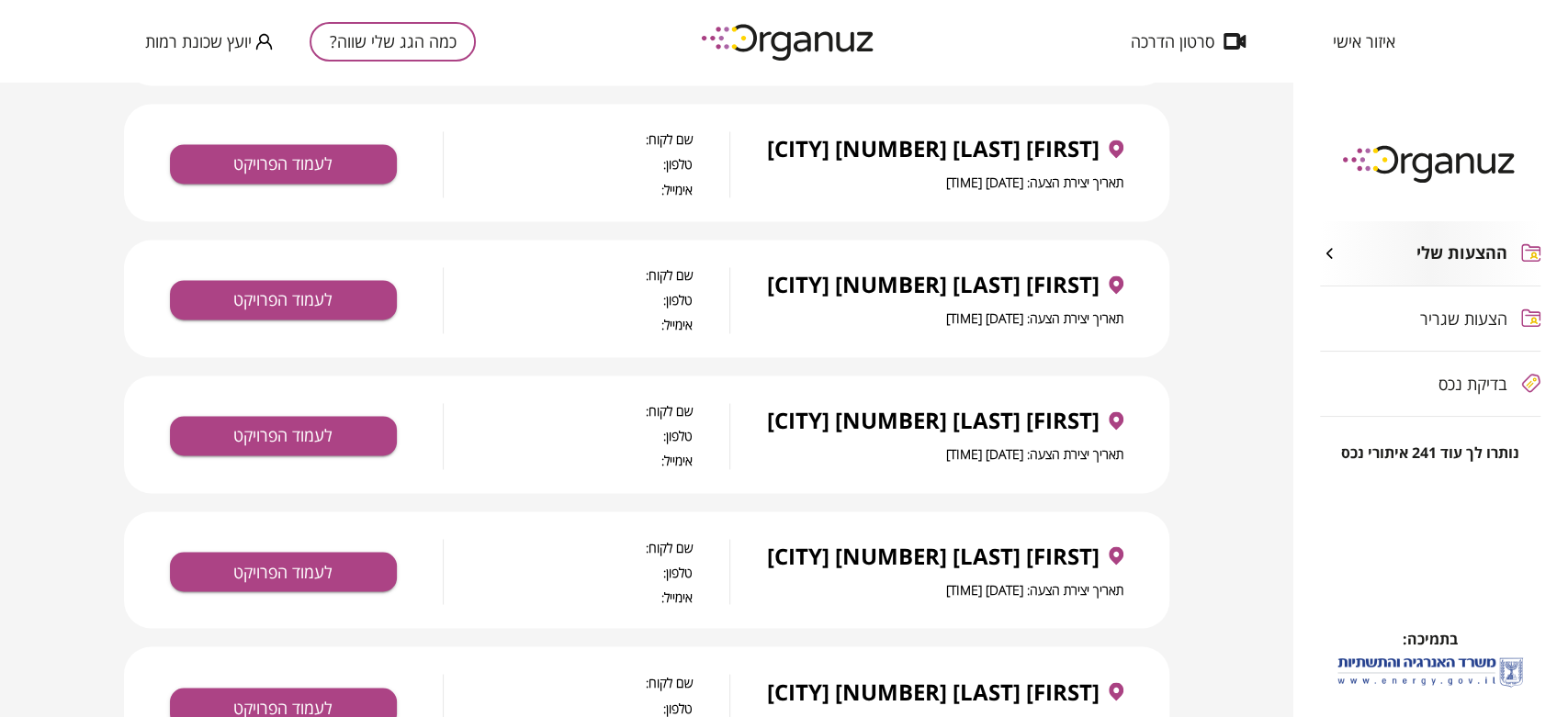 scroll, scrollTop: 1916, scrollLeft: 0, axis: vertical 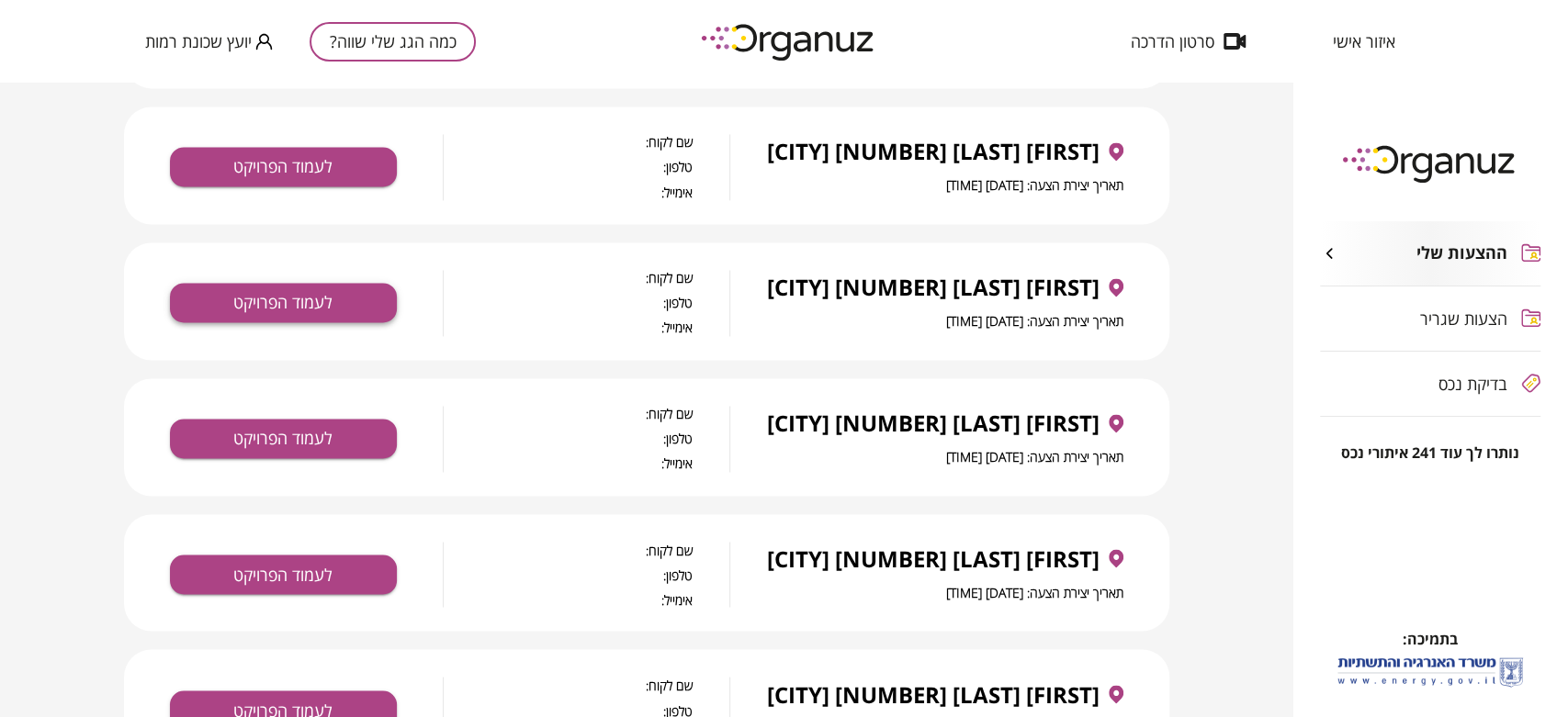 click on "לעמוד הפרויקט" at bounding box center [283, 302] 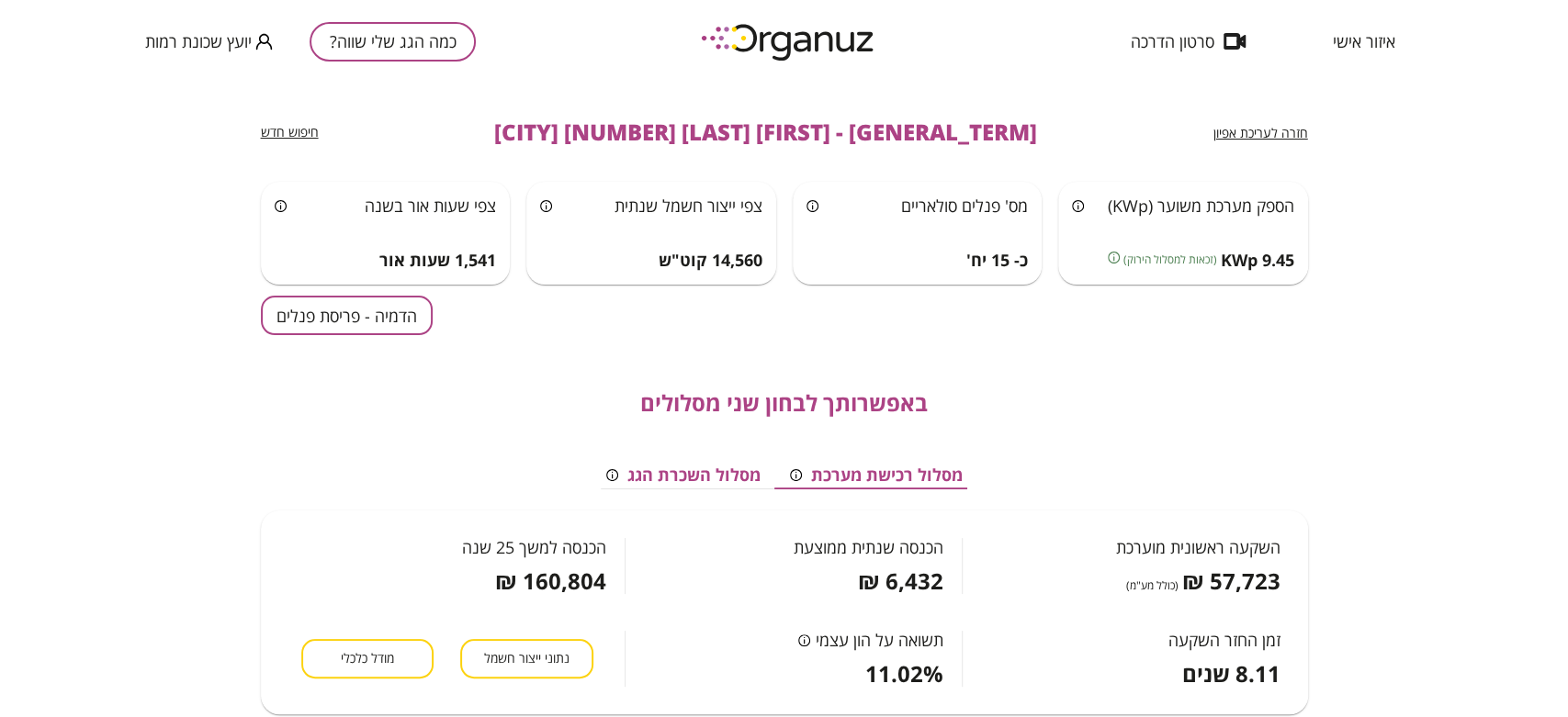 click on "חזרה לעריכת אפיון" at bounding box center (1260, 132) 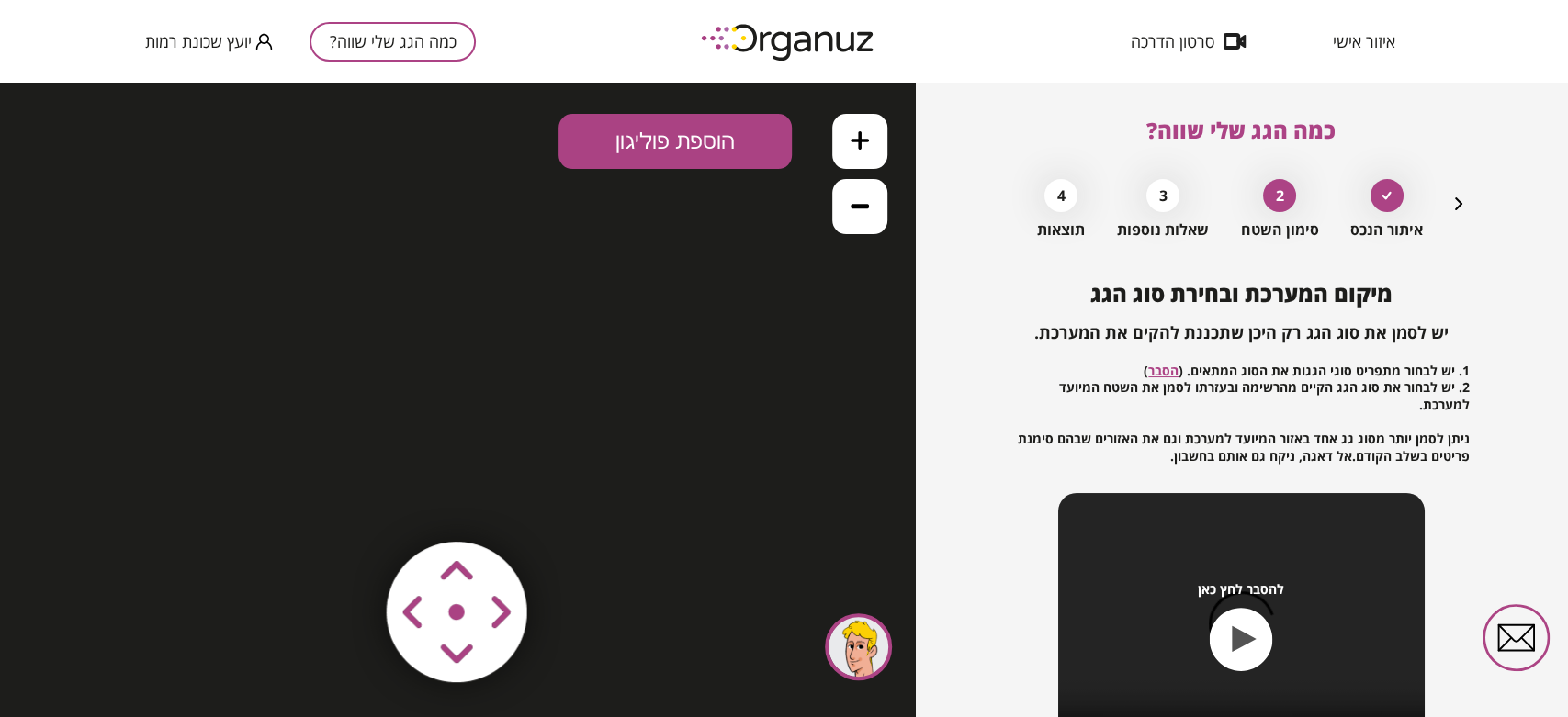 scroll, scrollTop: 0, scrollLeft: 0, axis: both 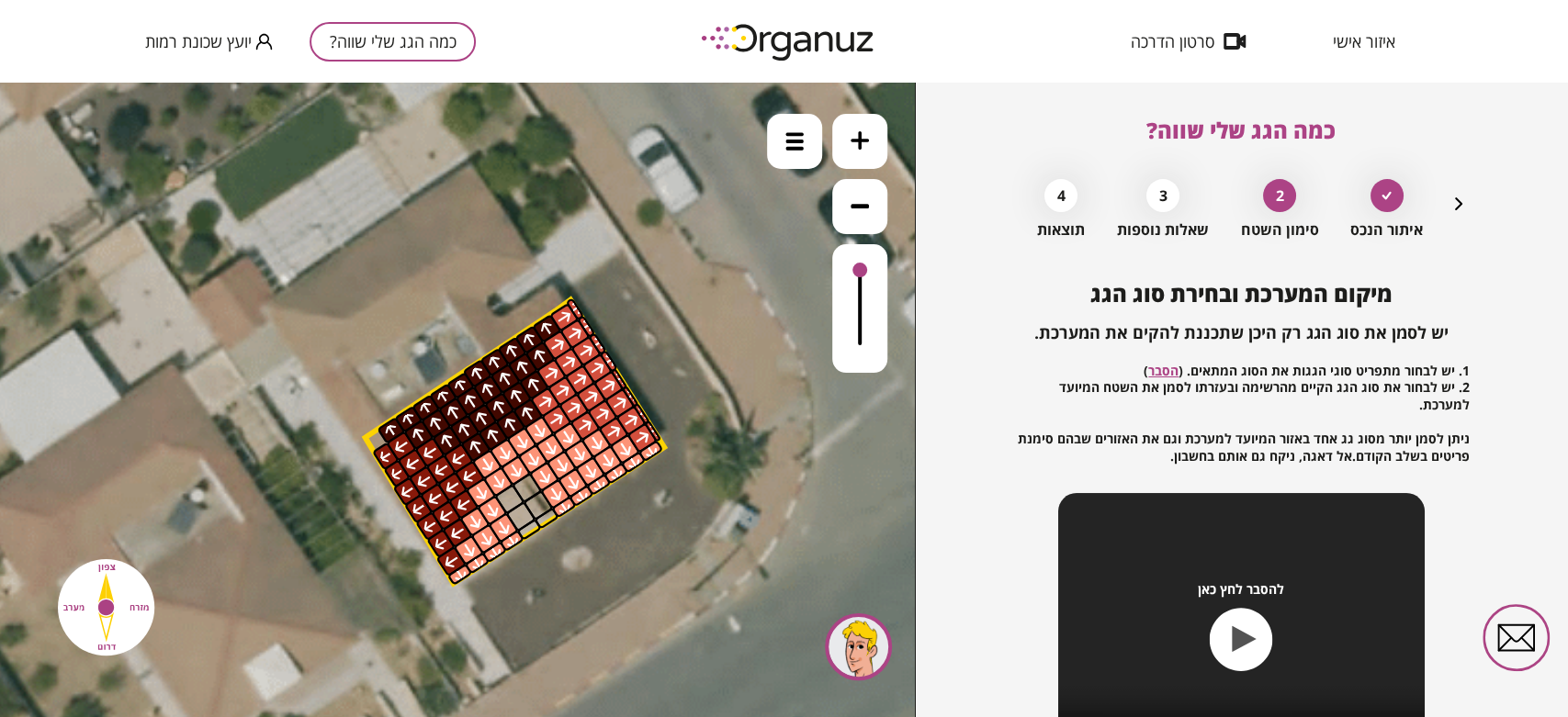 drag, startPoint x: 637, startPoint y: 375, endPoint x: 742, endPoint y: 367, distance: 105.30432 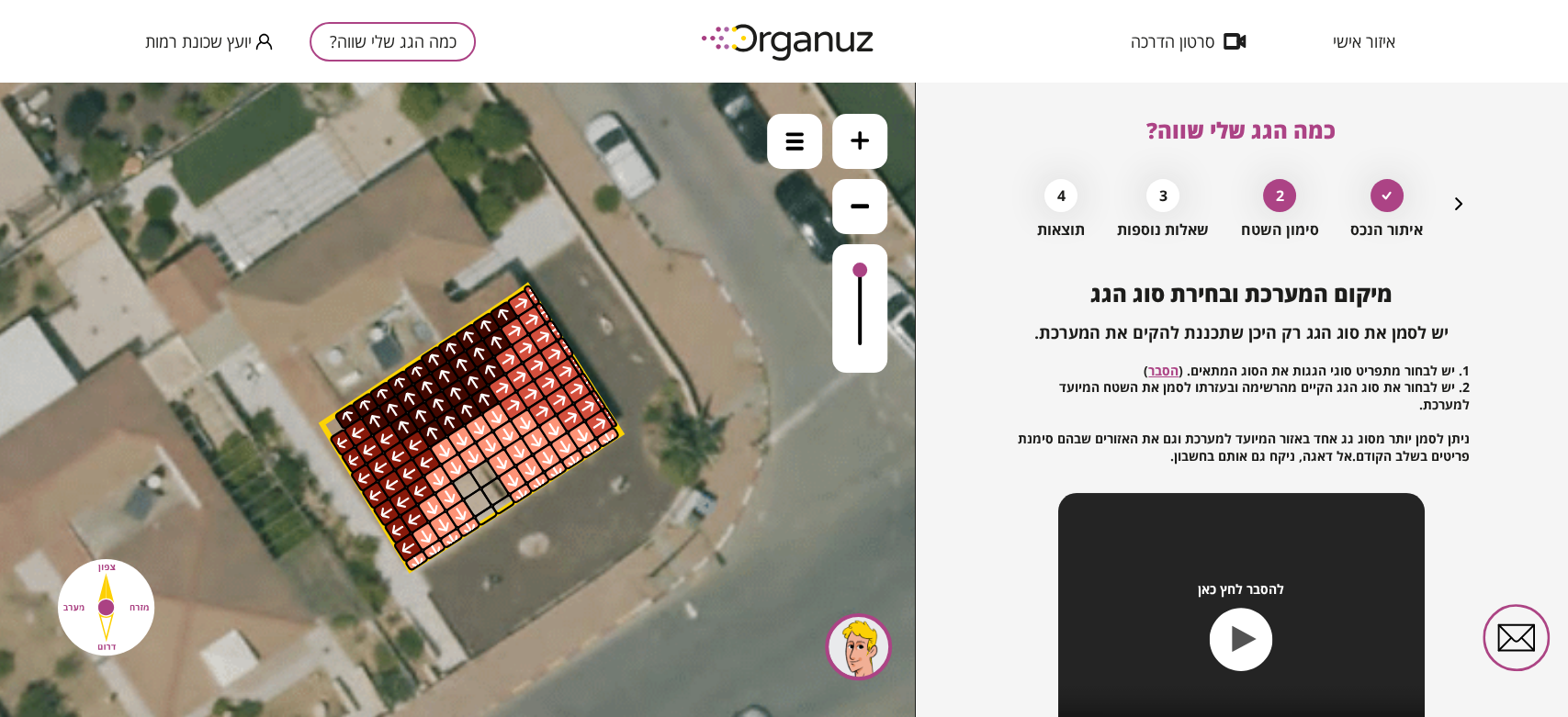 drag, startPoint x: 740, startPoint y: 368, endPoint x: 697, endPoint y: 354, distance: 45.221676 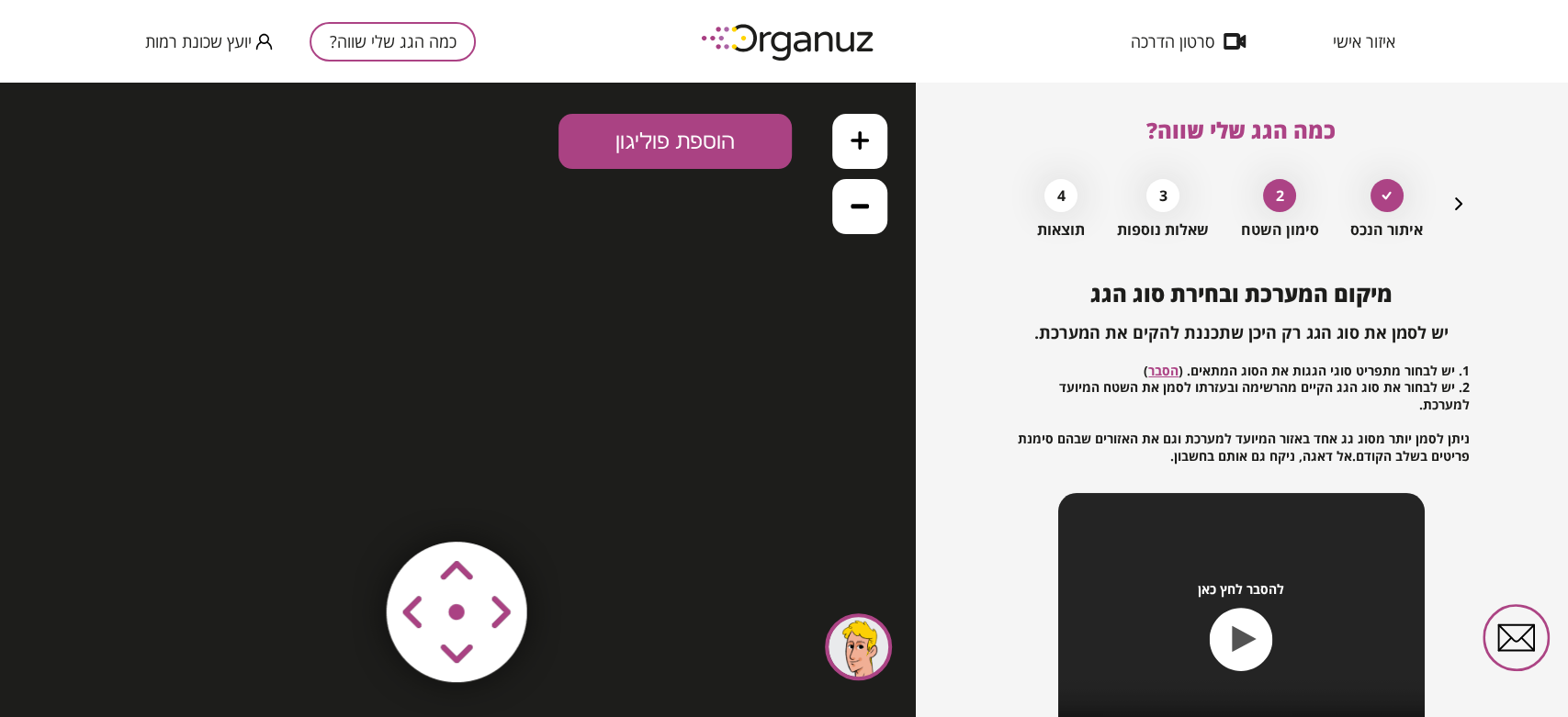 scroll, scrollTop: 0, scrollLeft: 0, axis: both 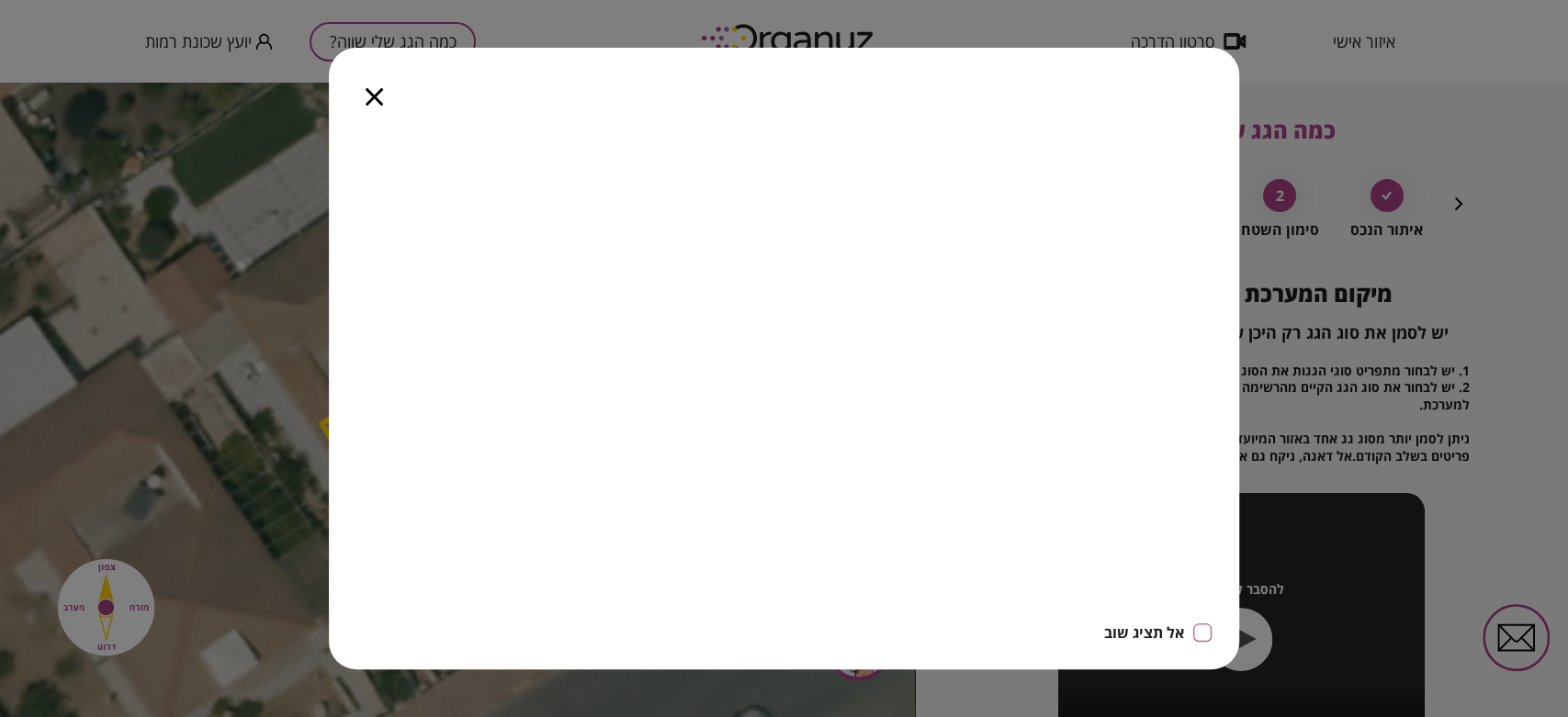 click at bounding box center [374, 86] 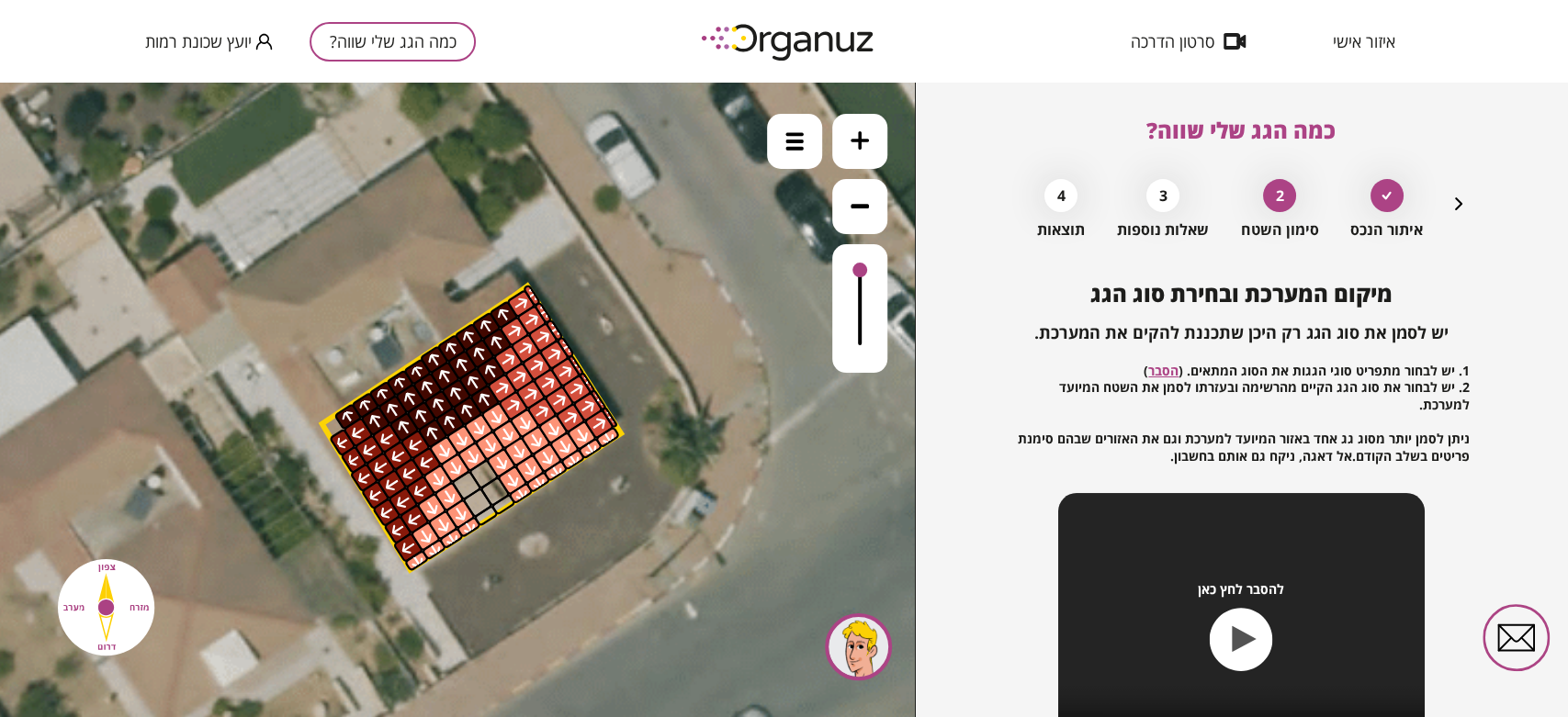 click 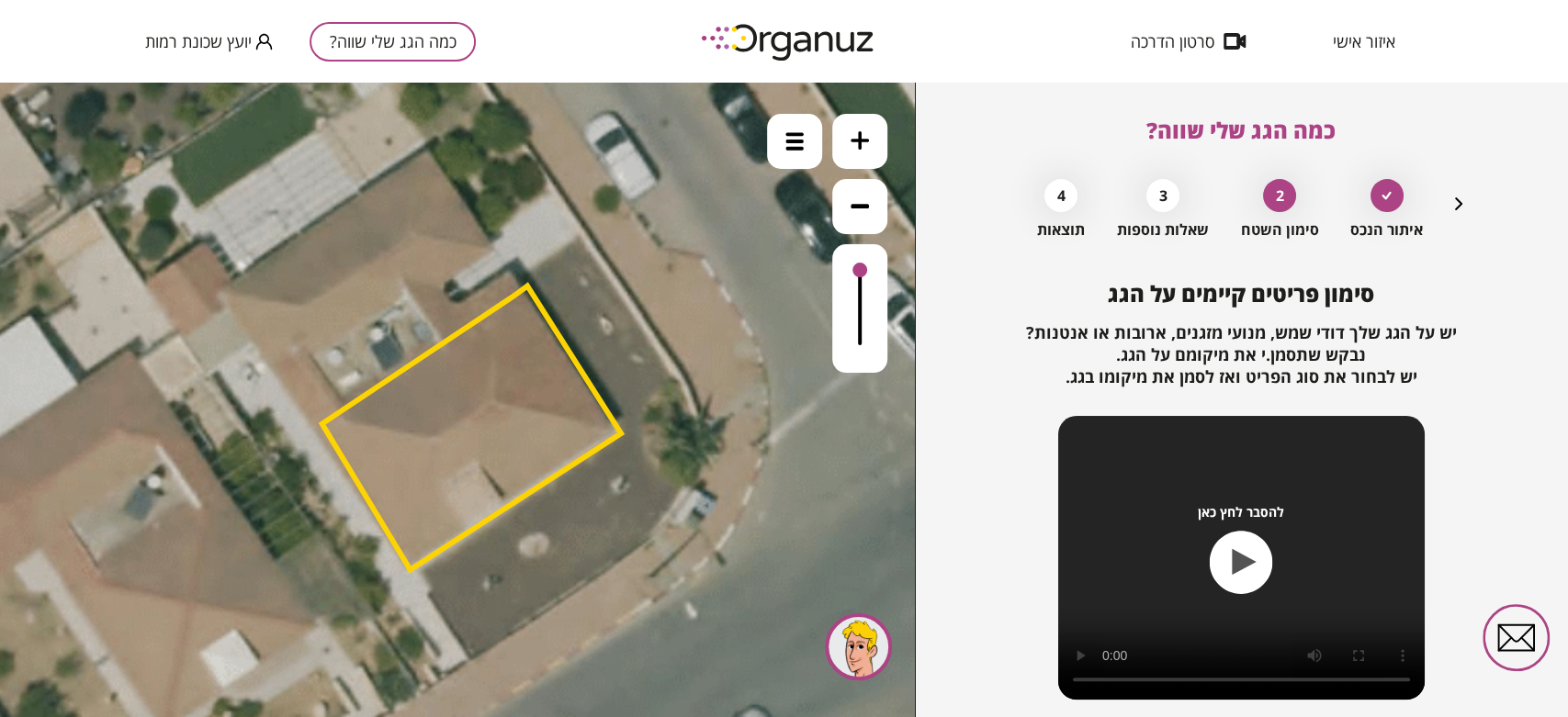 click 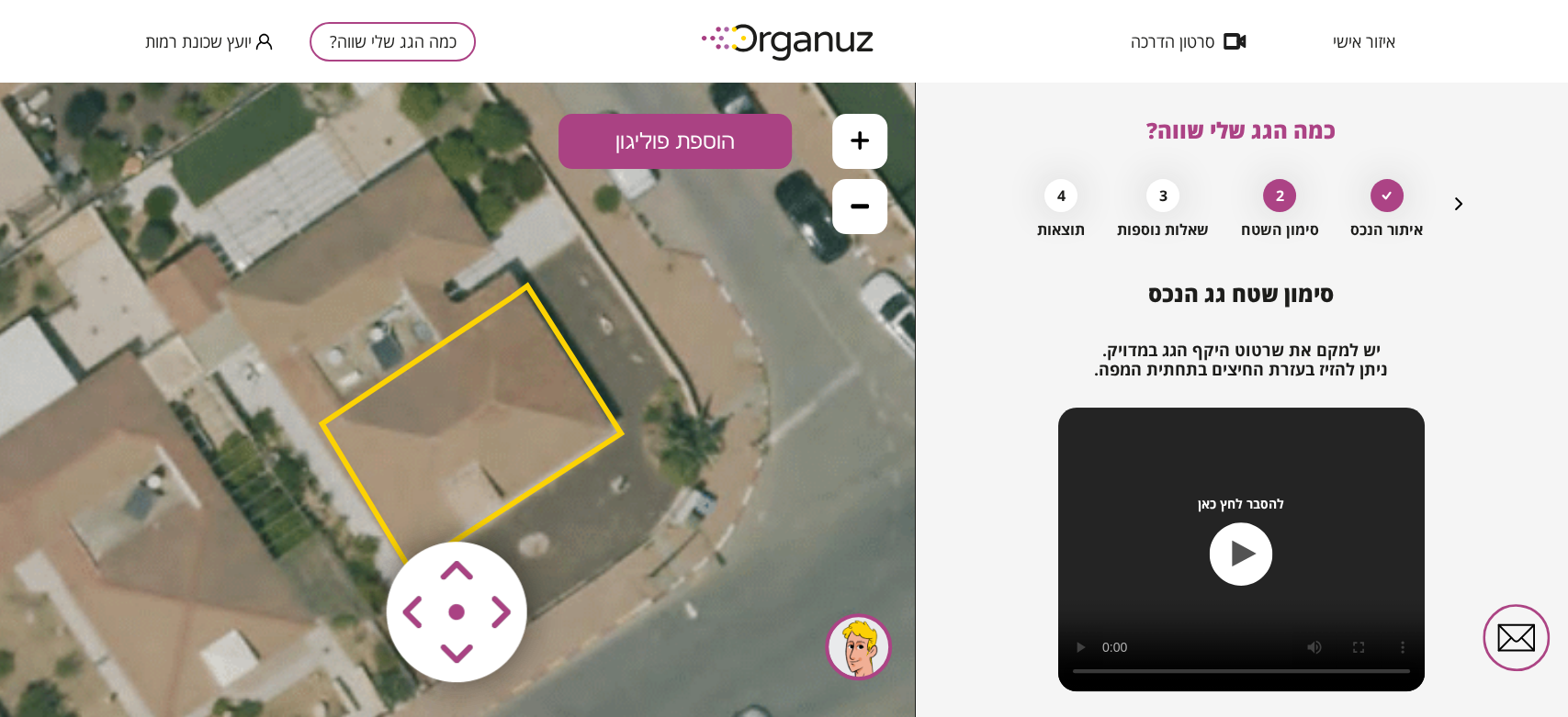 click 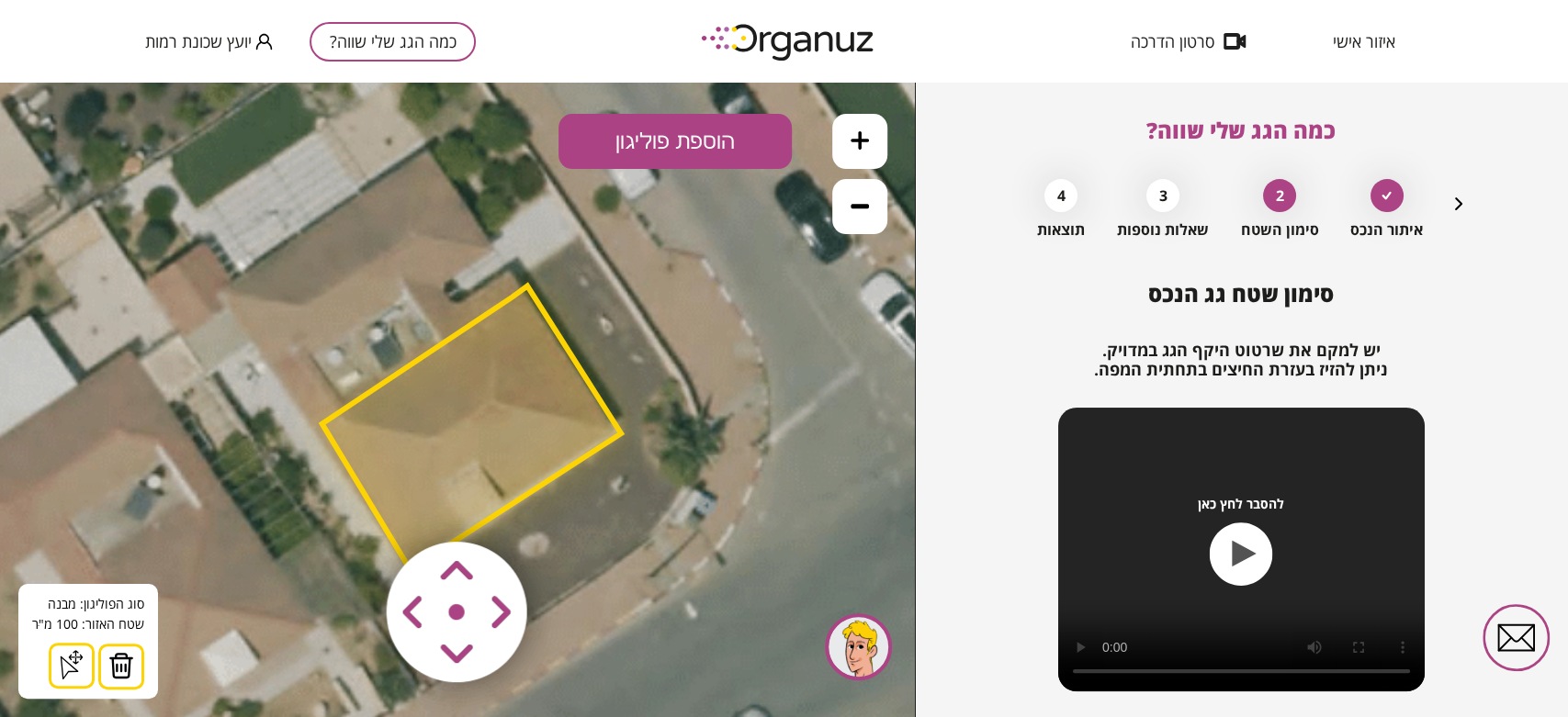 click at bounding box center (121, 667) 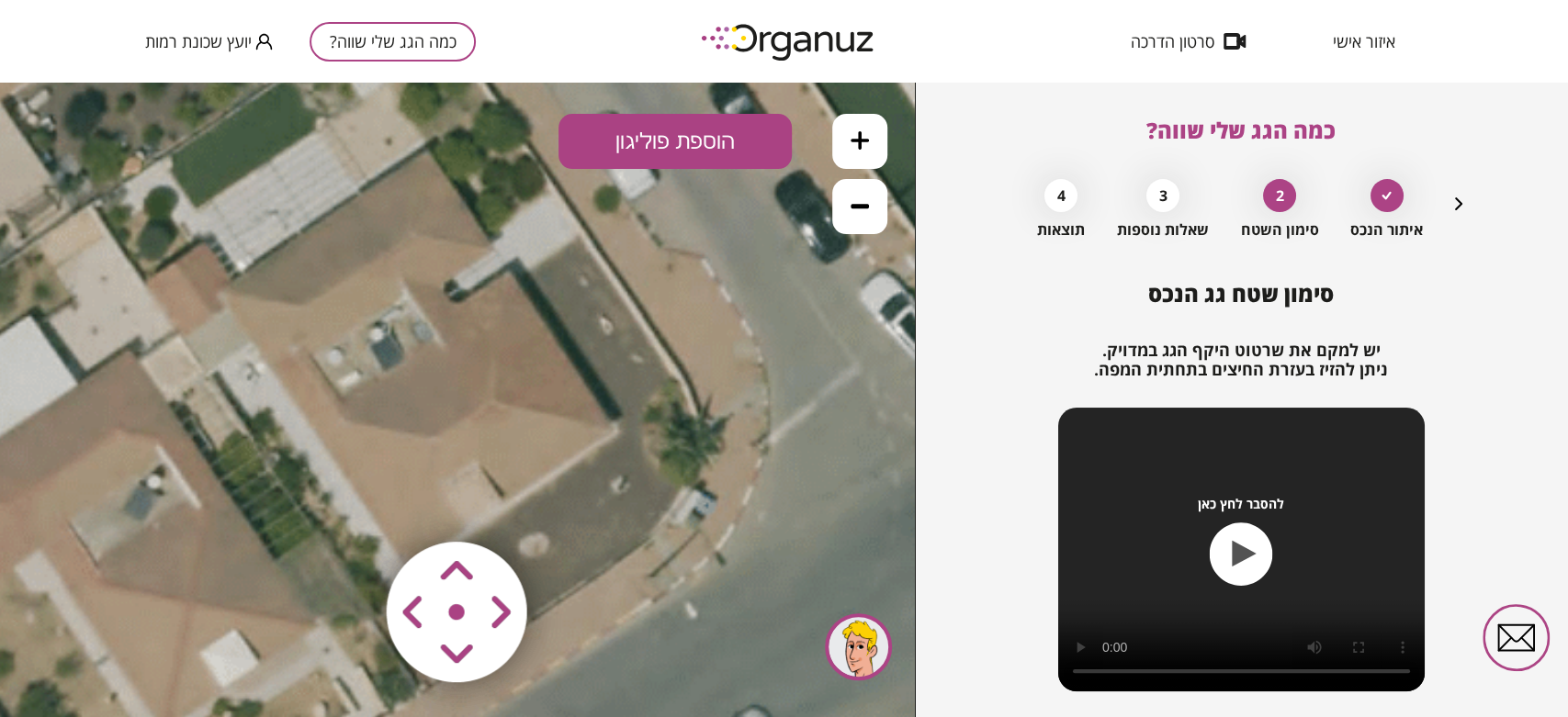 click on "הוספת פוליגון" at bounding box center (675, 141) 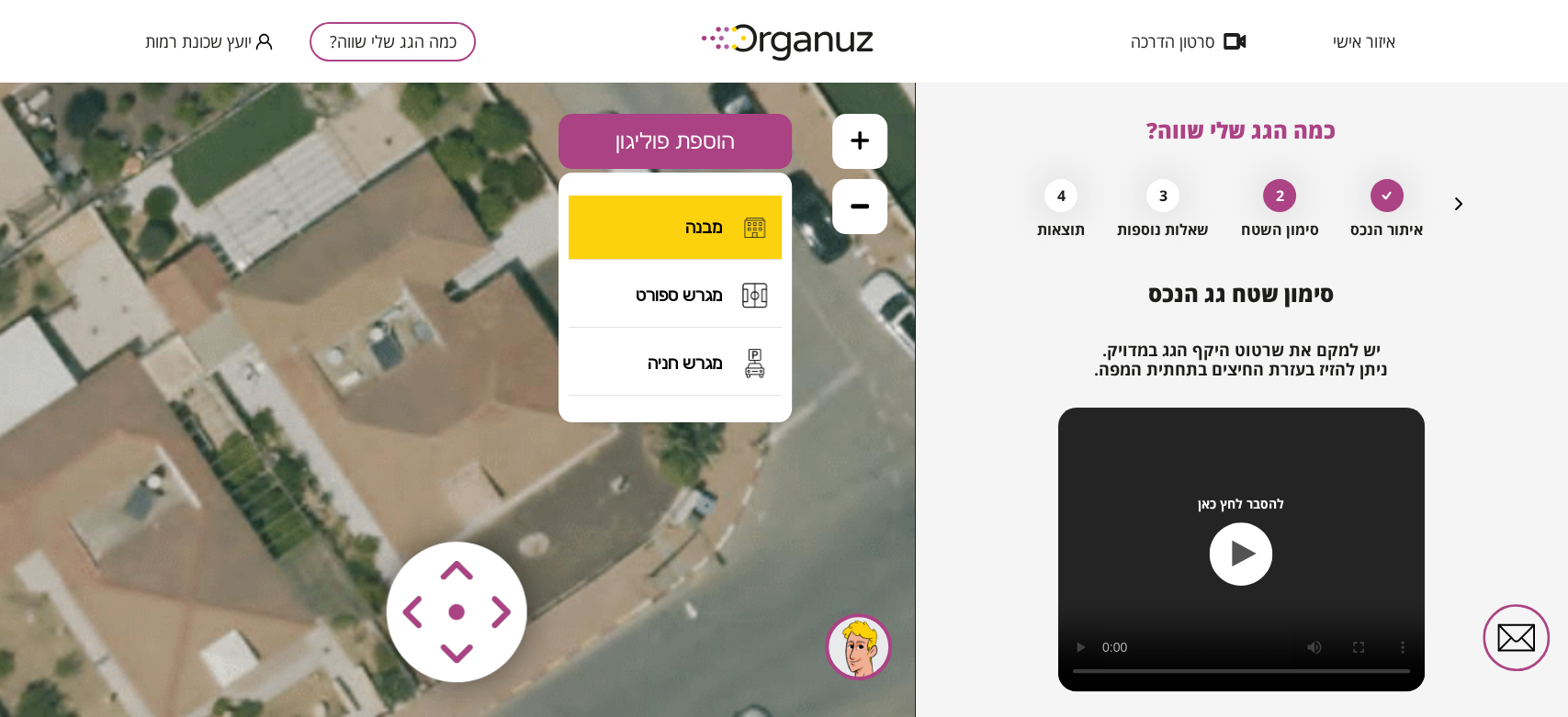 click on "מבנה" at bounding box center (675, 228) 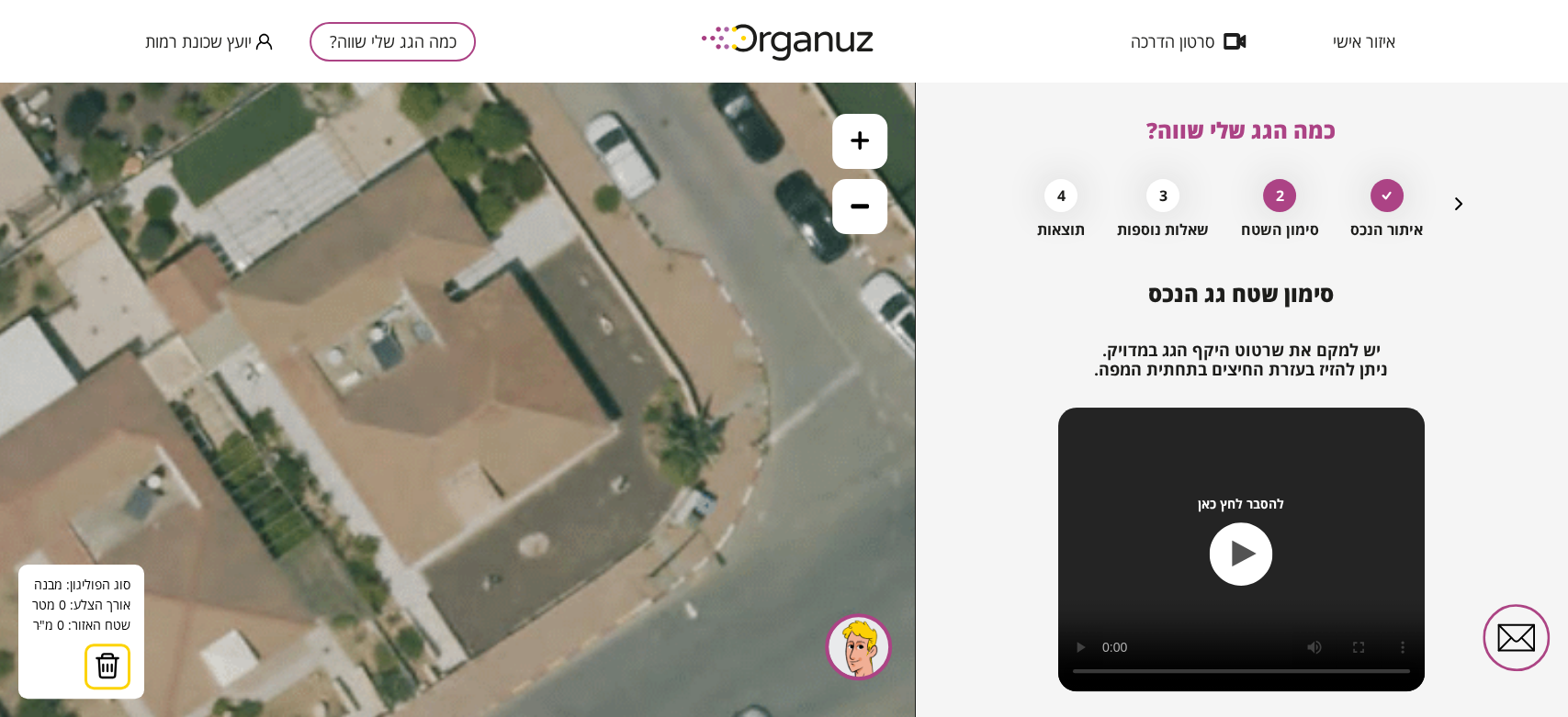 click 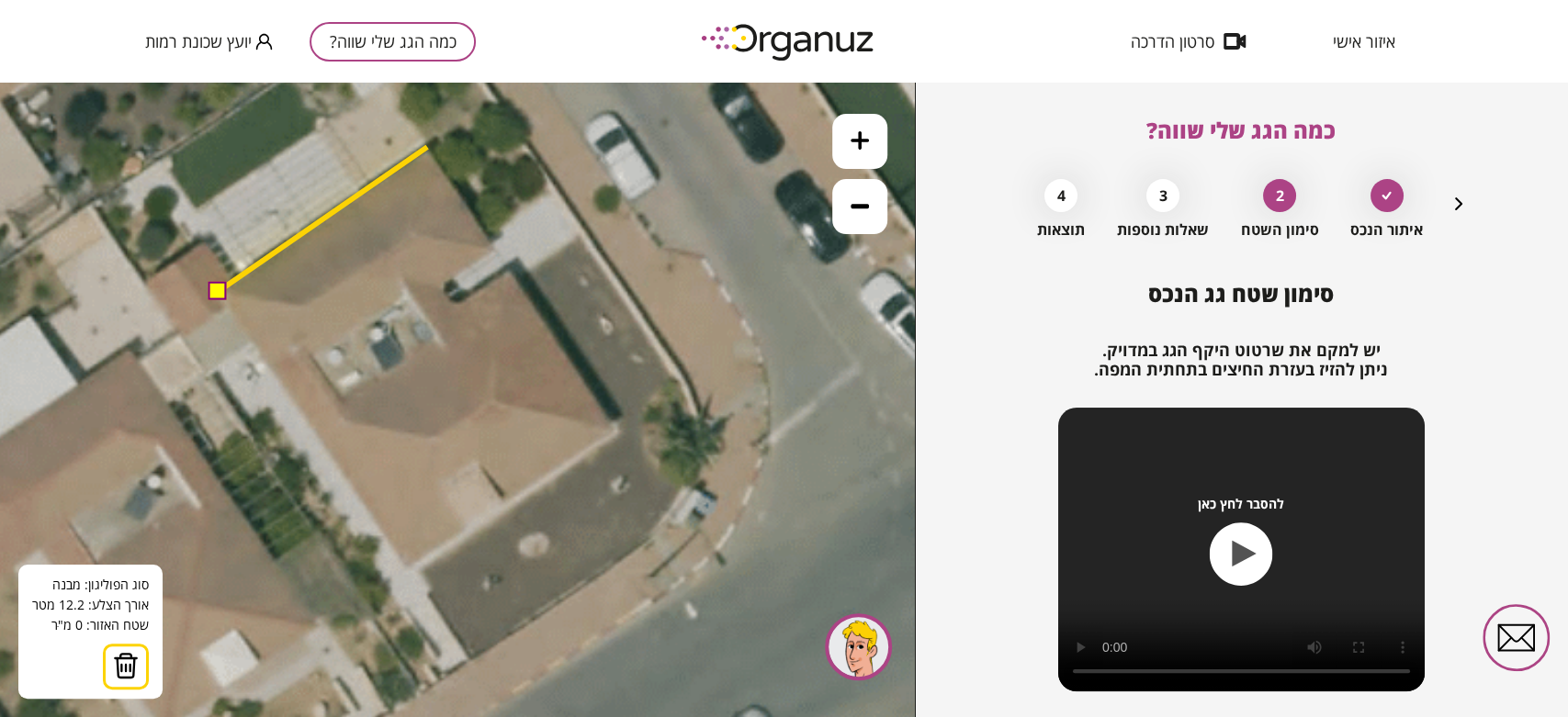 click 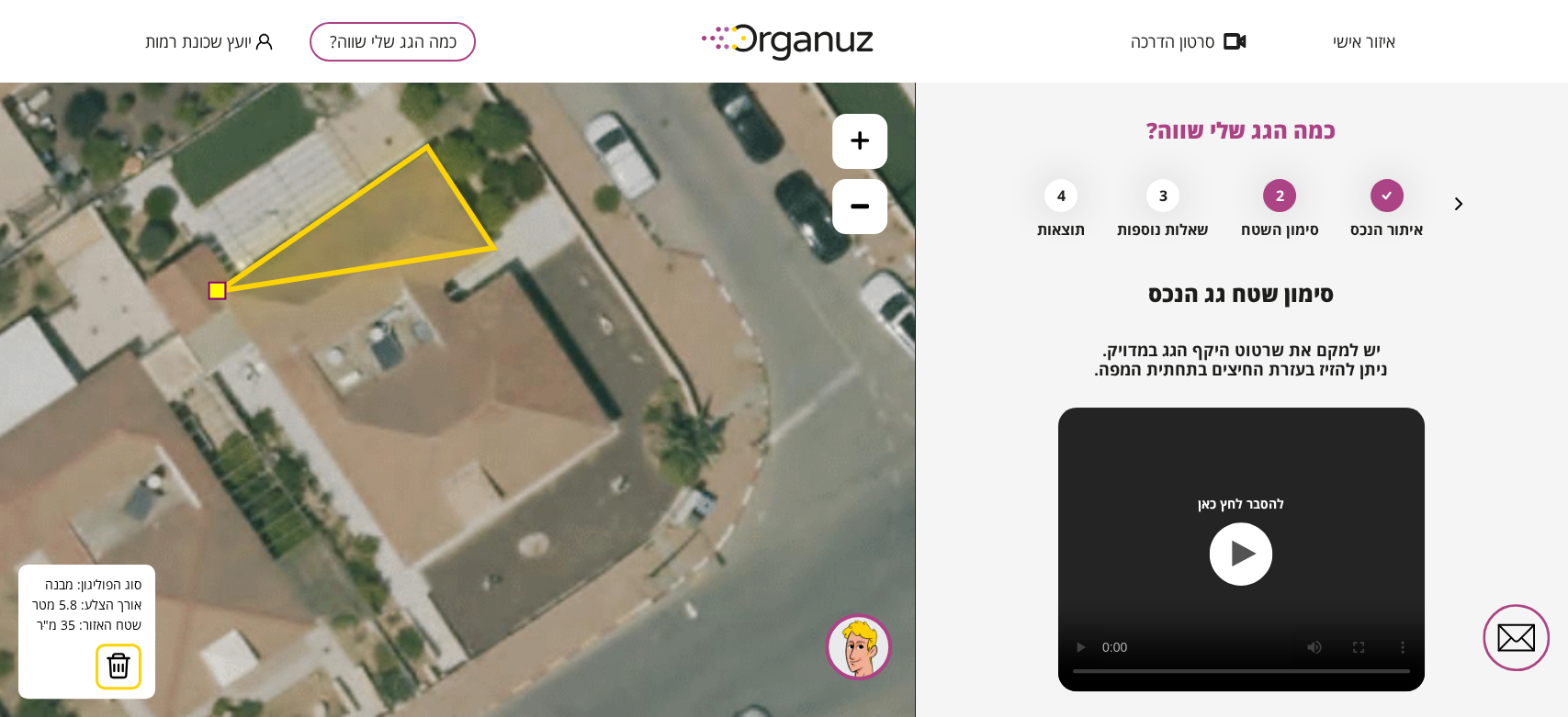 click 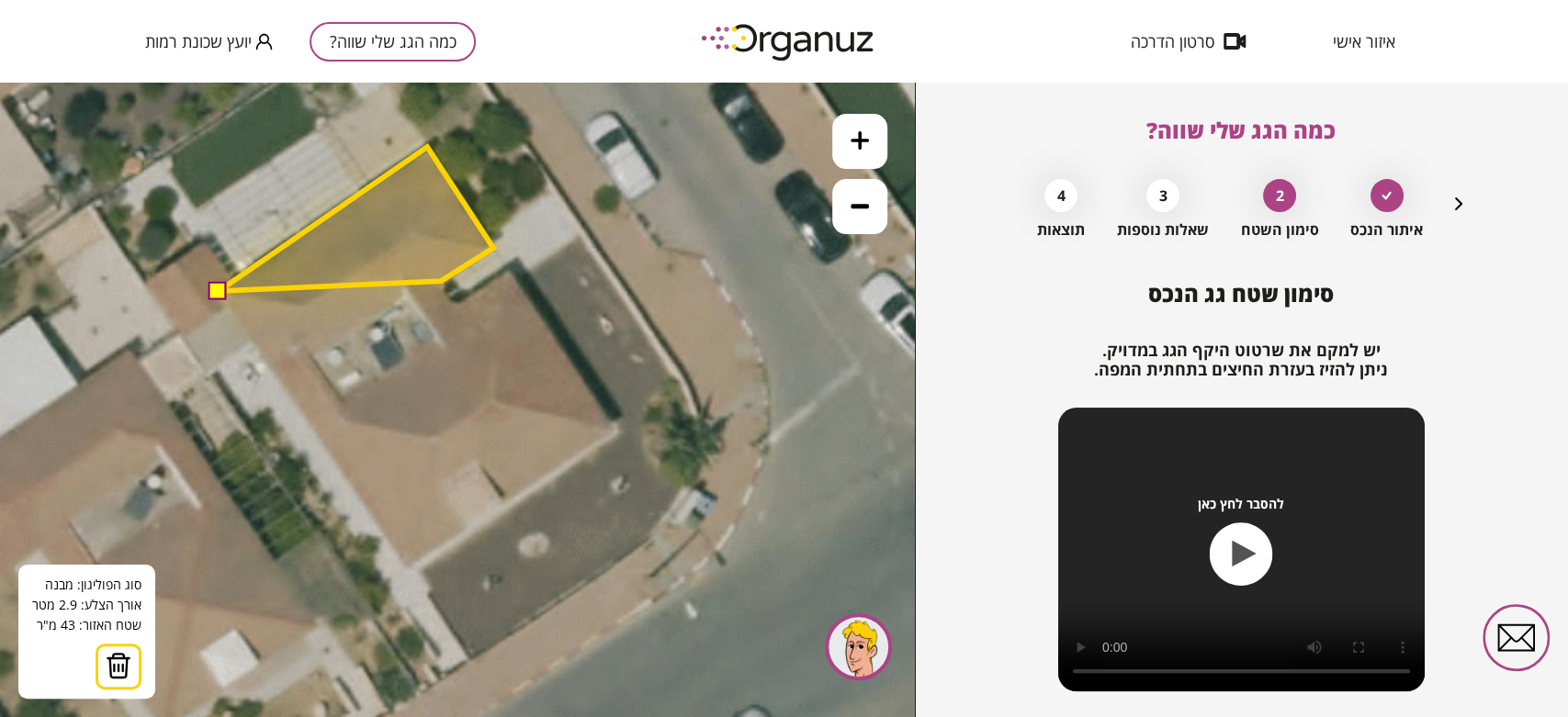 click 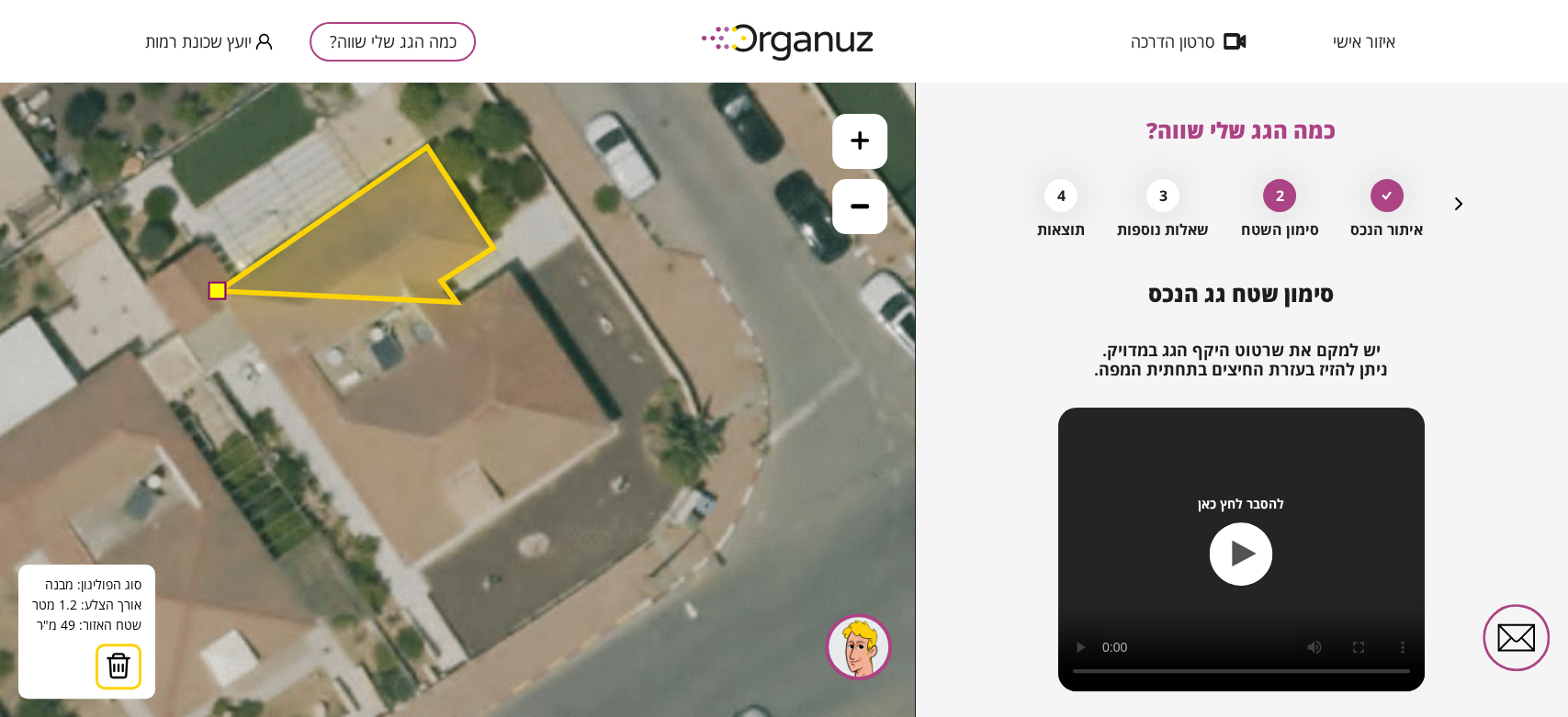 click 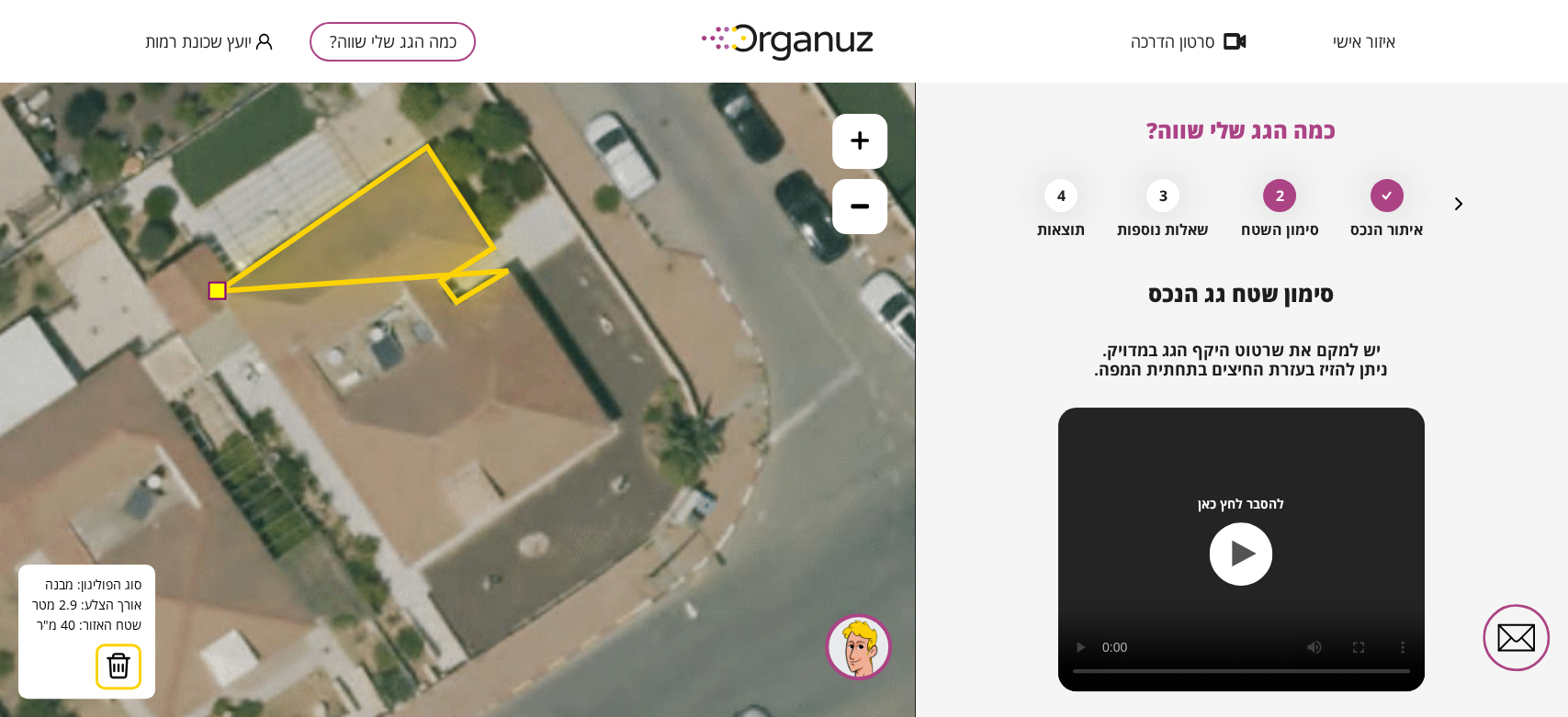 click 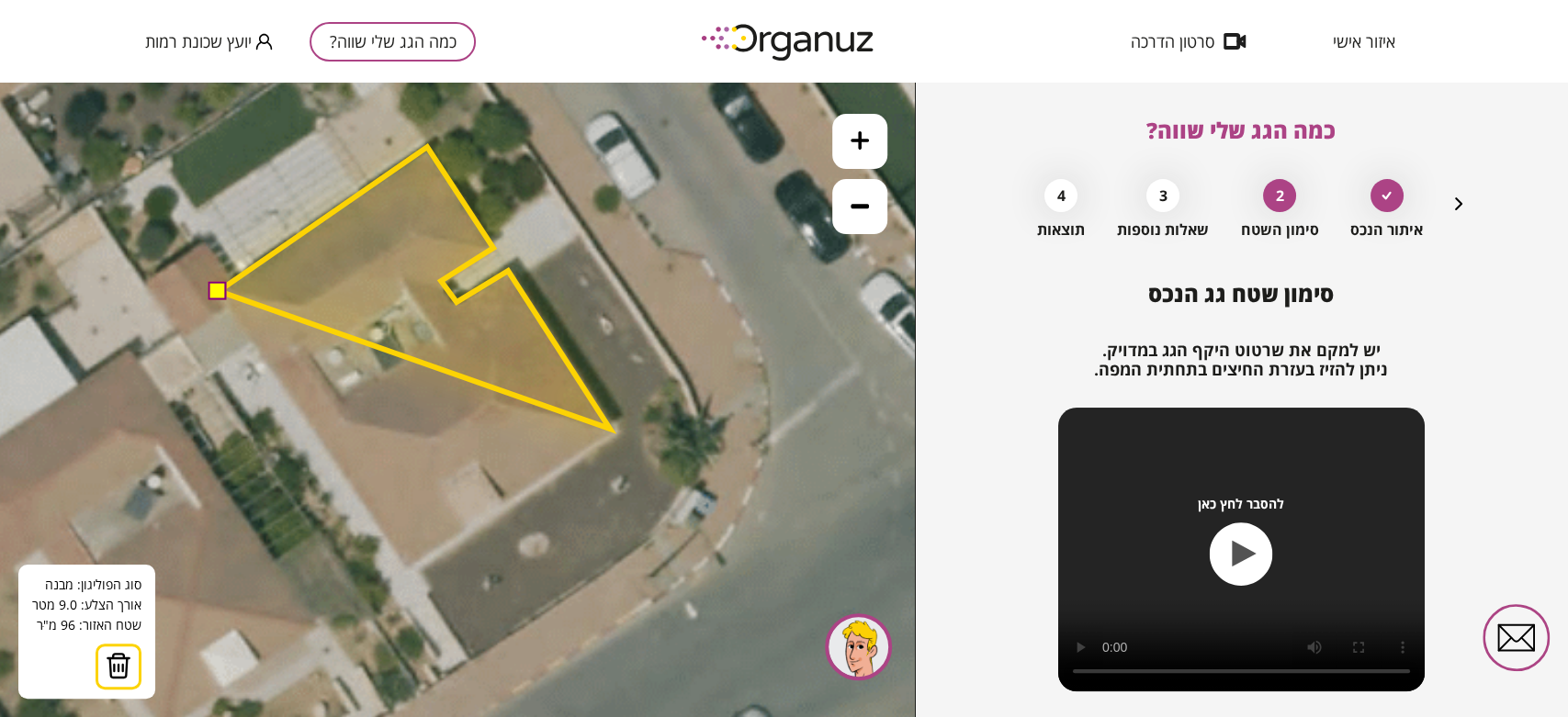 click 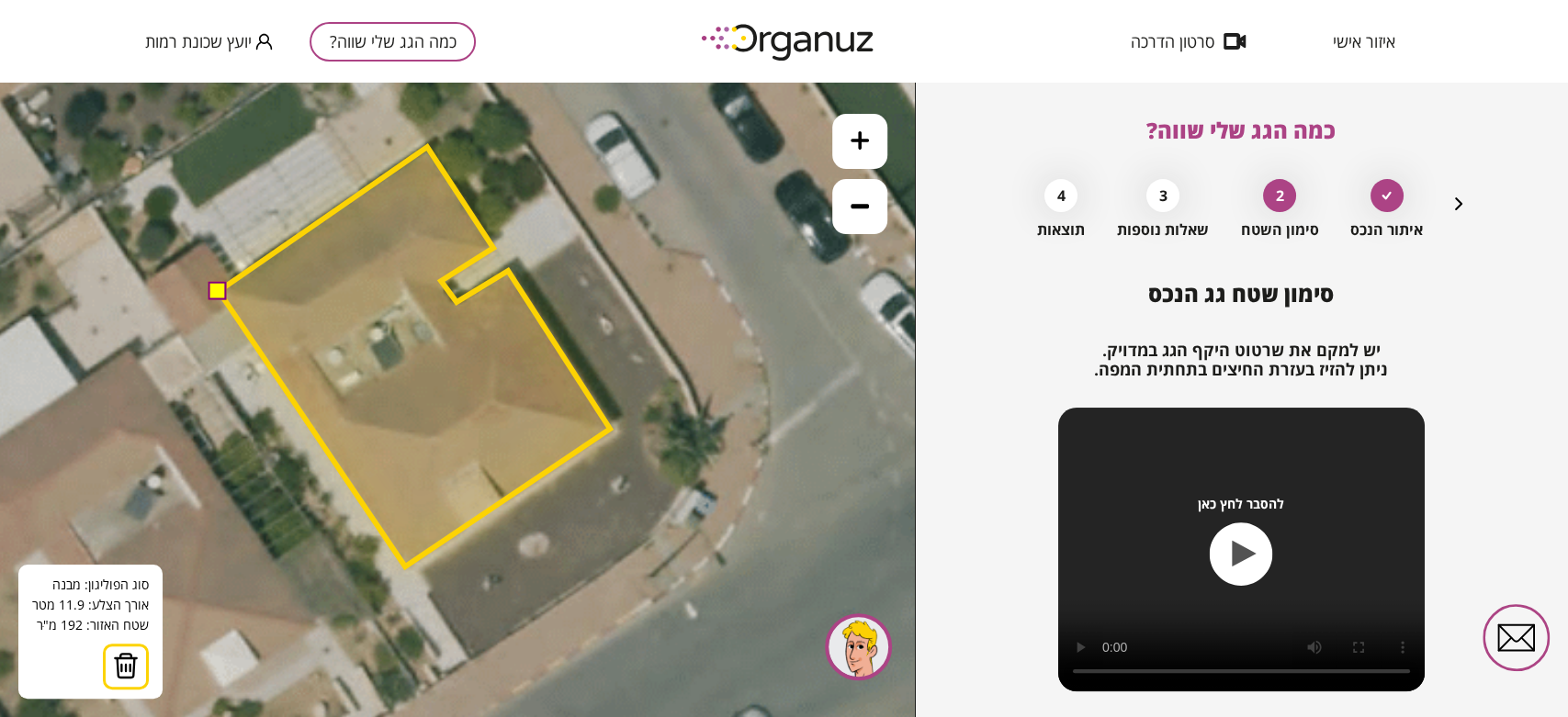 click 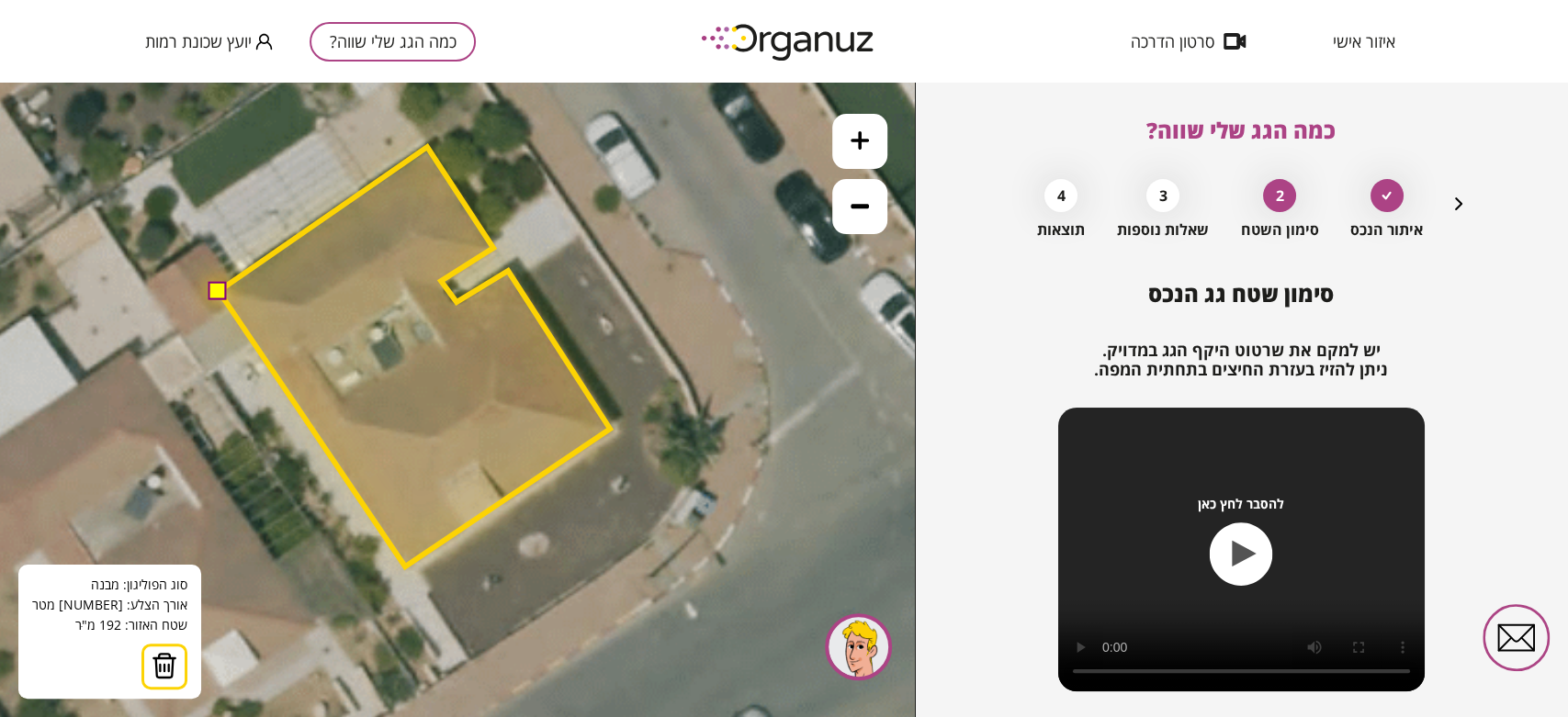 click at bounding box center [218, 290] 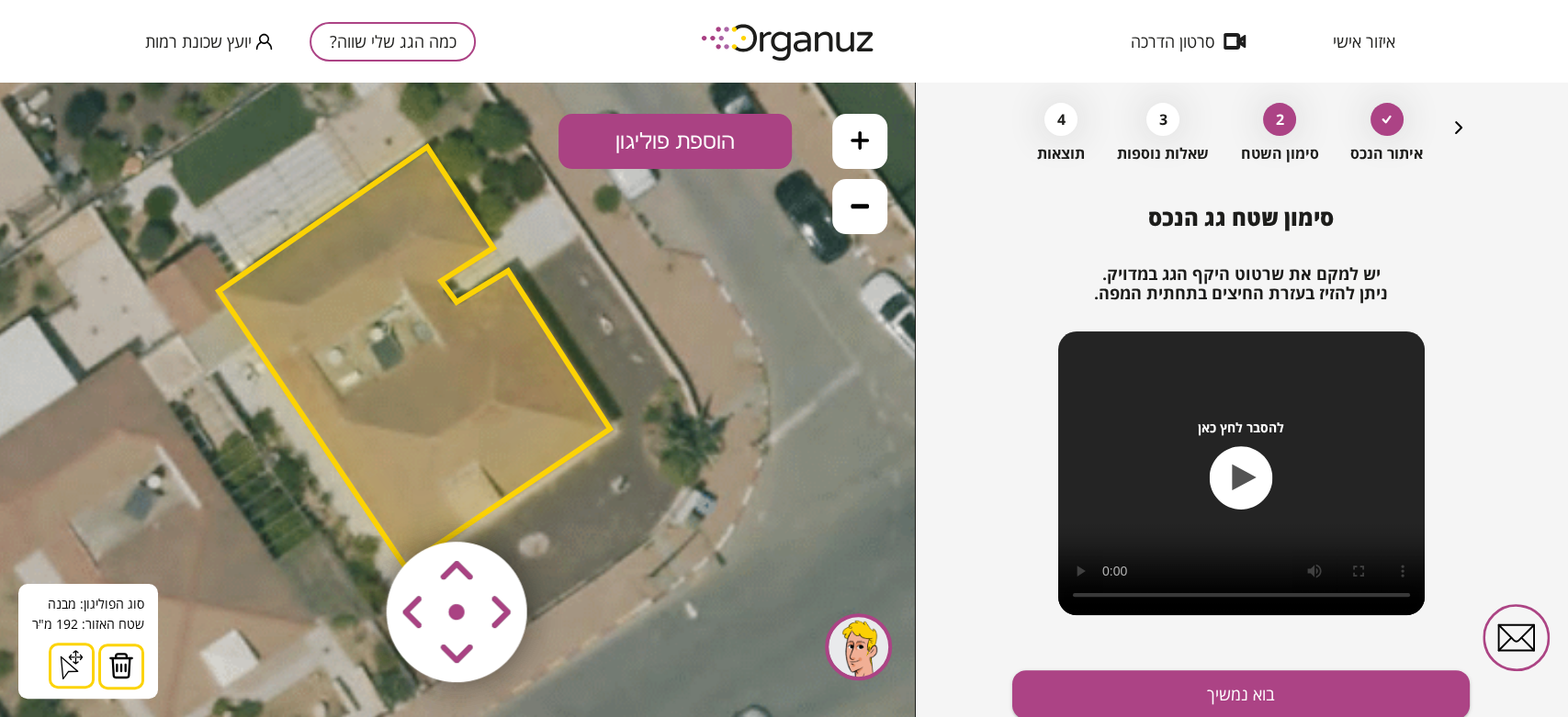 scroll, scrollTop: 147, scrollLeft: 0, axis: vertical 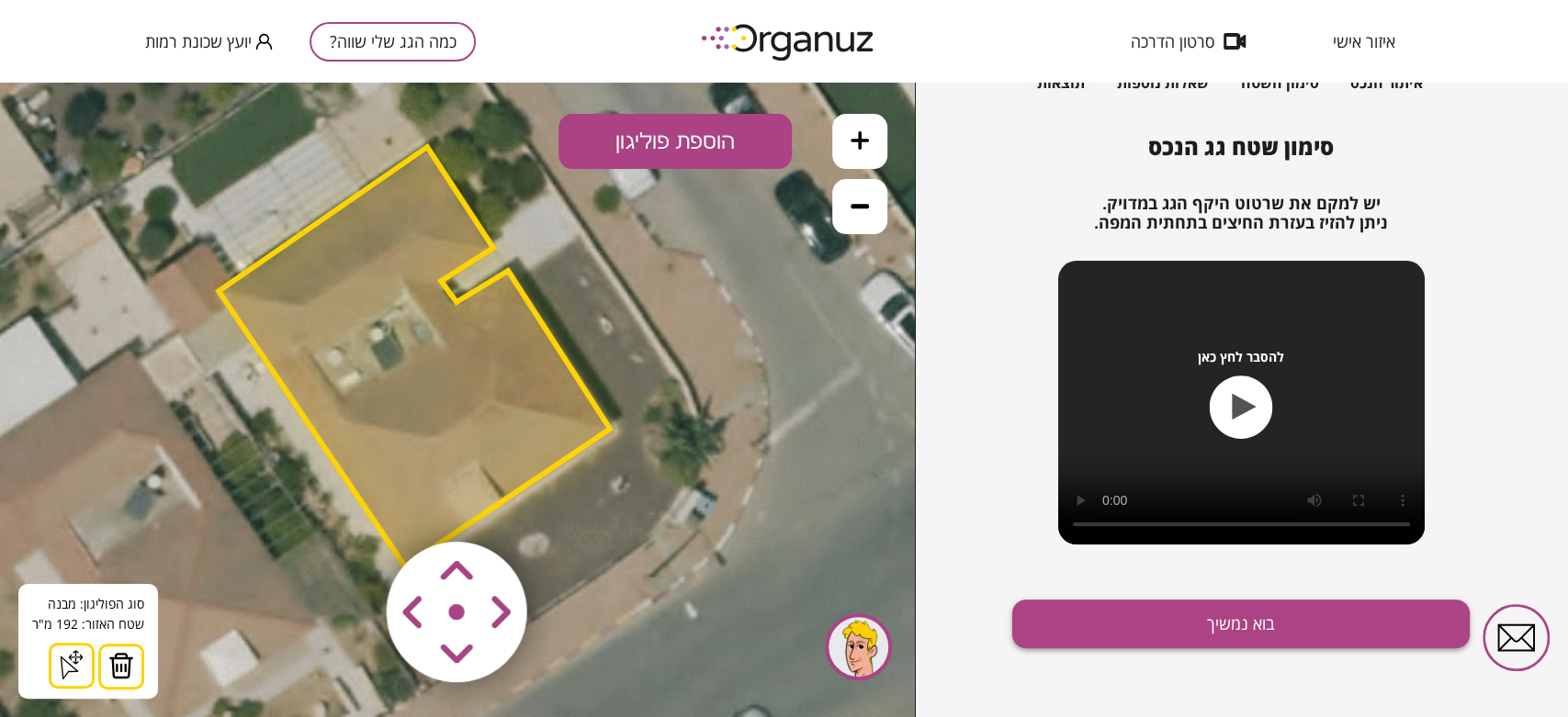 click on "בוא נמשיך" at bounding box center (1241, 623) 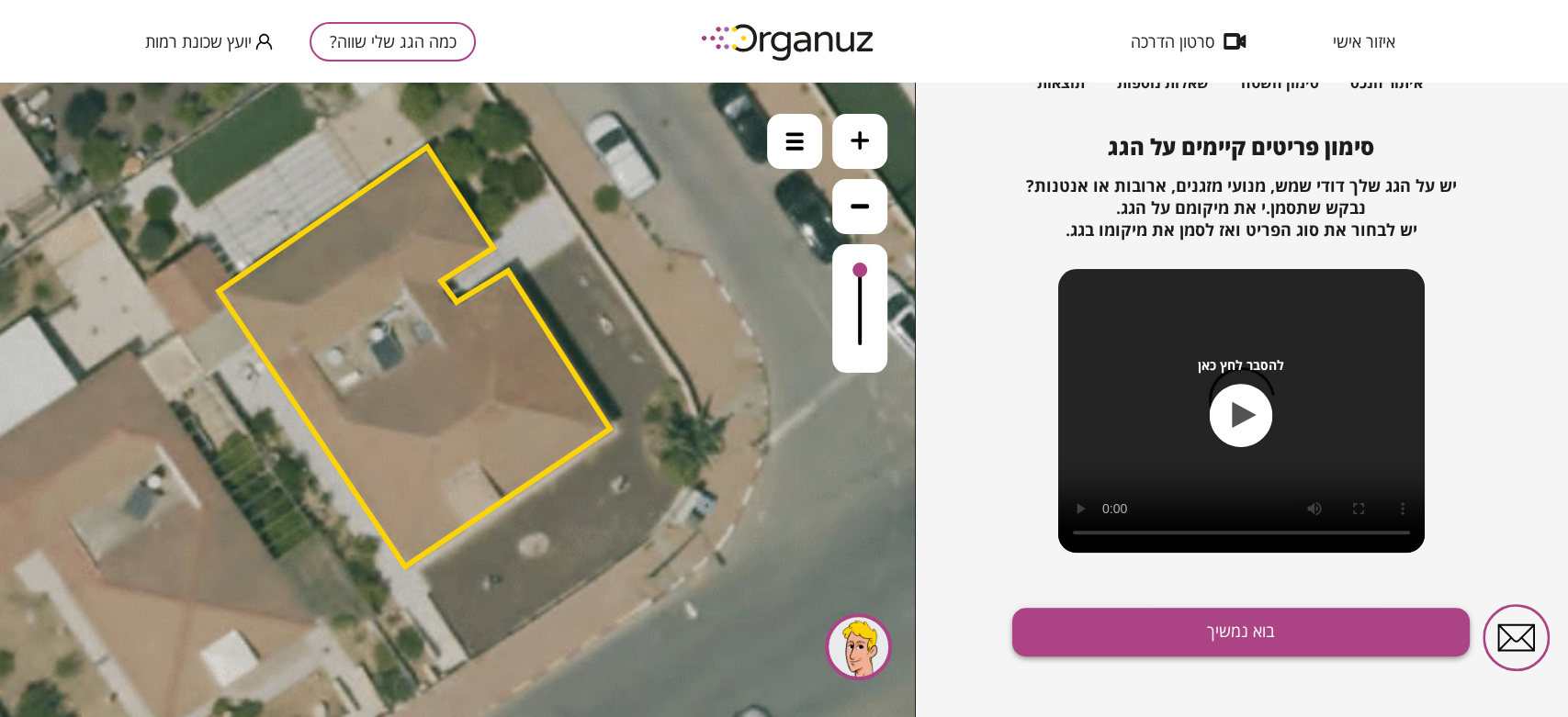 click on "בוא נמשיך" at bounding box center (1241, 632) 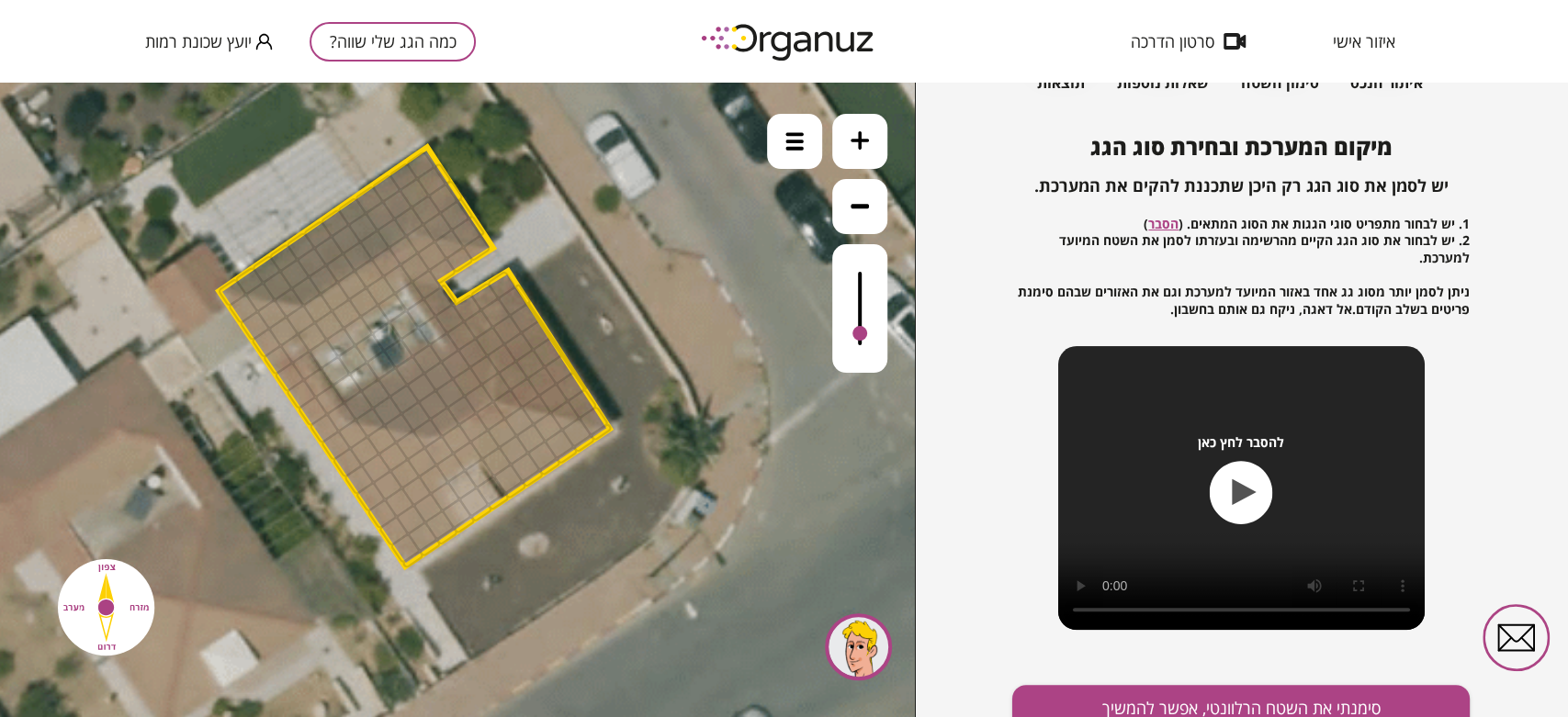 drag, startPoint x: 860, startPoint y: 267, endPoint x: 829, endPoint y: 339, distance: 78.39005 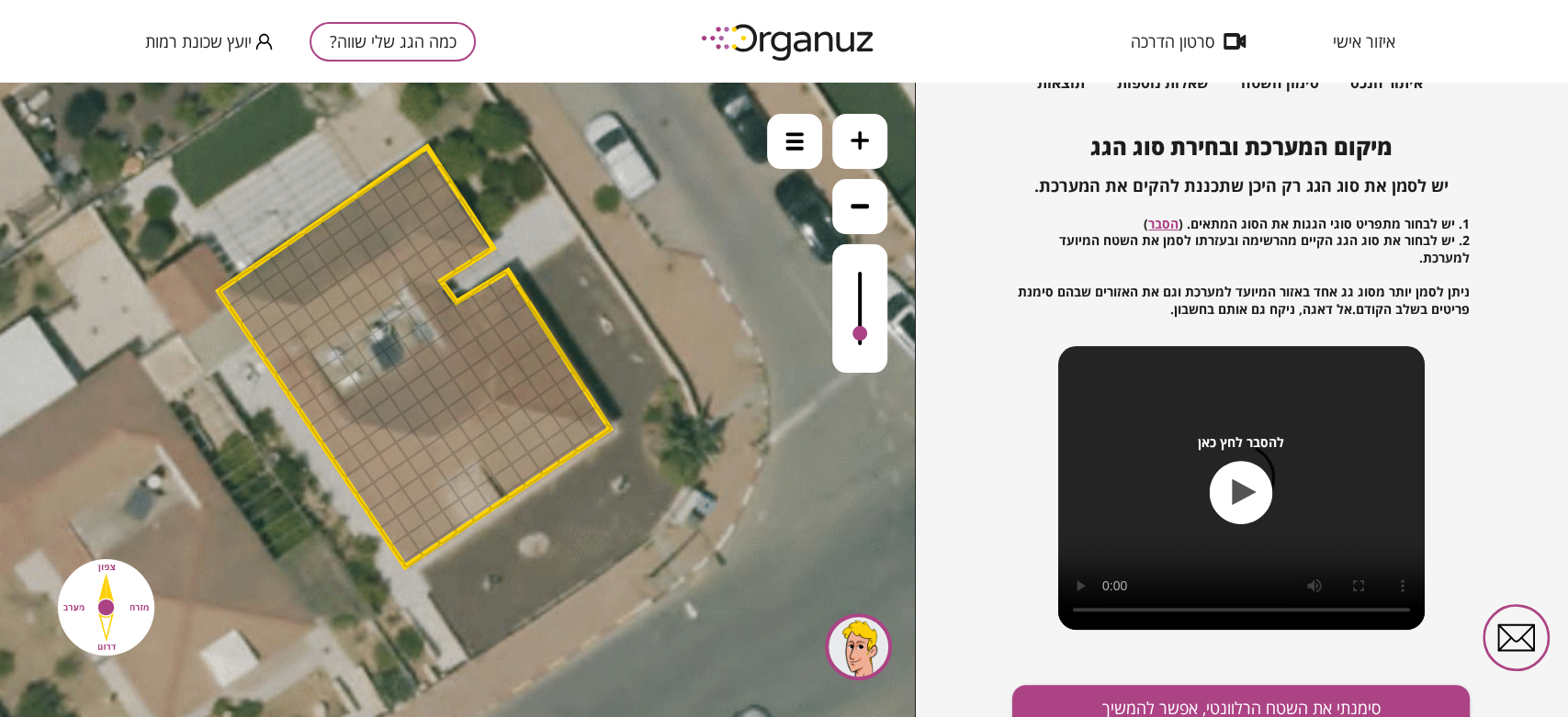 click on ".st0 {
fill: #FFFFFF;
}
א" at bounding box center [457, 399] 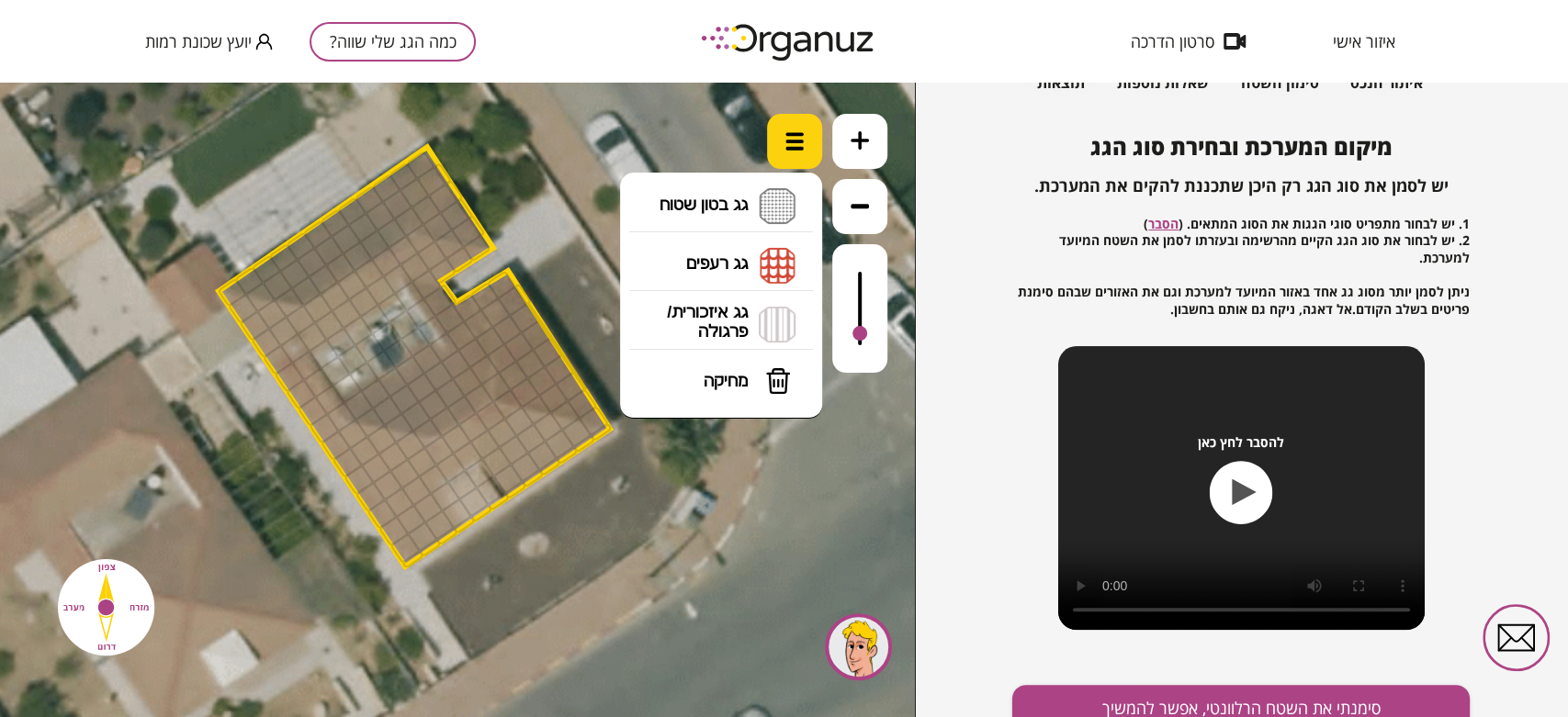 click at bounding box center [795, 141] 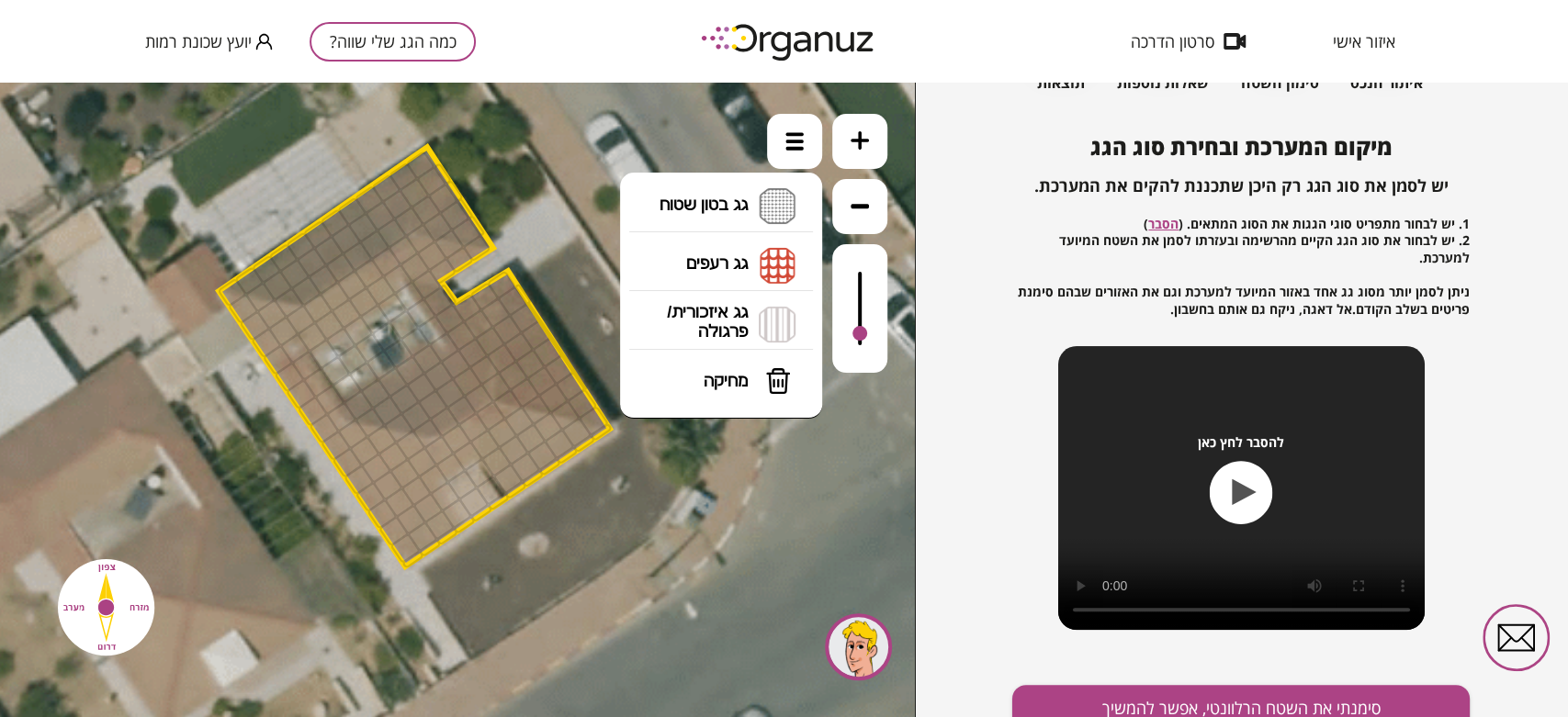 click on "גג רעפים
רעפים צפון
רעפים דרום
רעפים מערב
רעפים מזרח" at bounding box center [721, 265] 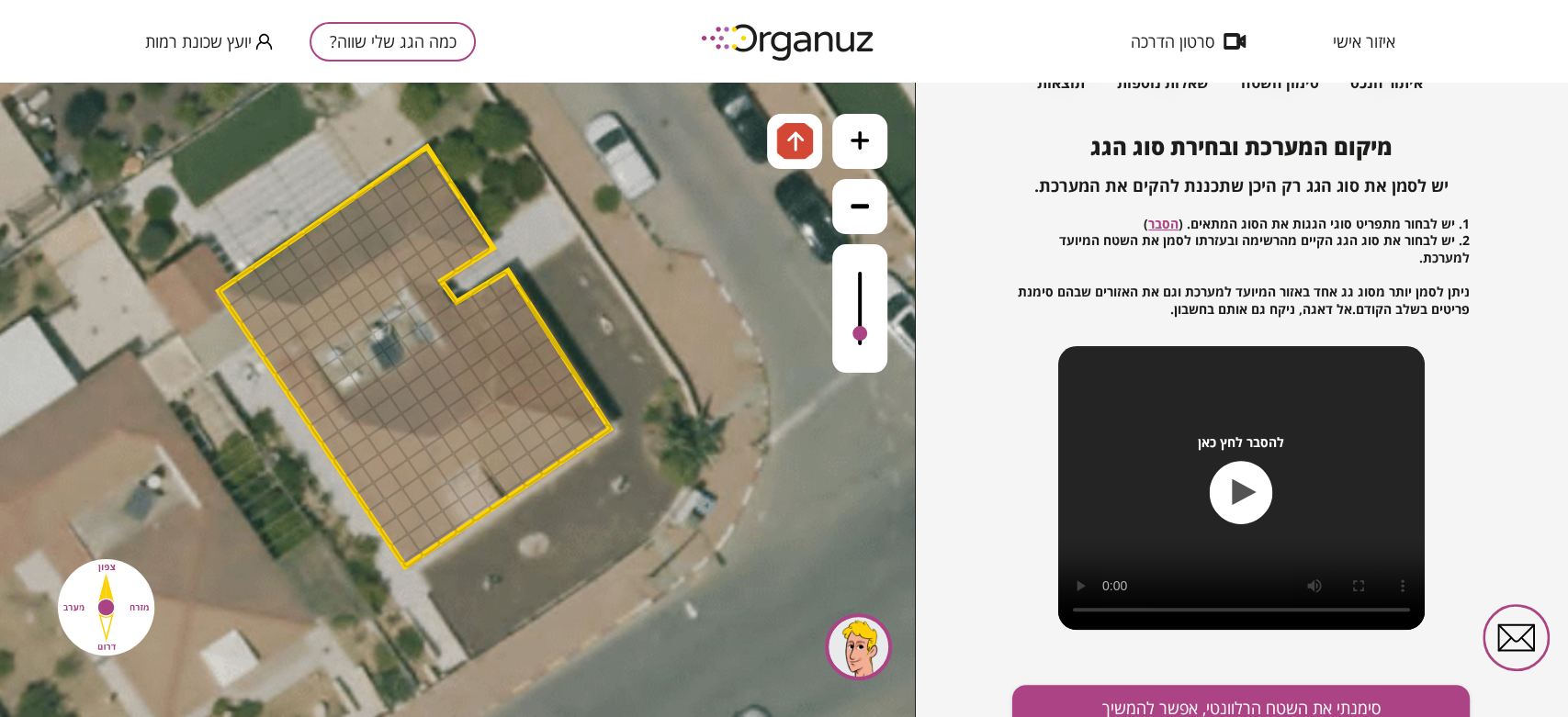 click on ".st0 {
fill: #FFFFFF;
}
א" at bounding box center [457, 399] 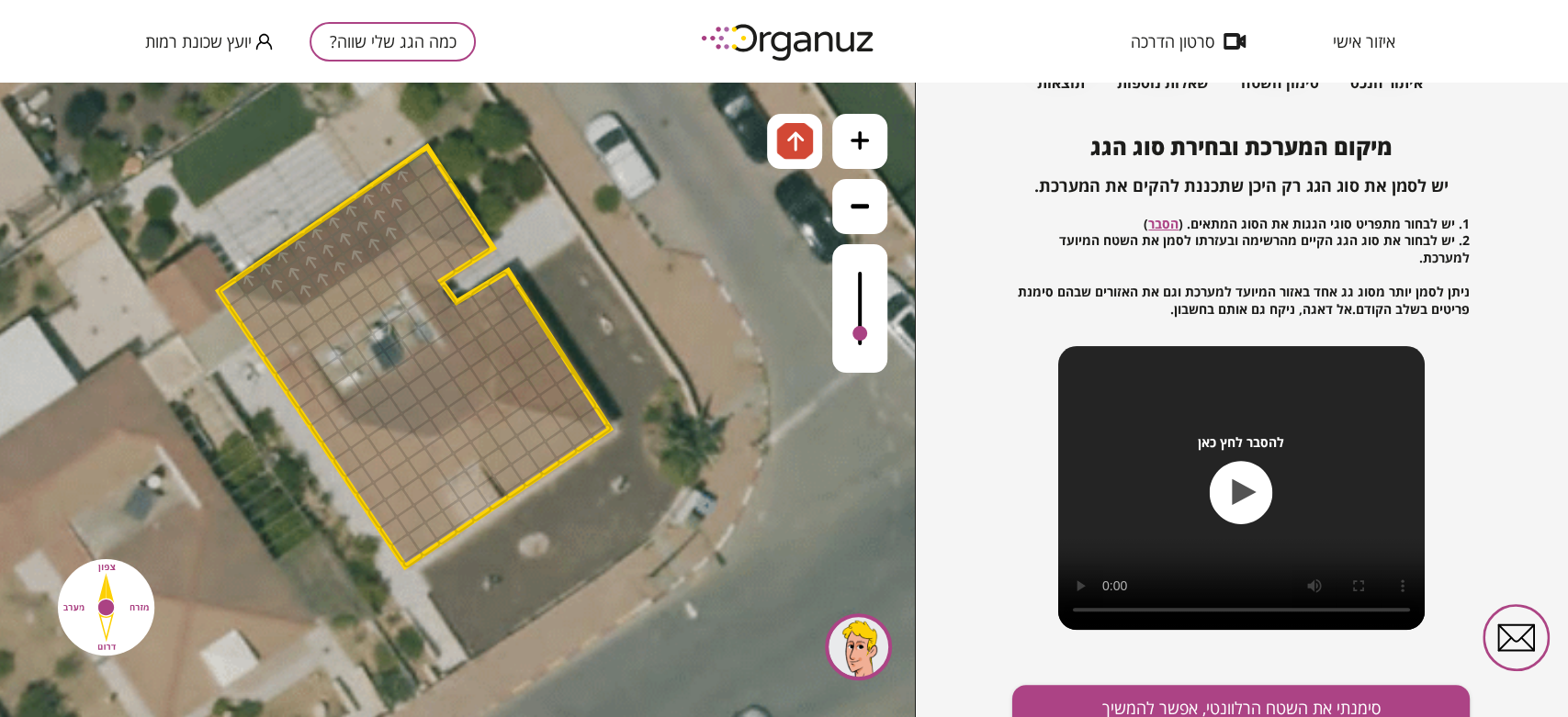 drag, startPoint x: 298, startPoint y: 291, endPoint x: 380, endPoint y: 233, distance: 100.439 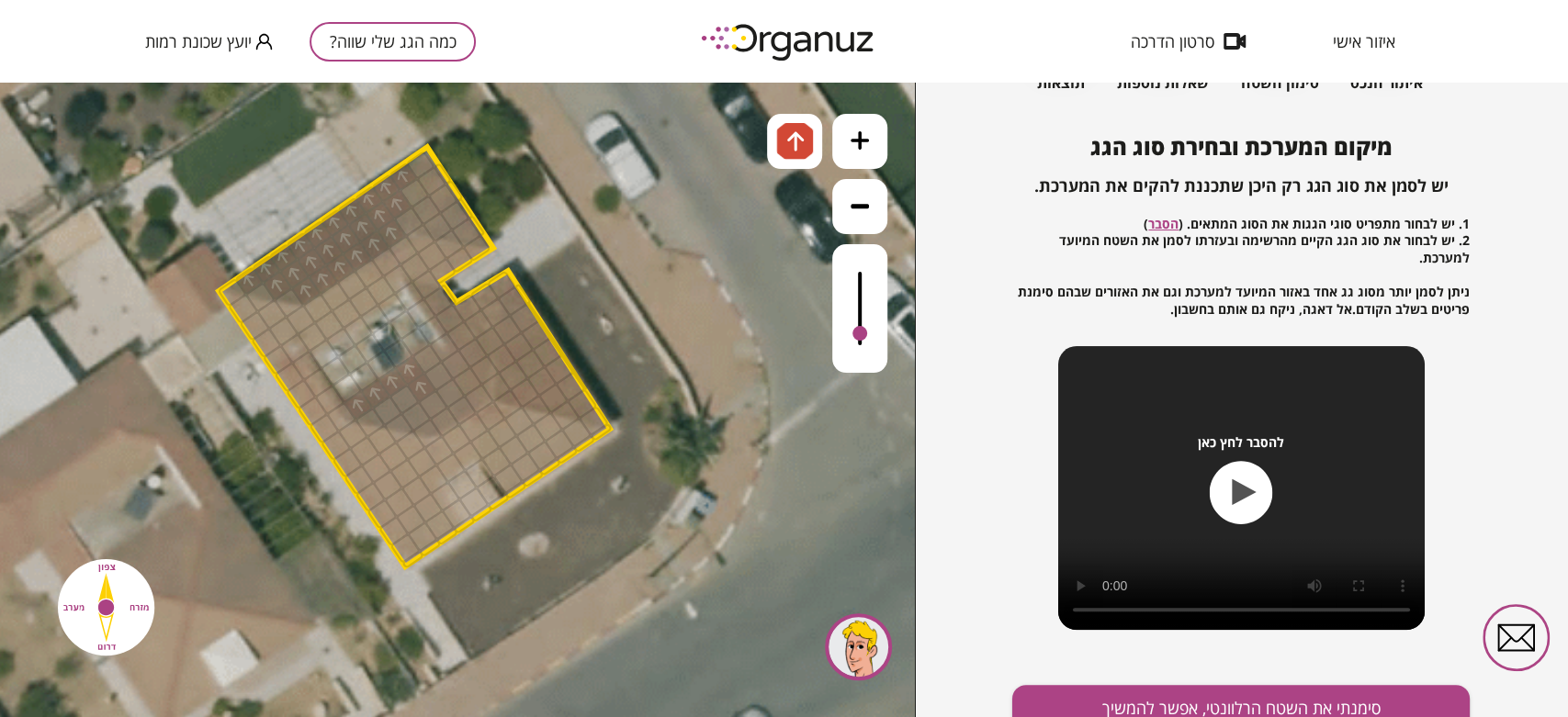 drag, startPoint x: 359, startPoint y: 406, endPoint x: 423, endPoint y: 376, distance: 70.68239 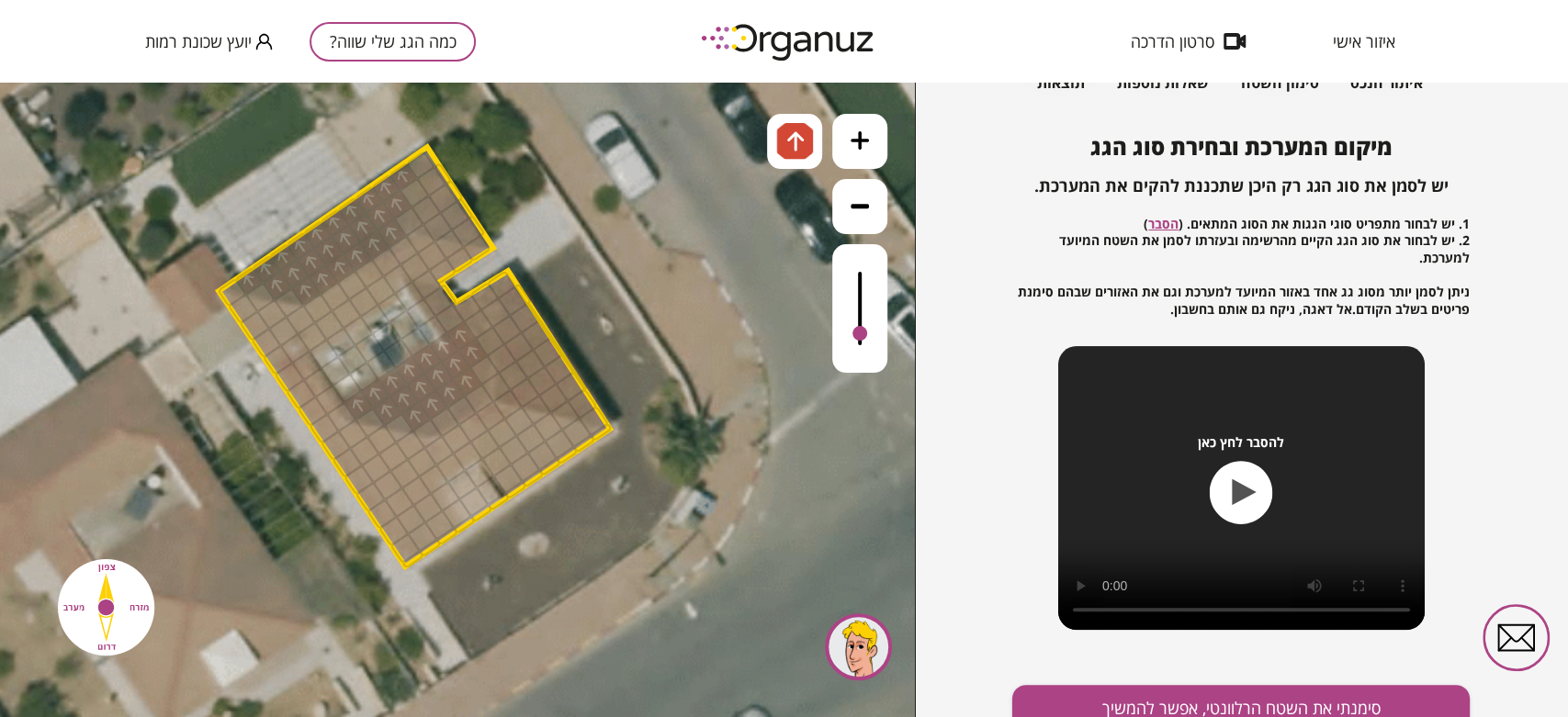 drag, startPoint x: 422, startPoint y: 373, endPoint x: 423, endPoint y: 407, distance: 34.014703 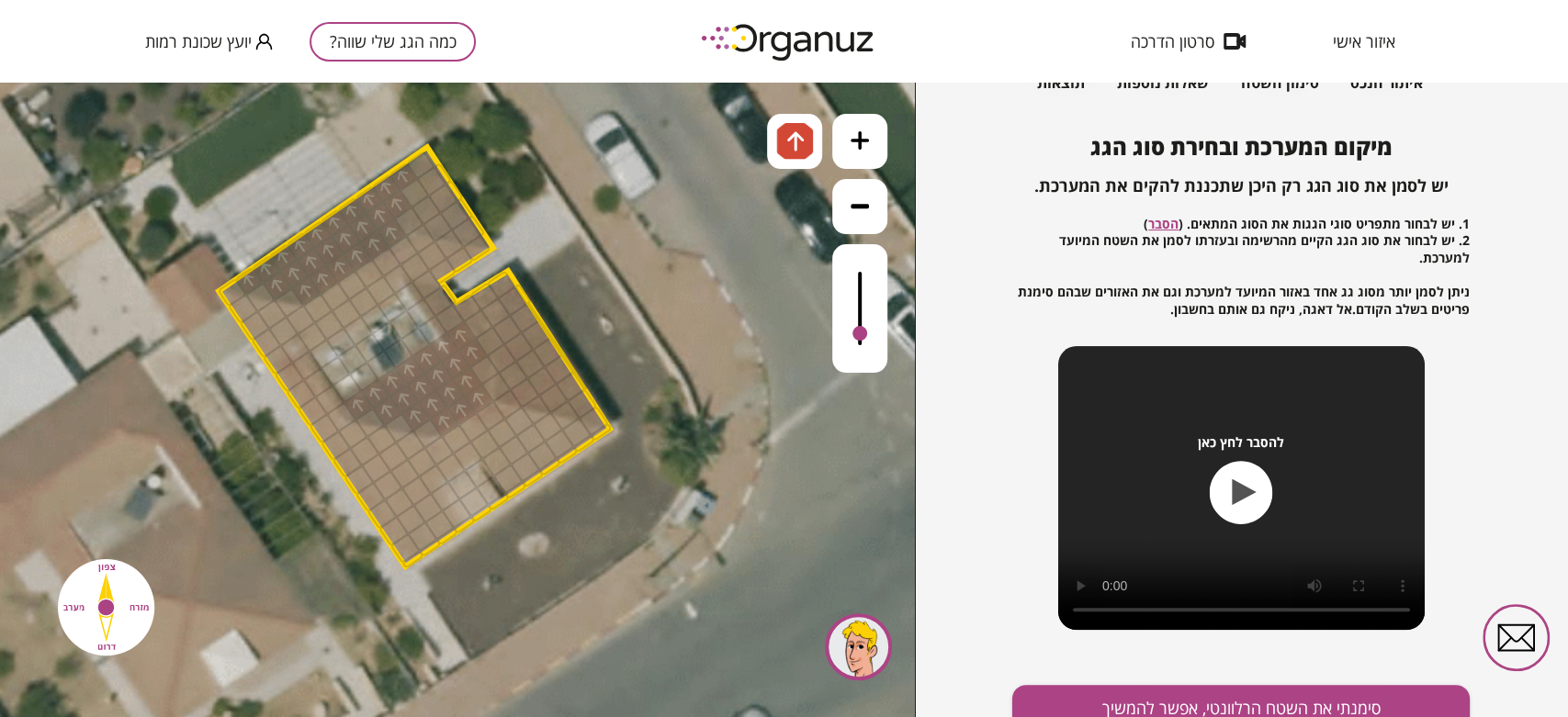drag, startPoint x: 443, startPoint y: 415, endPoint x: 469, endPoint y: 397, distance: 31.62278 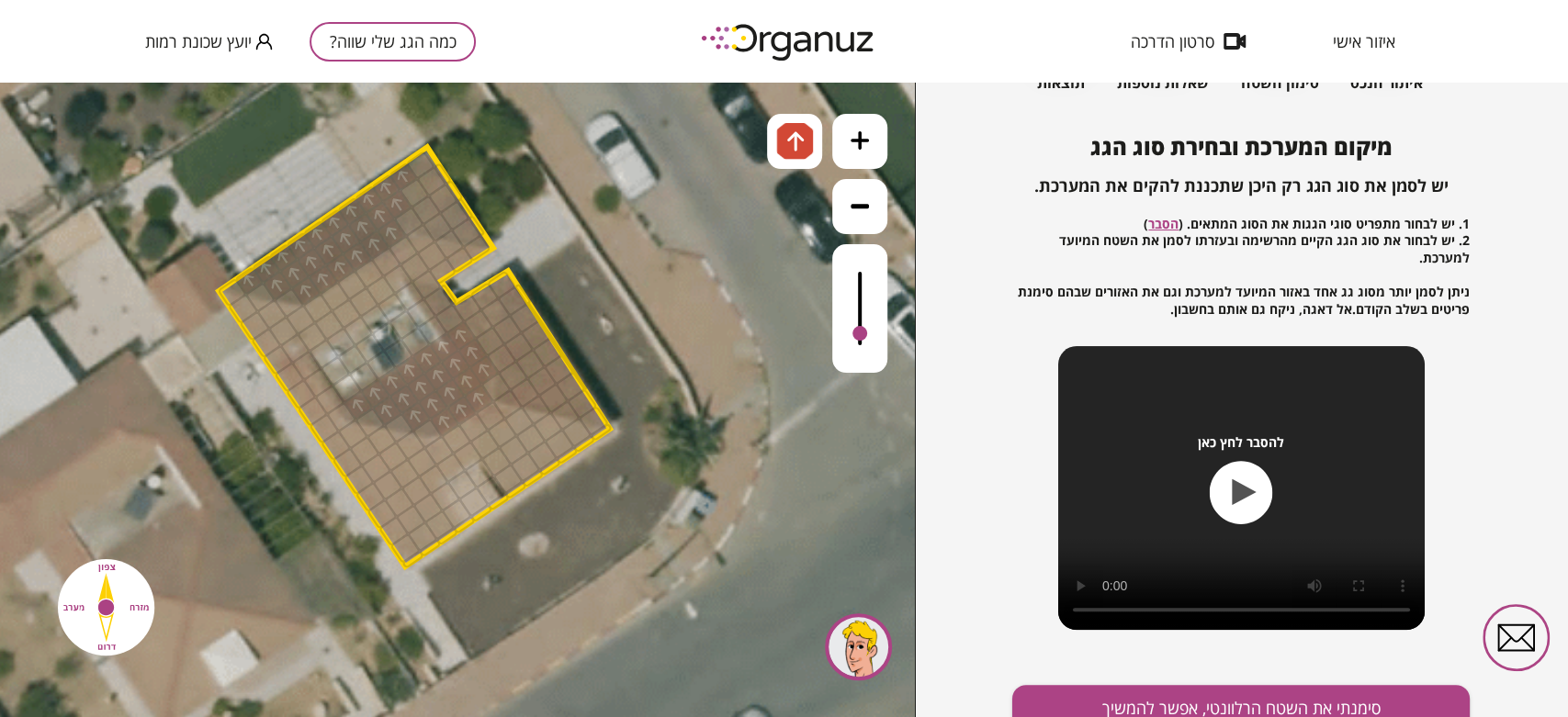 click at bounding box center (484, 370) 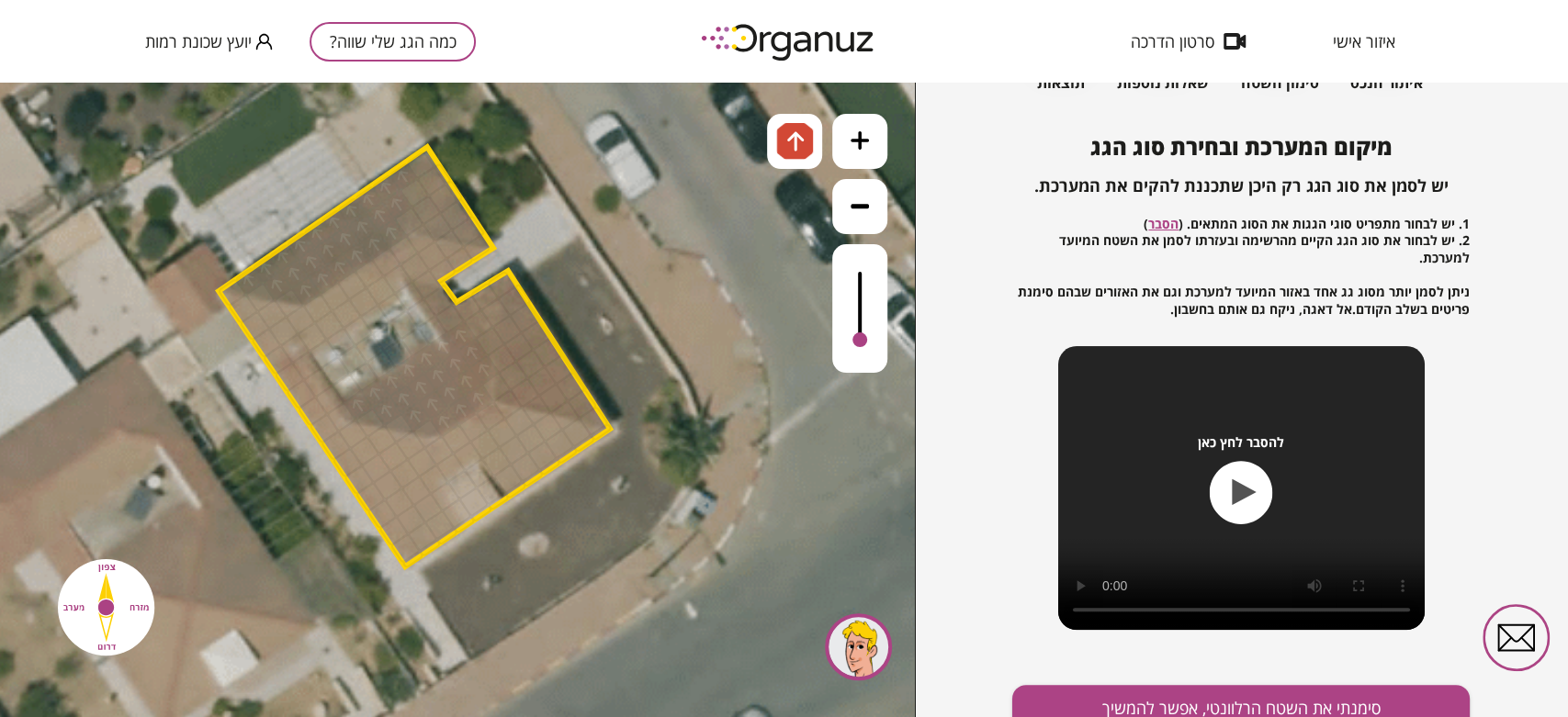drag, startPoint x: 856, startPoint y: 332, endPoint x: 848, endPoint y: 342, distance: 12.806248 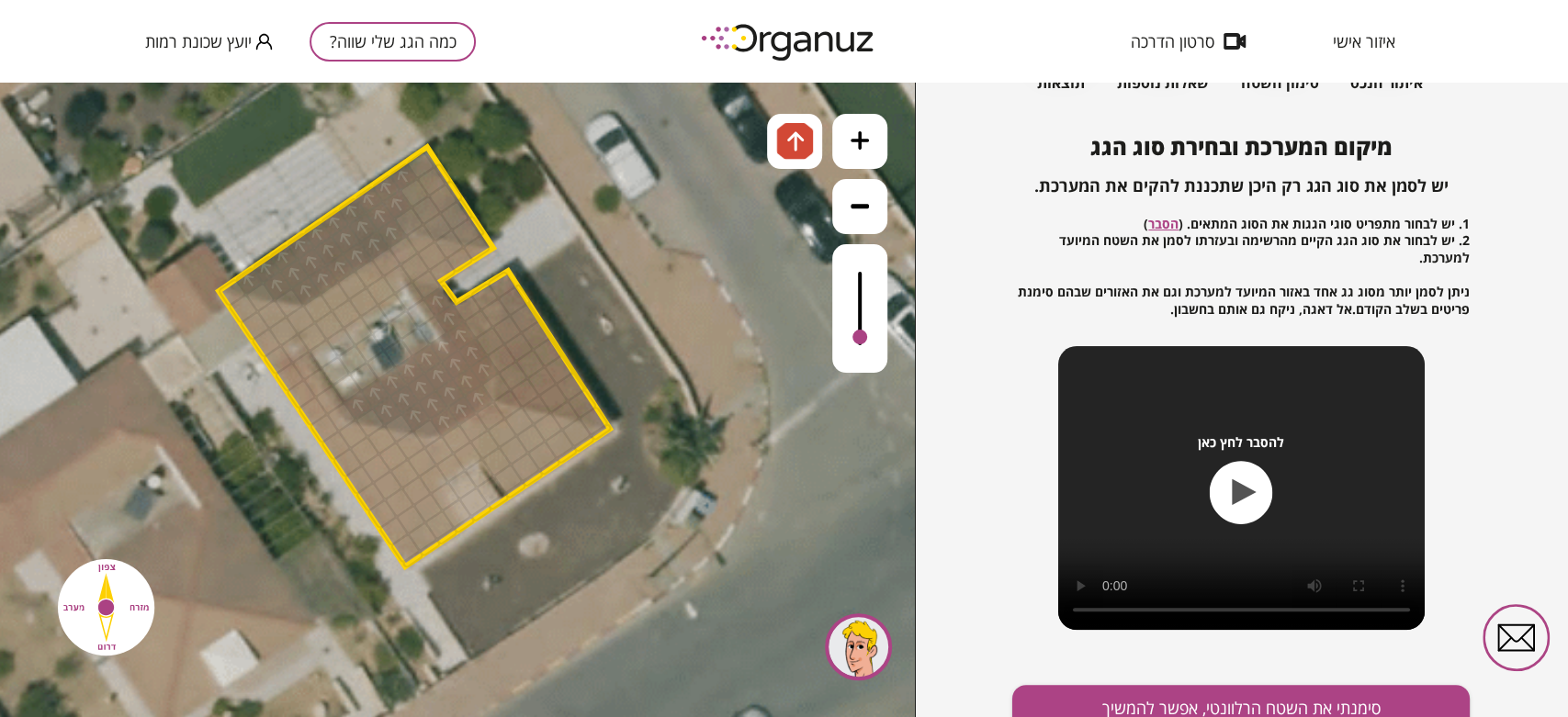 drag, startPoint x: 436, startPoint y: 301, endPoint x: 444, endPoint y: 319, distance: 19.697716 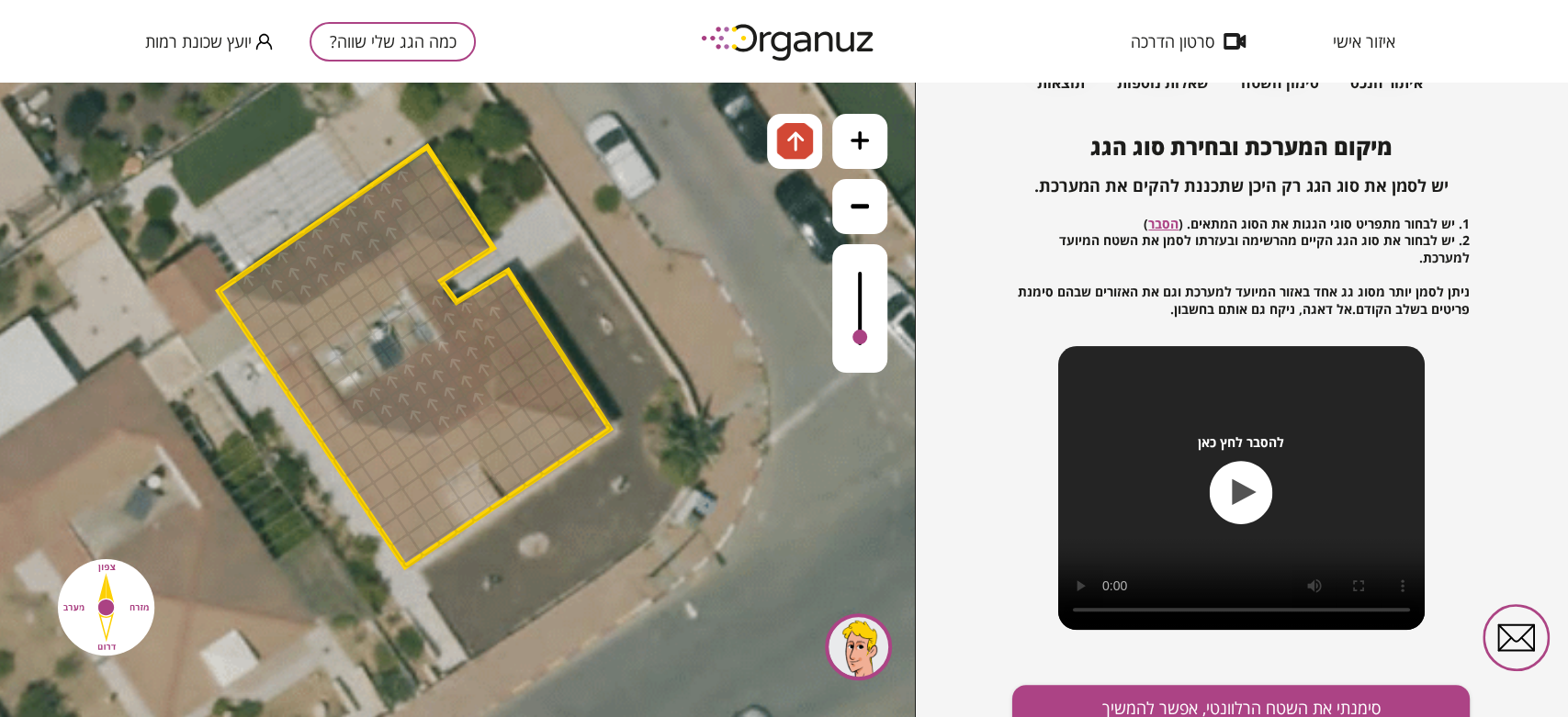 drag, startPoint x: 483, startPoint y: 342, endPoint x: 489, endPoint y: 319, distance: 23.769729 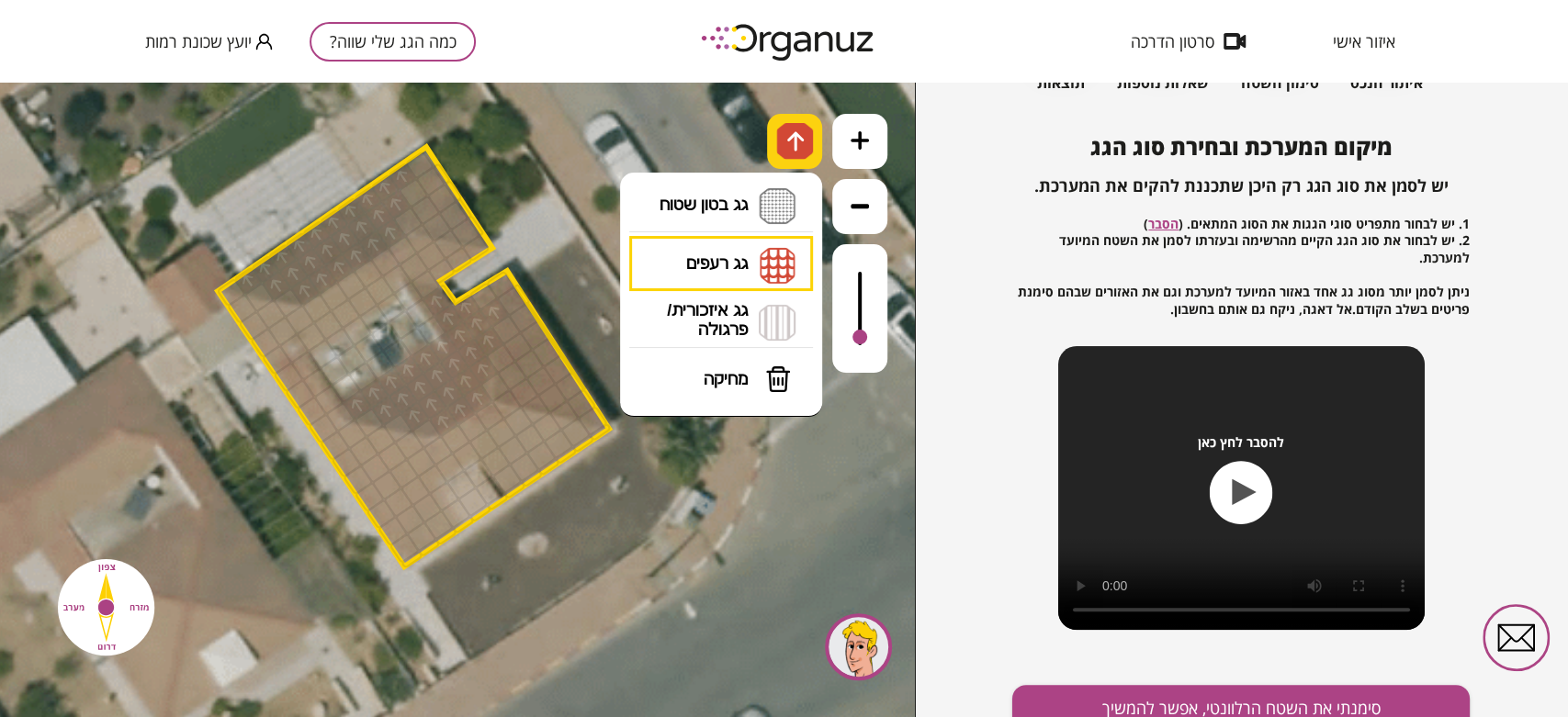 click at bounding box center (795, 141) 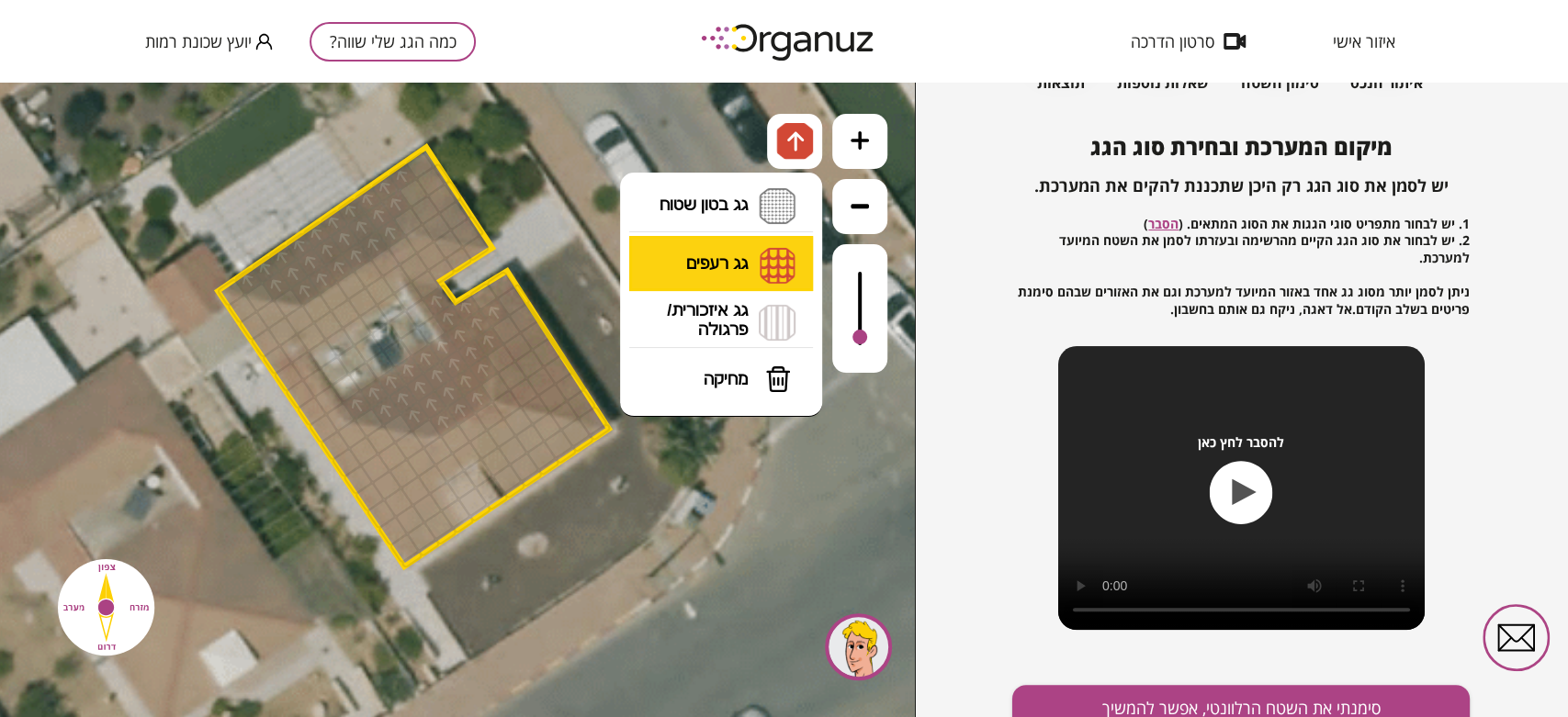 click on "גג רעפים
רעפים צפון
רעפים דרום
רעפים מערב
רעפים מזרח" at bounding box center [721, 264] 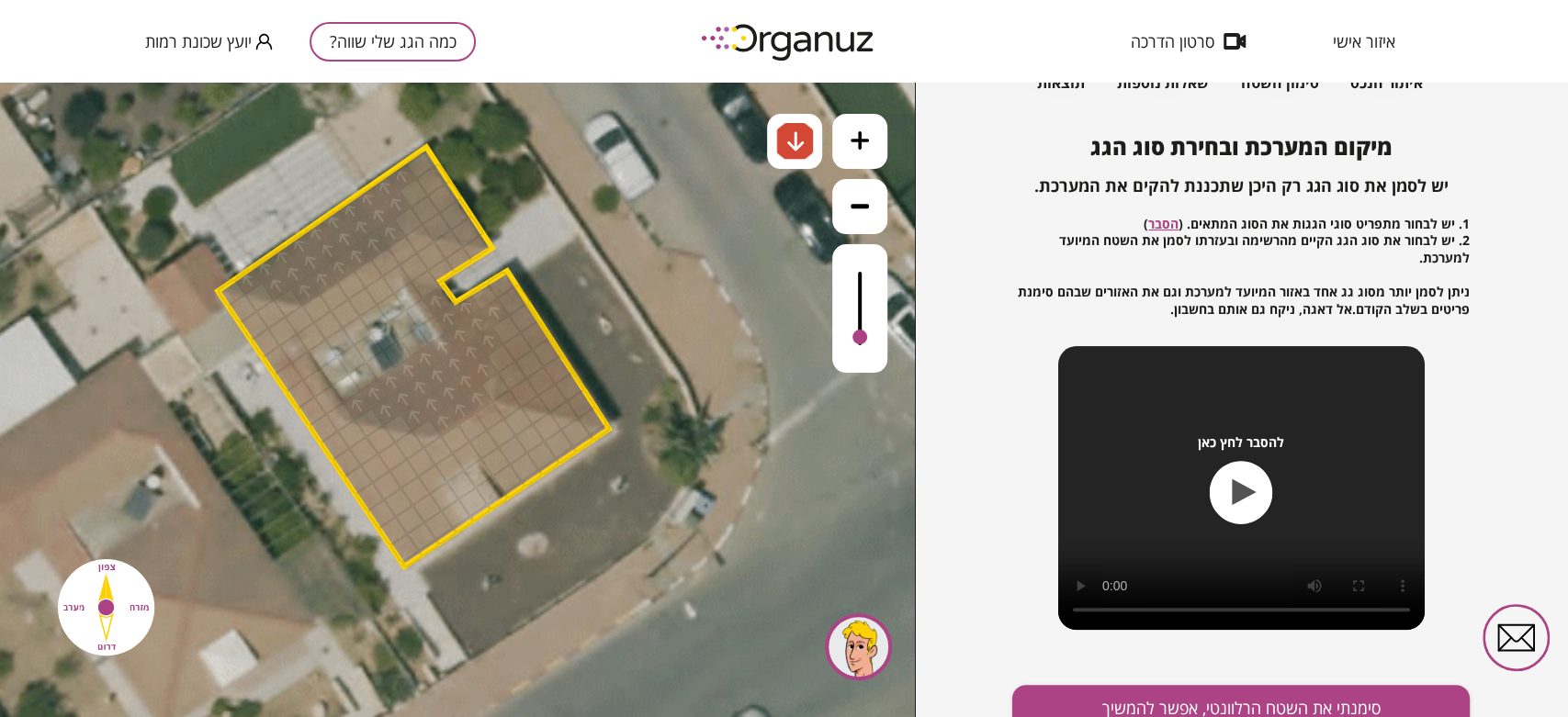 click on ".st0 {
fill: #FFFFFF;
}
א" at bounding box center (457, 399) 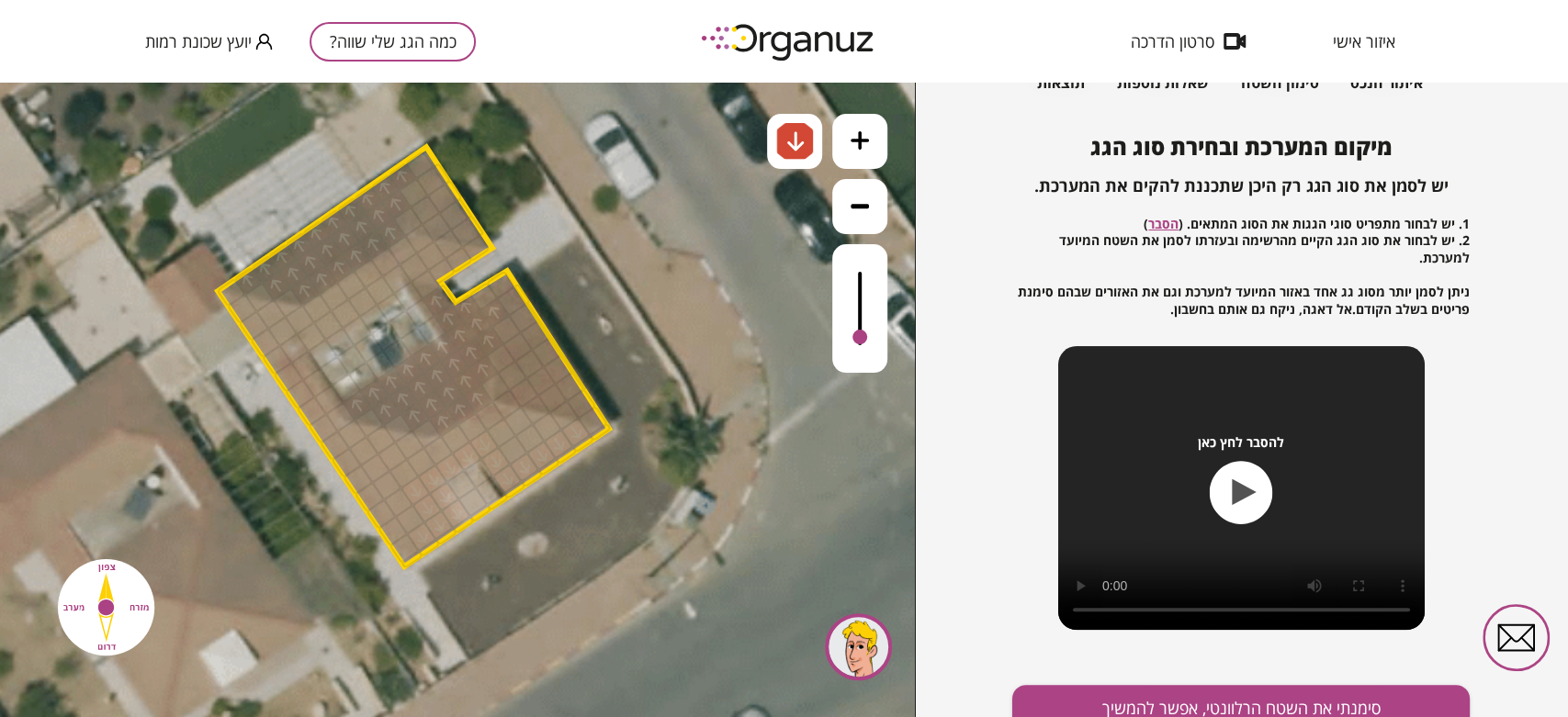 drag, startPoint x: 418, startPoint y: 542, endPoint x: 577, endPoint y: 437, distance: 190.54133 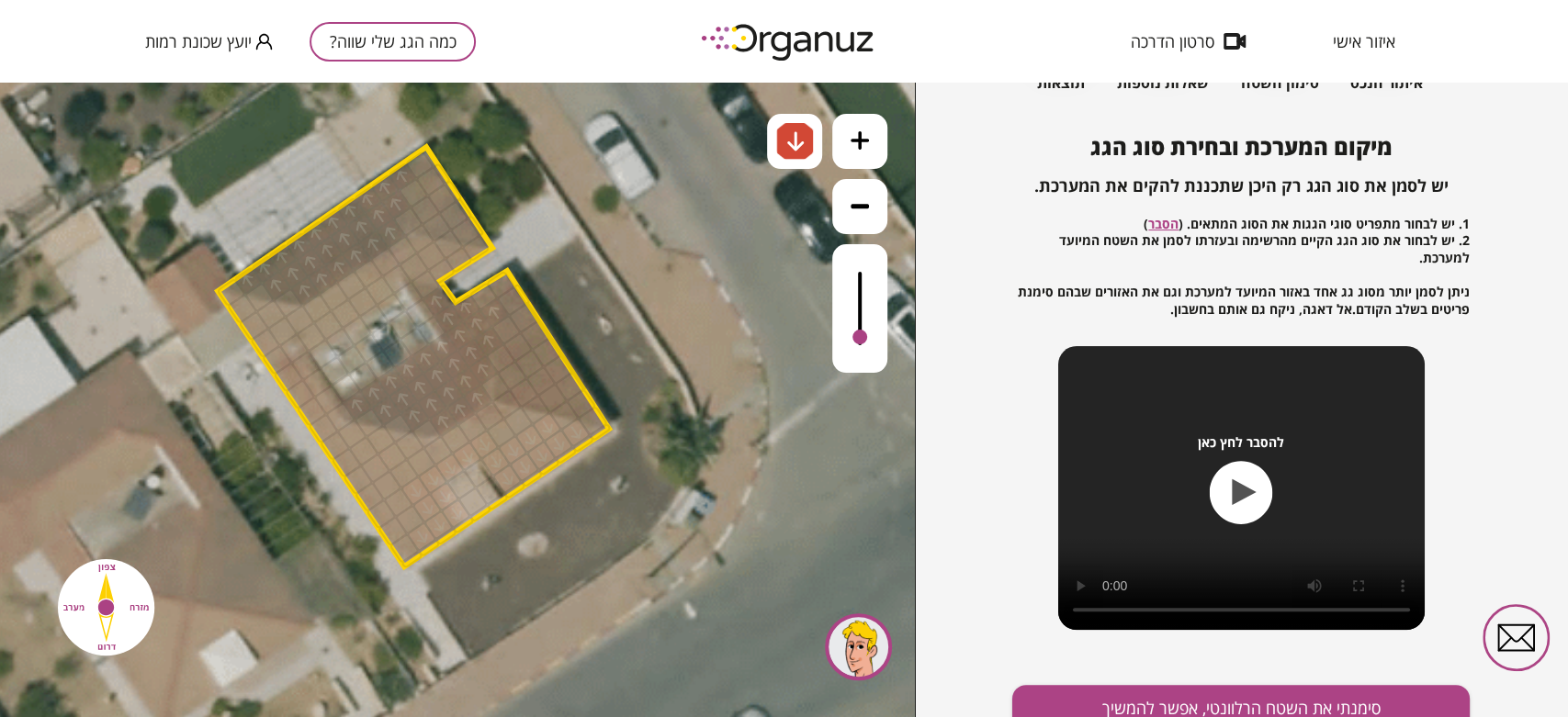drag, startPoint x: 507, startPoint y: 449, endPoint x: 536, endPoint y: 431, distance: 34.132096 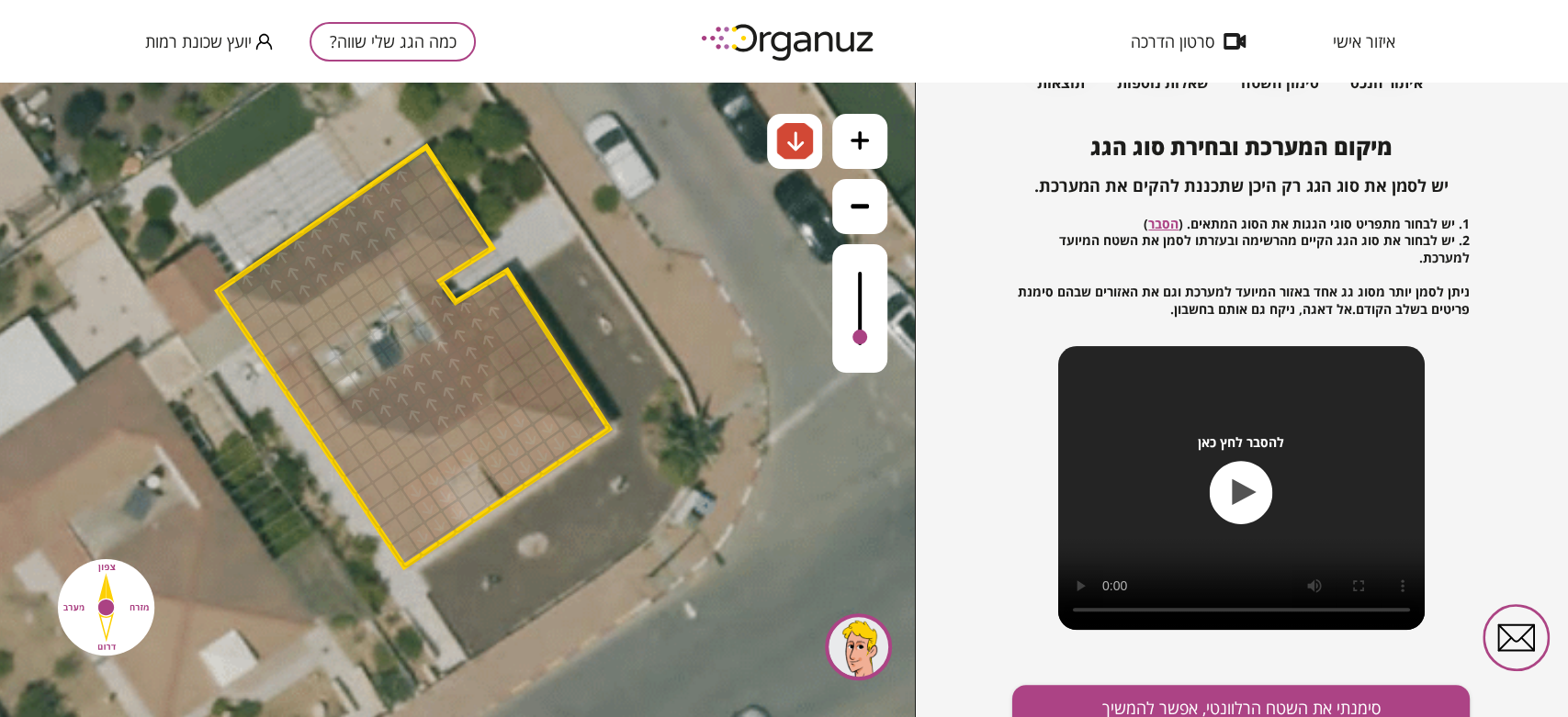 drag, startPoint x: 523, startPoint y: 424, endPoint x: 503, endPoint y: 430, distance: 20.88061 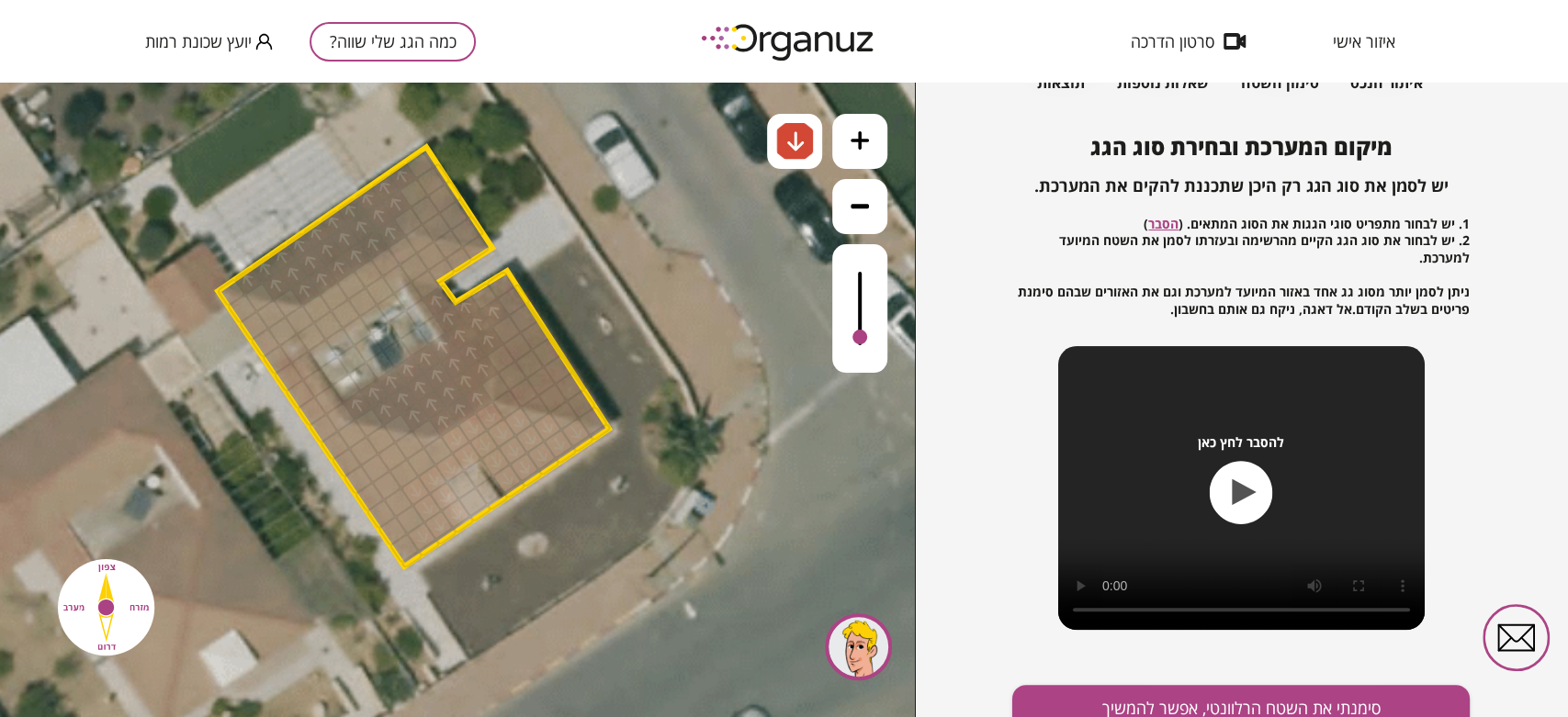 drag, startPoint x: 494, startPoint y: 420, endPoint x: 450, endPoint y: 442, distance: 49.1935 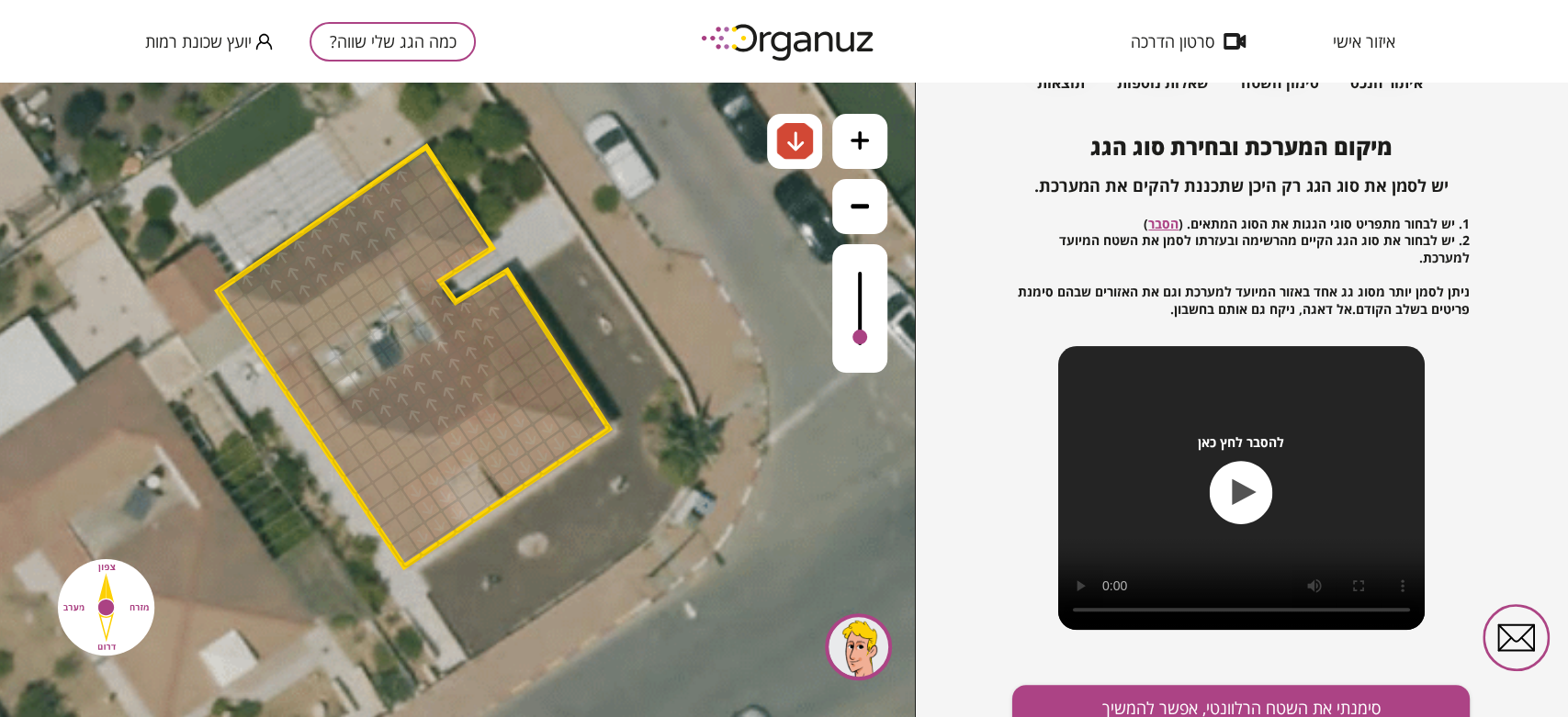 drag, startPoint x: 472, startPoint y: 253, endPoint x: 427, endPoint y: 276, distance: 50.53712 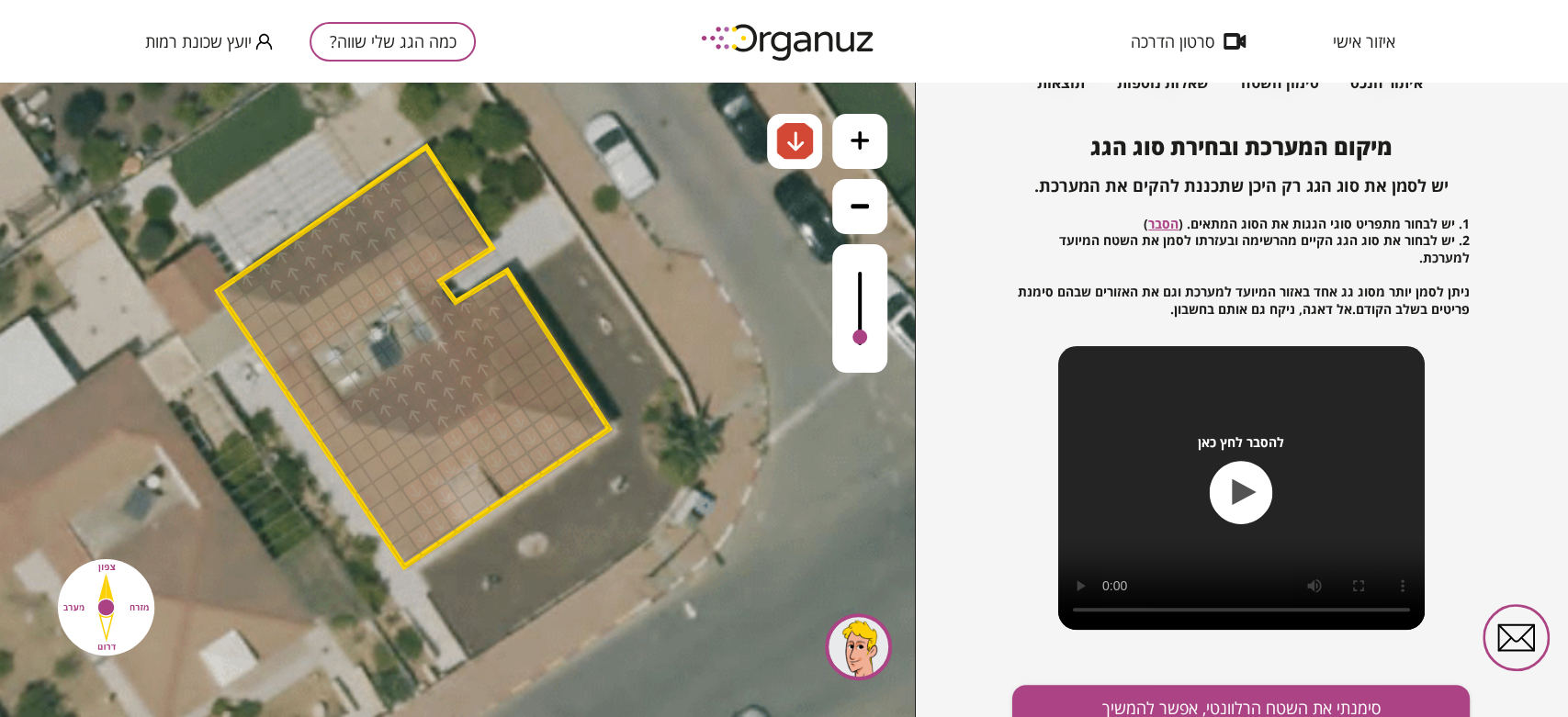 drag, startPoint x: 434, startPoint y: 259, endPoint x: 312, endPoint y: 325, distance: 138.70833 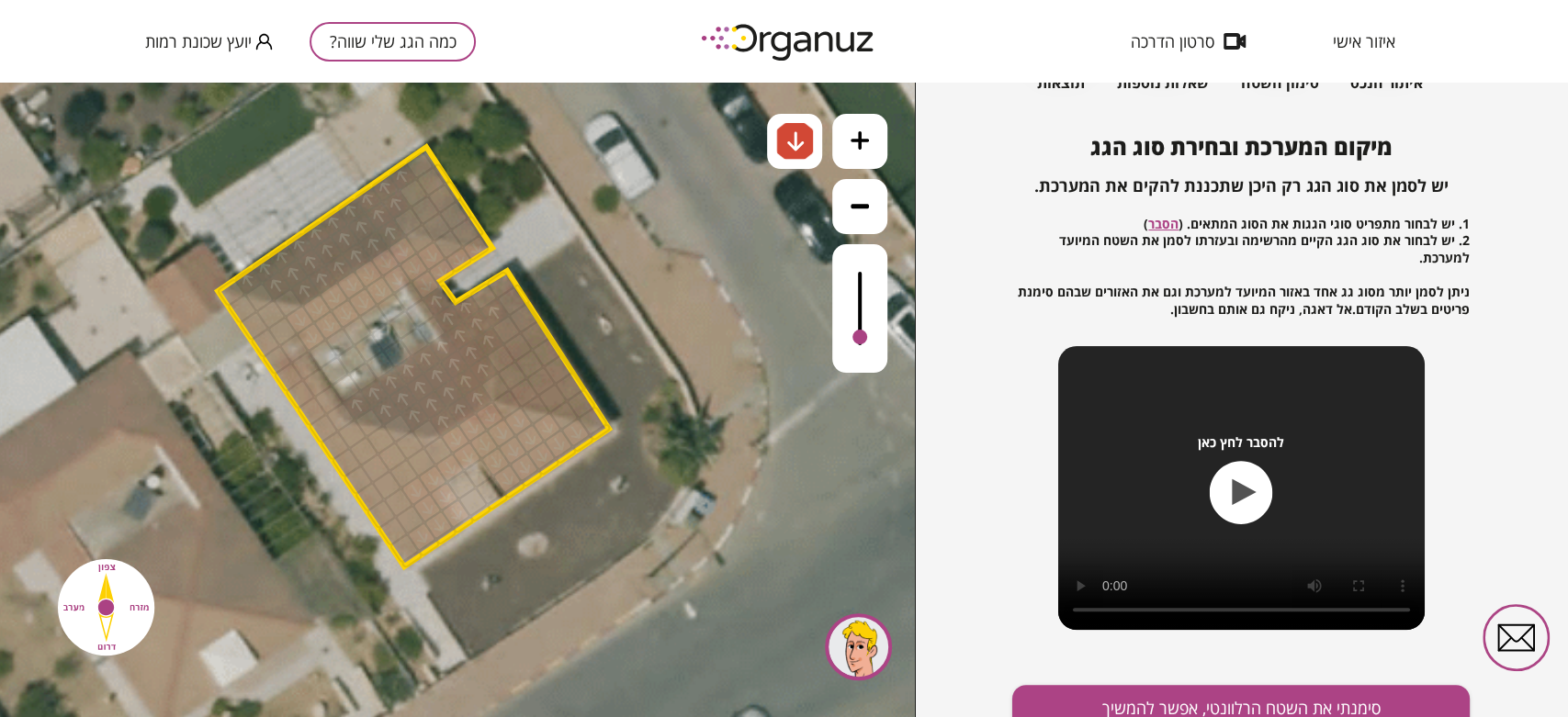 drag, startPoint x: 305, startPoint y: 324, endPoint x: 411, endPoint y: 255, distance: 126.4792 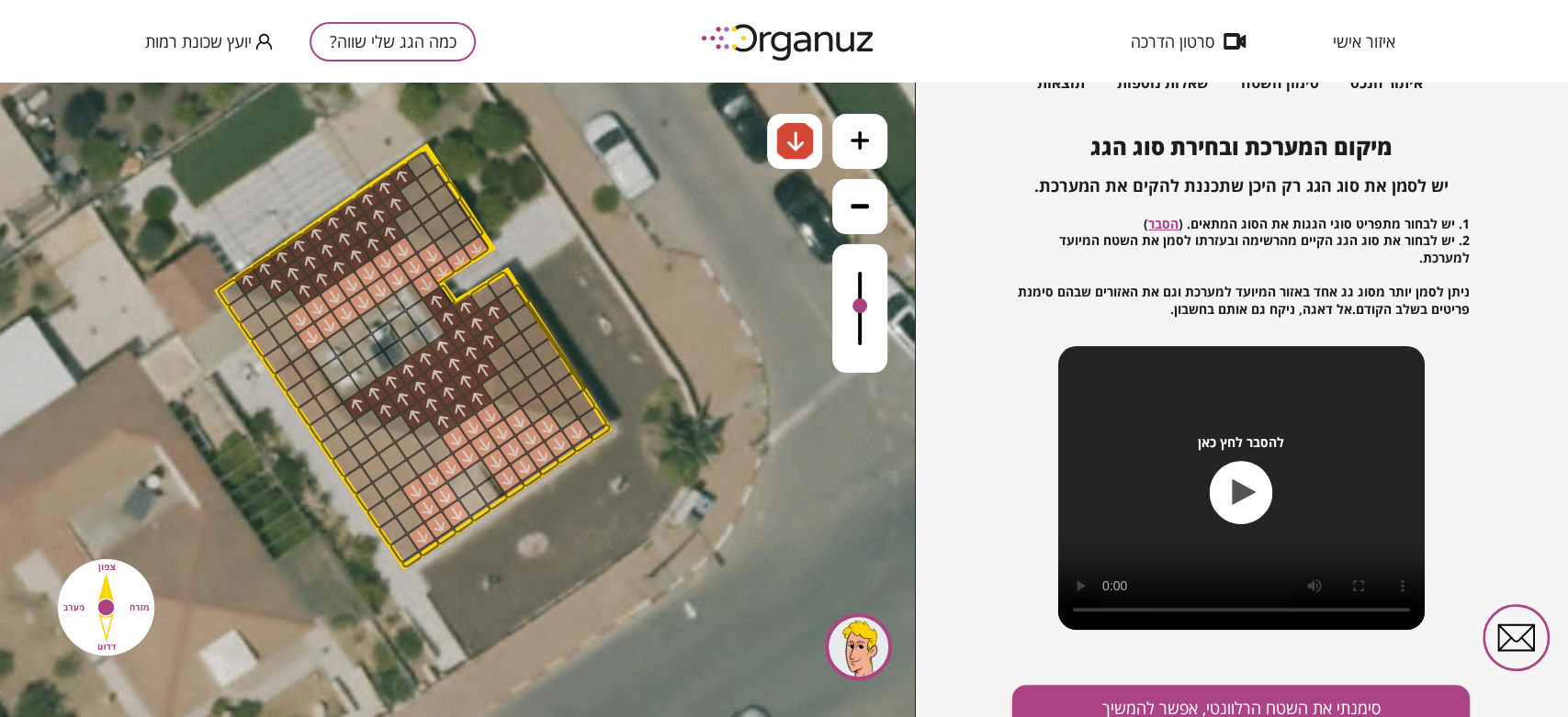 click at bounding box center (860, 306) 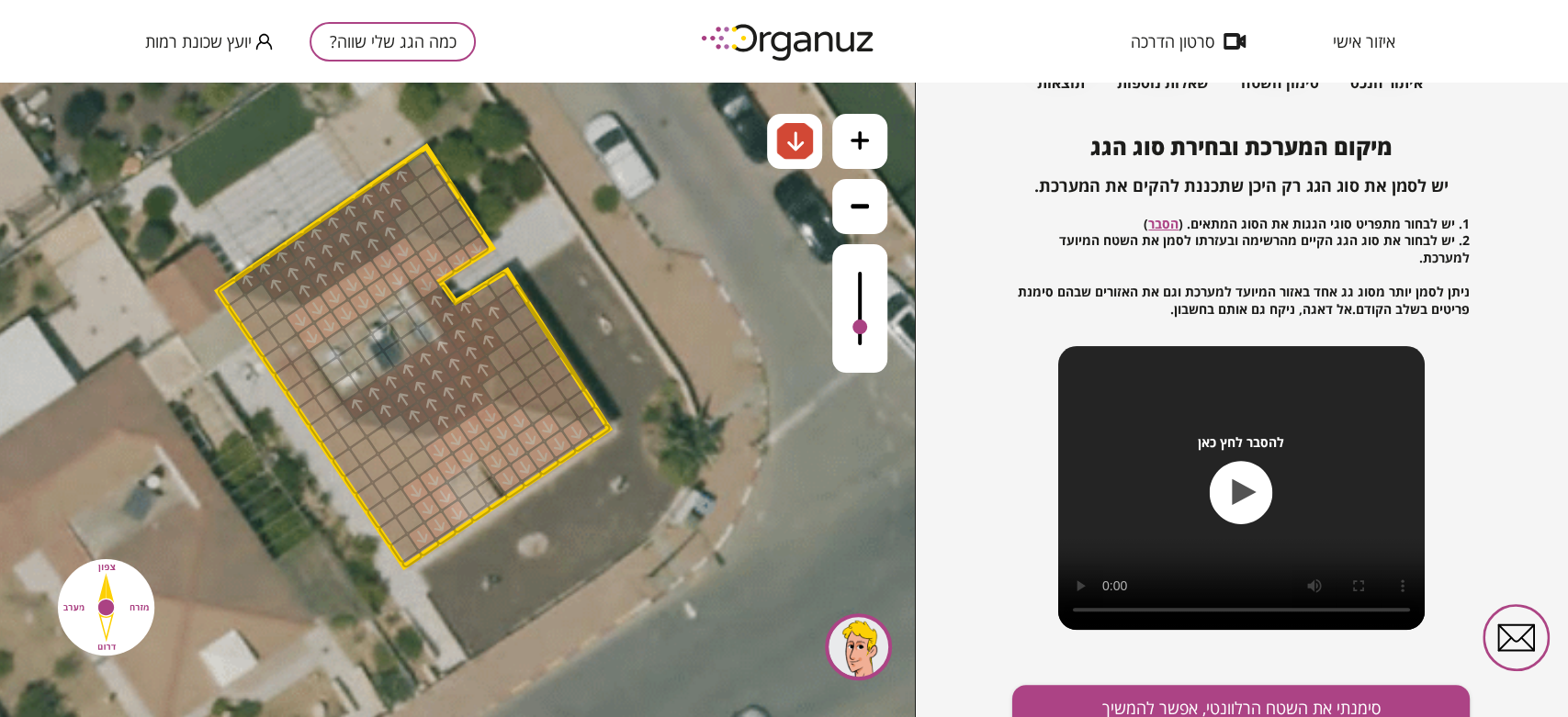 drag, startPoint x: 858, startPoint y: 305, endPoint x: 852, endPoint y: 329, distance: 24.738634 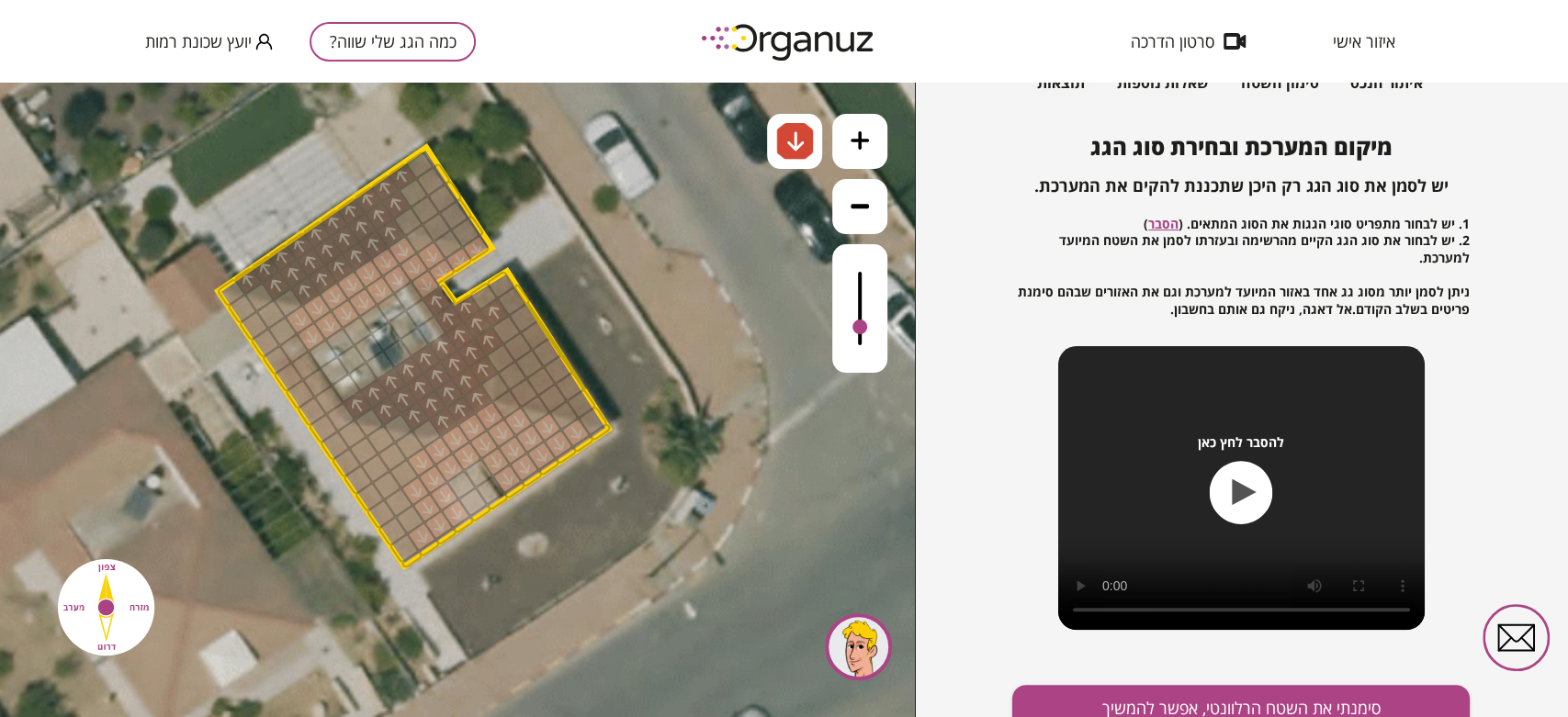 click at bounding box center [421, 462] 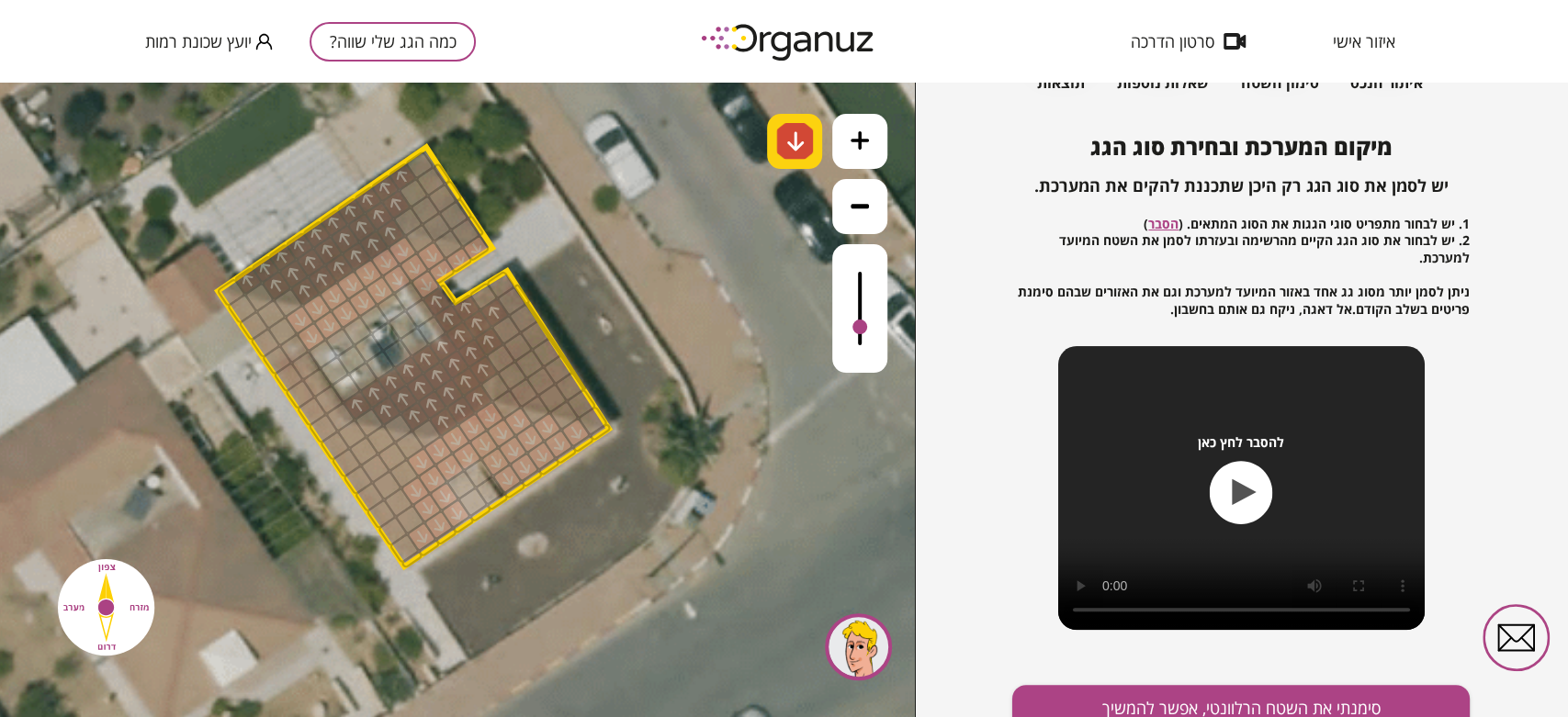 click at bounding box center [795, 141] 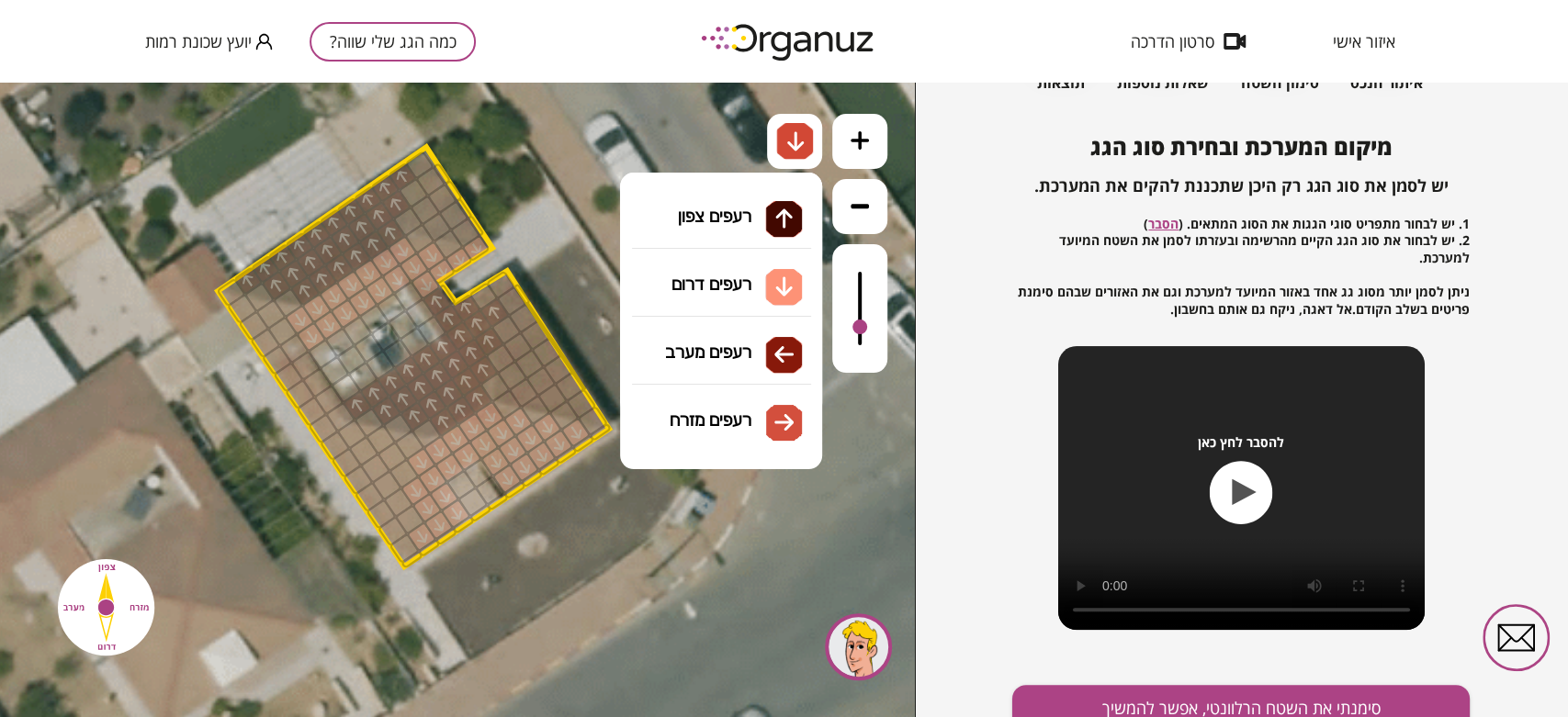 click on "גג רעפים
רעפים צפון
רעפים דרום
רעפים מערב
רעפים מזרח" at bounding box center [721, 264] 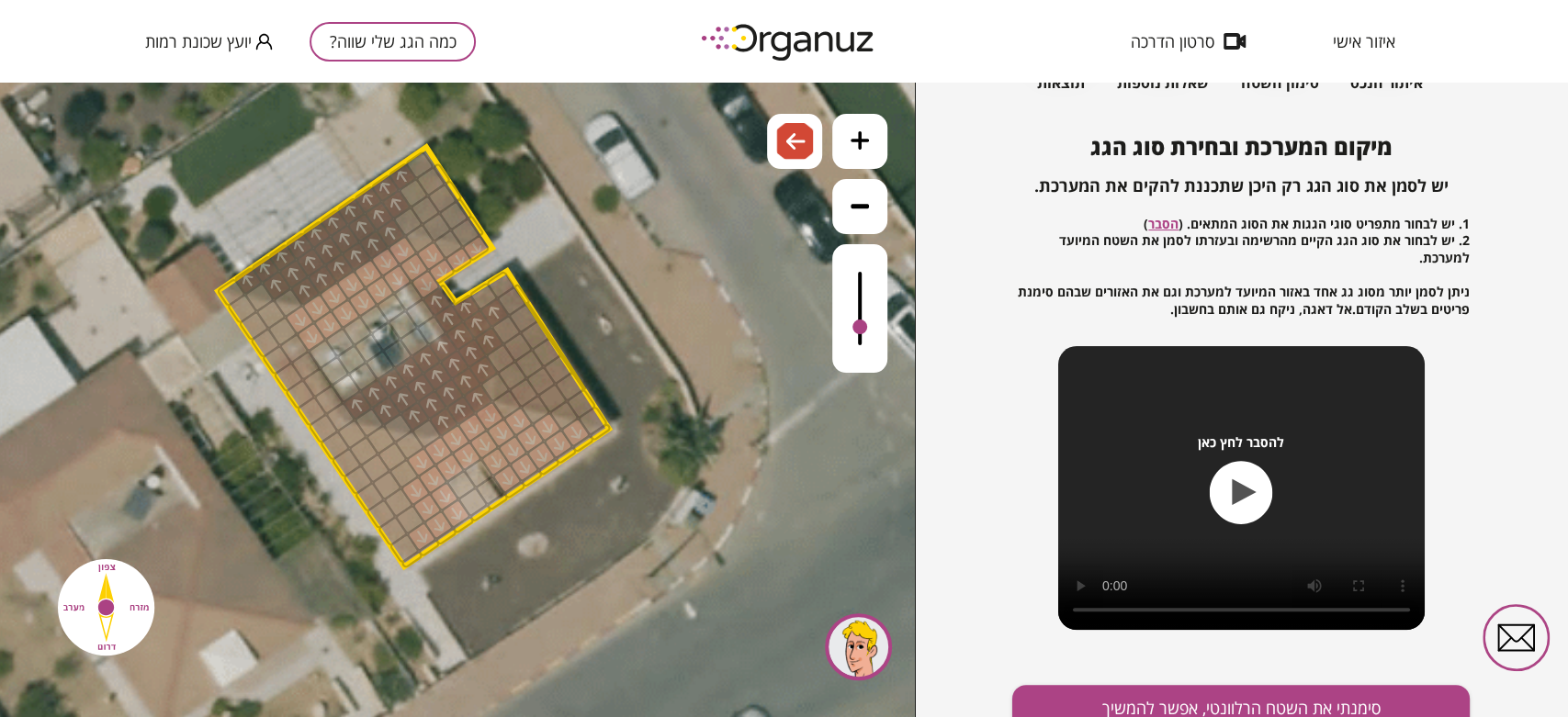 click on ".st0 {
fill: #FFFFFF;
}
א" at bounding box center (457, 399) 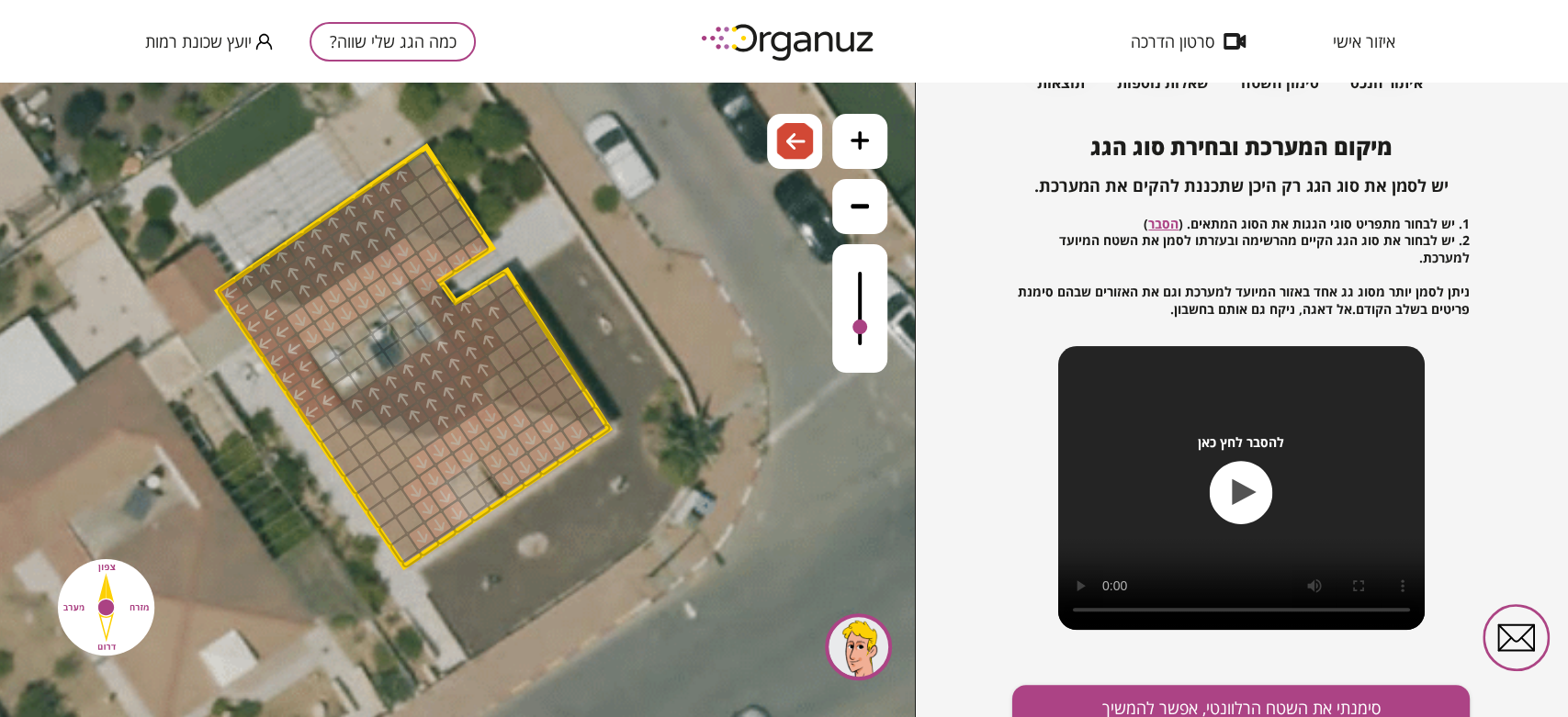 drag, startPoint x: 241, startPoint y: 309, endPoint x: 301, endPoint y: 391, distance: 101.60709 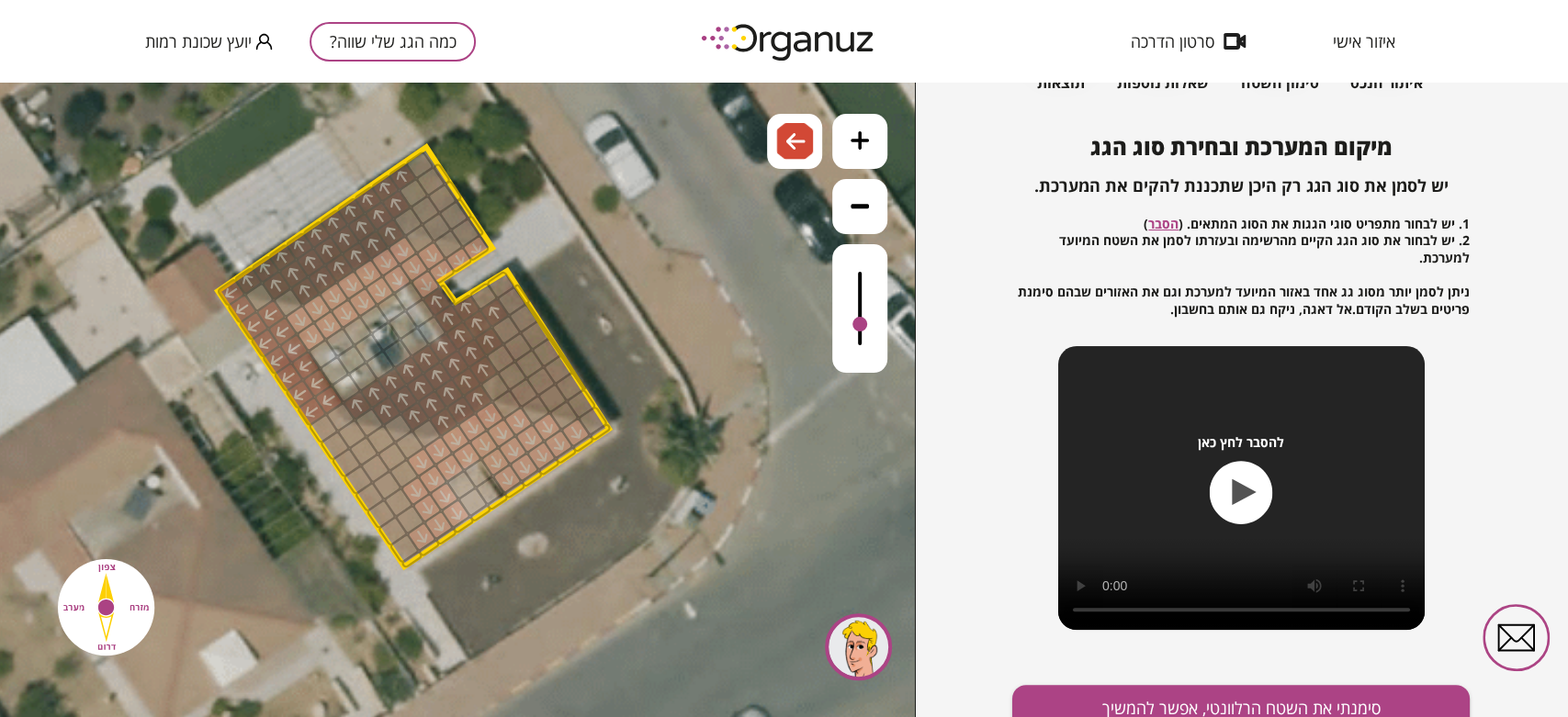 click at bounding box center [860, 324] 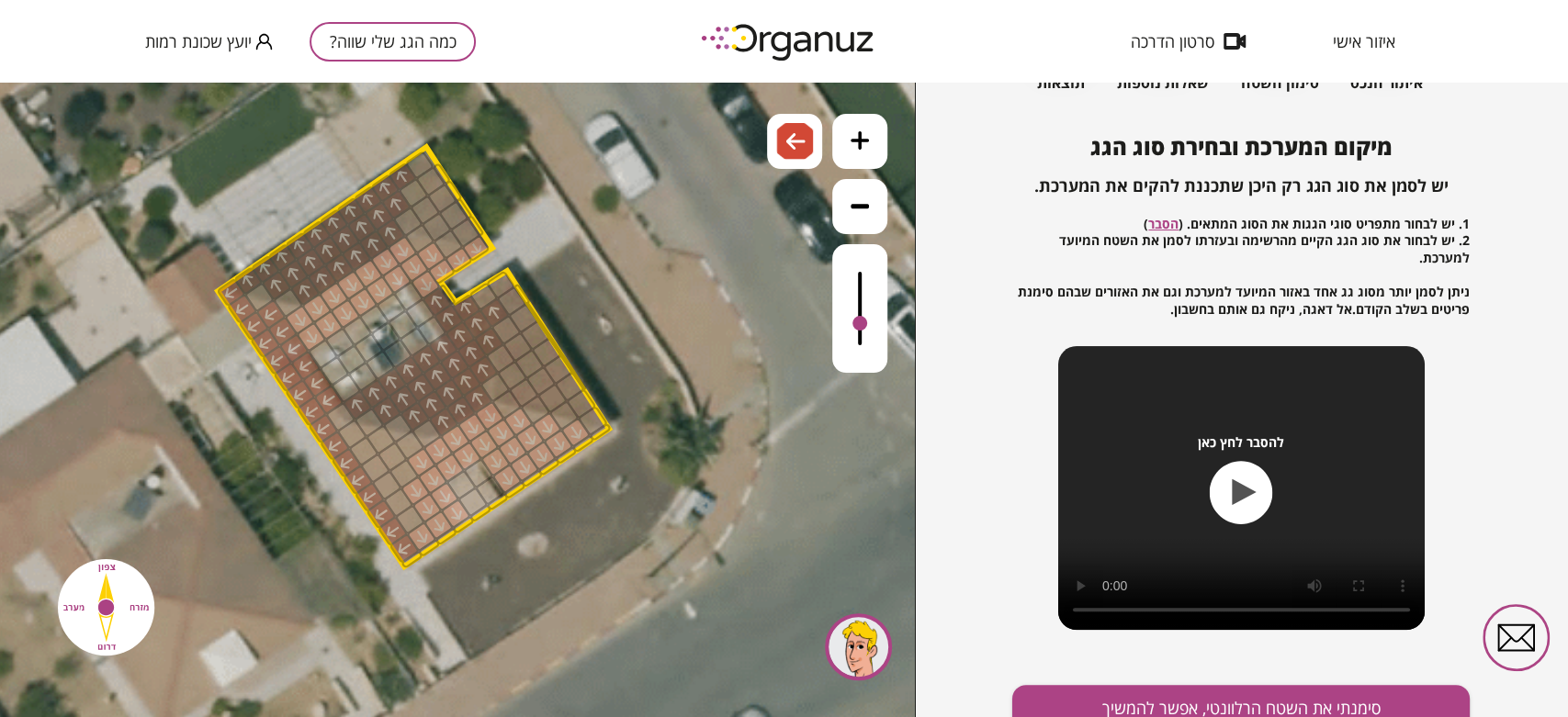 drag, startPoint x: 326, startPoint y: 429, endPoint x: 390, endPoint y: 531, distance: 120.4159 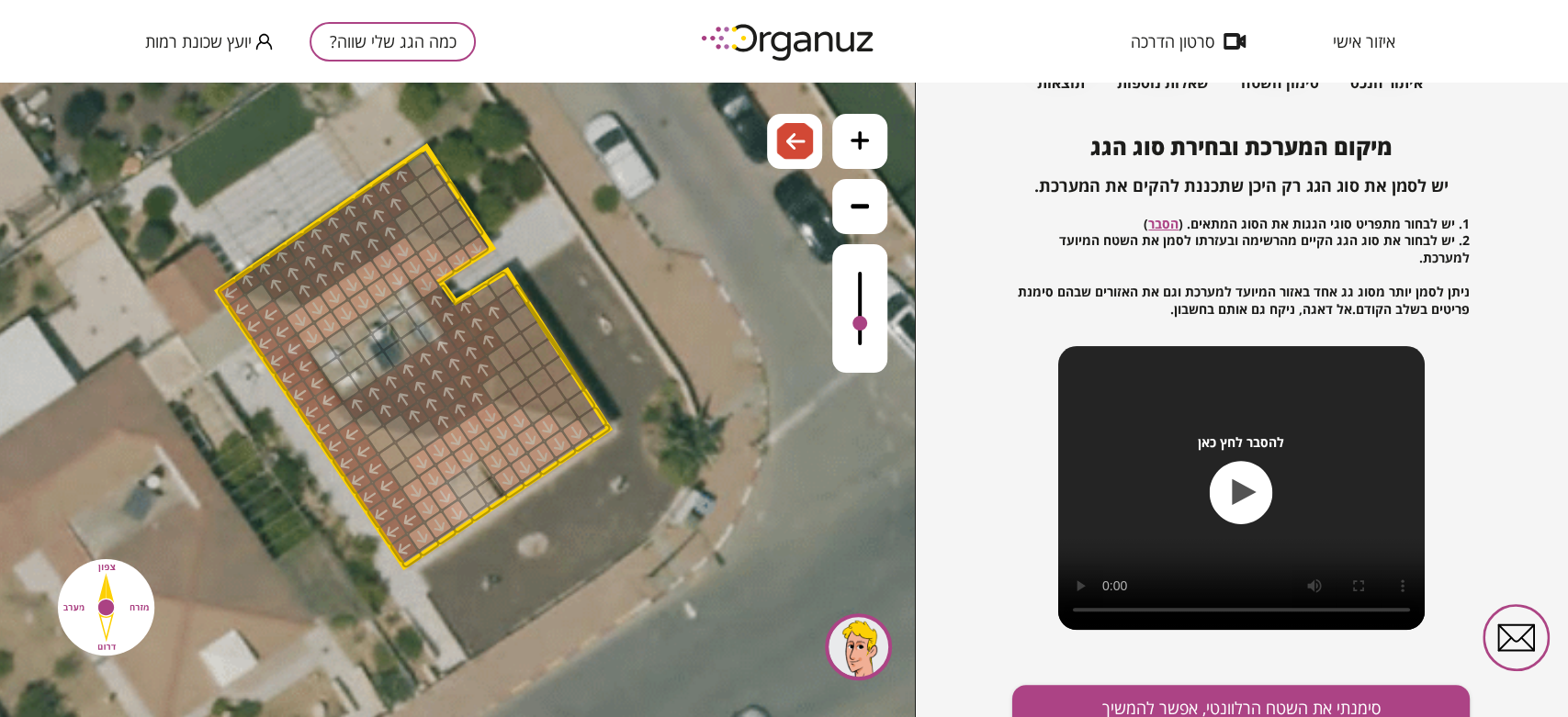 drag, startPoint x: 401, startPoint y: 519, endPoint x: 351, endPoint y: 443, distance: 90.97252 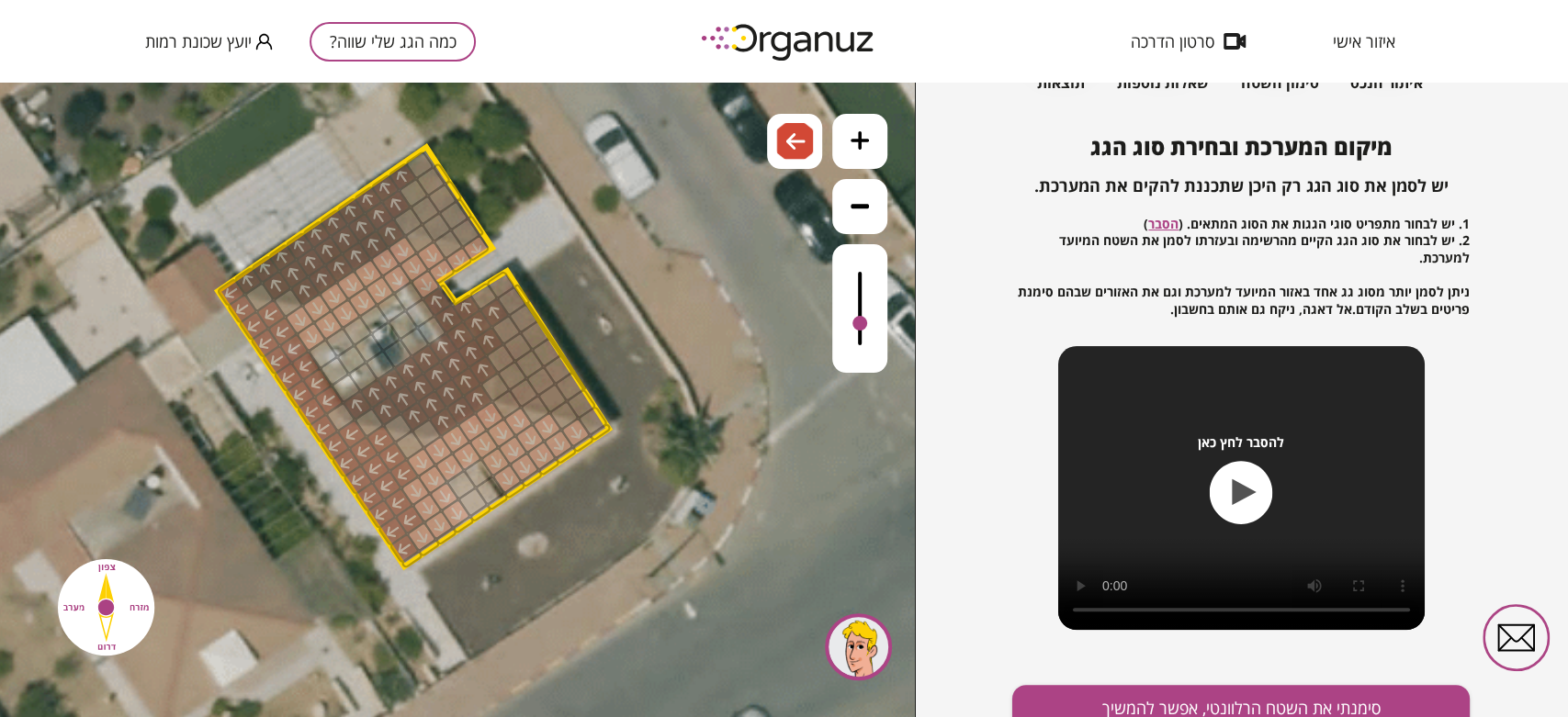drag, startPoint x: 374, startPoint y: 444, endPoint x: 394, endPoint y: 465, distance: 29 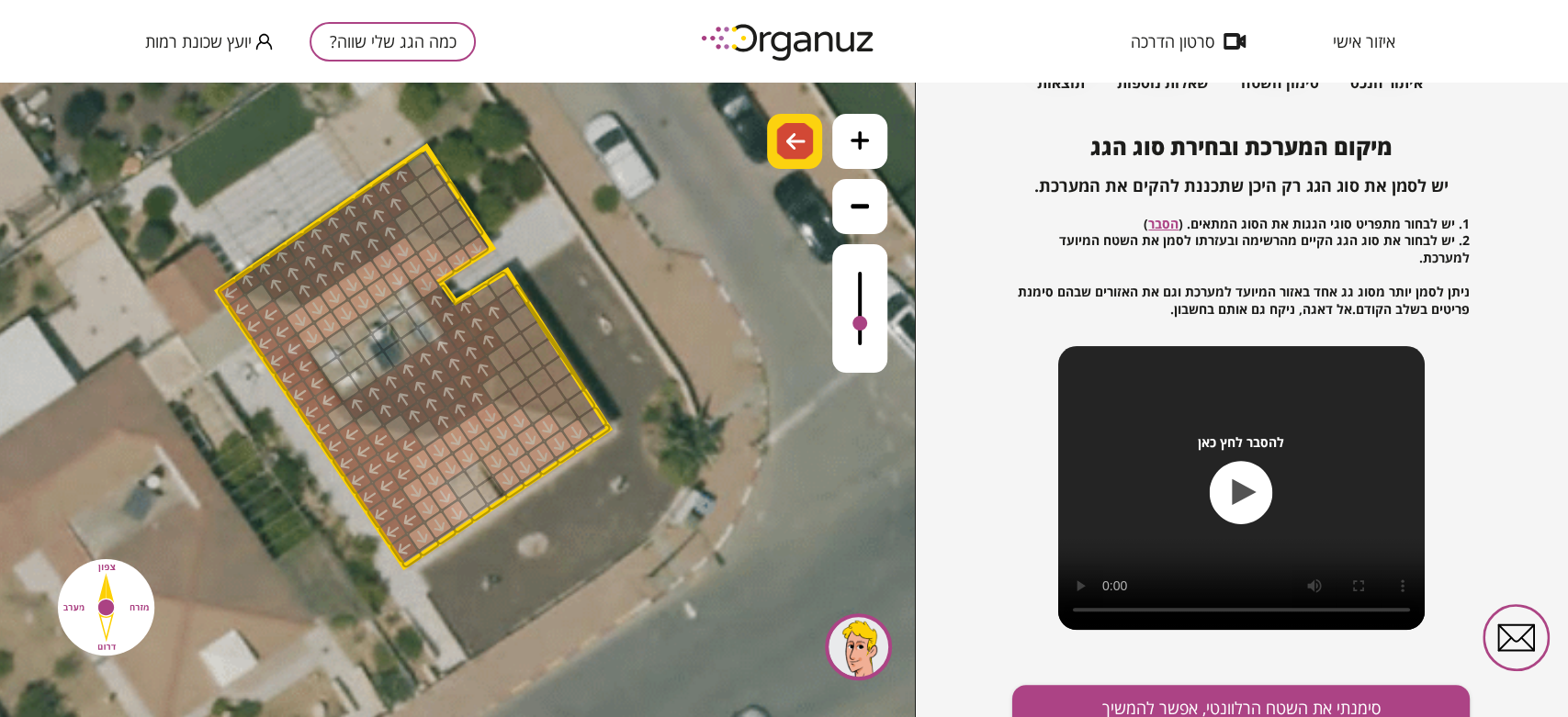 click at bounding box center (795, 141) 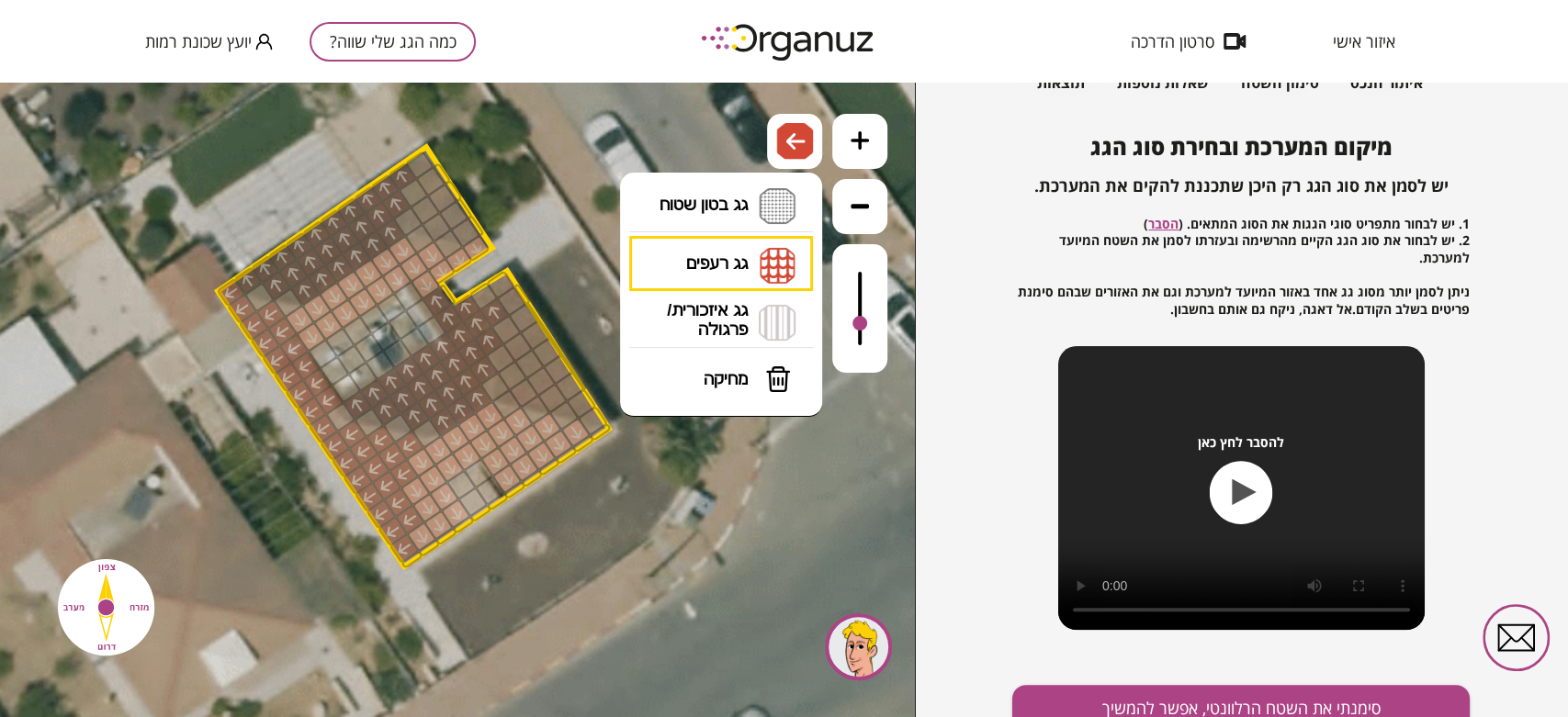 click on "גג רעפים
רעפים צפון
רעפים דרום
רעפים מערב
רעפים מזרח" at bounding box center [721, 264] 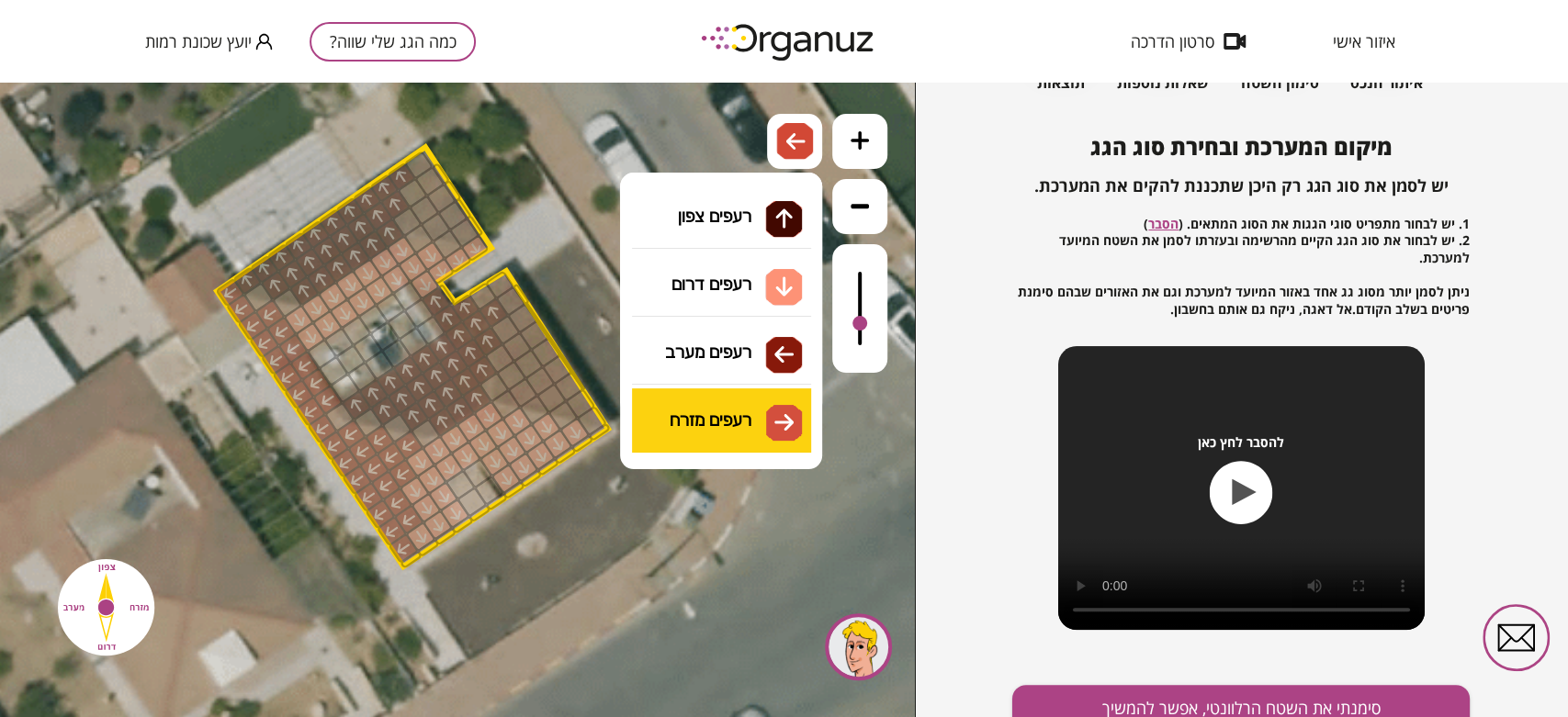 click on ".st0 {
fill: #FFFFFF;
}
א" at bounding box center [457, 399] 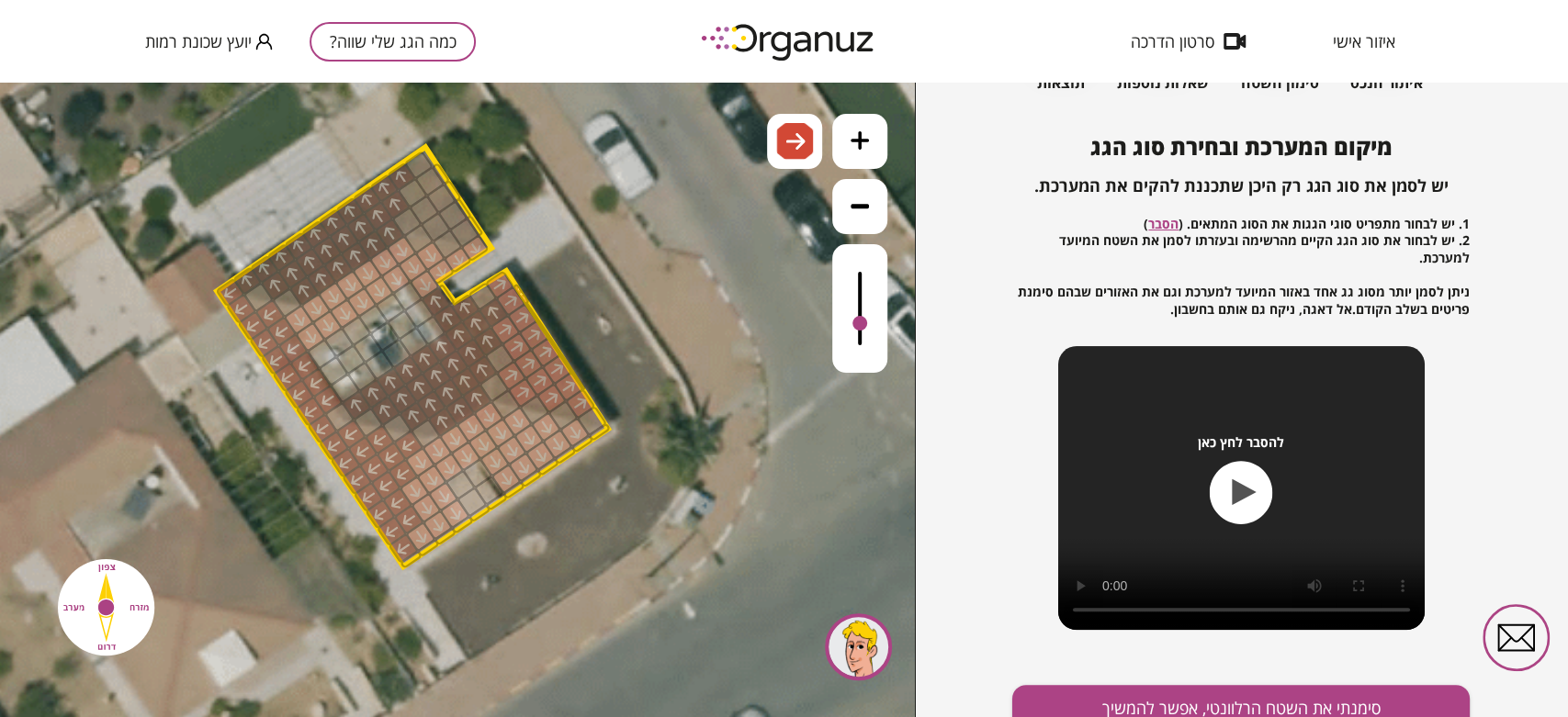 drag, startPoint x: 504, startPoint y: 381, endPoint x: 504, endPoint y: 285, distance: 96 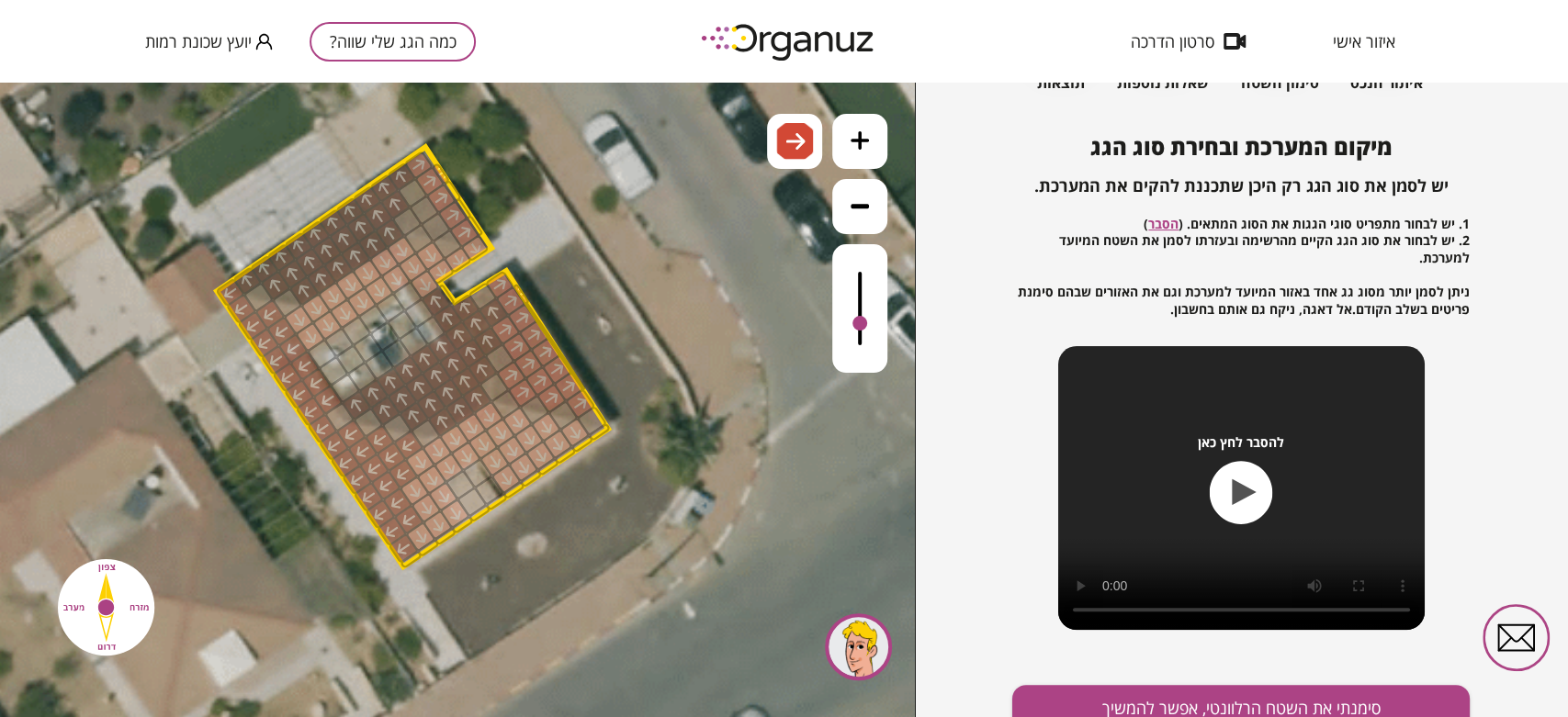 drag, startPoint x: 463, startPoint y: 226, endPoint x: 424, endPoint y: 160, distance: 76.66159 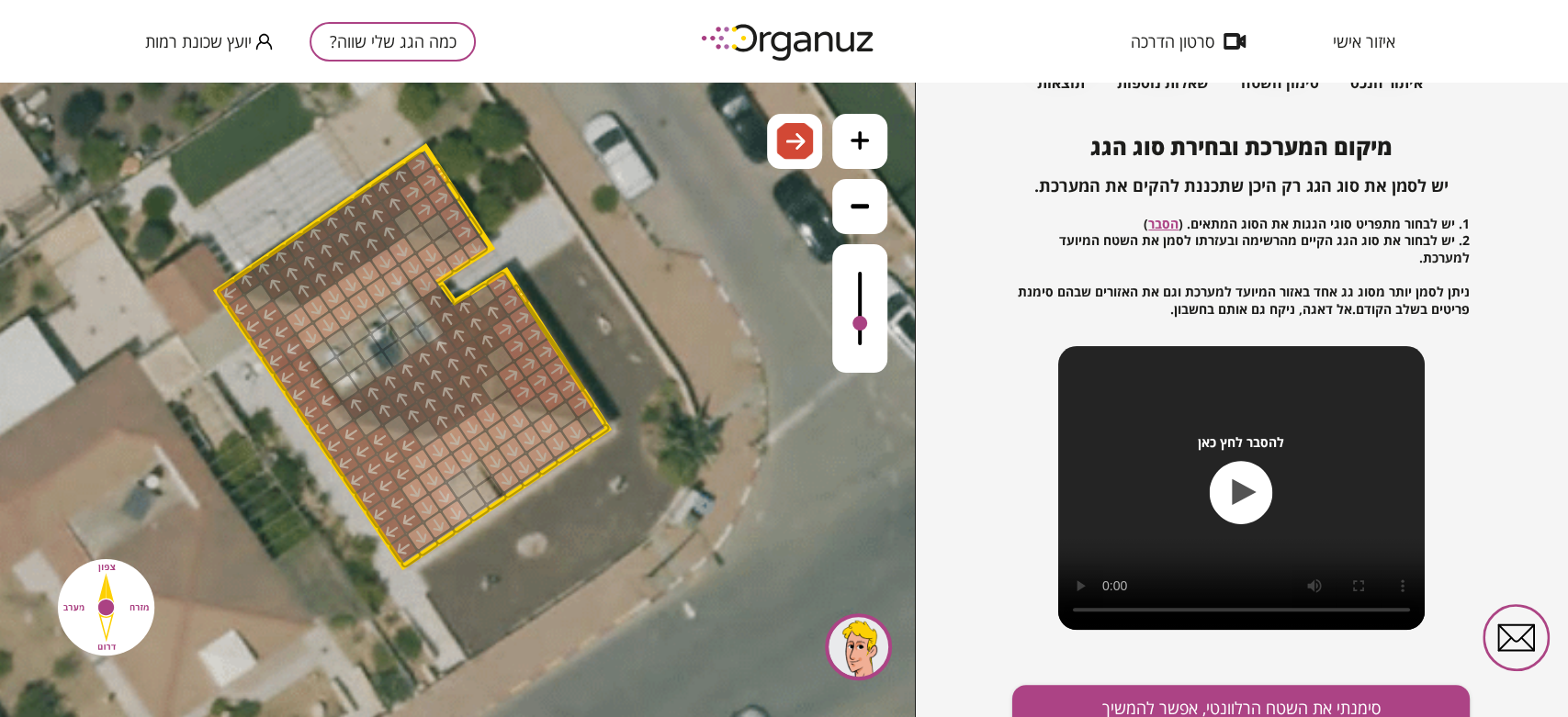 drag, startPoint x: 412, startPoint y: 192, endPoint x: 441, endPoint y: 214, distance: 36.40055 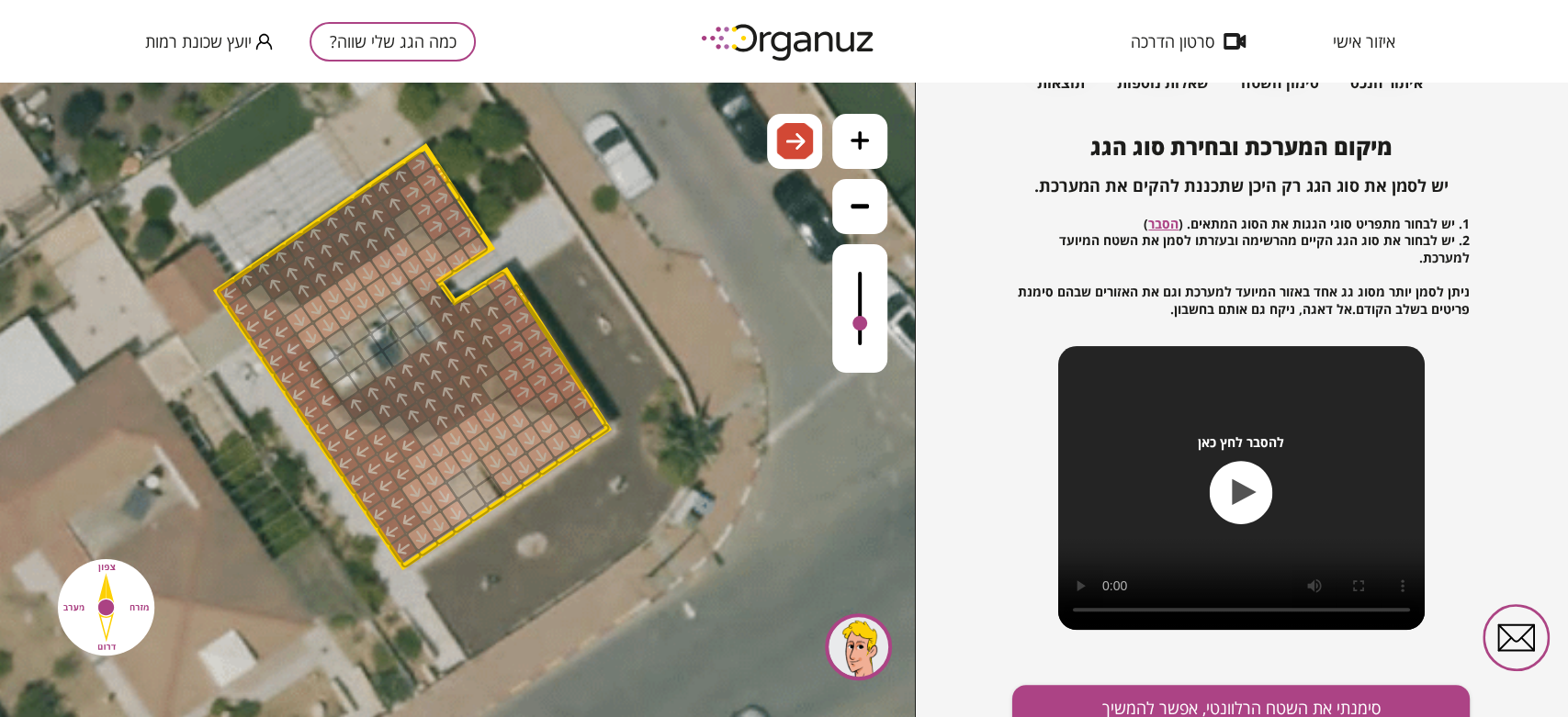 click at bounding box center (435, 227) 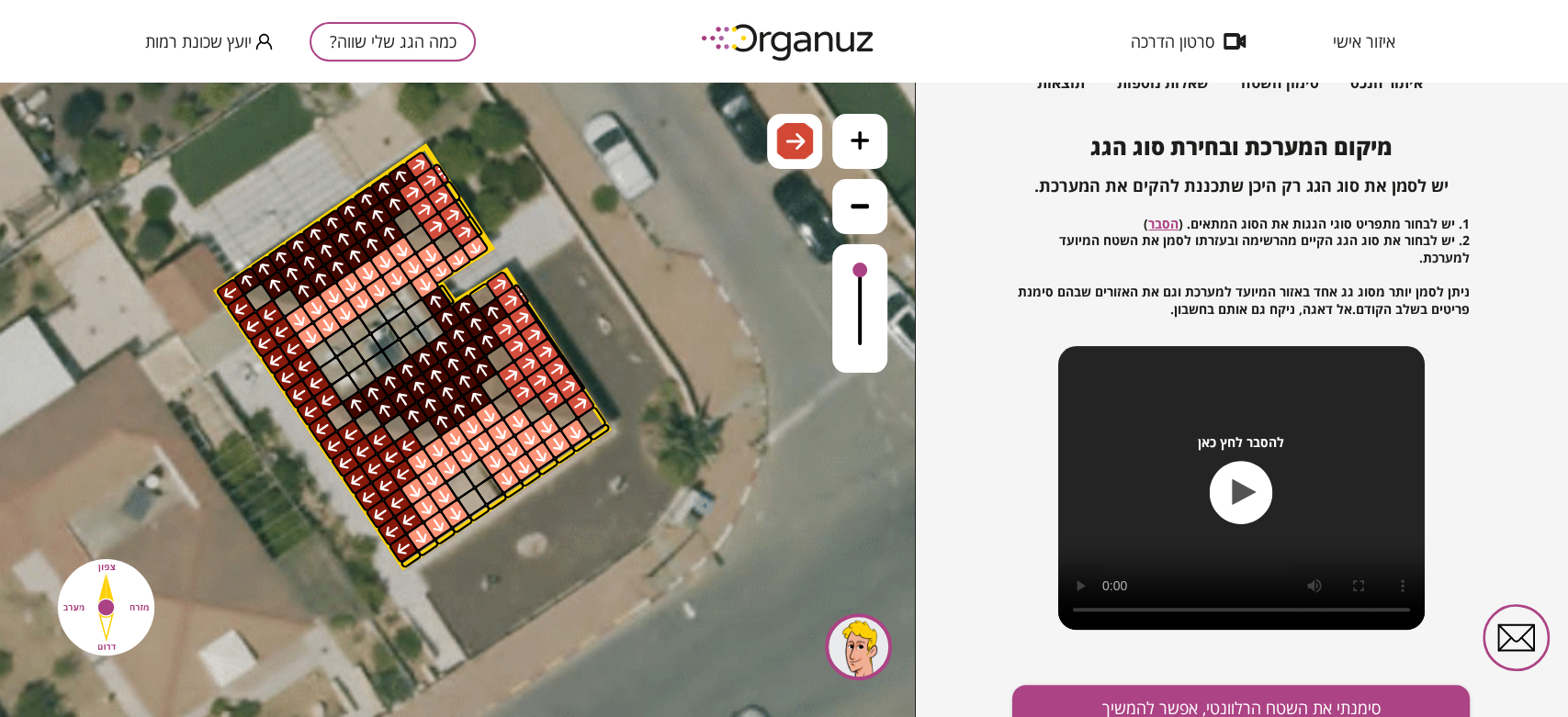drag, startPoint x: 862, startPoint y: 325, endPoint x: 889, endPoint y: 192, distance: 135.71293 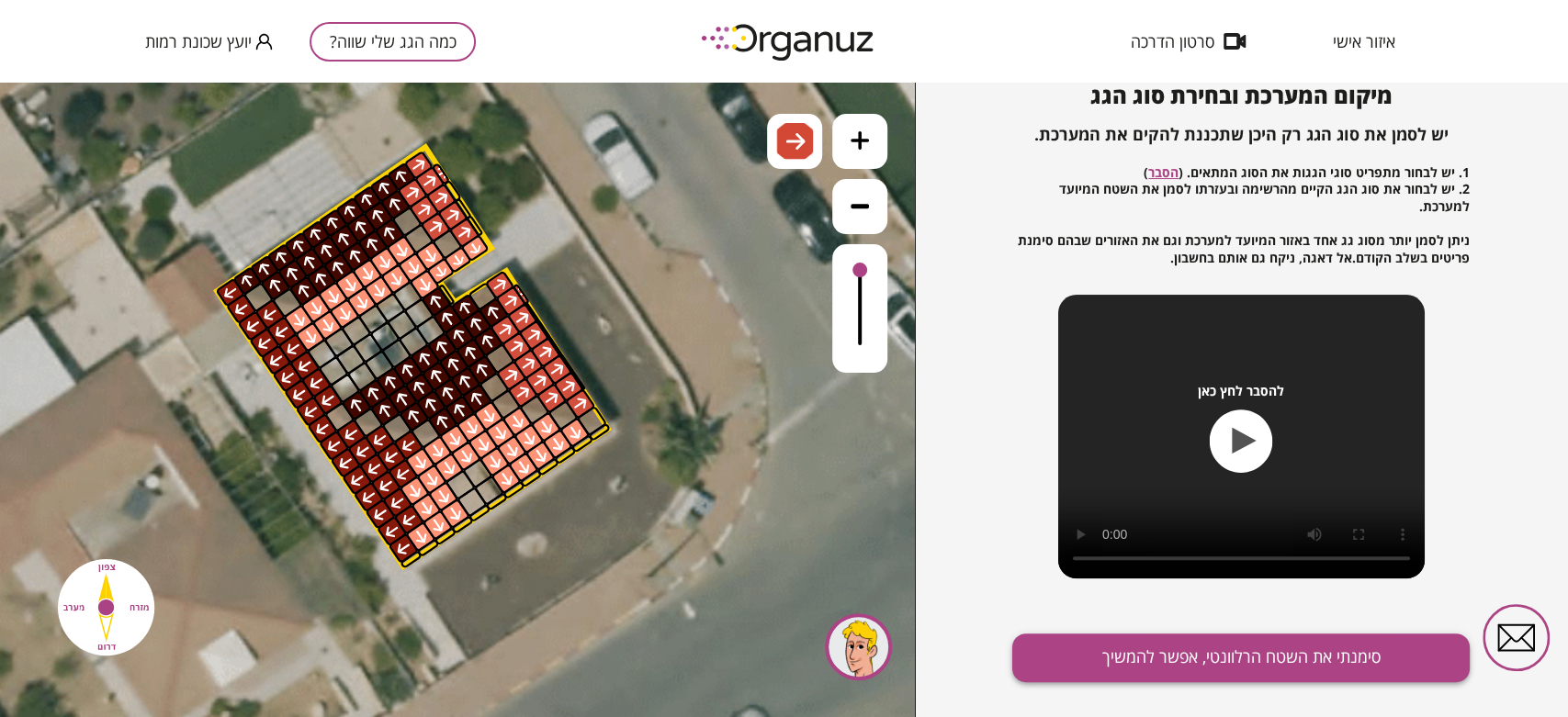 click on "סימנתי את השטח הרלוונטי, אפשר להמשיך" at bounding box center (1241, 657) 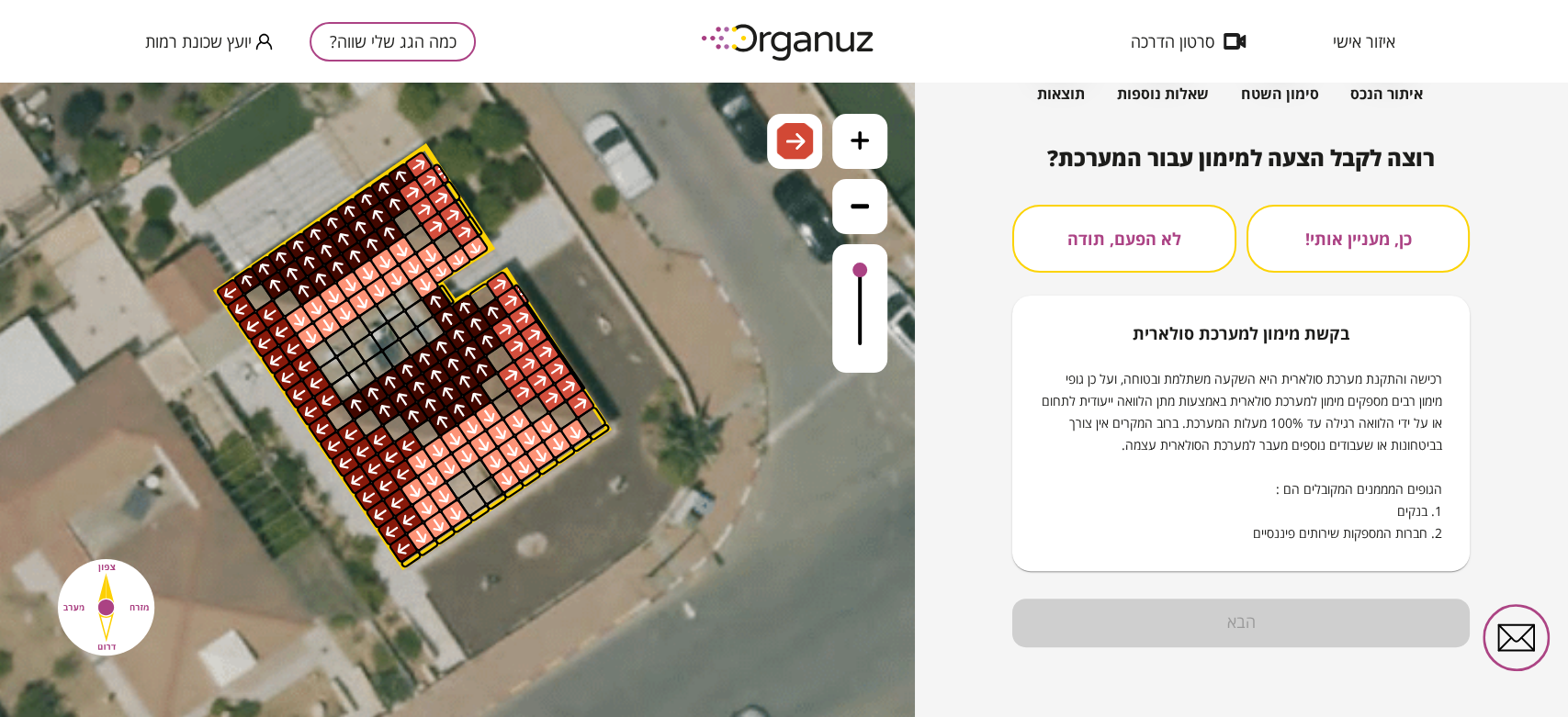 scroll, scrollTop: 135, scrollLeft: 0, axis: vertical 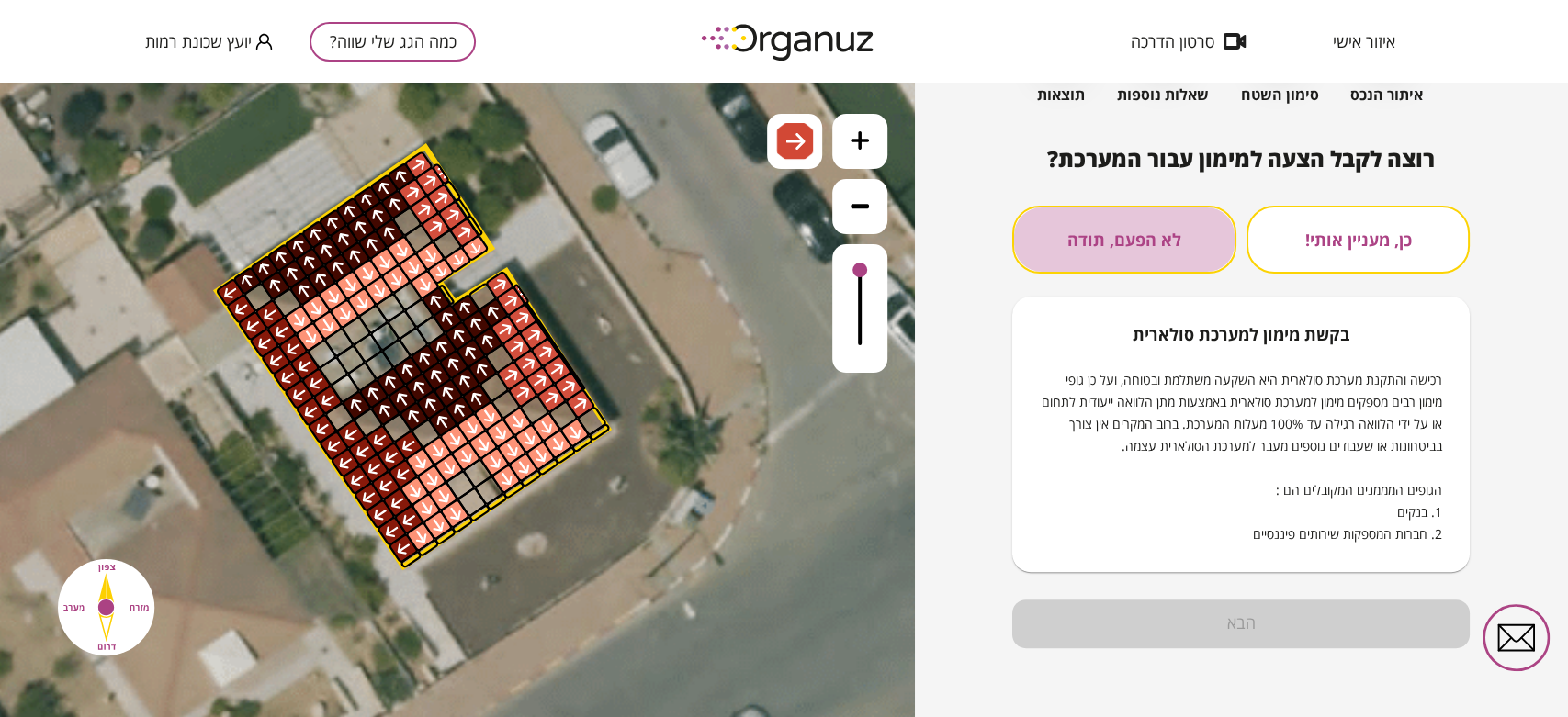 click on "לא הפעם, תודה" at bounding box center [1123, 240] 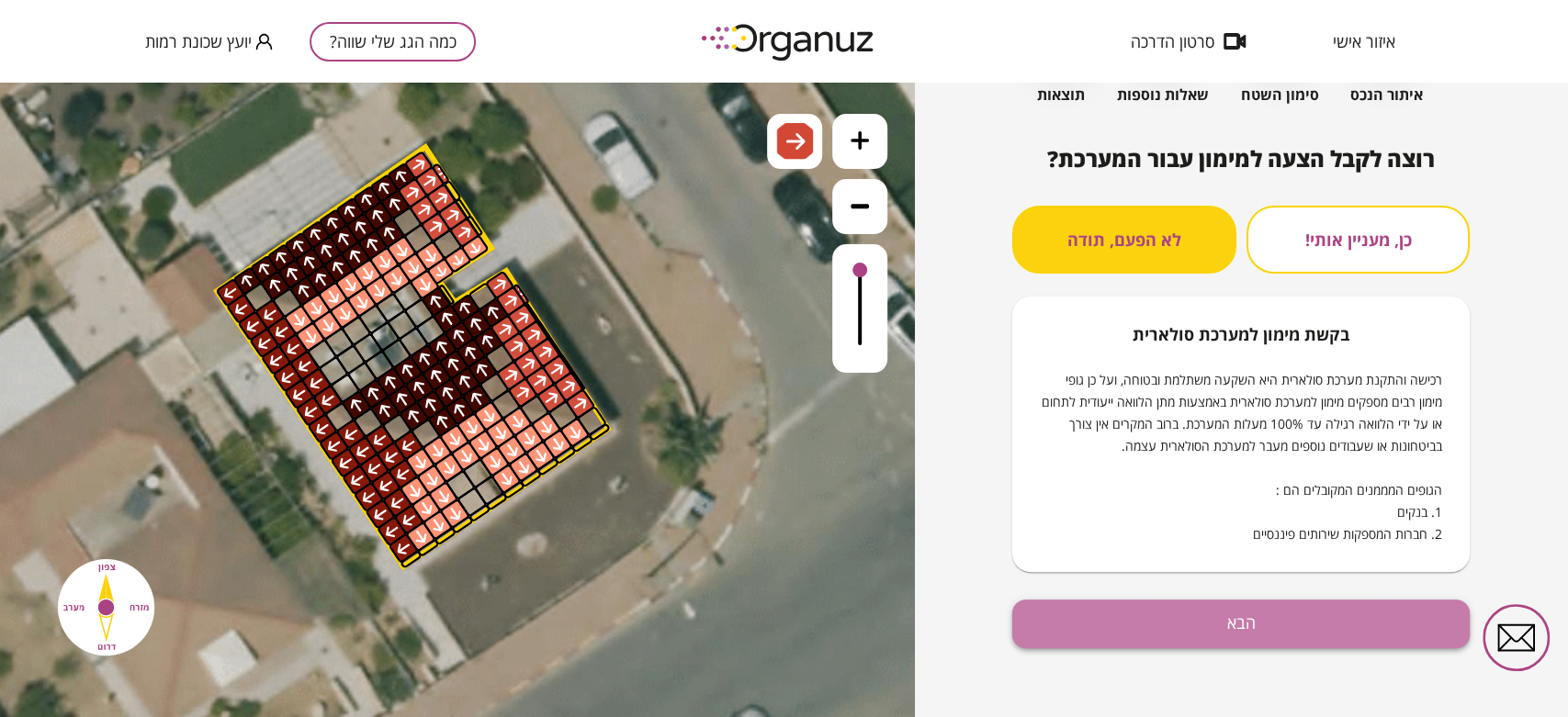 click on "הבא" at bounding box center [1241, 623] 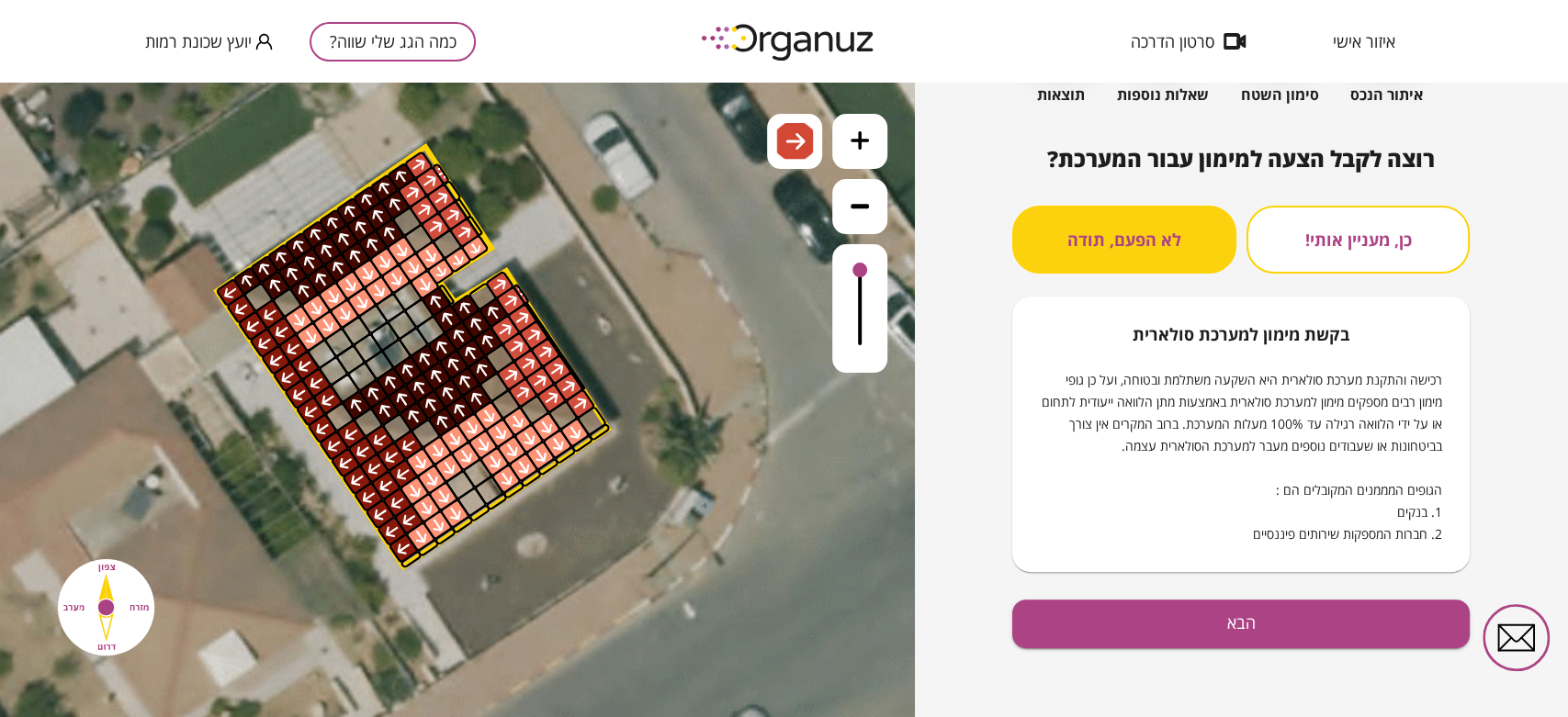click on "כמה הגג שלי שווה? איתור הנכס סימון השטח 3 שאלות נוספות 4 תוצאות רוצה לקבל הצעה למימון עבור המערכת? כן, מעניין אותי! לא הפעם, תודה בקשת מימון למערכת סולארית רכישה והתקנת מערכת סולארית היא השקעה משתלמת ובטוחה, ועל כן גופי מימון רבים מספקים מימון למערכת סולארית באמצעות מתן הלוואה ייעודית לתחום או על ידי הלוואה רגילה עד 100% מעלות המערכת. ברוב המקרים אין צורך בביטחונות או שעבודים נוספים מעבר למערכת הסולארית עצמה.
הגופים המממנים המקובלים הם :
1. בנקים
2. חברות המספקות שירותים פיננסיים הבא" at bounding box center (1241, 399) 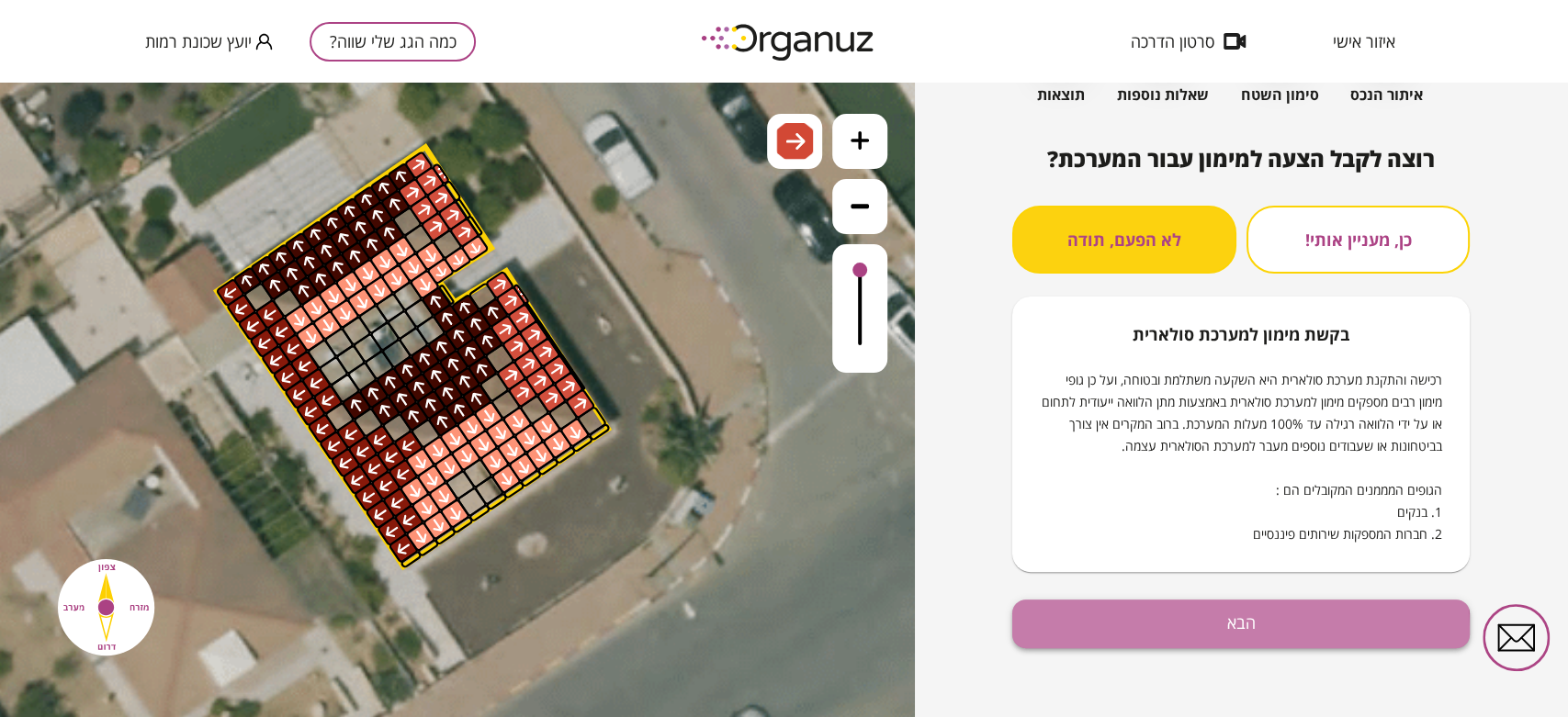 click on "הבא" at bounding box center (1241, 623) 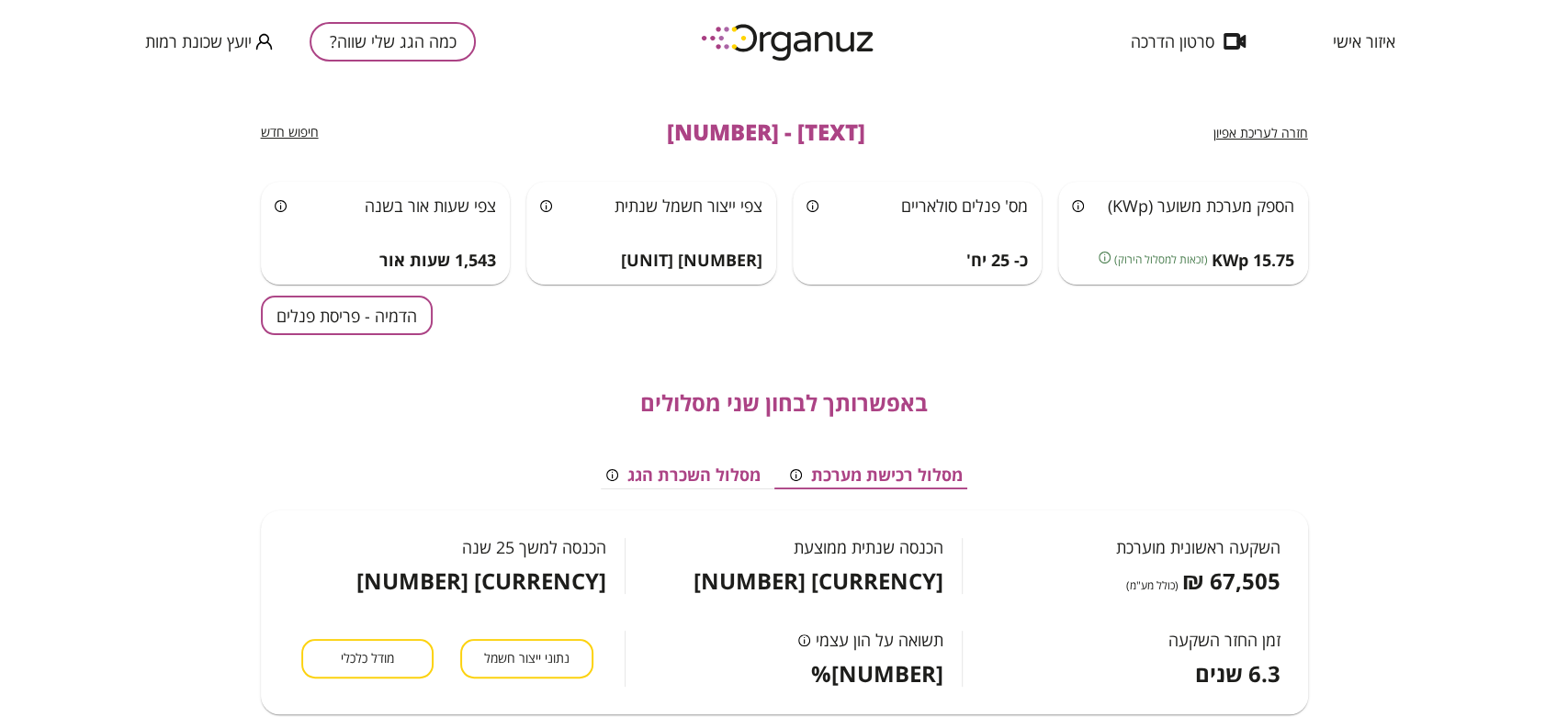 click on "הדמיה - פריסת פנלים" at bounding box center [346, 315] 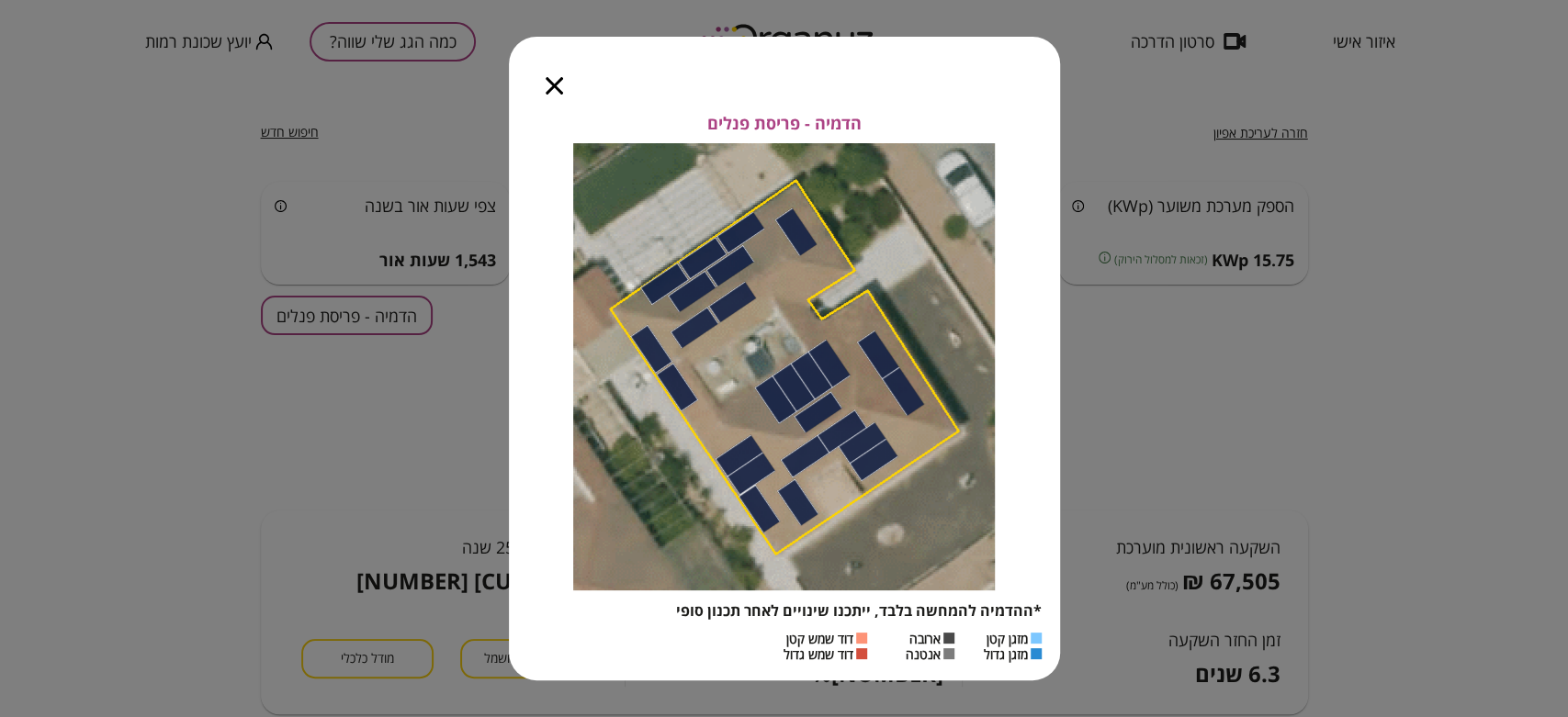 click 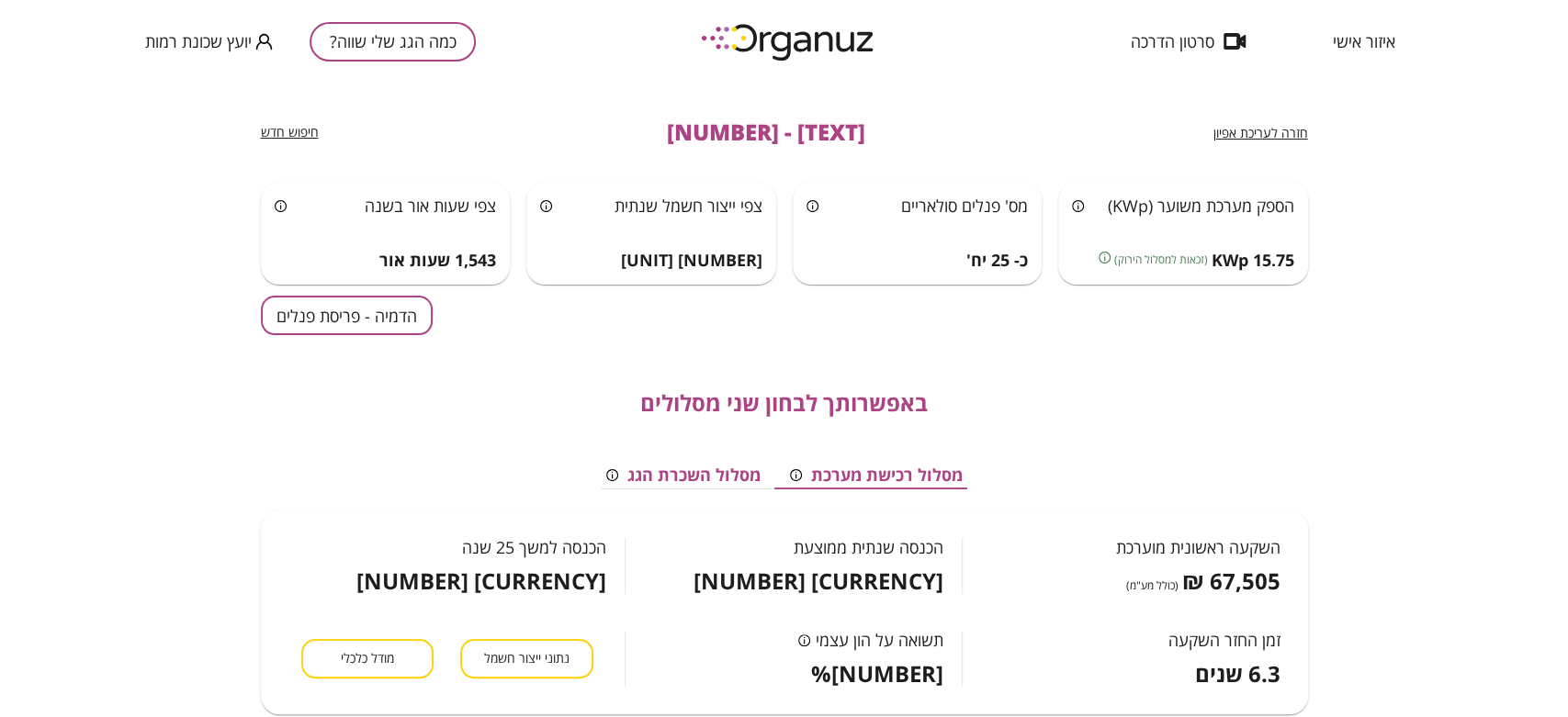 click on "איזור אישי" at bounding box center (1364, 41) 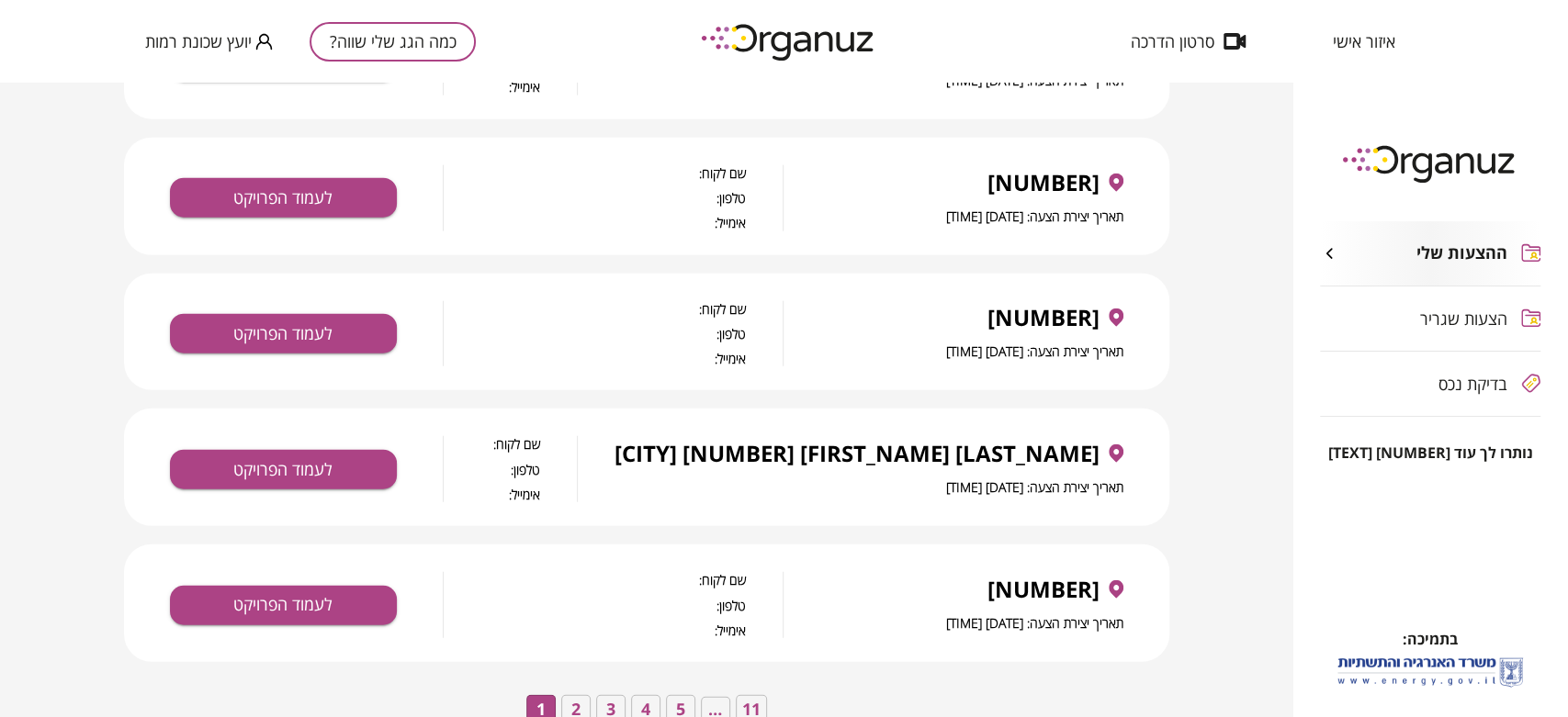 scroll, scrollTop: 3038, scrollLeft: 0, axis: vertical 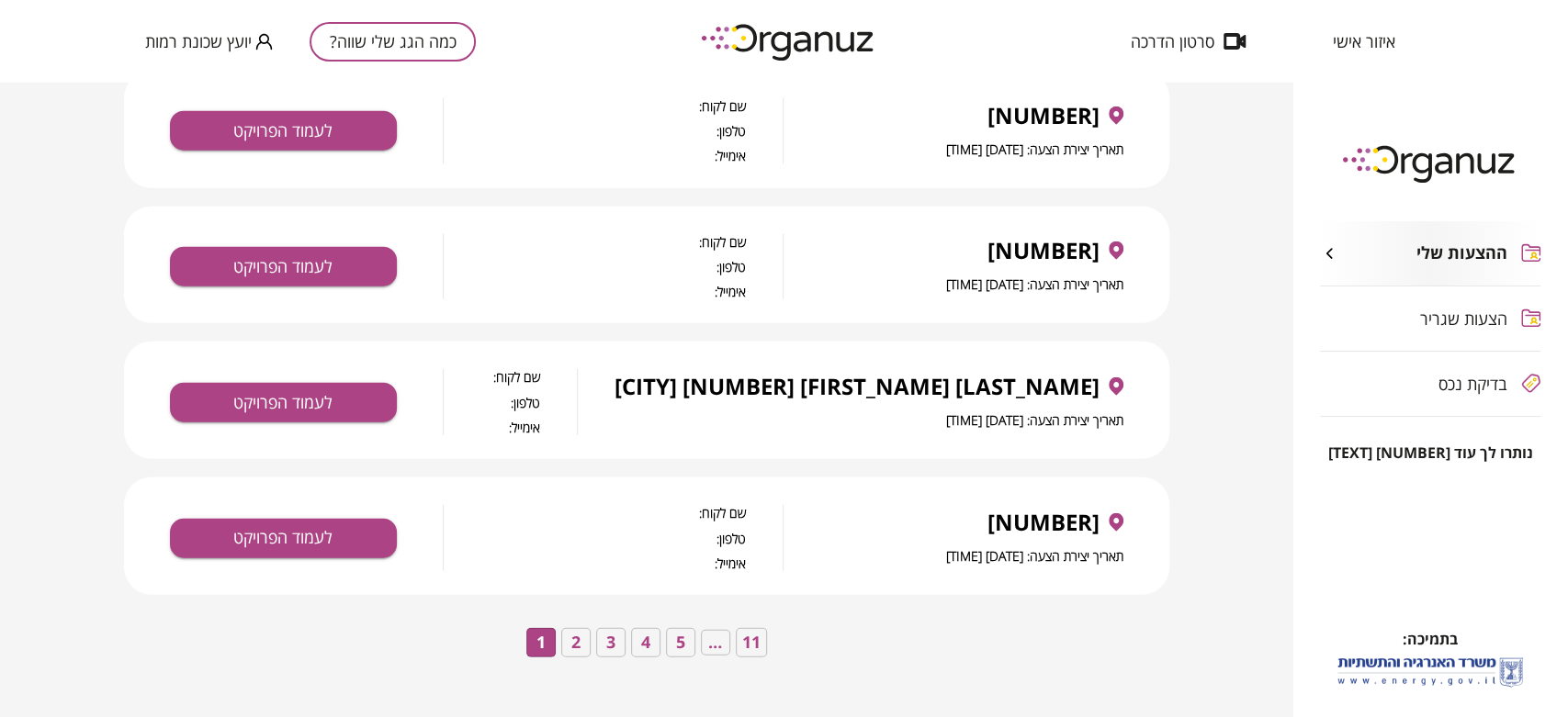 click on "2" at bounding box center (576, 643) 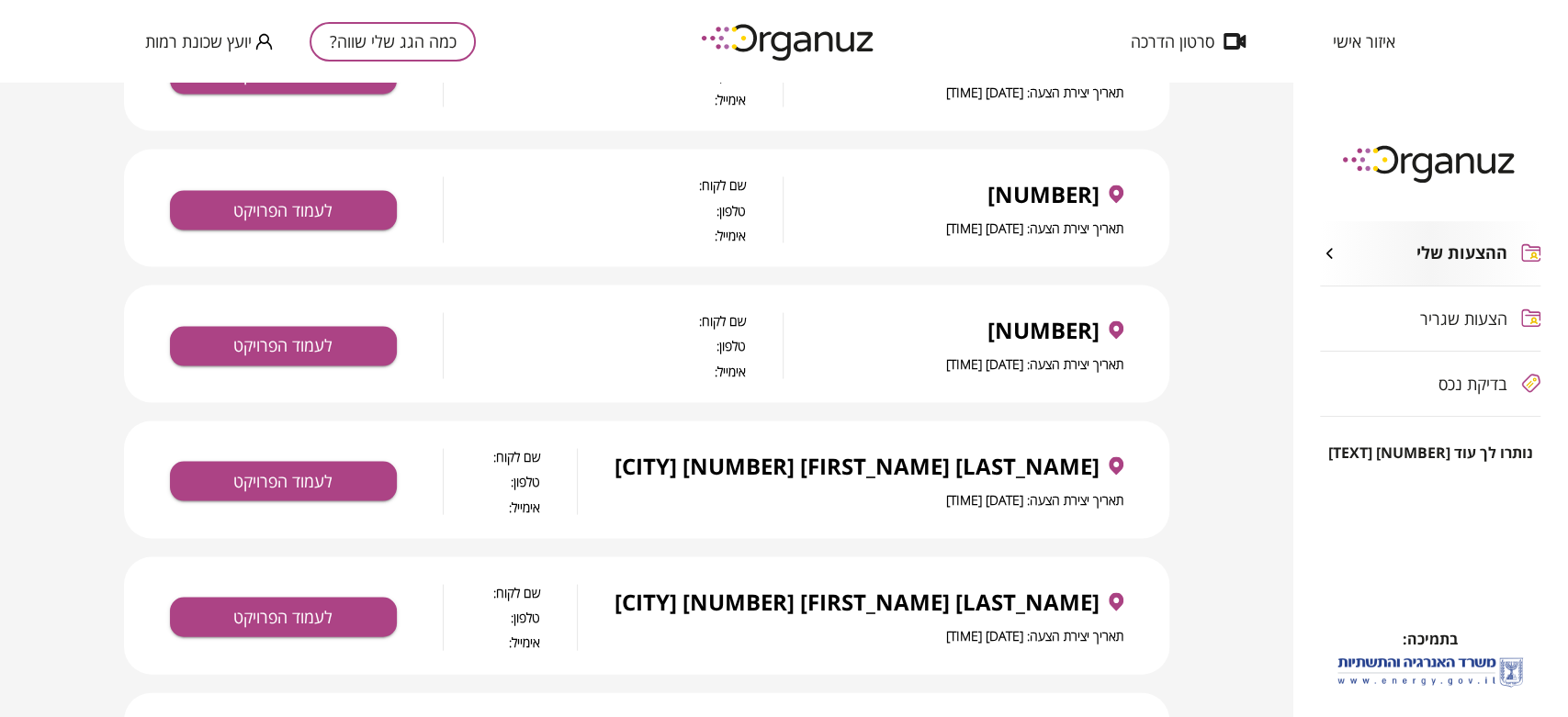scroll, scrollTop: 2448, scrollLeft: 0, axis: vertical 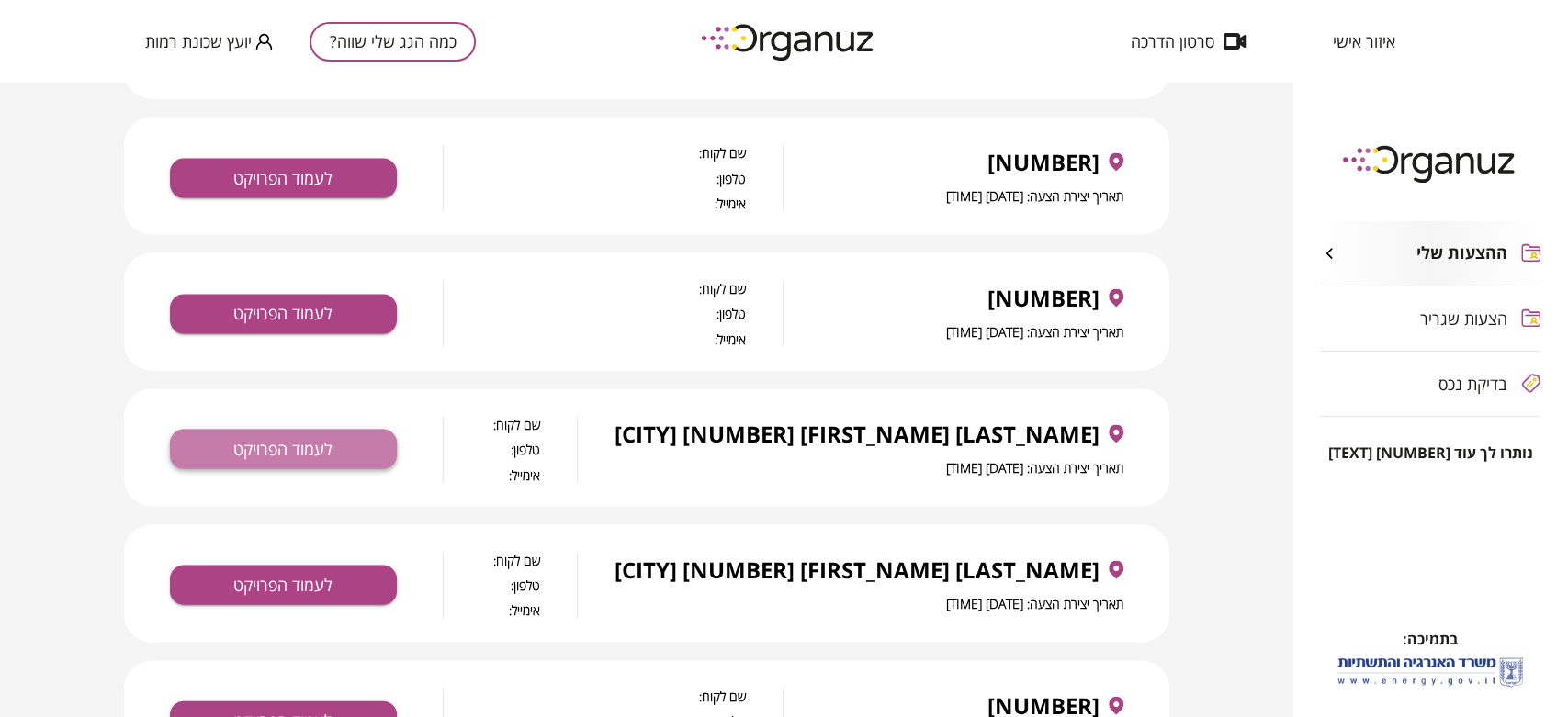click on "לעמוד הפרויקט" at bounding box center [283, 449] 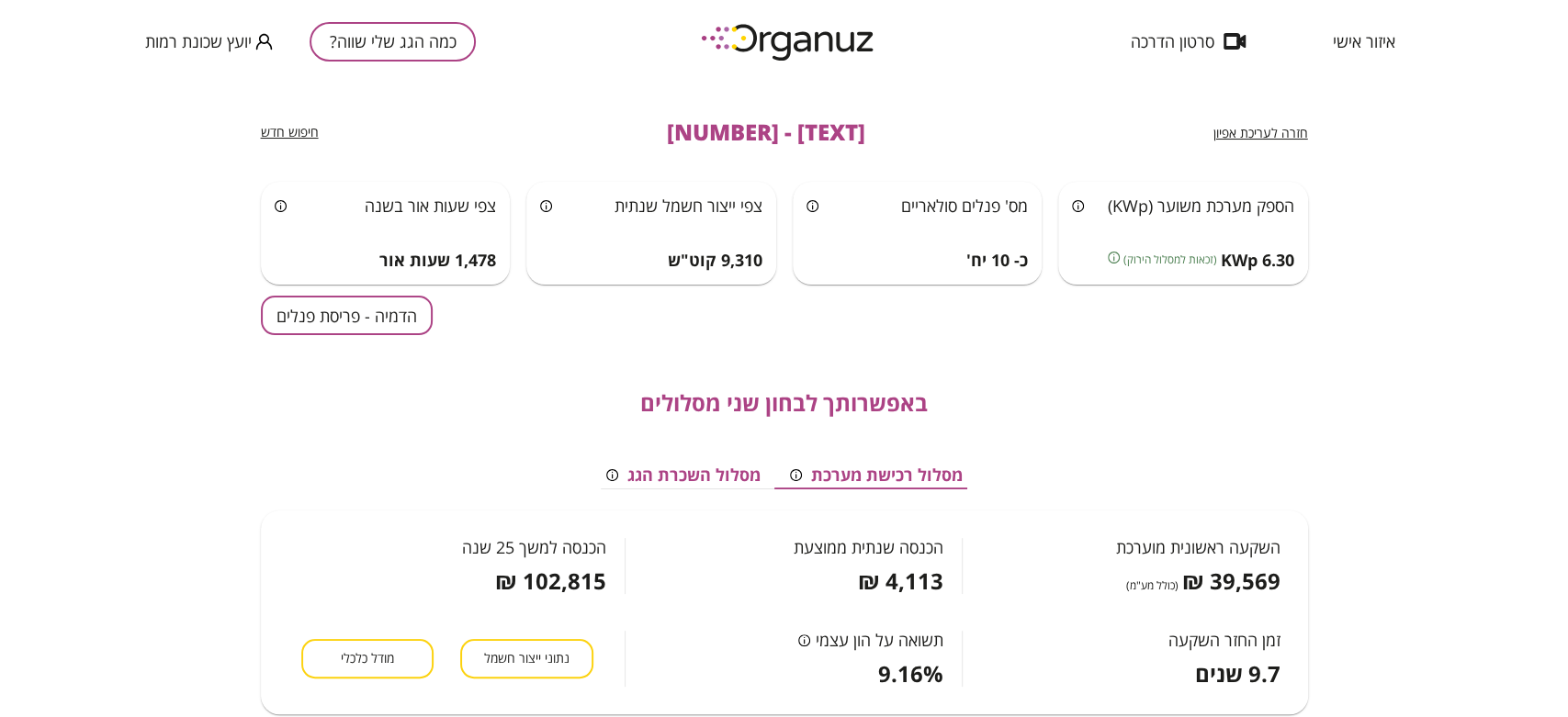click on "חזרה לעריכת אפיון" at bounding box center (1260, 132) 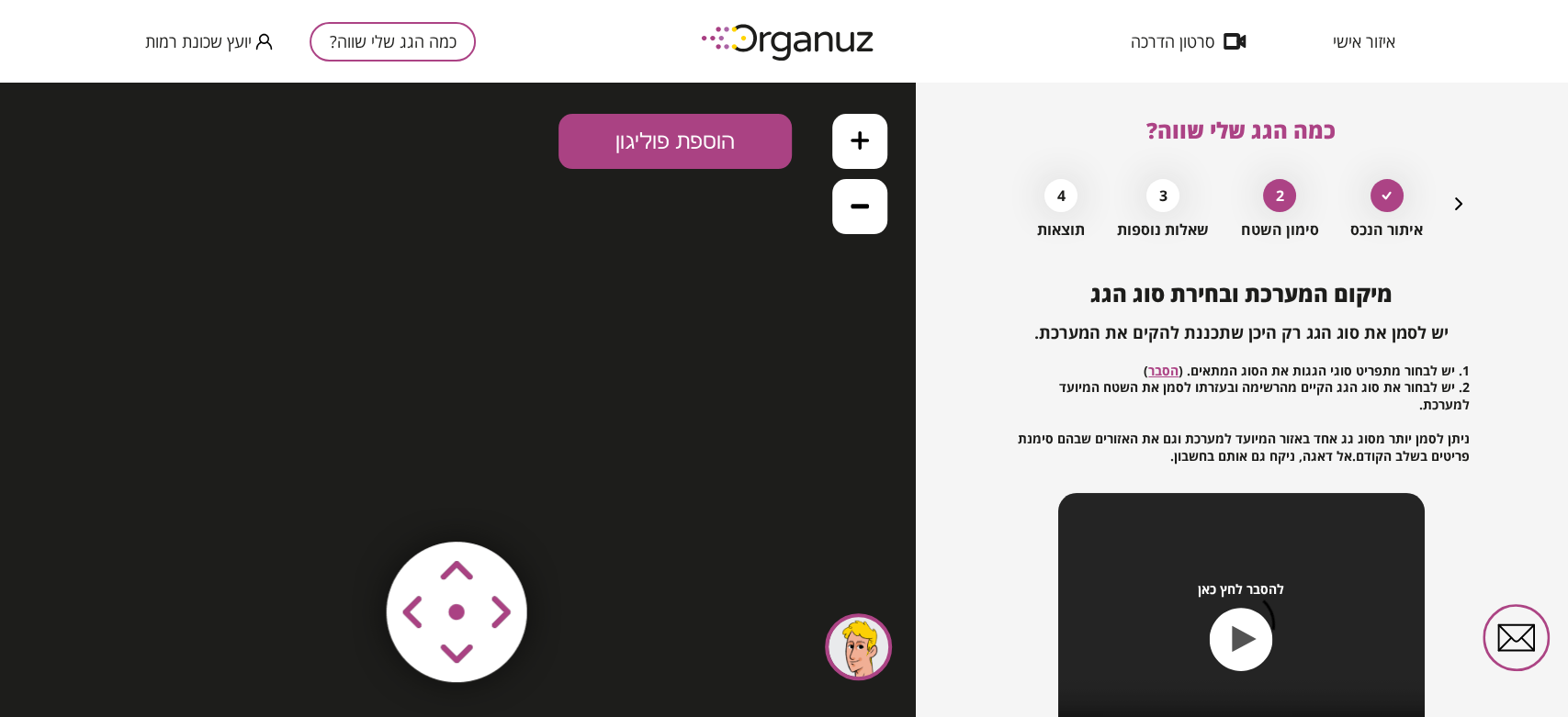 scroll, scrollTop: 0, scrollLeft: 0, axis: both 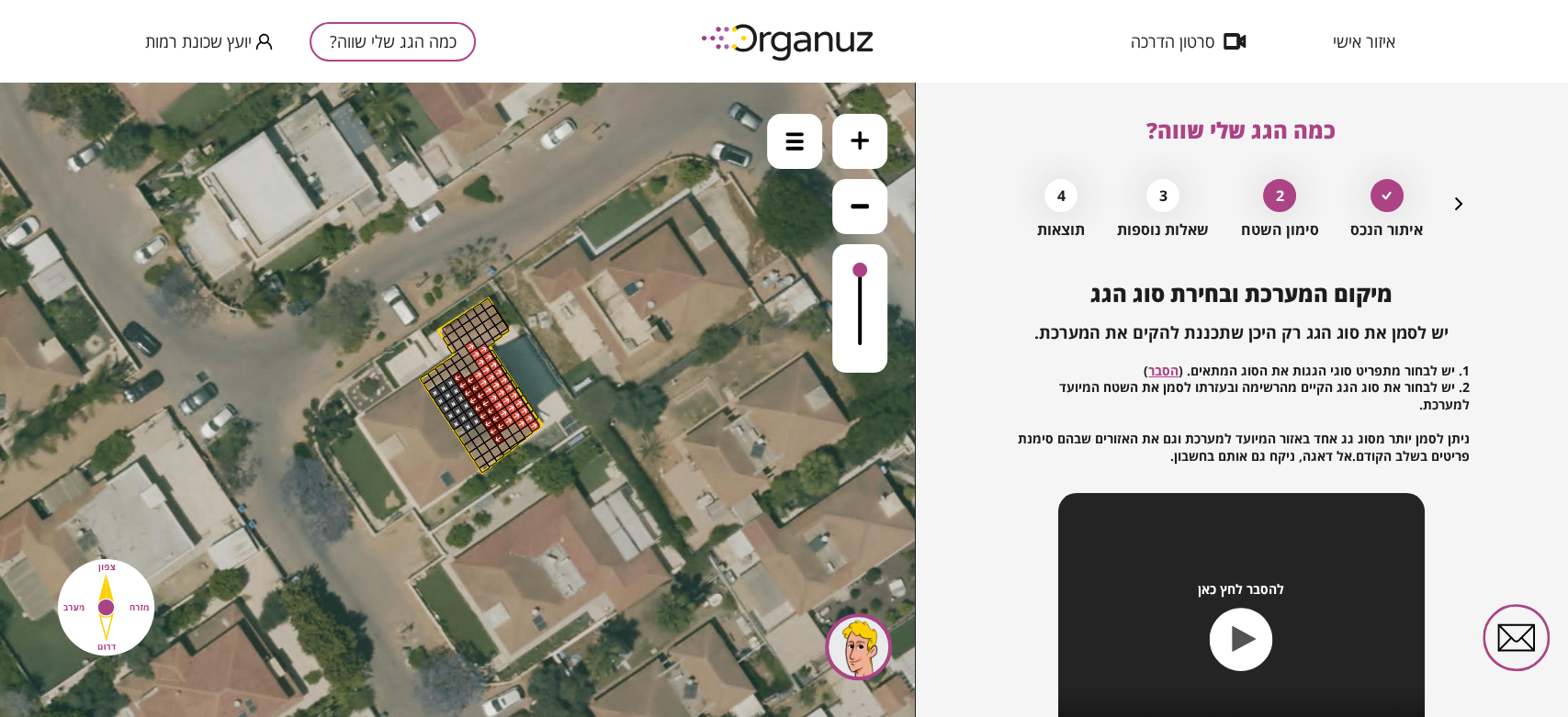 click at bounding box center (860, 141) 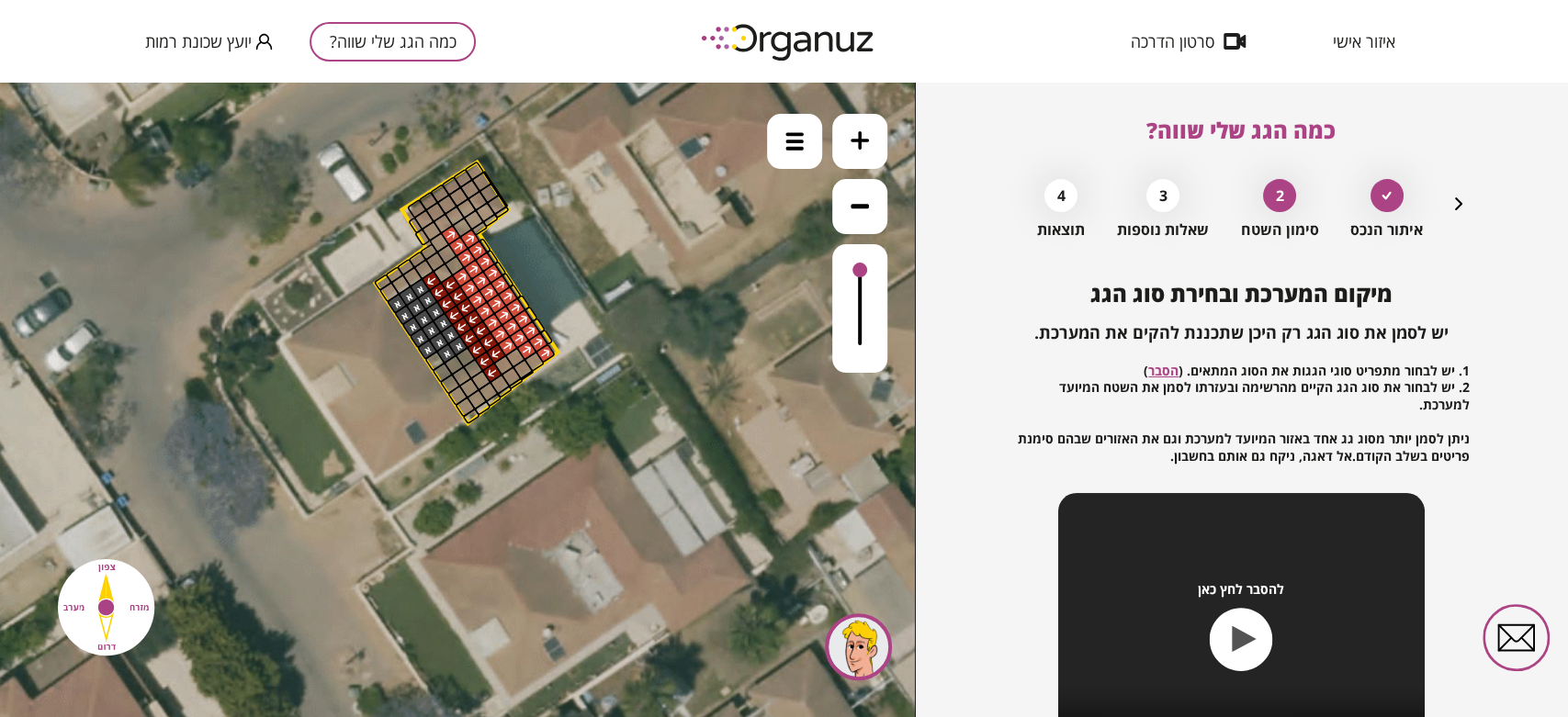 drag, startPoint x: 629, startPoint y: 365, endPoint x: 660, endPoint y: 247, distance: 122.0041 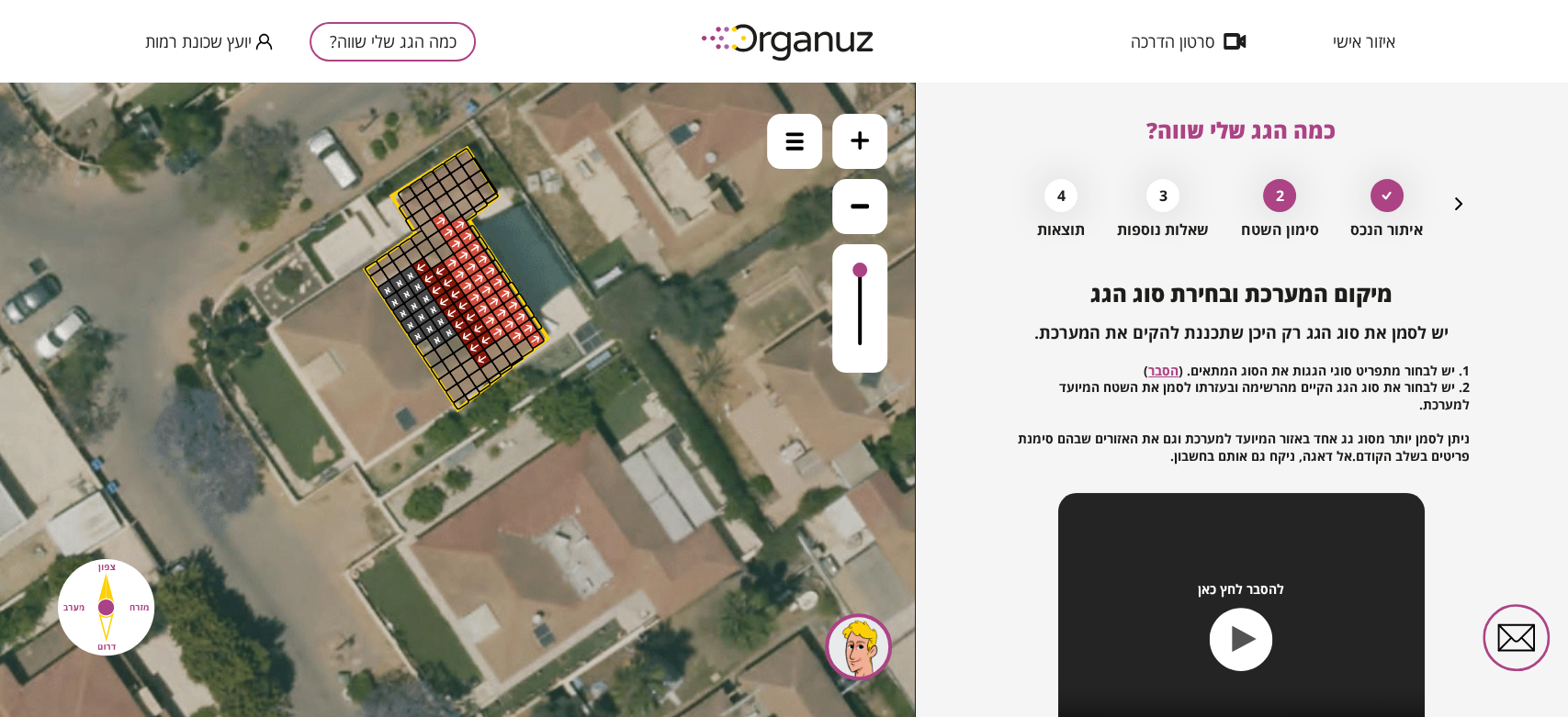 click 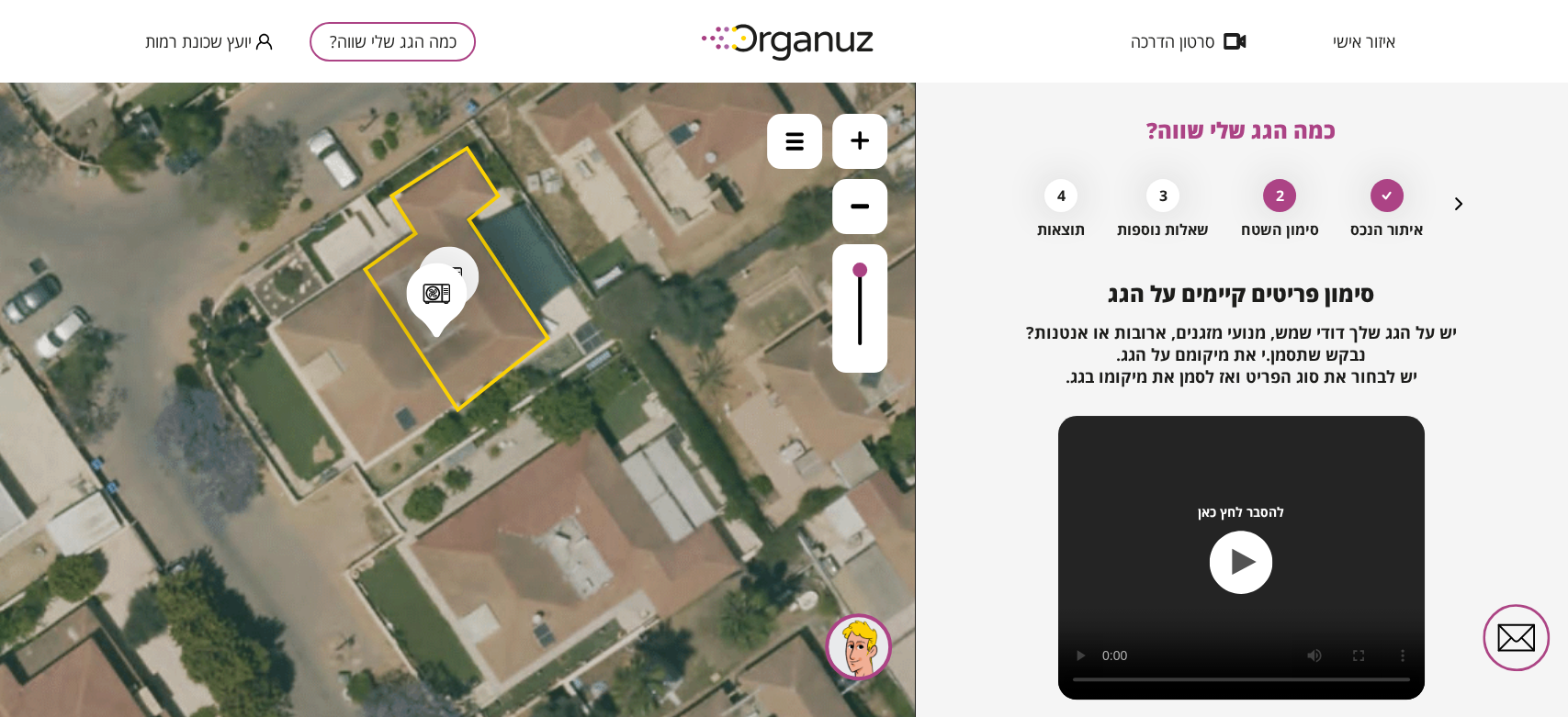 click 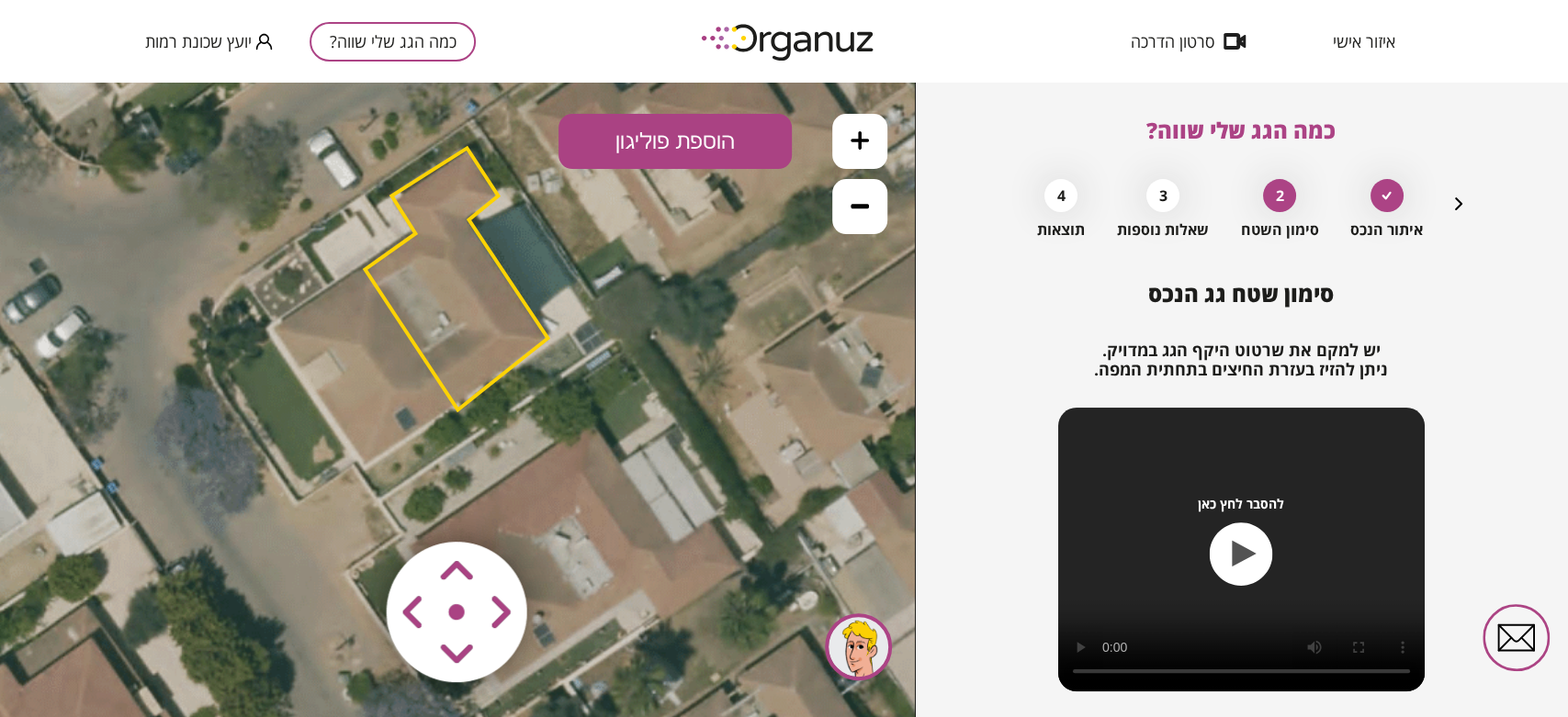 click 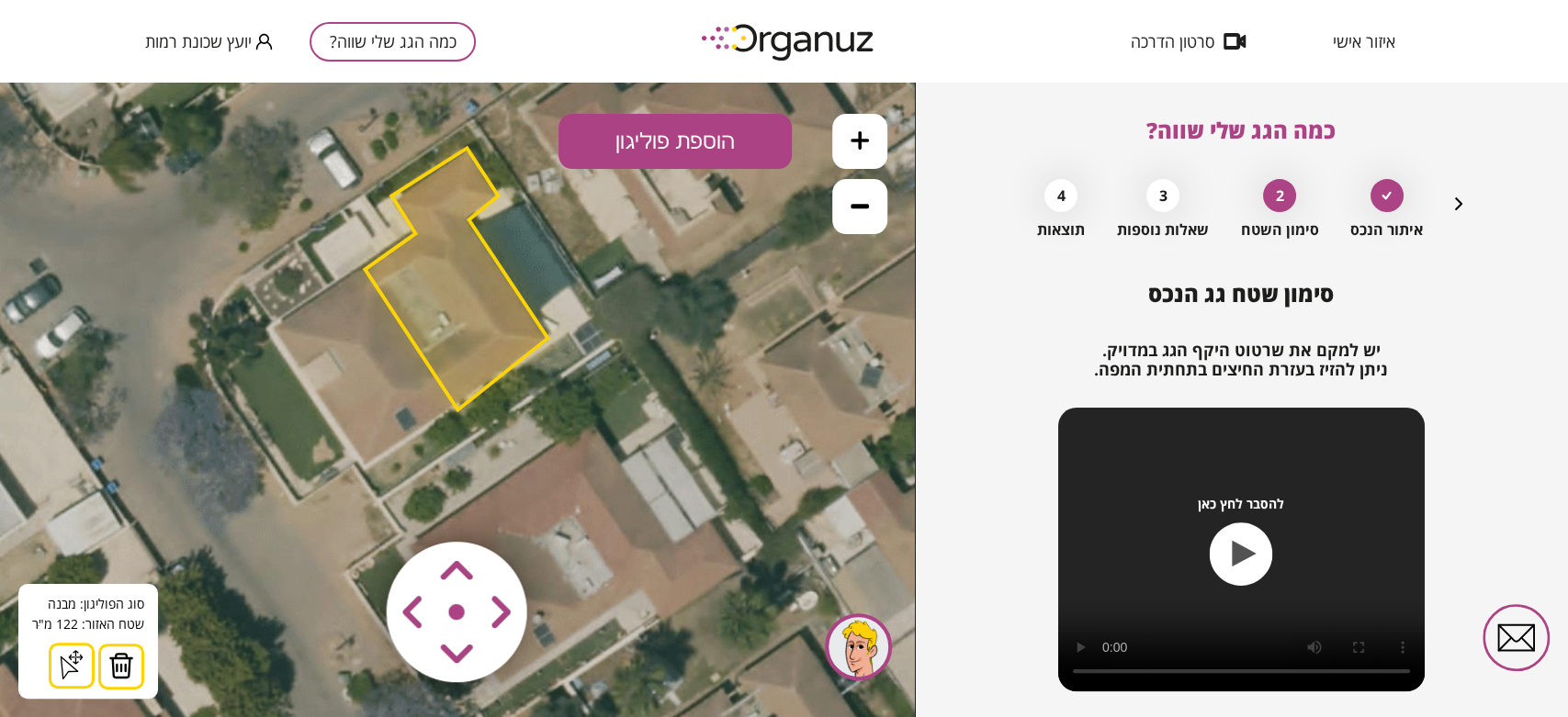 click at bounding box center (121, 666) 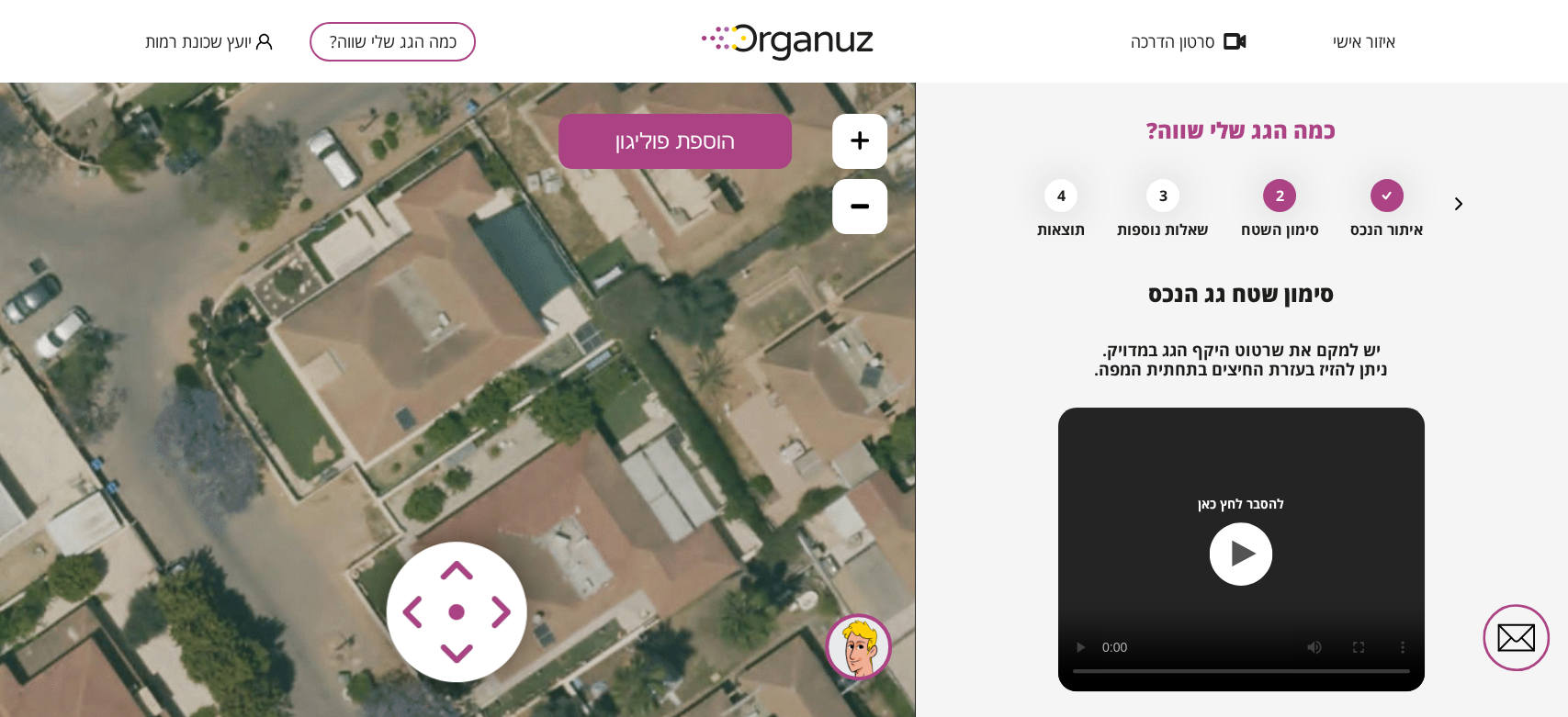 click on "הוספת פוליגון" at bounding box center (675, 141) 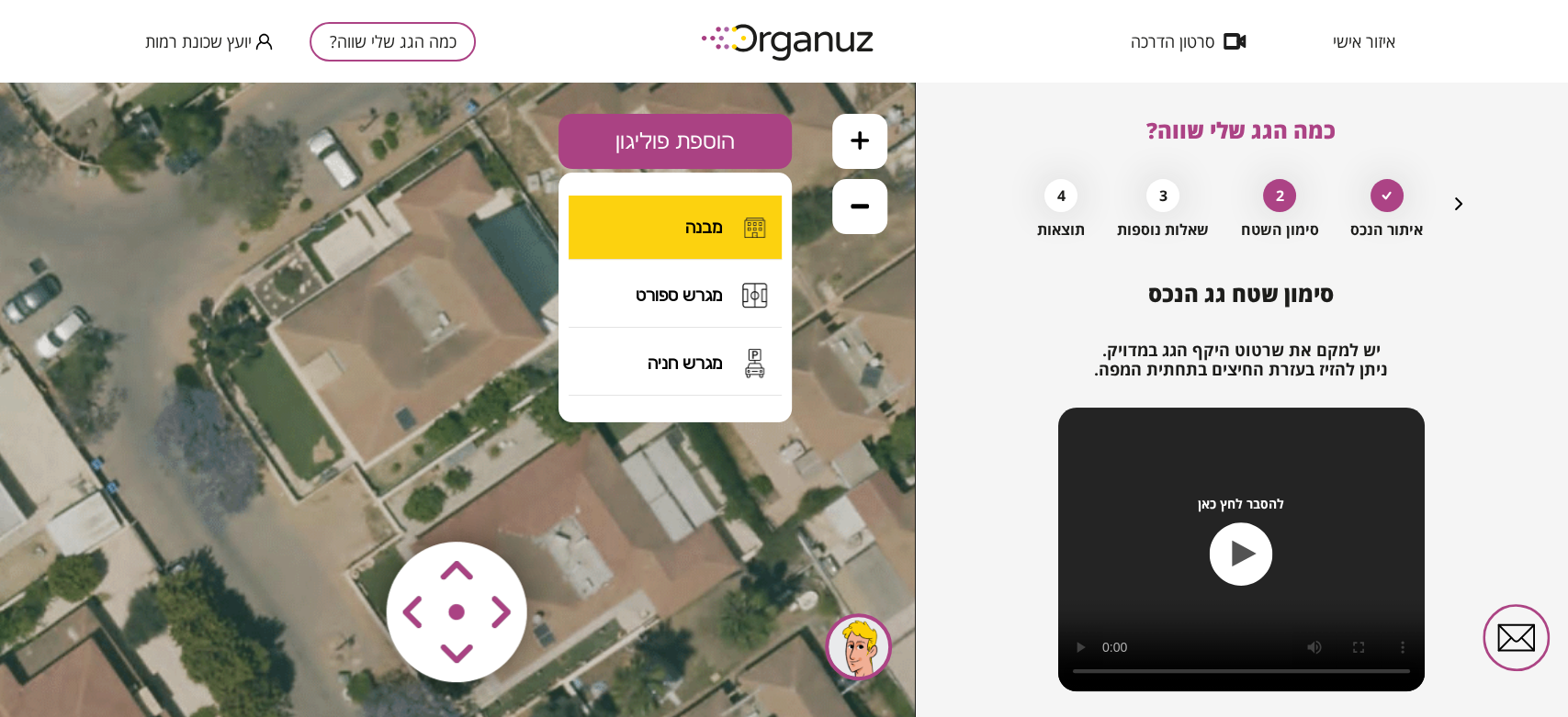 click on "מבנה" at bounding box center [675, 228] 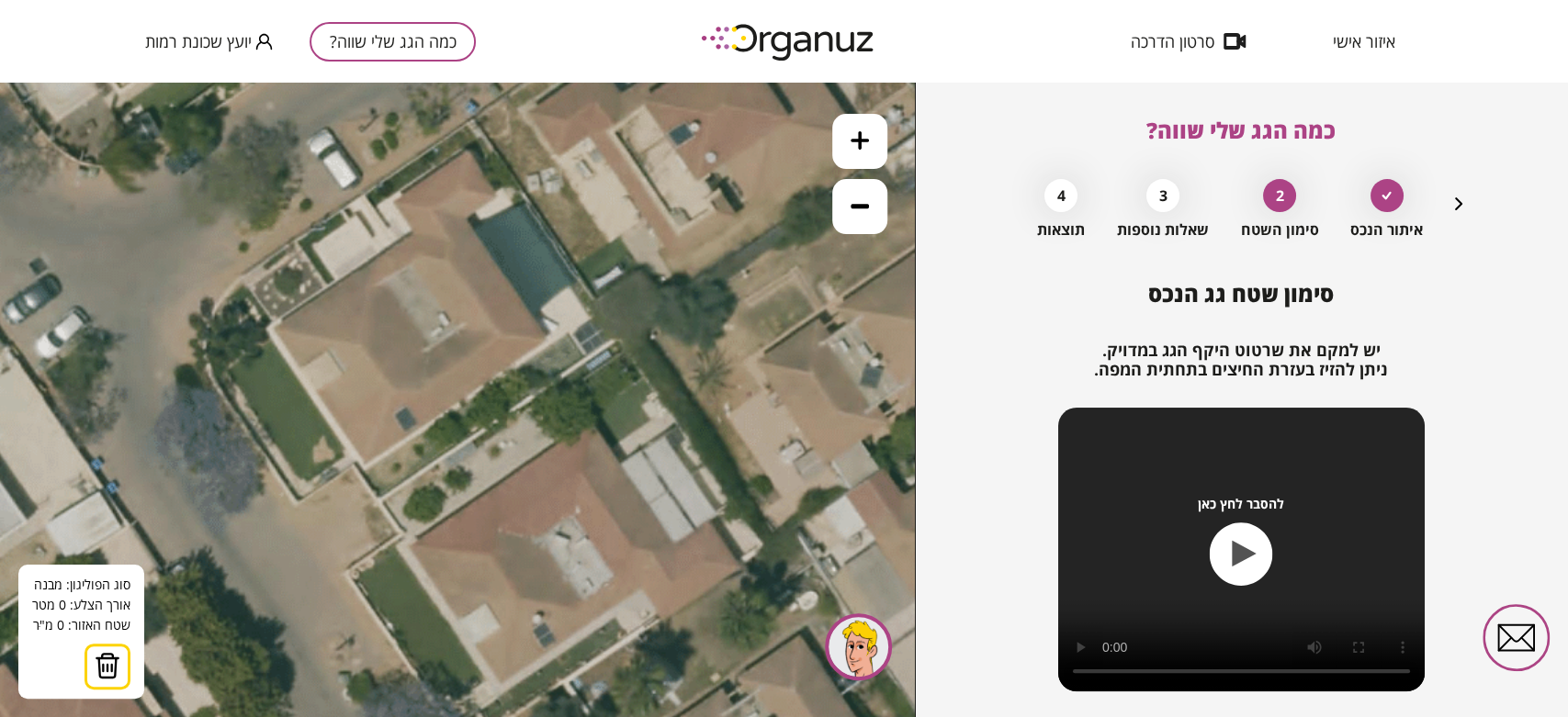 click 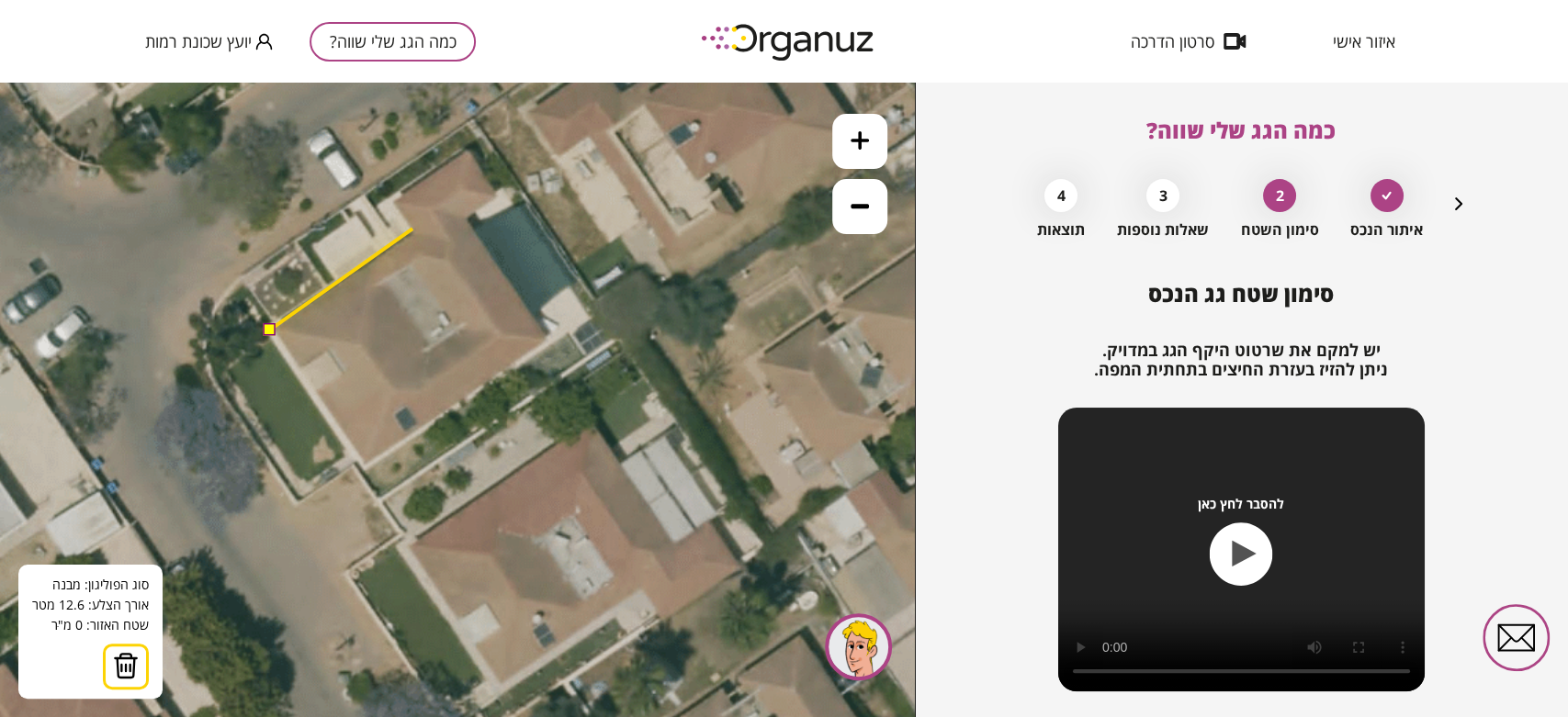 click 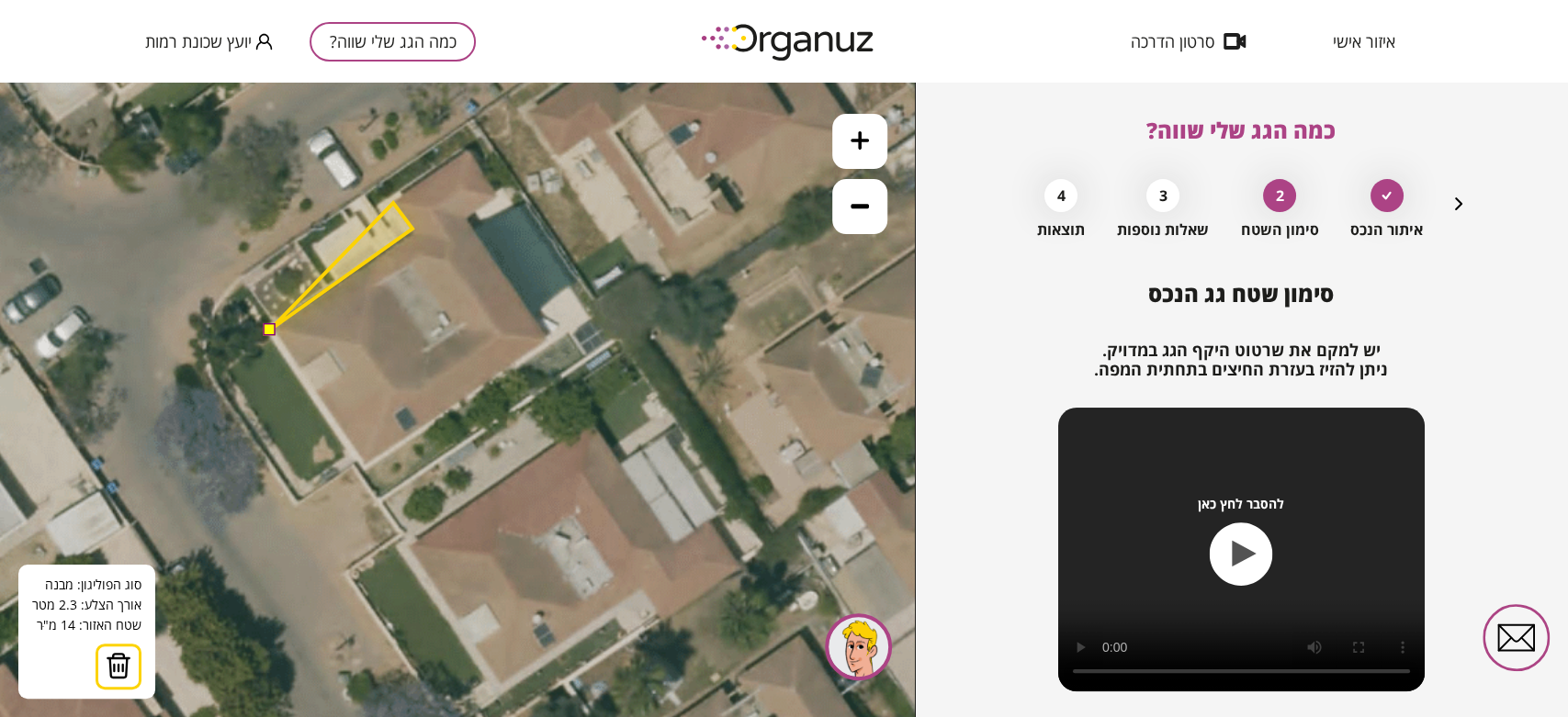 click 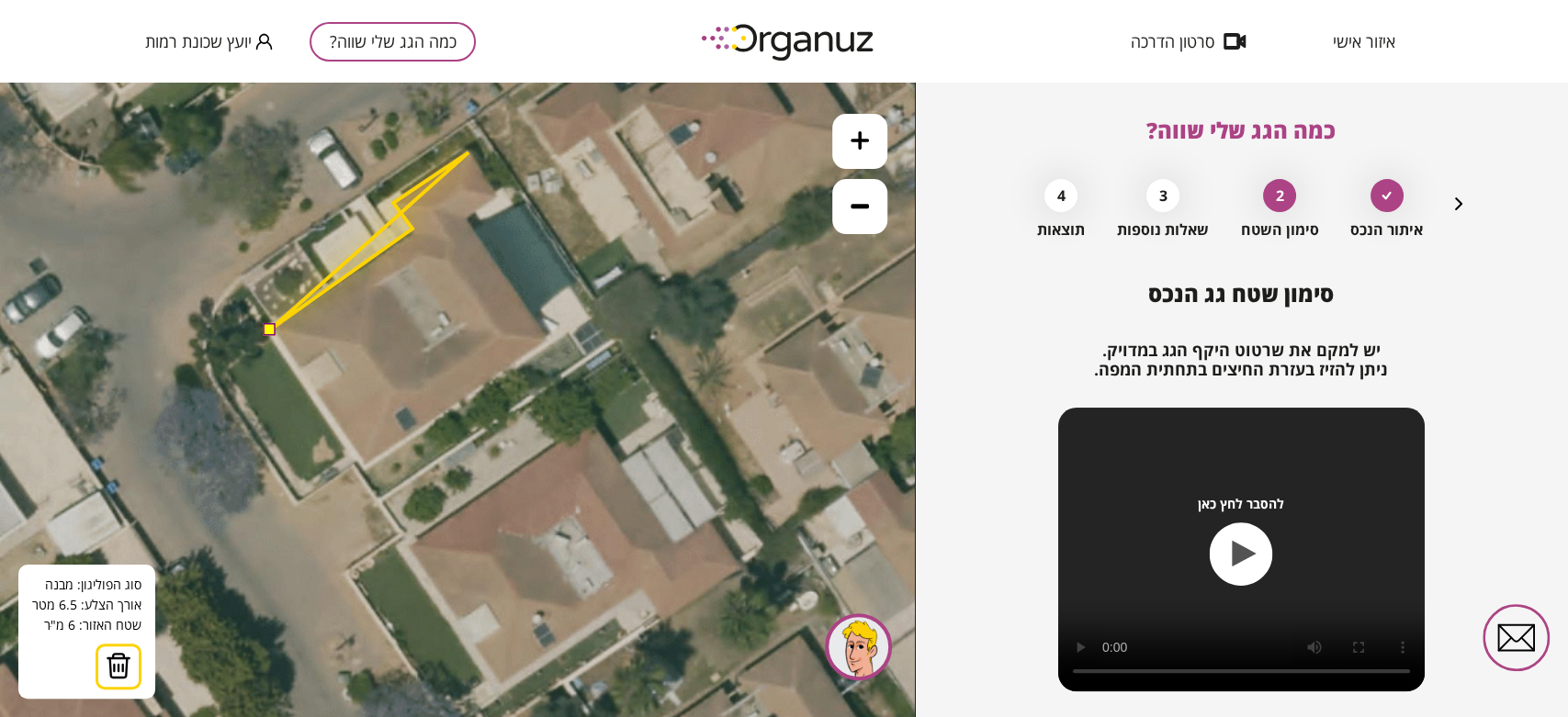 click 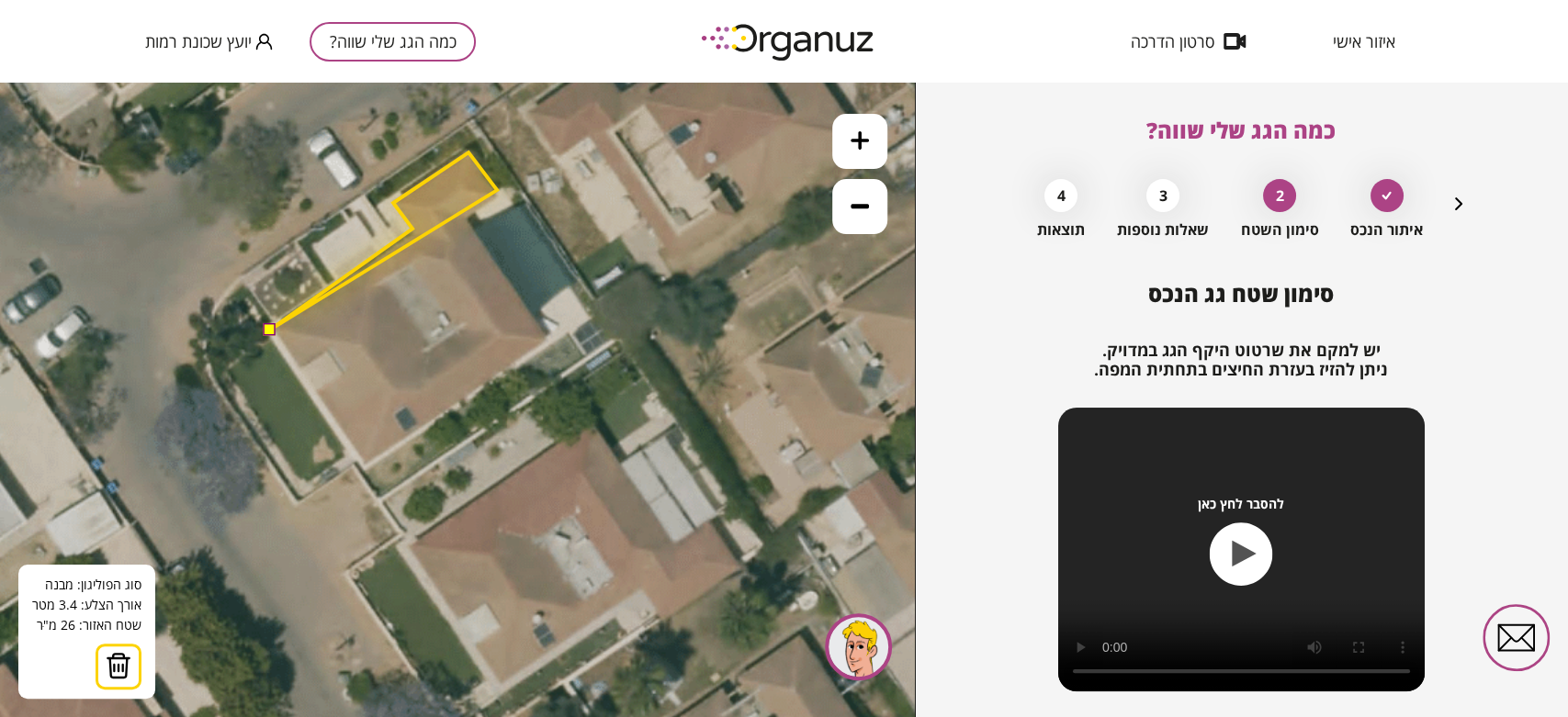 click 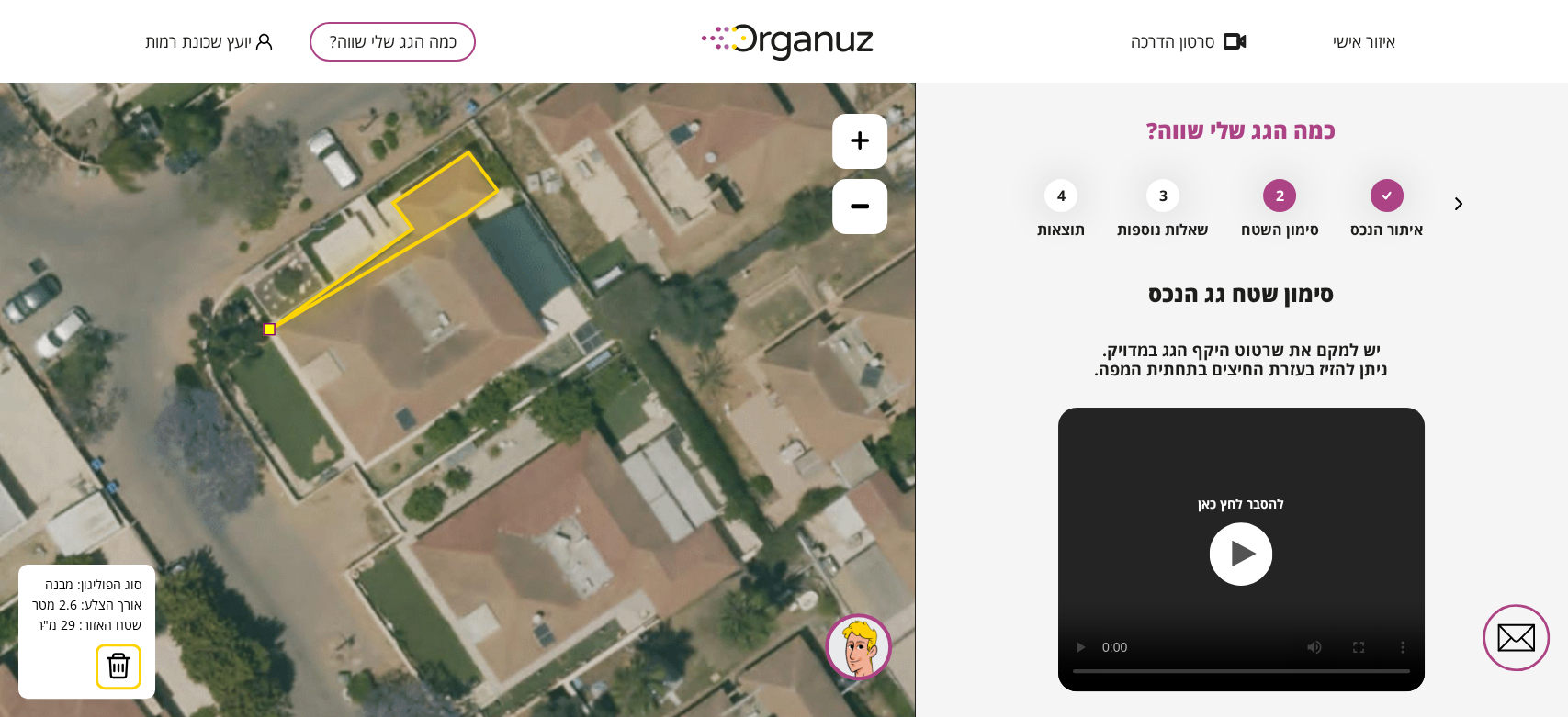 click 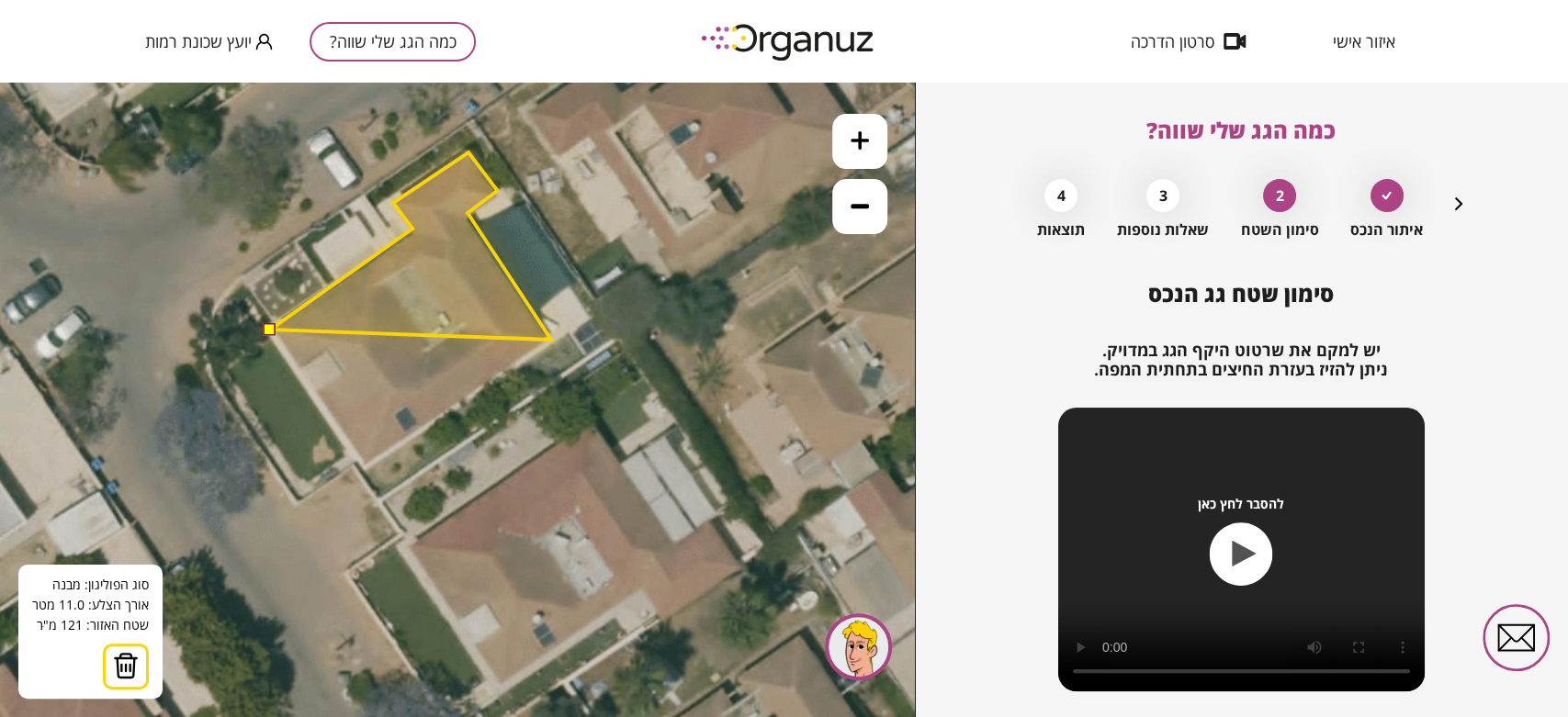 click 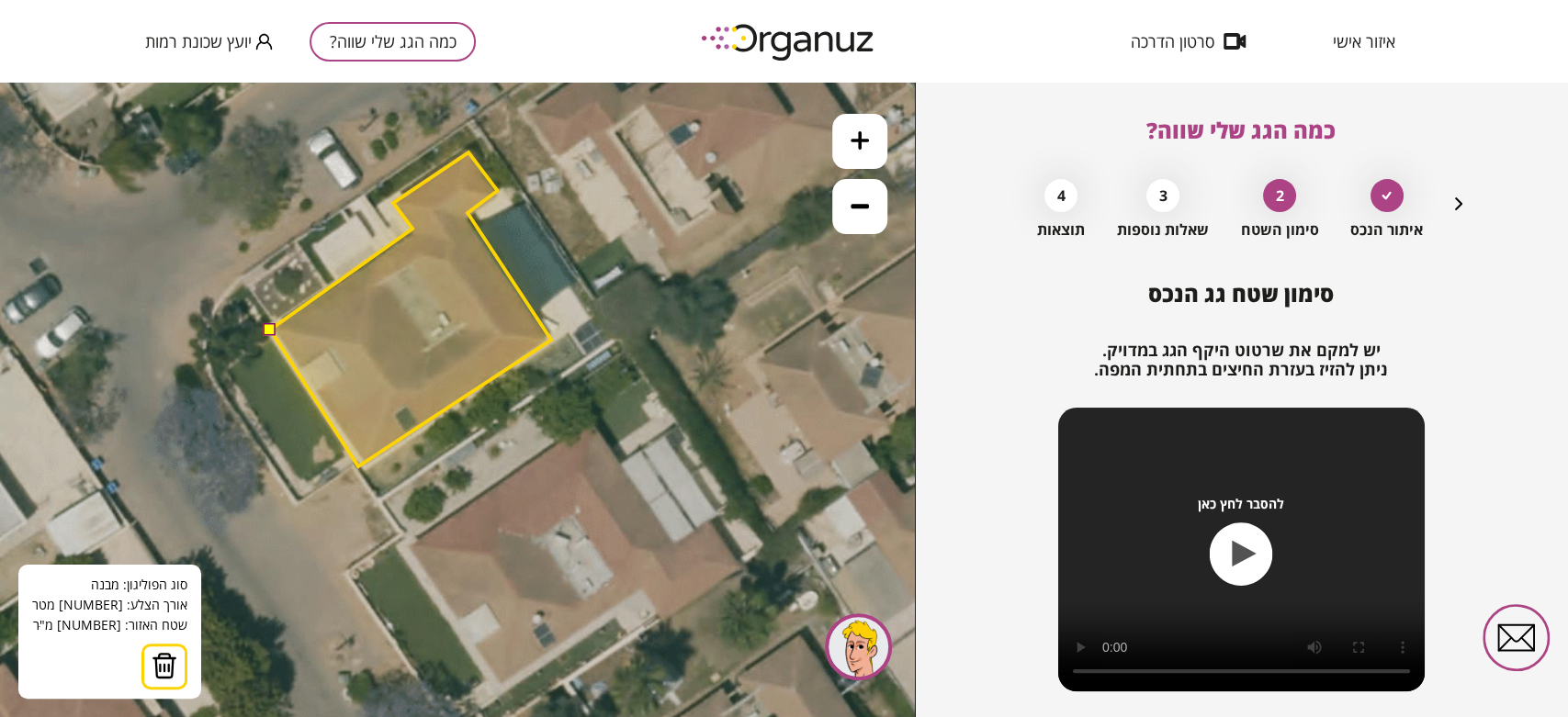 click 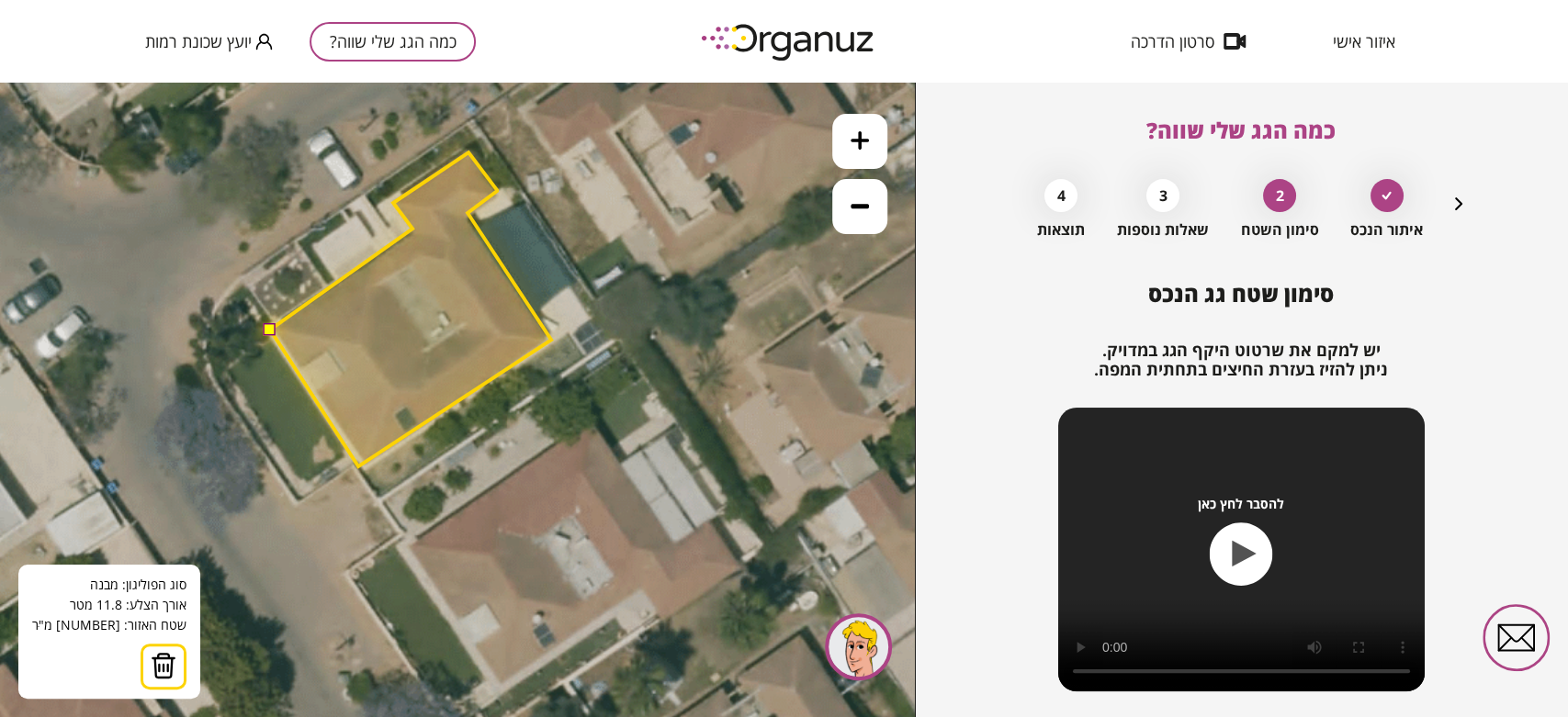 click at bounding box center [269, 329] 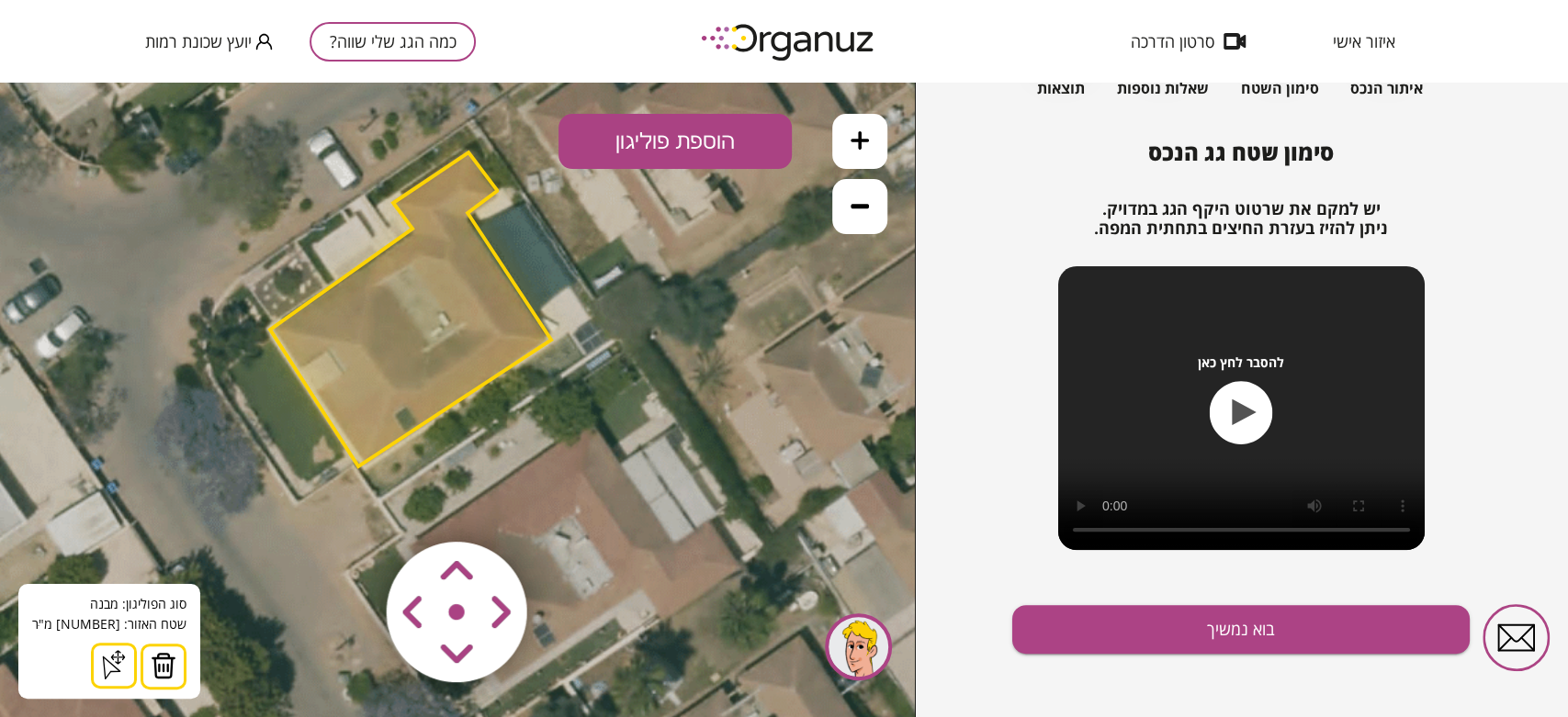 scroll, scrollTop: 147, scrollLeft: 0, axis: vertical 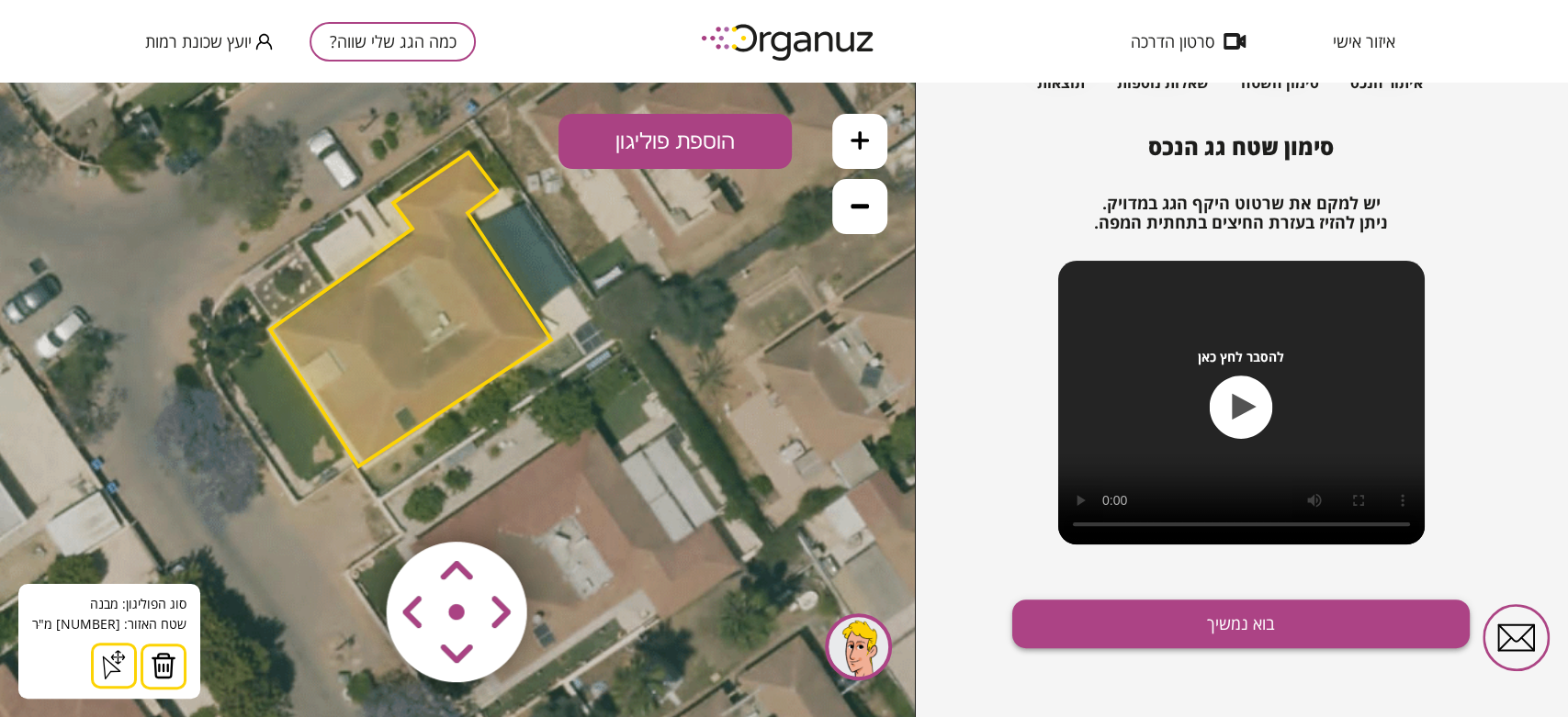 click on "בוא נמשיך" at bounding box center (1241, 623) 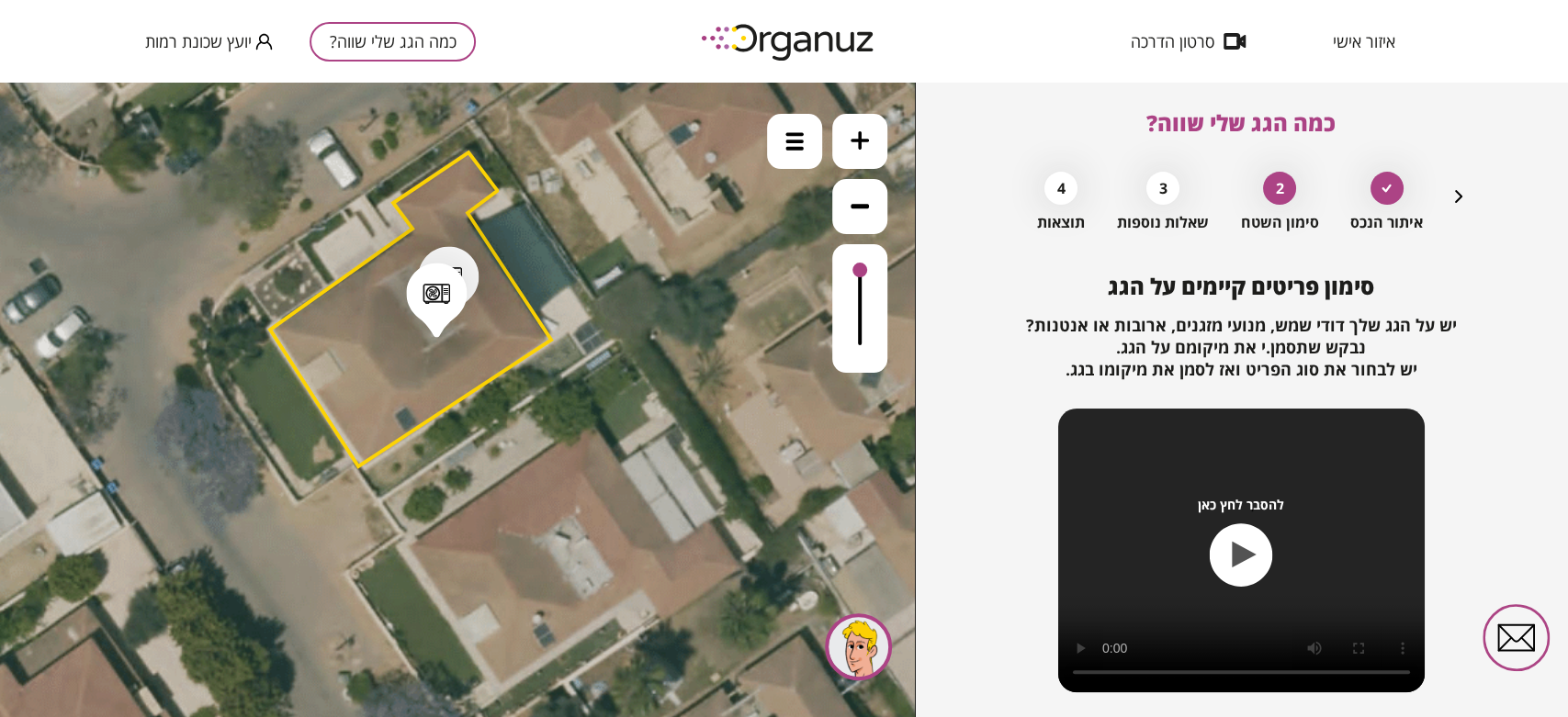 scroll, scrollTop: 0, scrollLeft: 0, axis: both 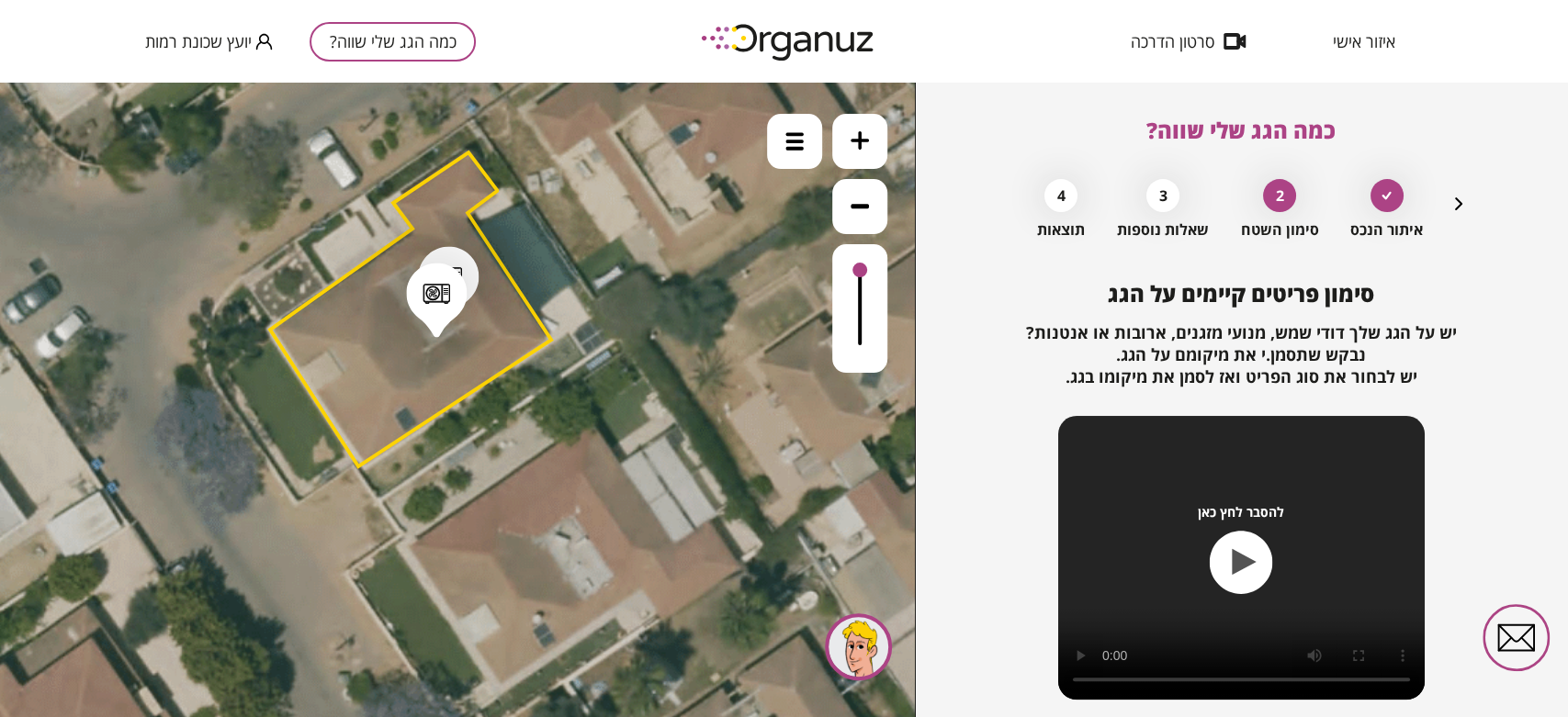 click 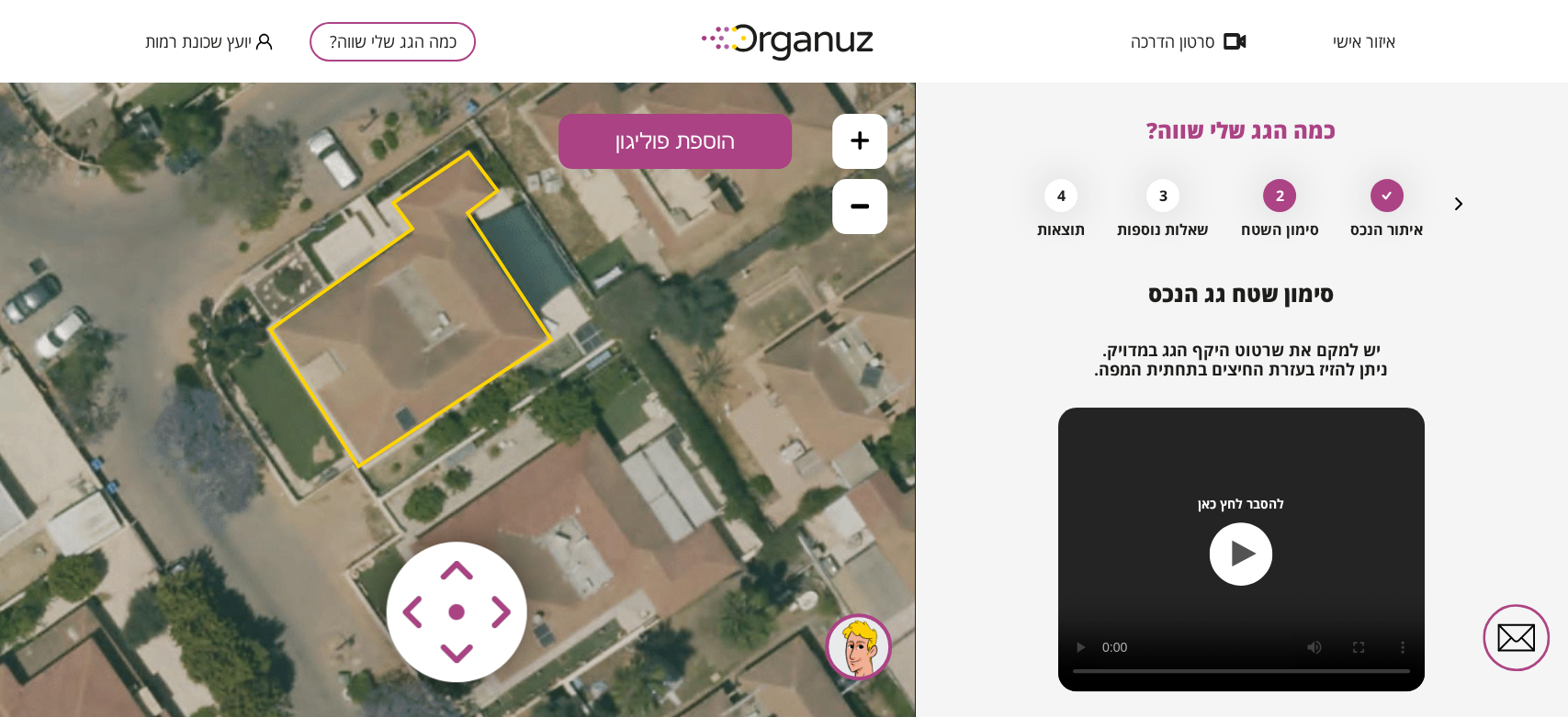 click 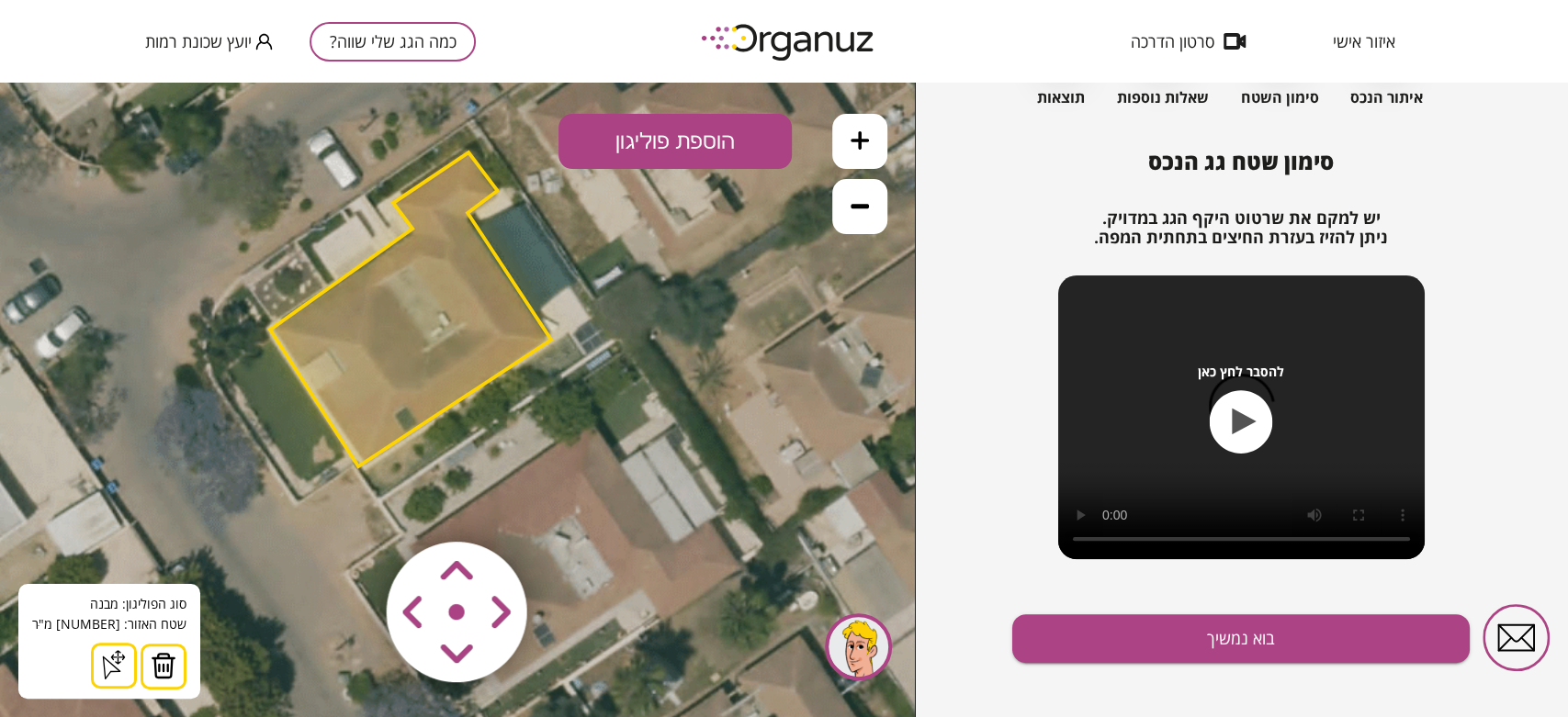 scroll, scrollTop: 147, scrollLeft: 0, axis: vertical 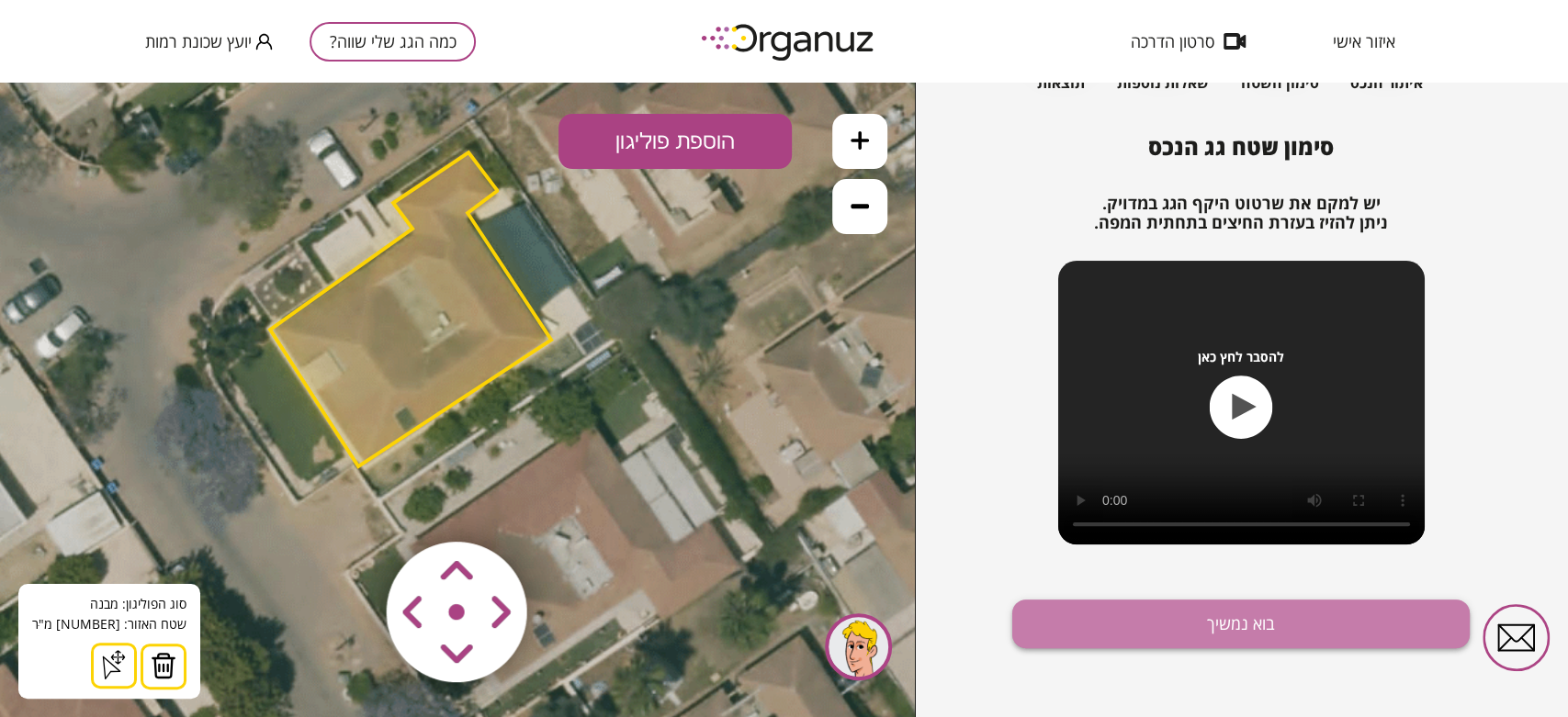 click on "בוא נמשיך" at bounding box center (1241, 623) 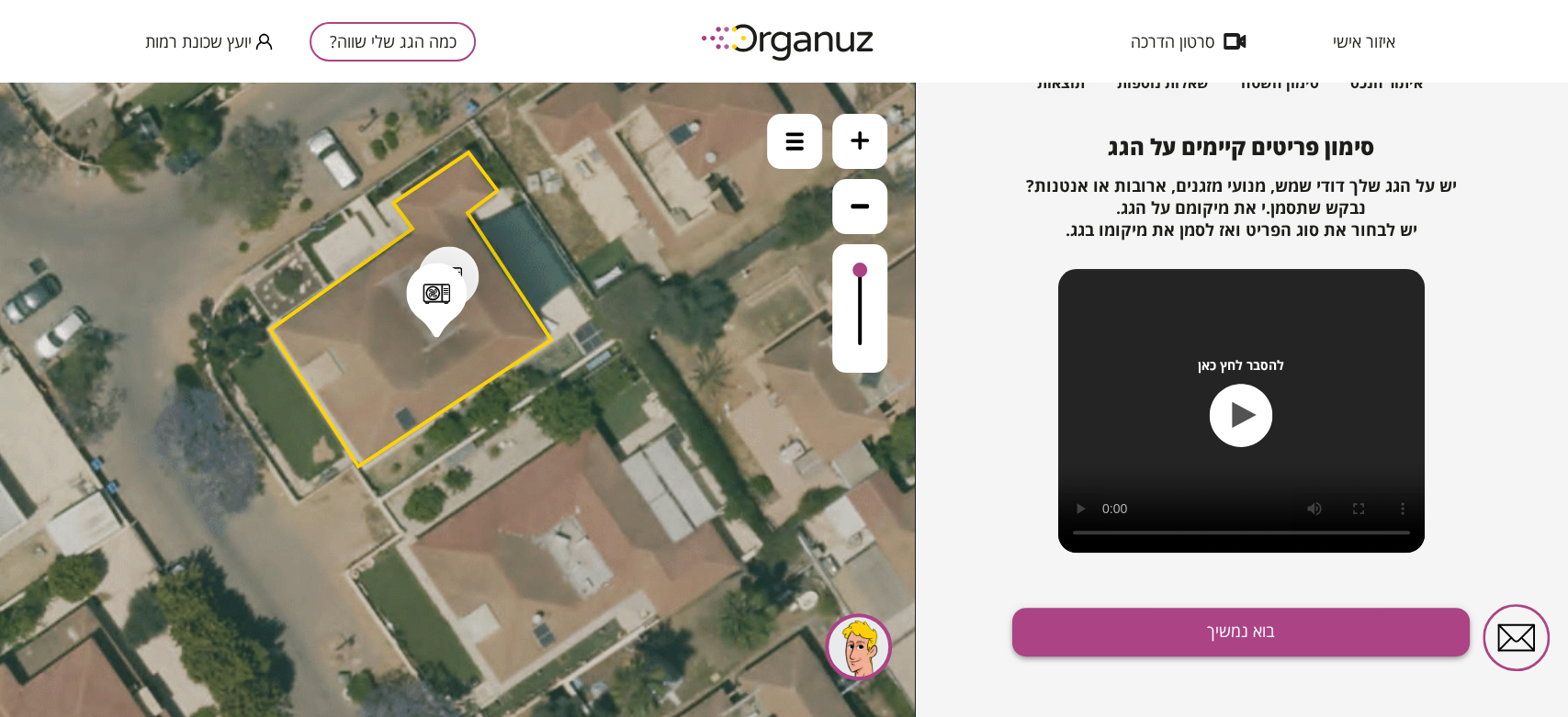 click on "בוא נמשיך" at bounding box center [1241, 632] 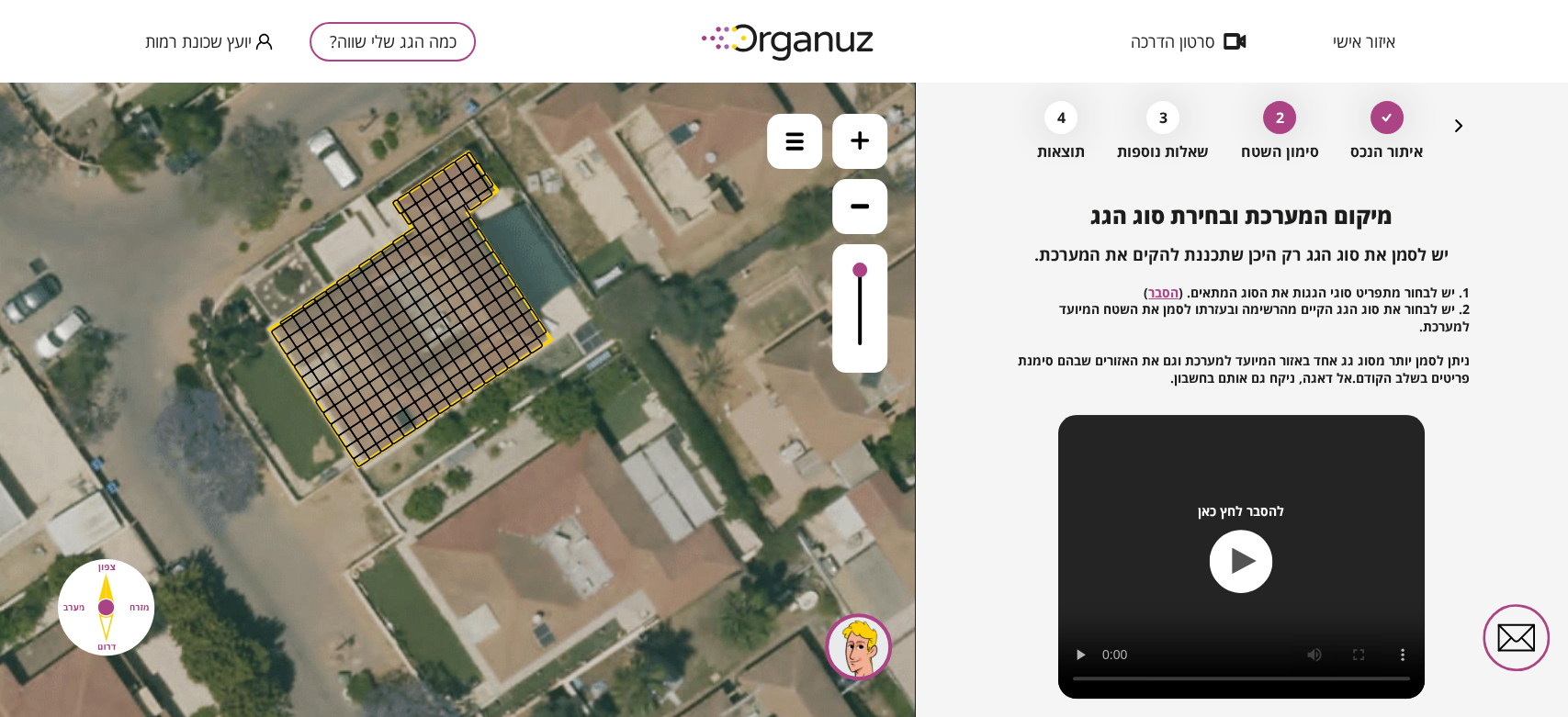 scroll, scrollTop: 0, scrollLeft: 0, axis: both 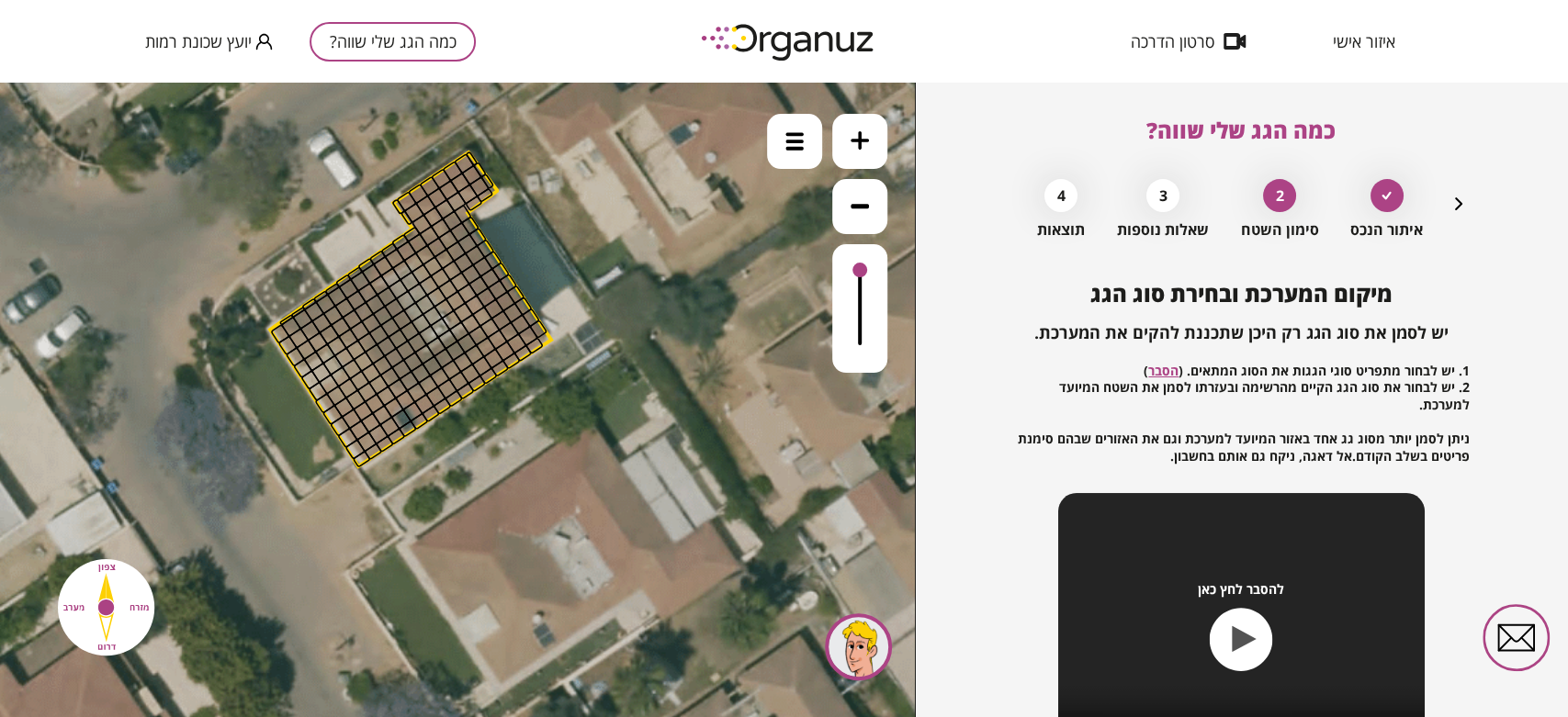 click 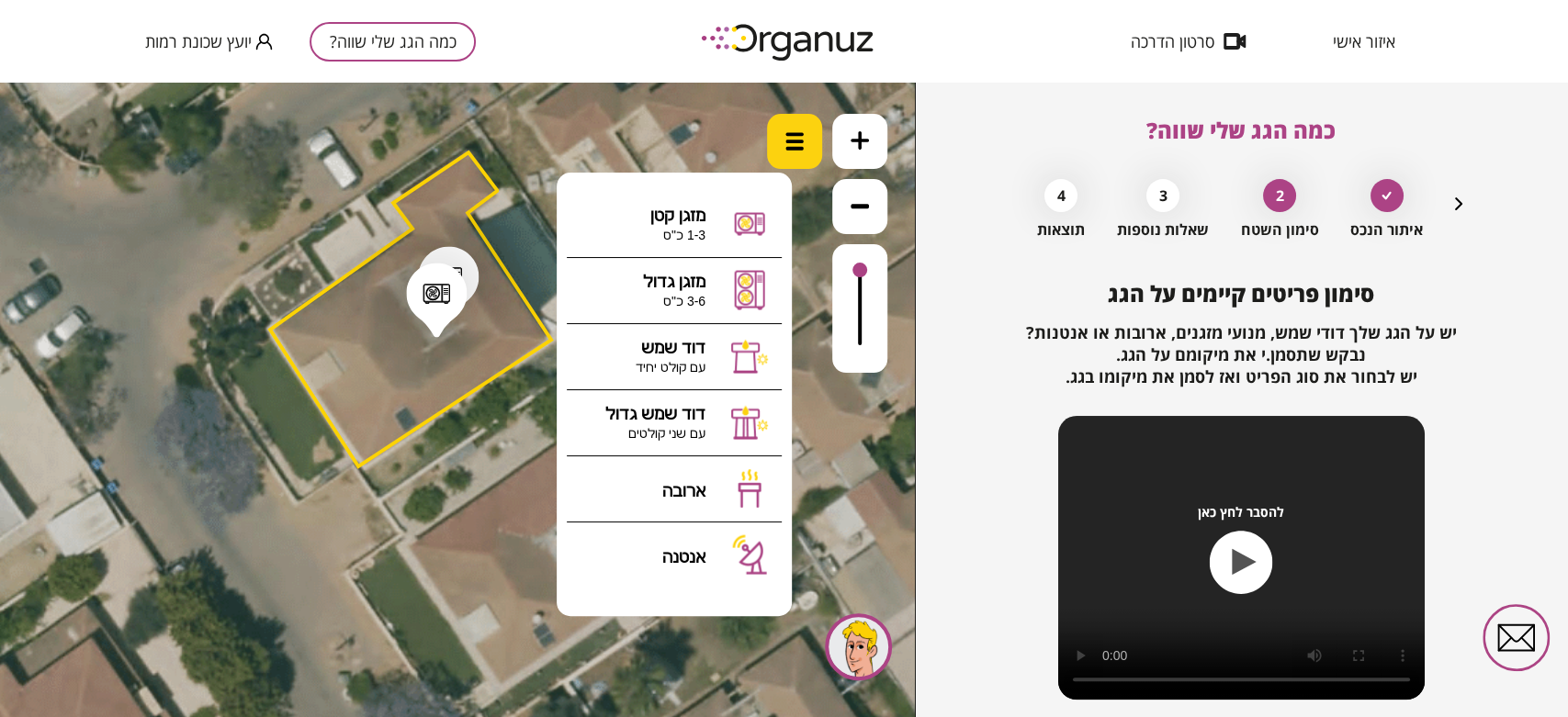 click at bounding box center [795, 141] 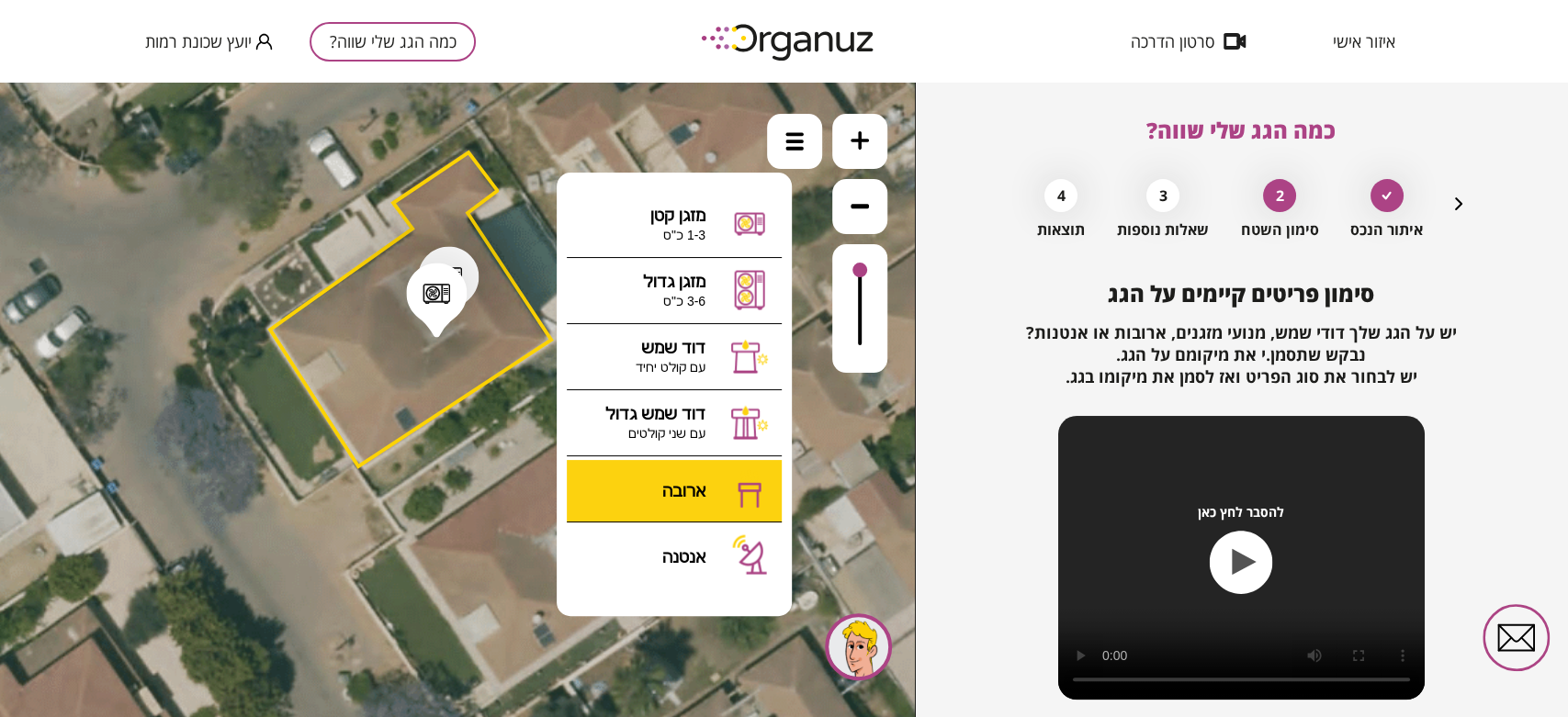 click on ".st0 {
fill: #FFFFFF;
}
.st0 {
fill: #FFFFFF;
}" at bounding box center (457, 399) 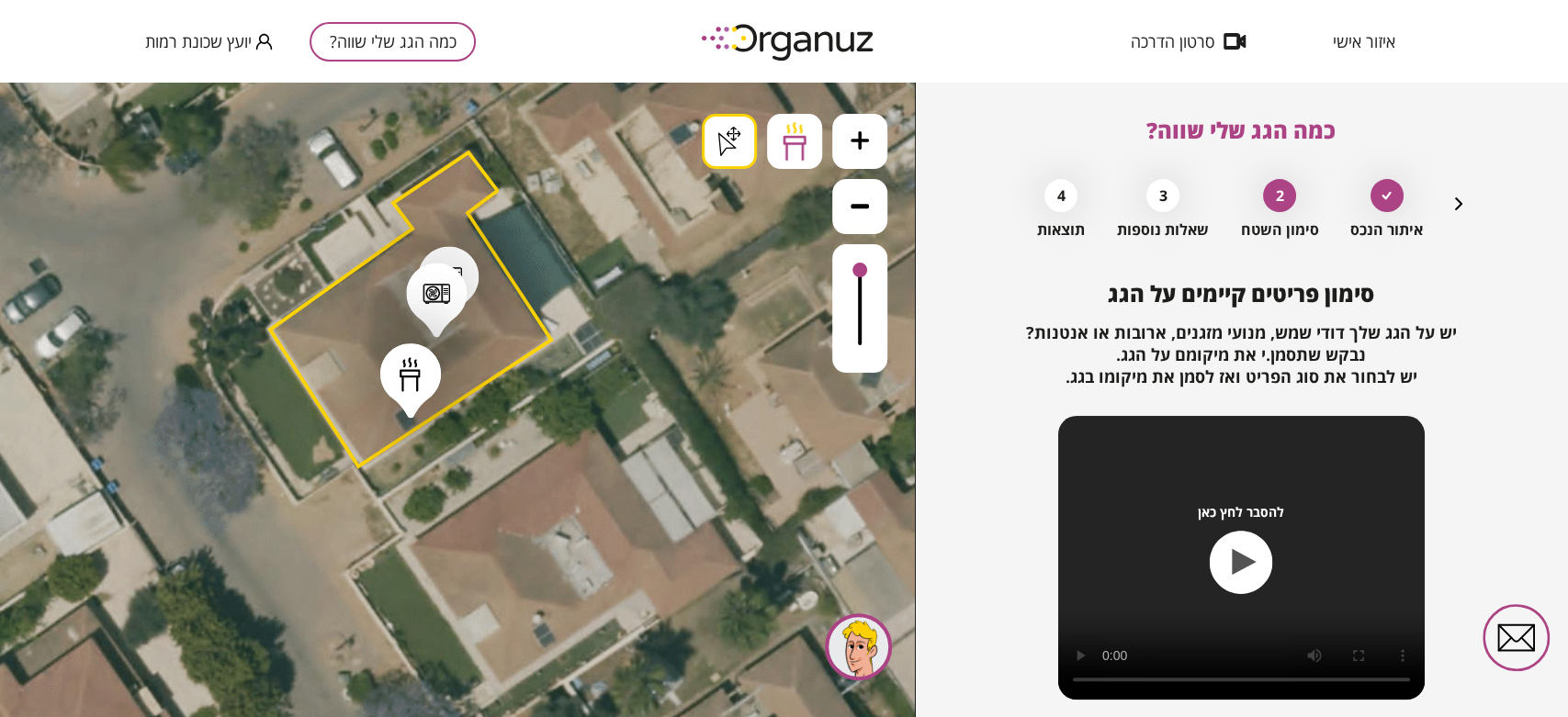 click on ".st0 {
fill: #FFFFFF;
}
.st0 {
fill: #FFFFFF;
}
.st0 {
fill: #FFFFFF;
}" at bounding box center (556, 1120) 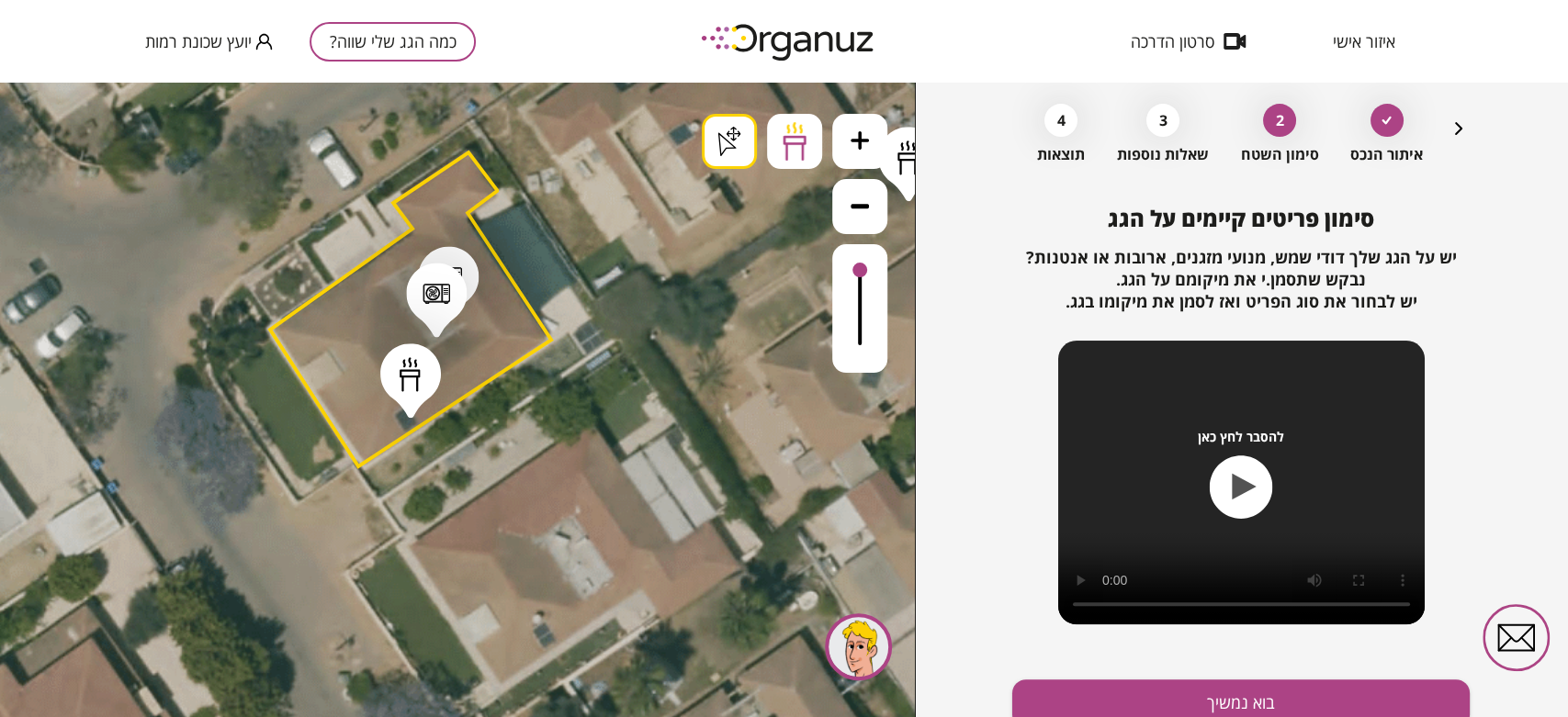 scroll, scrollTop: 155, scrollLeft: 0, axis: vertical 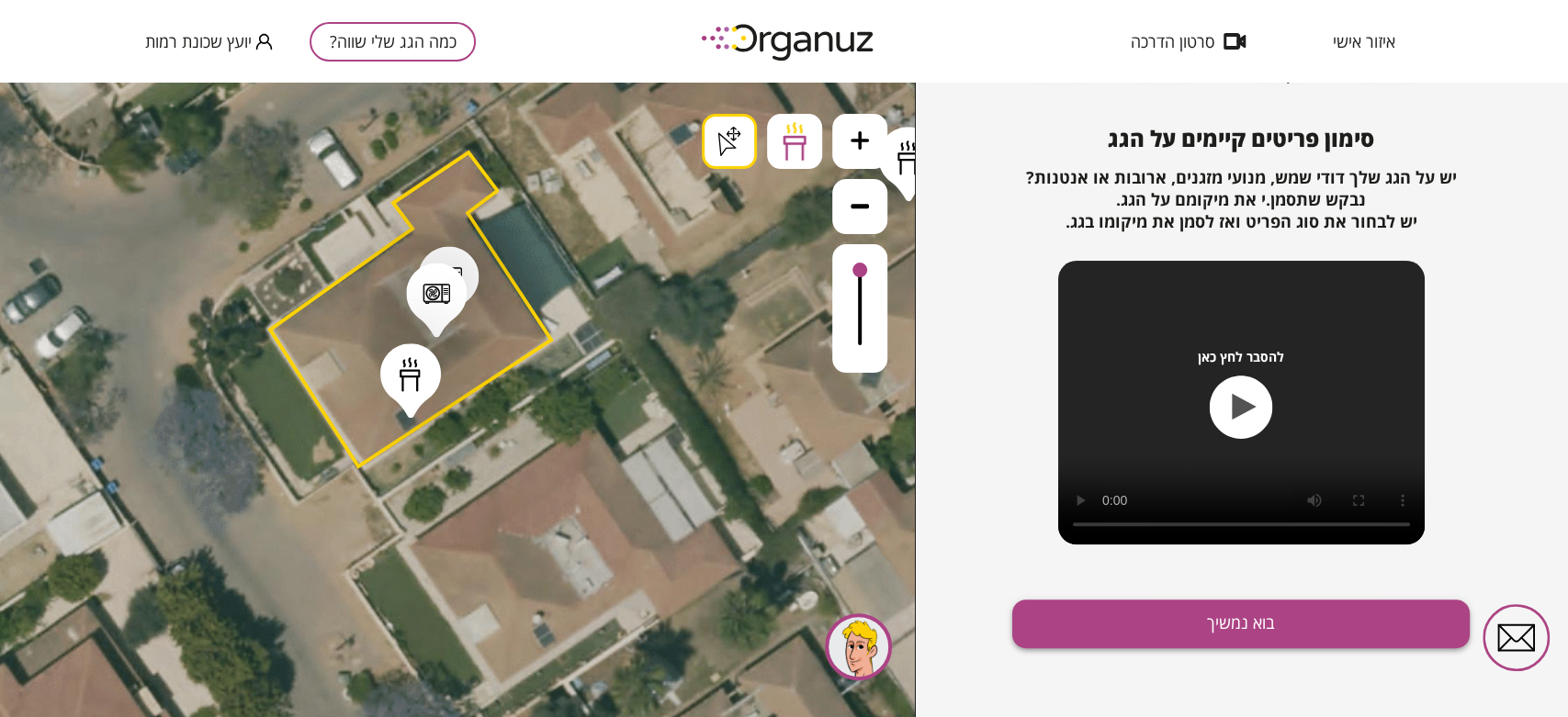 click on "בוא נמשיך" at bounding box center [1241, 623] 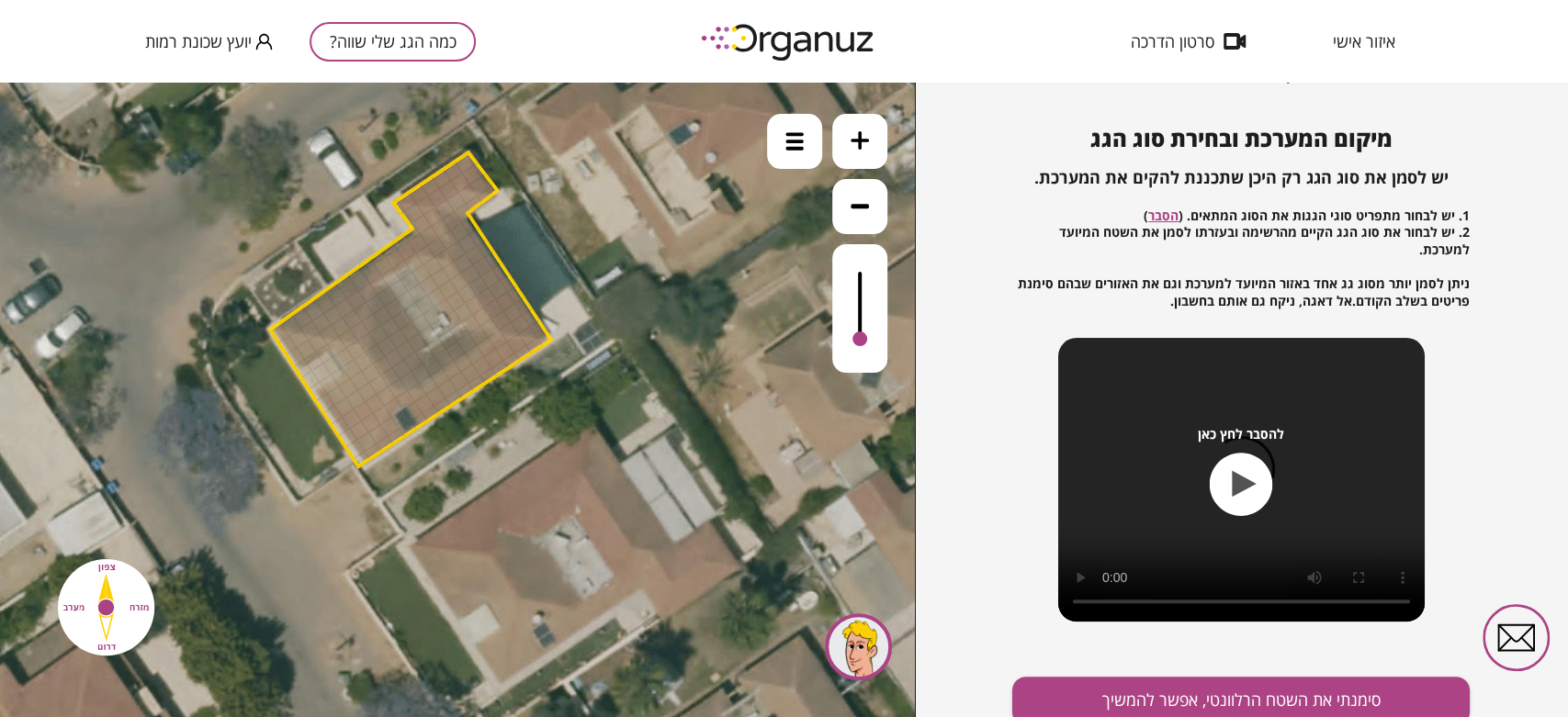 drag, startPoint x: 863, startPoint y: 273, endPoint x: 856, endPoint y: 341, distance: 68.359345 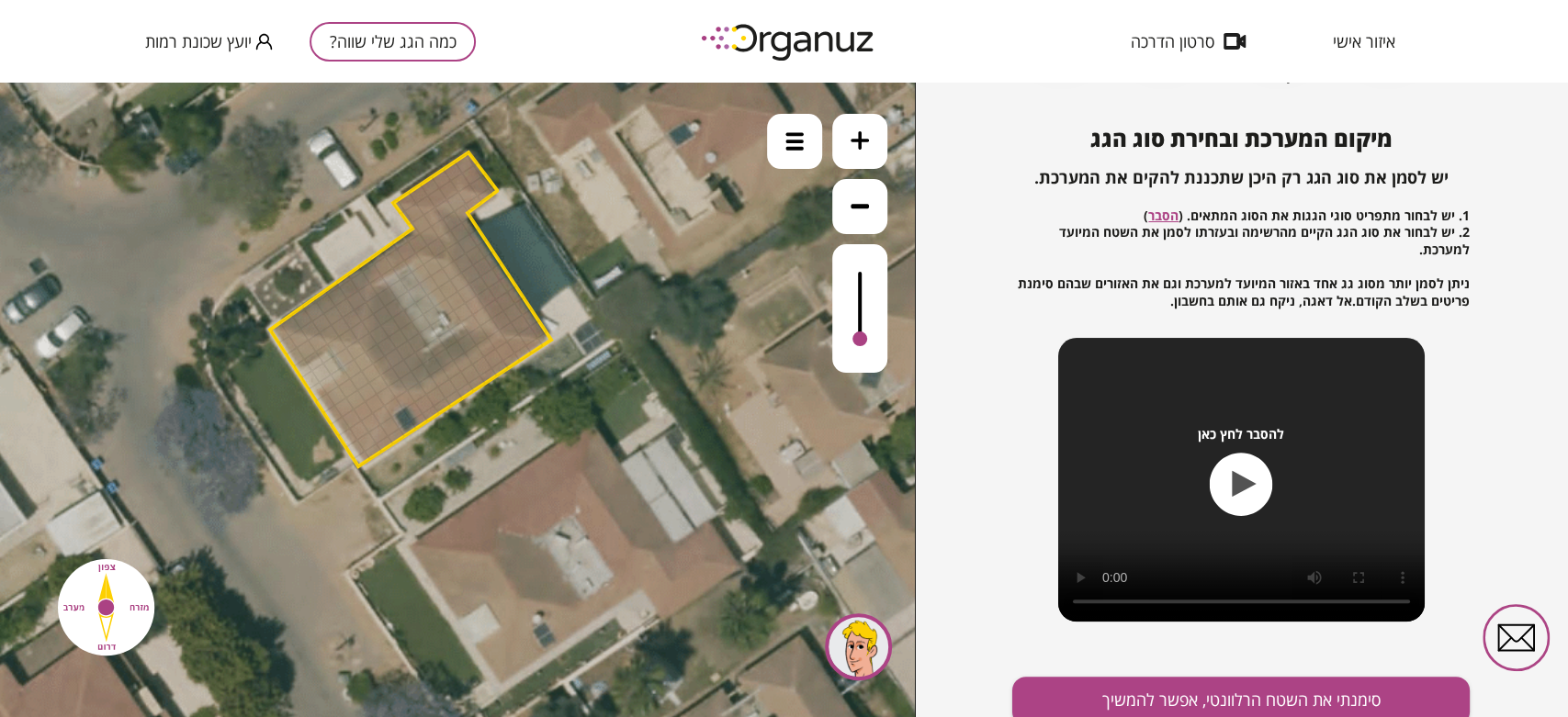 click at bounding box center (860, 339) 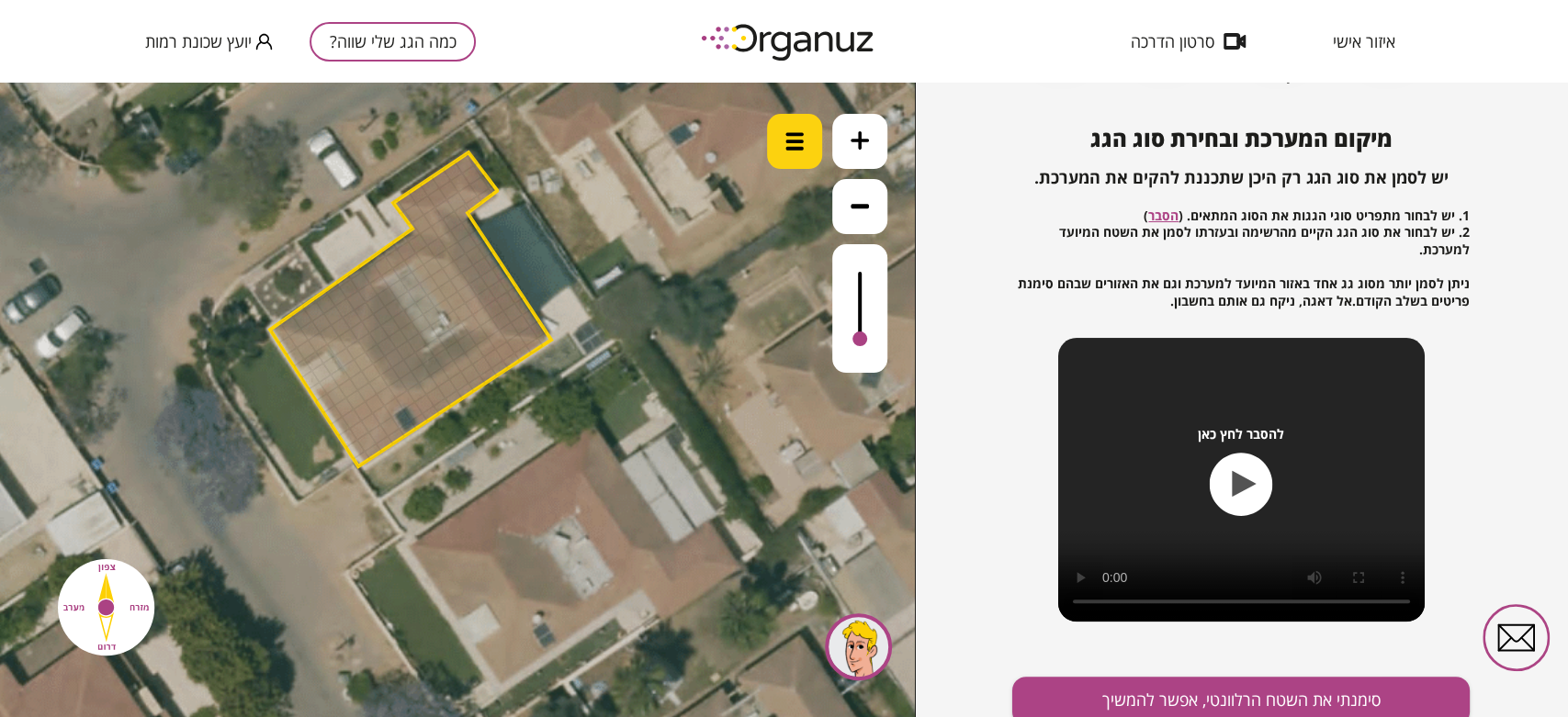click at bounding box center (795, 141) 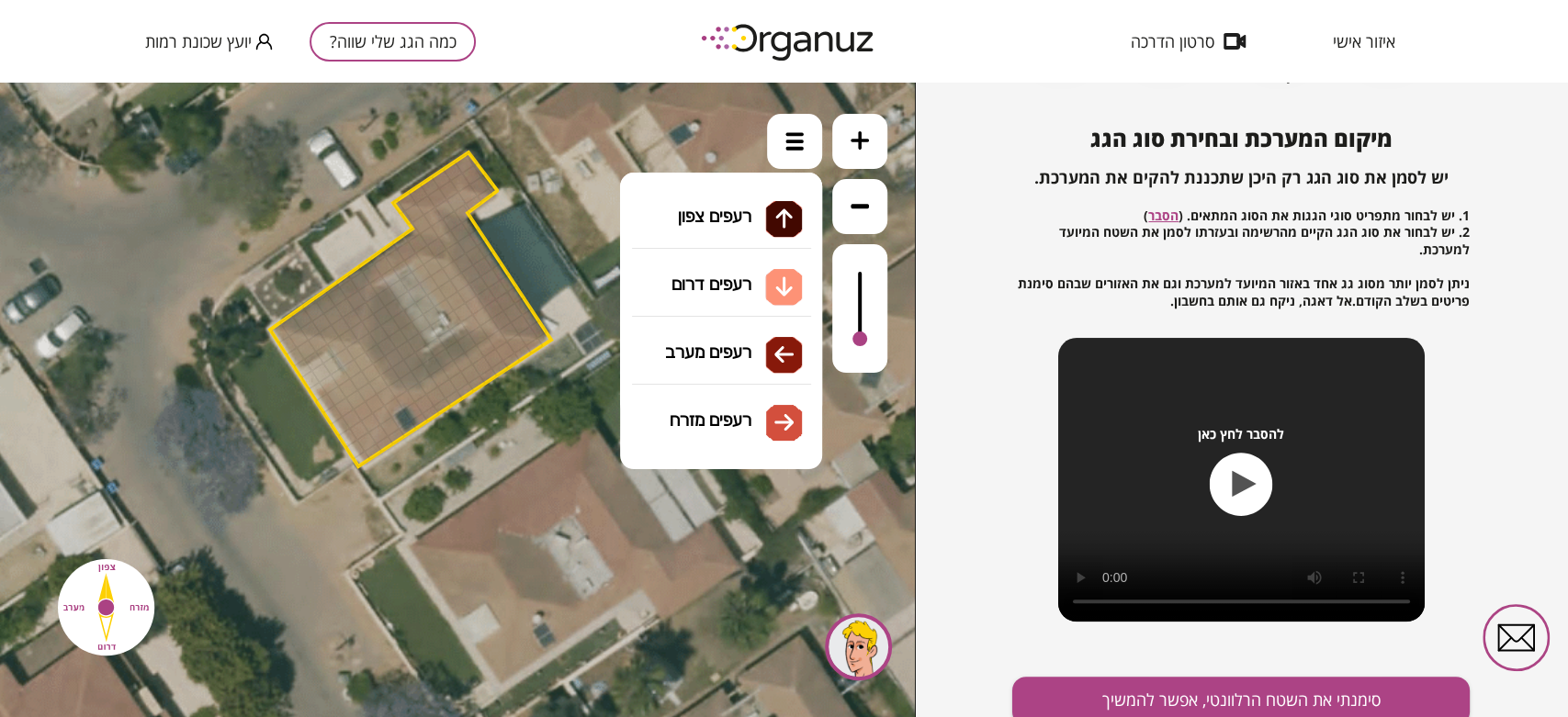 click on "גג רעפים
רעפים צפון
רעפים דרום
רעפים מערב
רעפים מזרח" at bounding box center (721, 265) 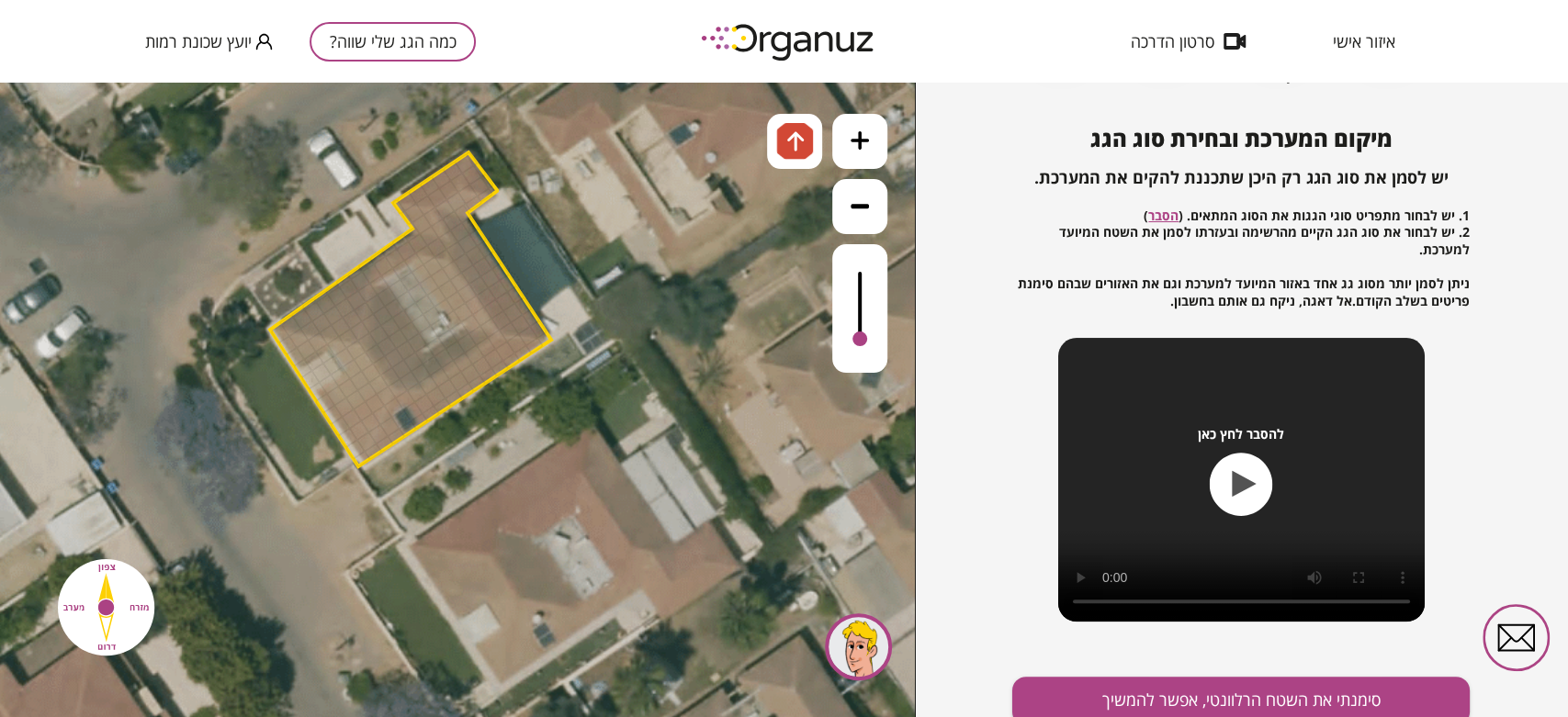 click on ".st0 {
fill: #FFFFFF;
}
.st0 {
fill: #FFFFFF;
}" at bounding box center (457, 399) 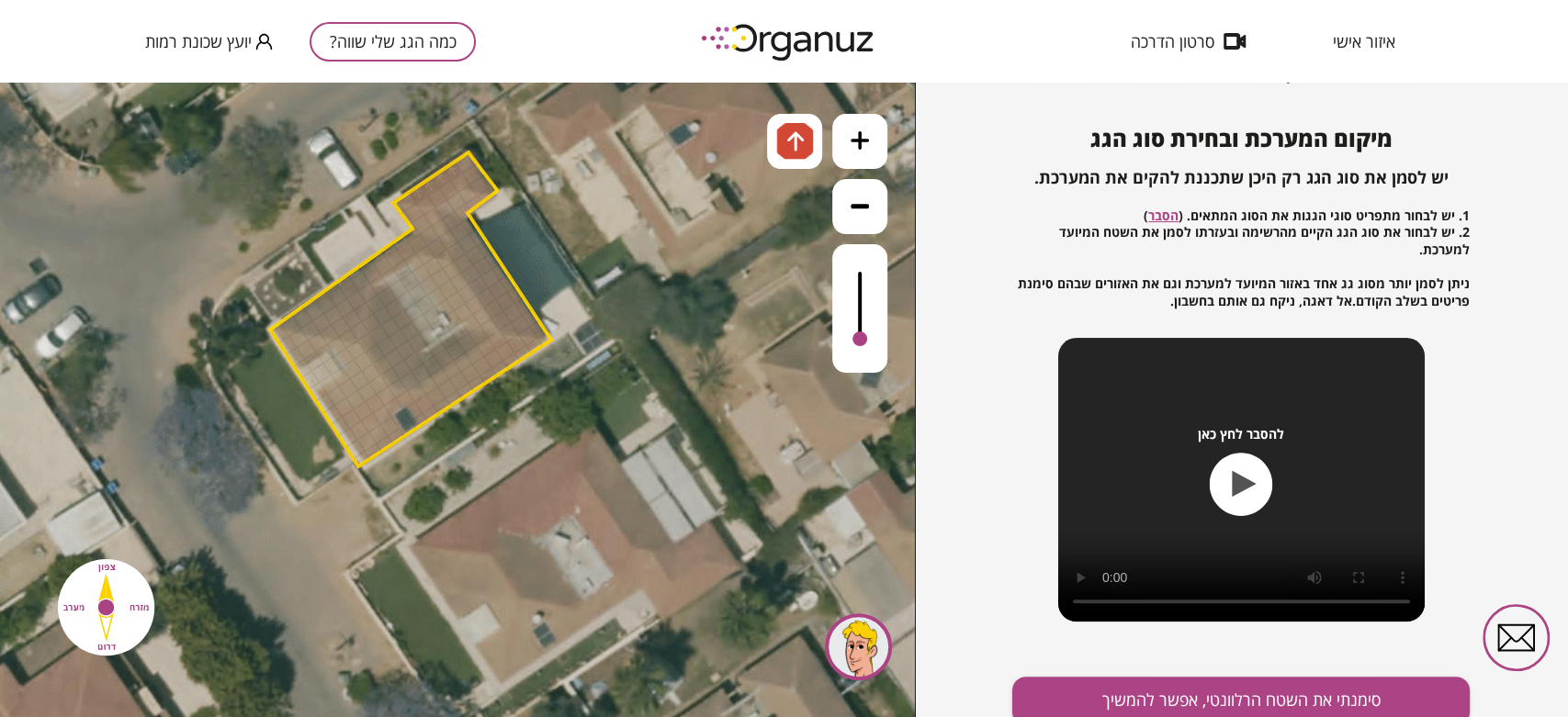 drag, startPoint x: 422, startPoint y: 196, endPoint x: 451, endPoint y: 169, distance: 39.623226 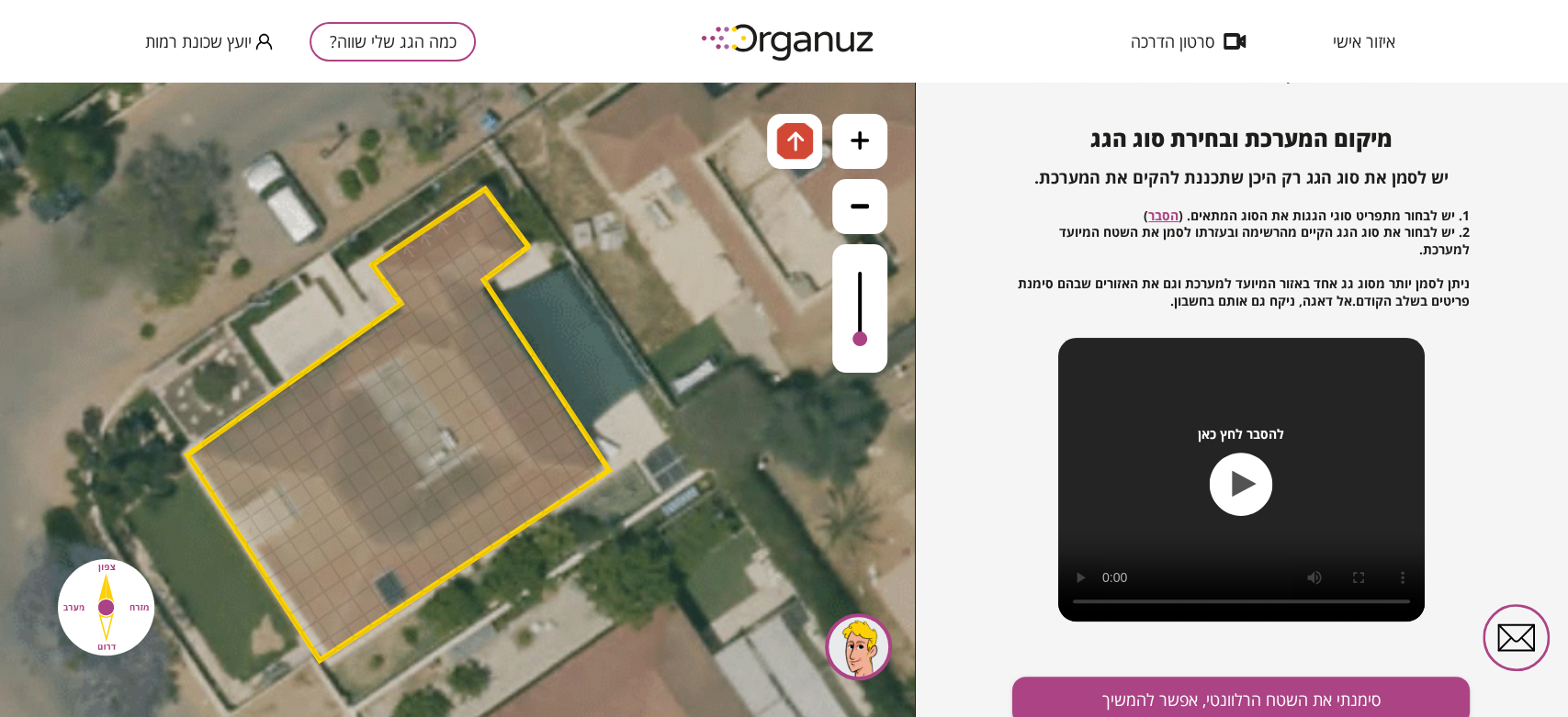 drag, startPoint x: 600, startPoint y: 182, endPoint x: 614, endPoint y: 342, distance: 160.61133 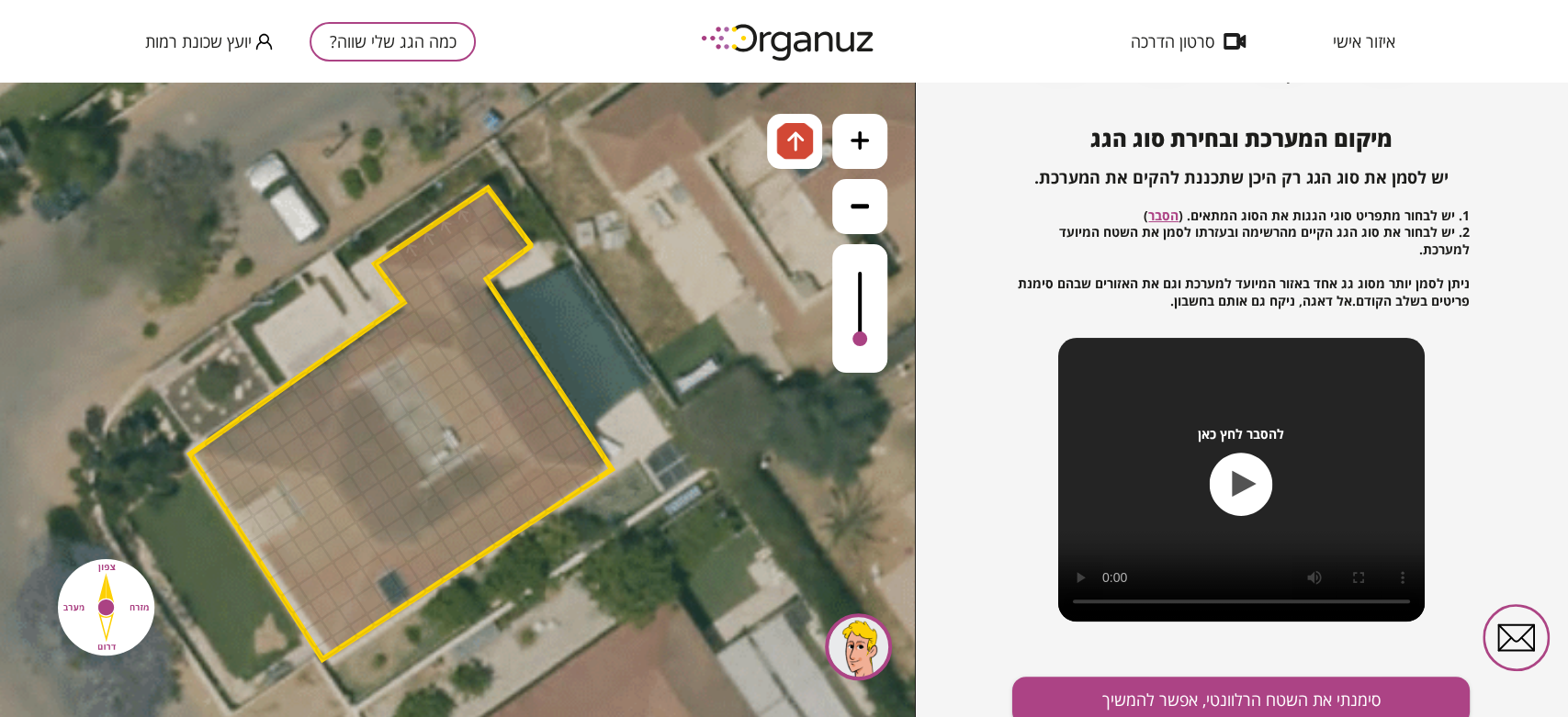 click at bounding box center (441, 256) 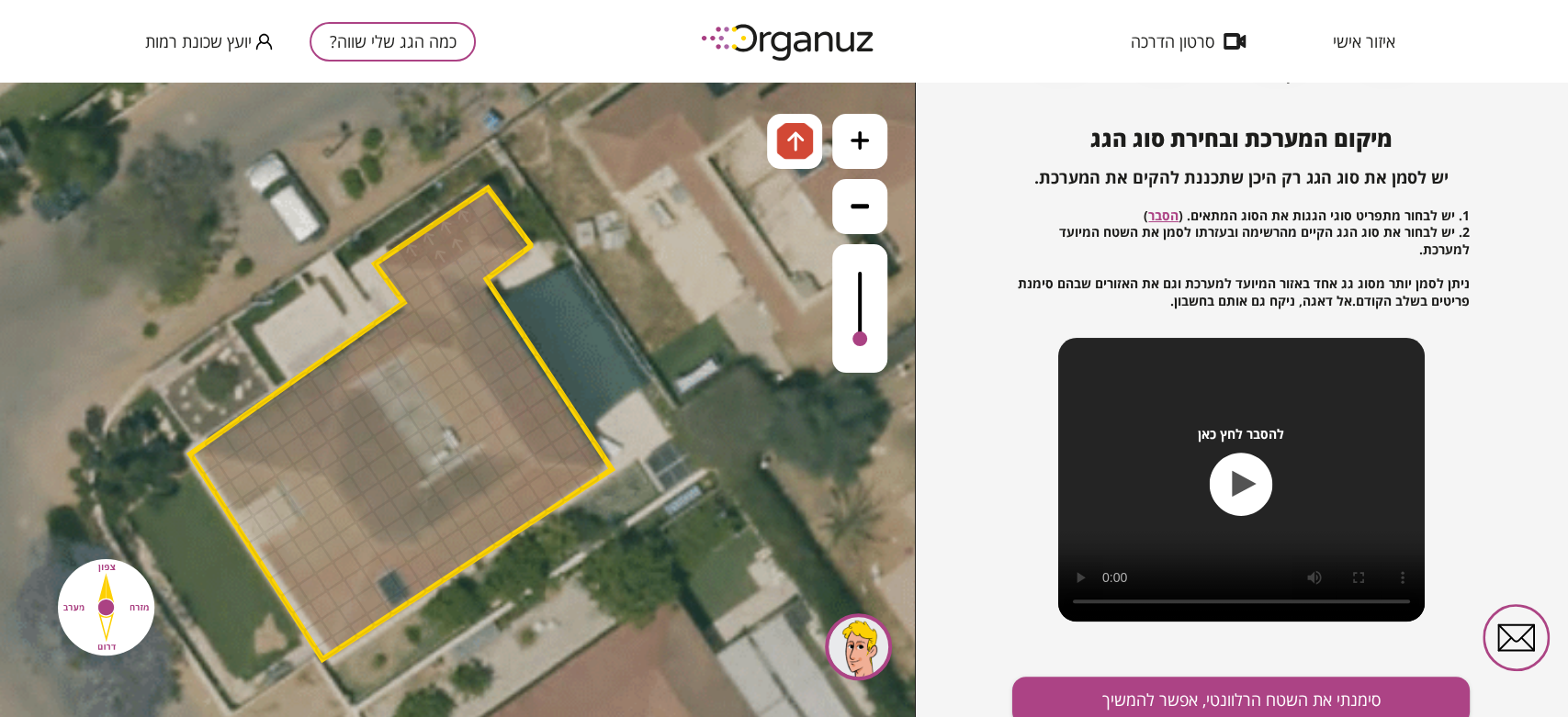 click at bounding box center (457, 245) 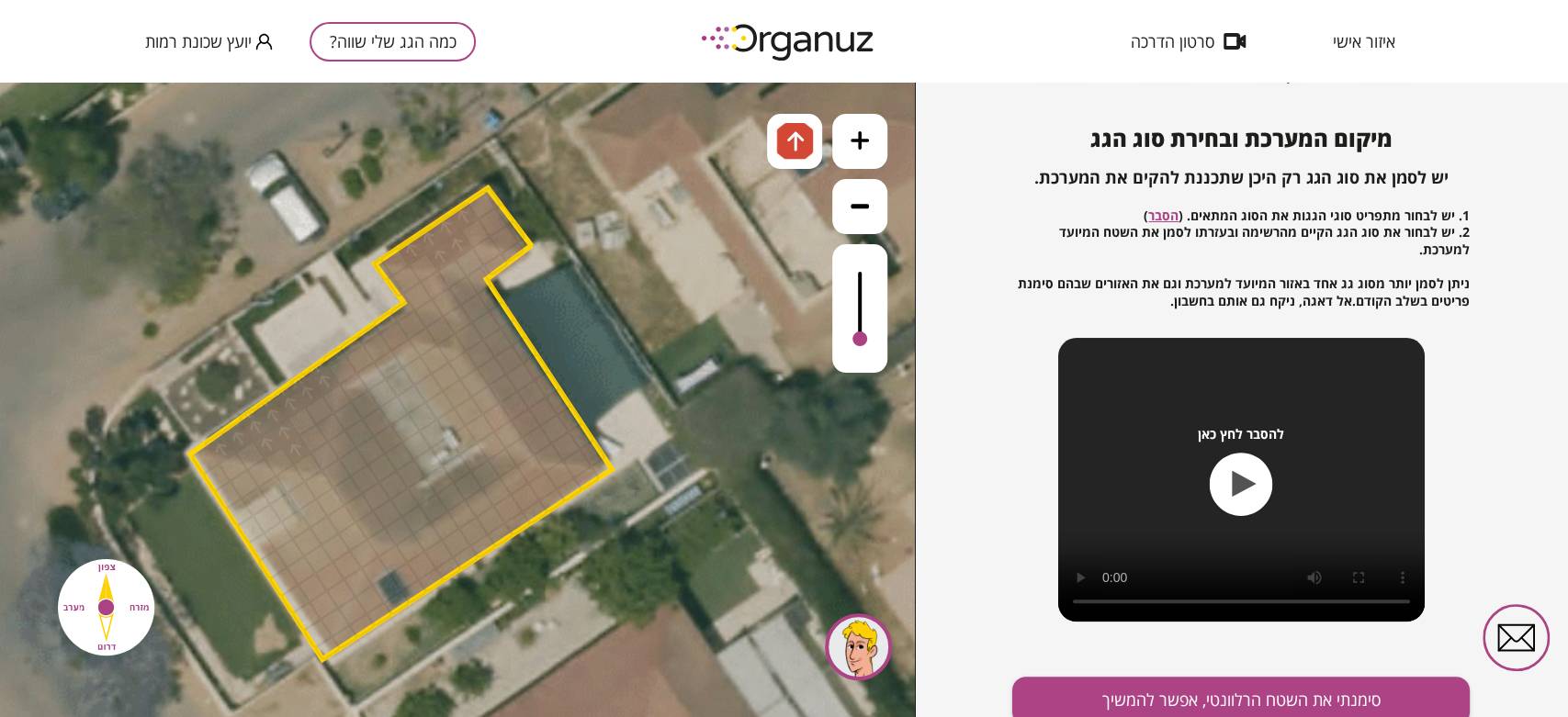 drag, startPoint x: 294, startPoint y: 454, endPoint x: 296, endPoint y: 387, distance: 67.02984 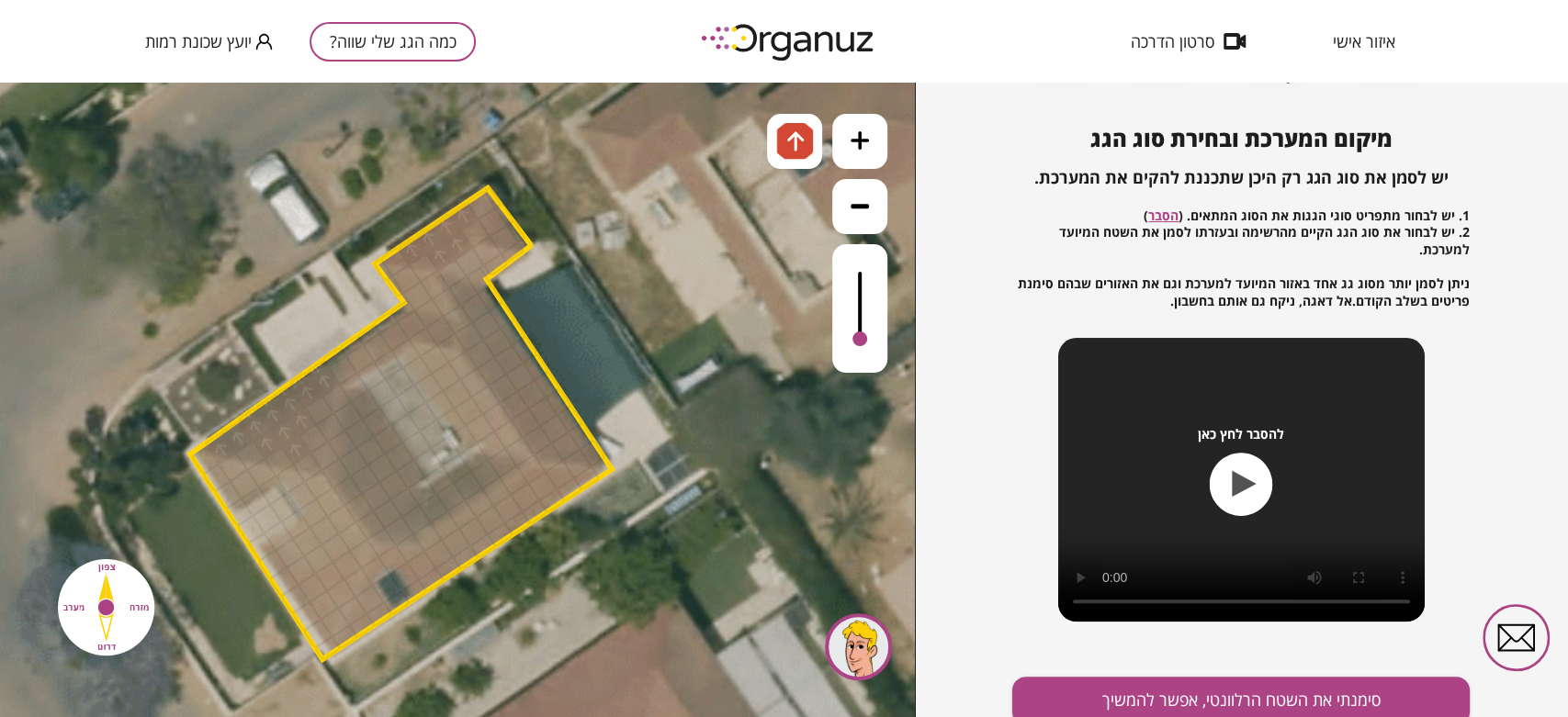 click at bounding box center [302, 421] 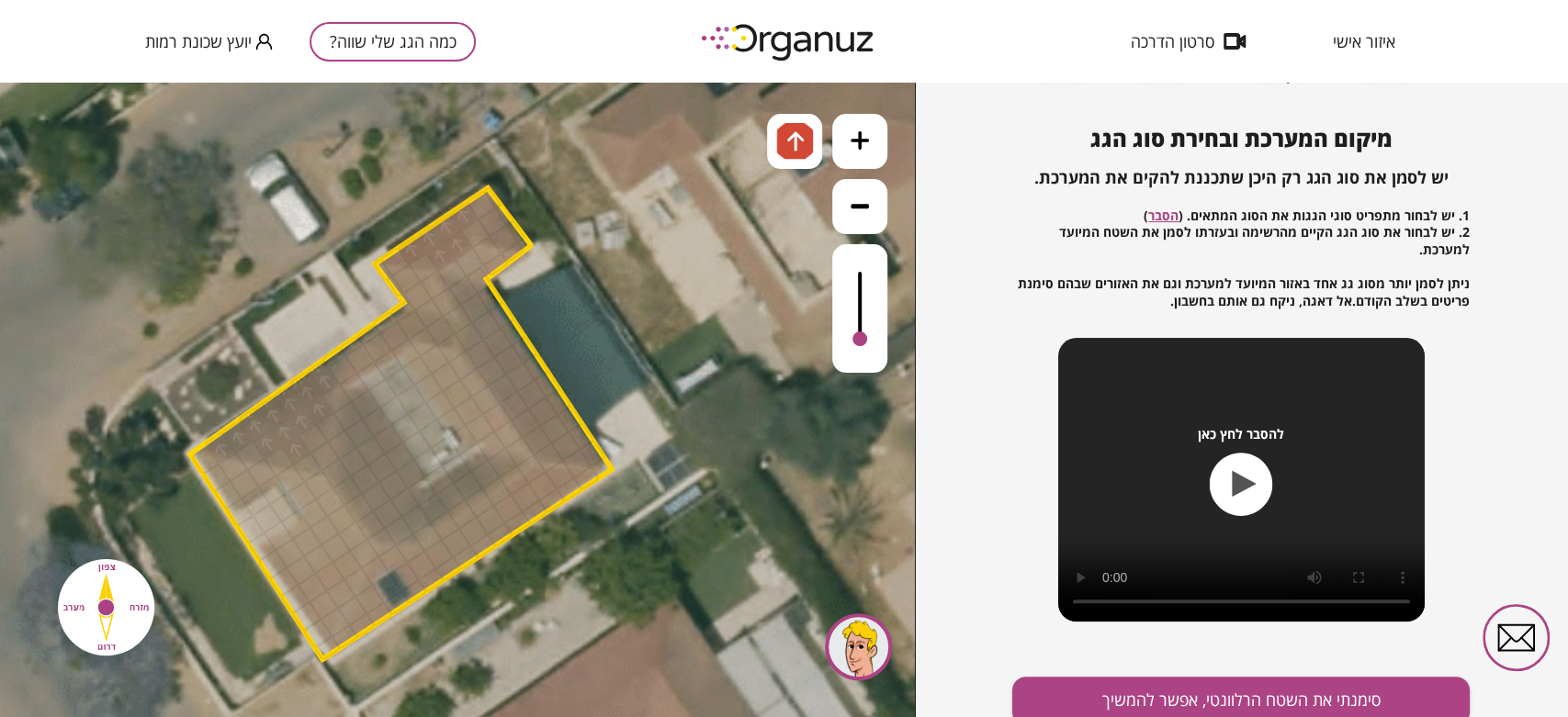 click at bounding box center (319, 410) 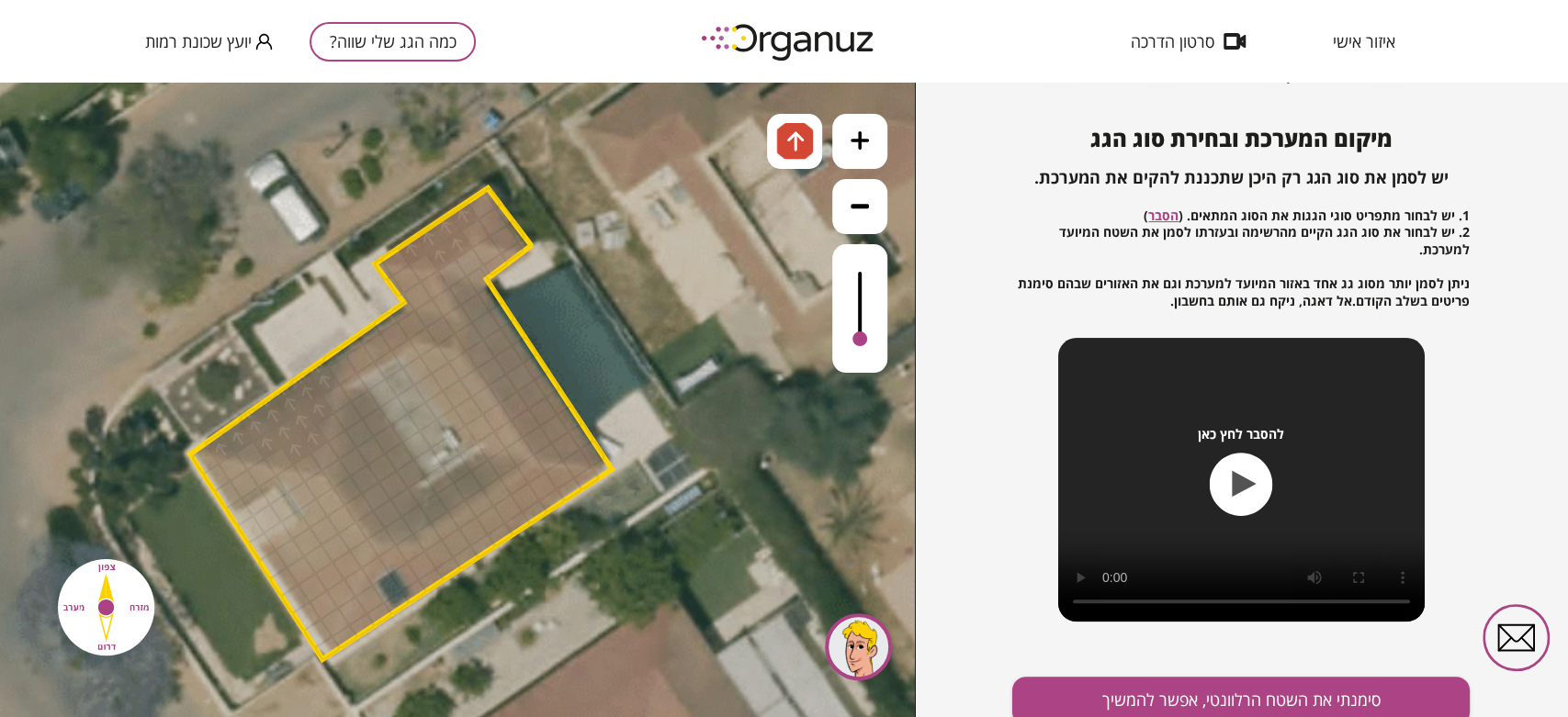 click at bounding box center [313, 439] 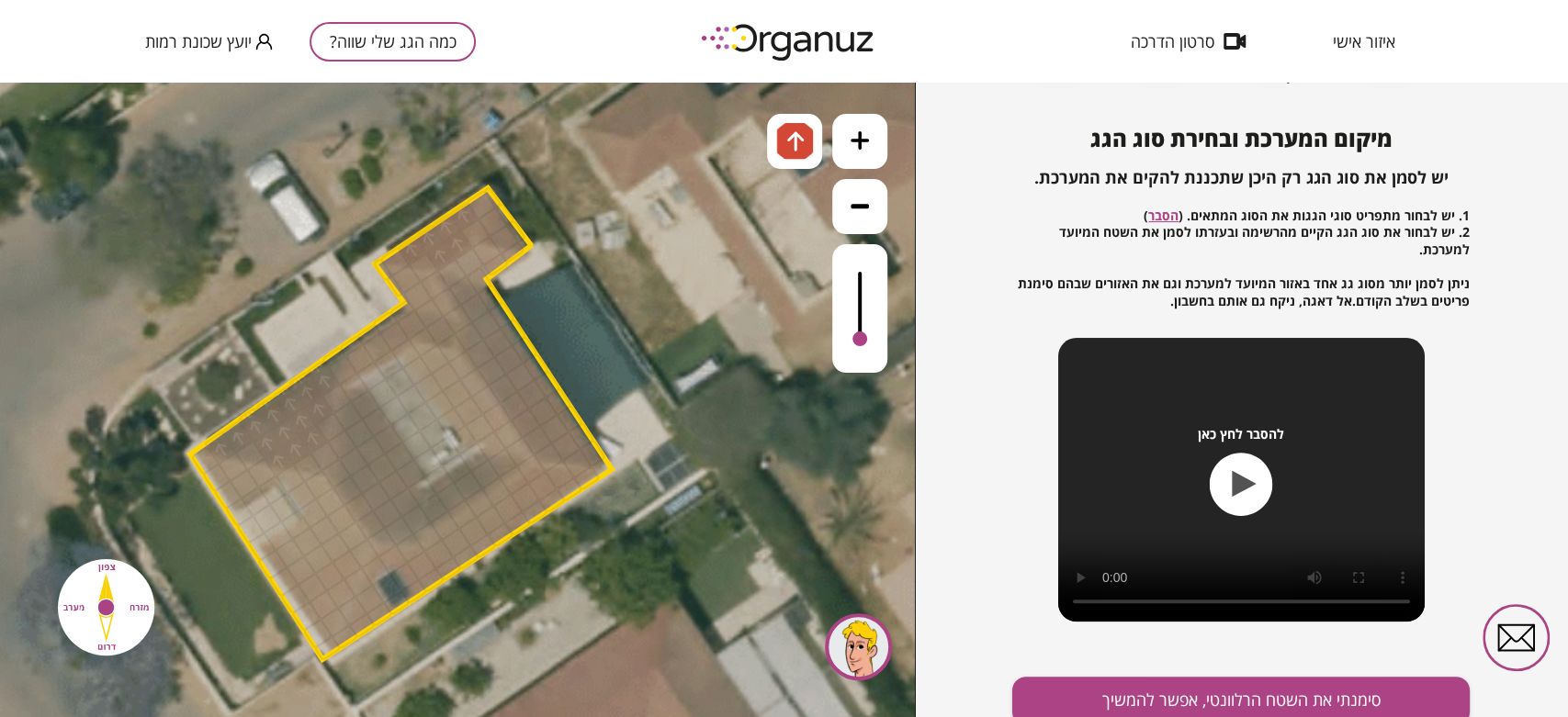 click at bounding box center [278, 462] 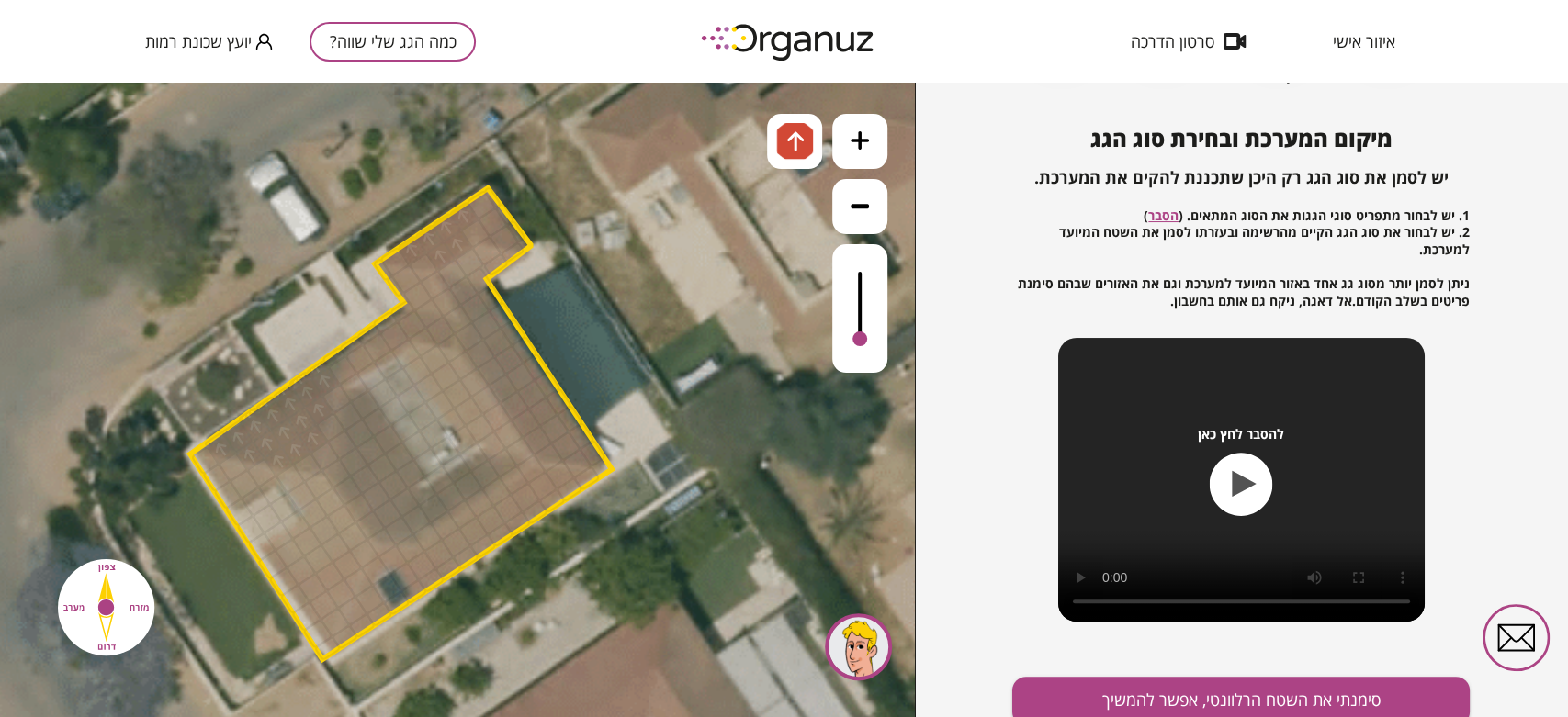 click at bounding box center (250, 455) 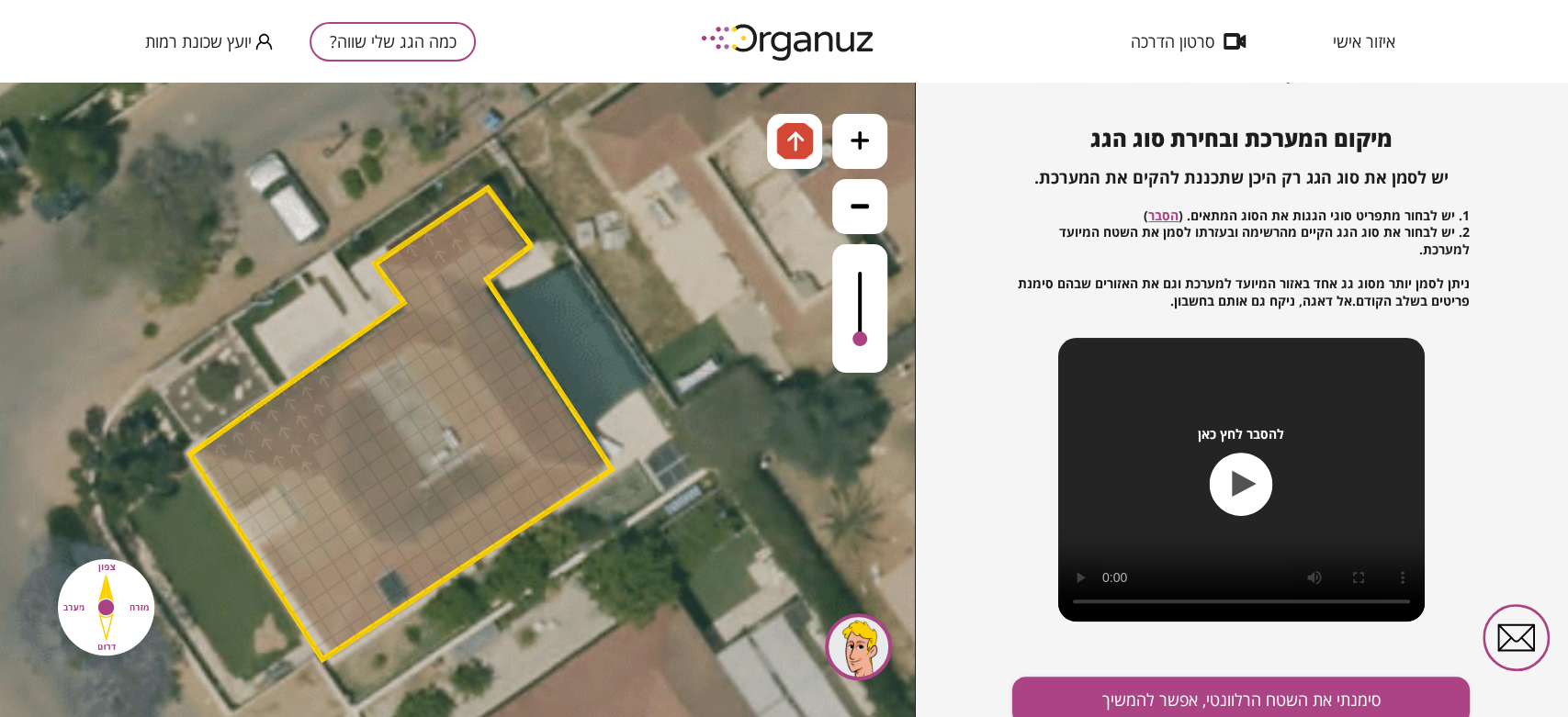 click at bounding box center (308, 467) 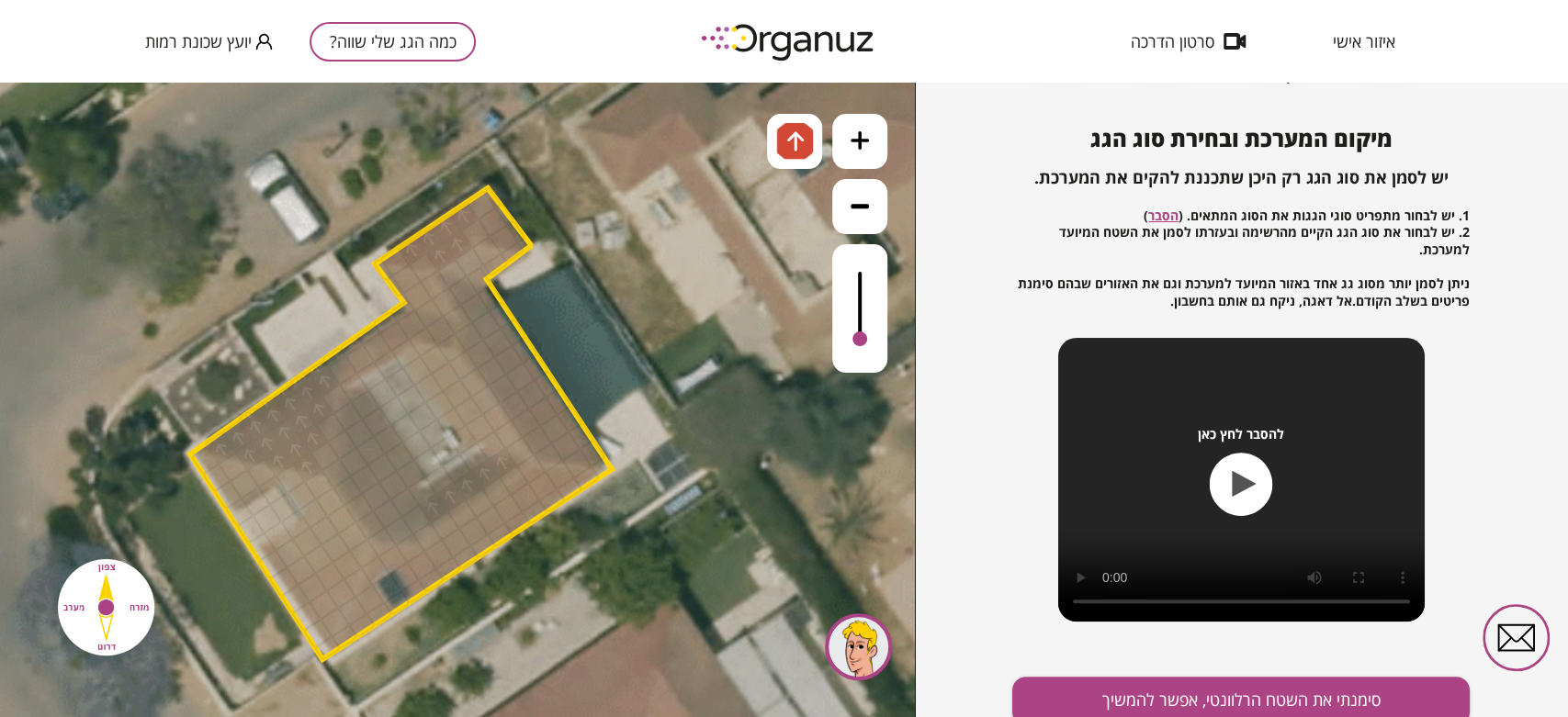 drag, startPoint x: 434, startPoint y: 515, endPoint x: 493, endPoint y: 465, distance: 77.336925 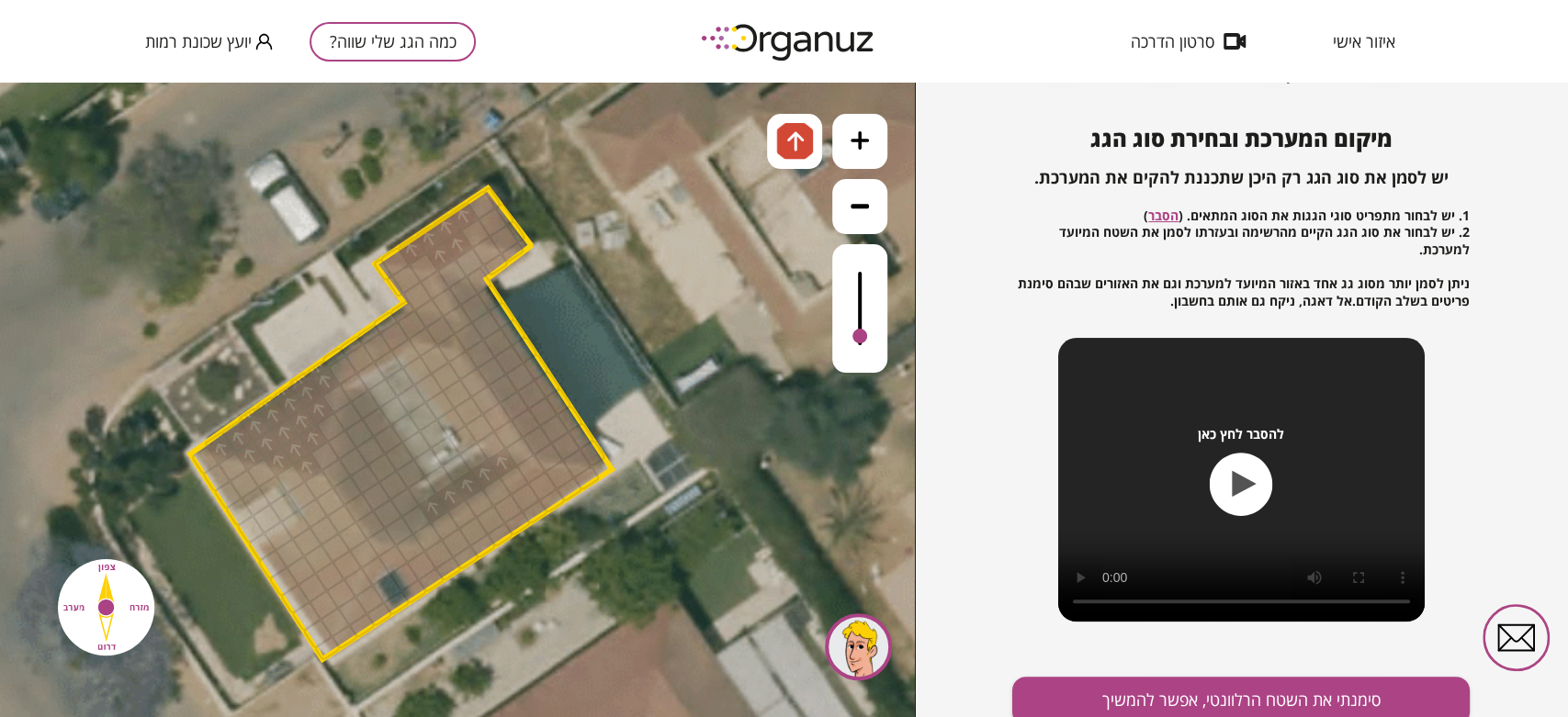 drag, startPoint x: 863, startPoint y: 339, endPoint x: 834, endPoint y: 338, distance: 29.017236 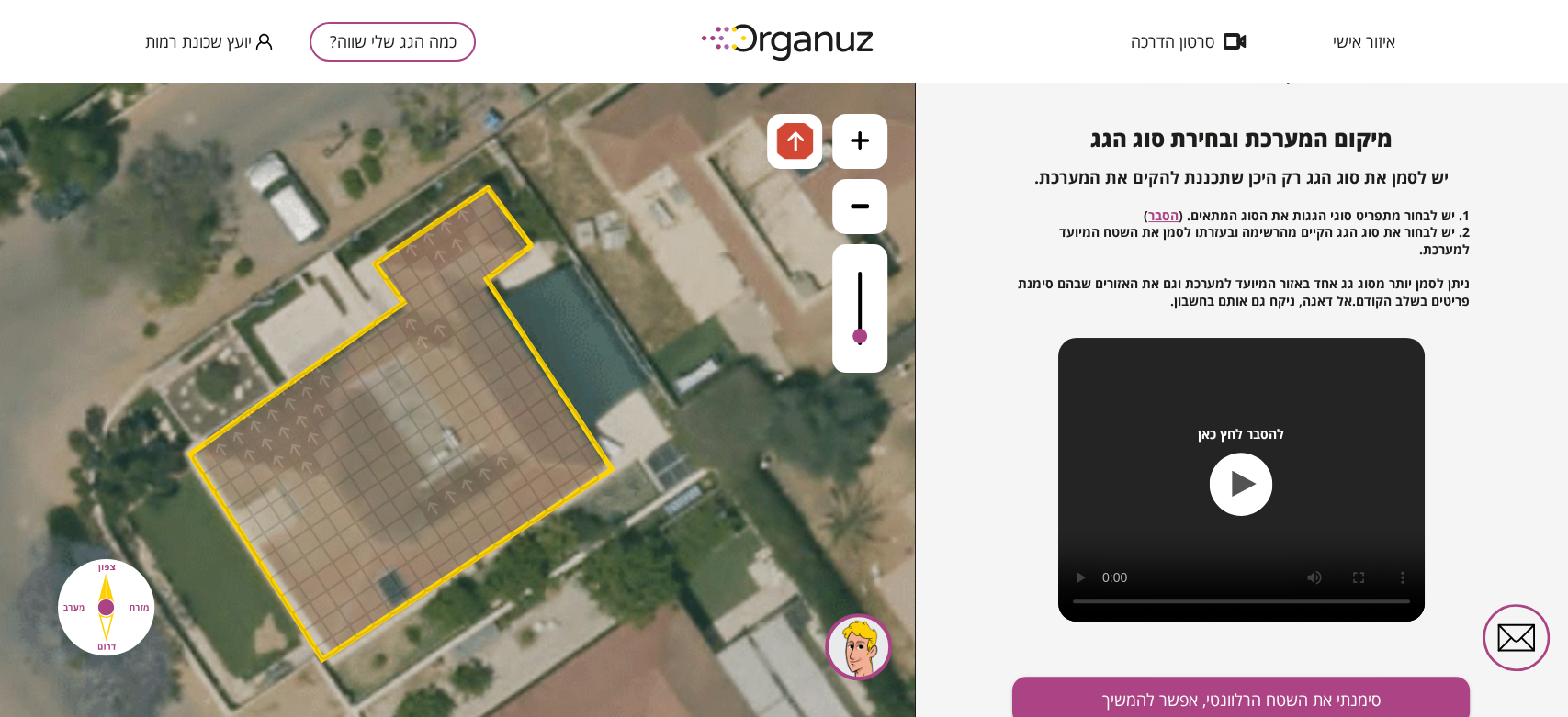 drag, startPoint x: 435, startPoint y: 329, endPoint x: 419, endPoint y: 329, distance: 16 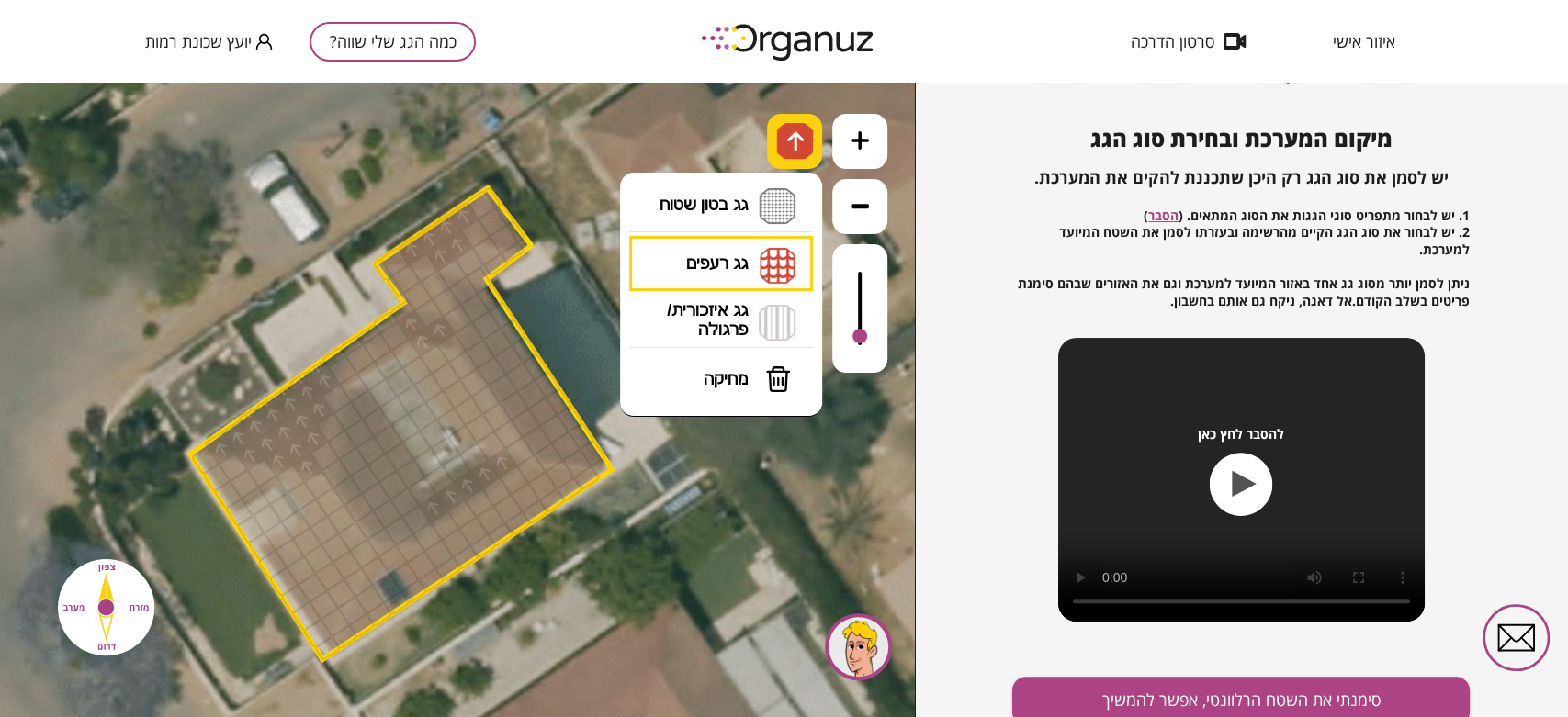 click at bounding box center [795, 141] 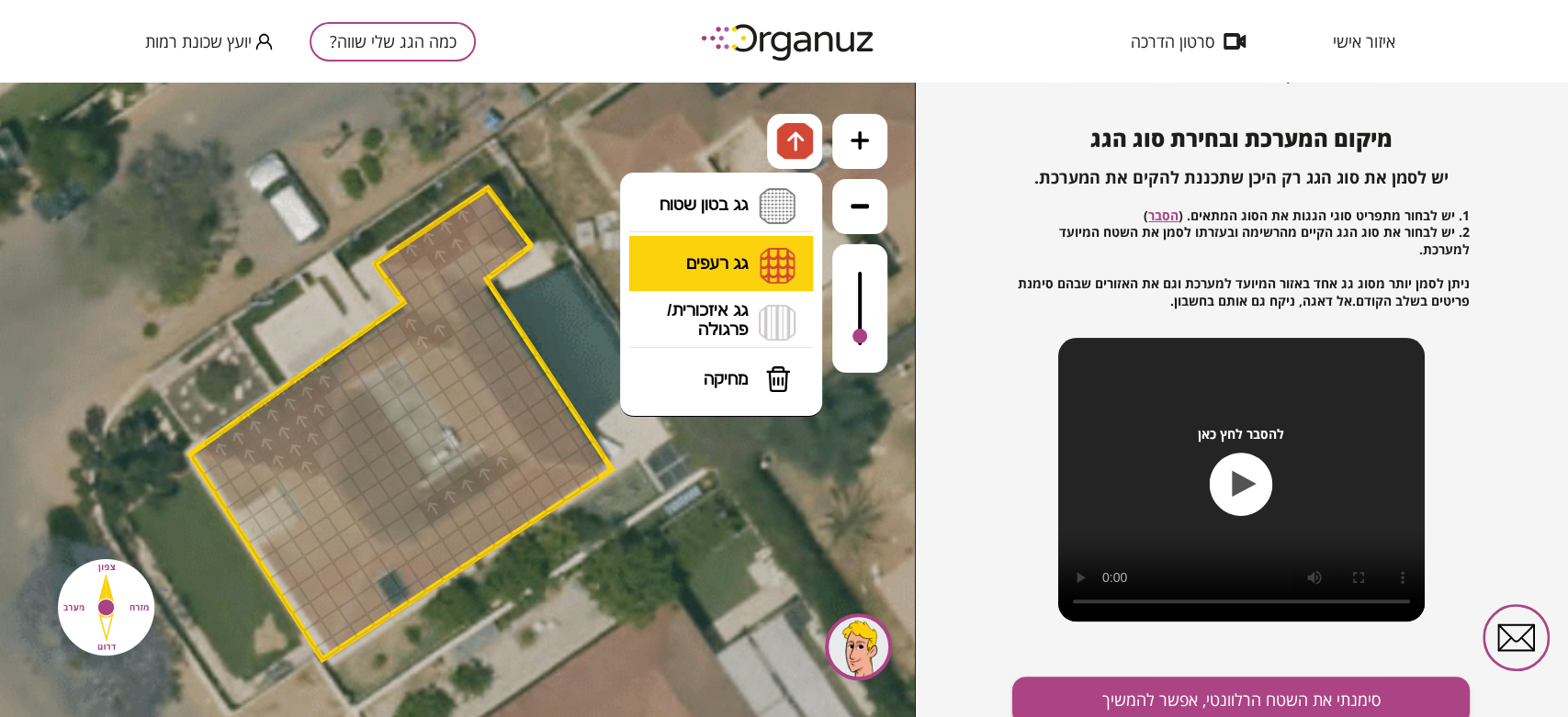 click on "גג רעפים
רעפים צפון
רעפים דרום
רעפים מערב
רעפים מזרח" at bounding box center [721, 264] 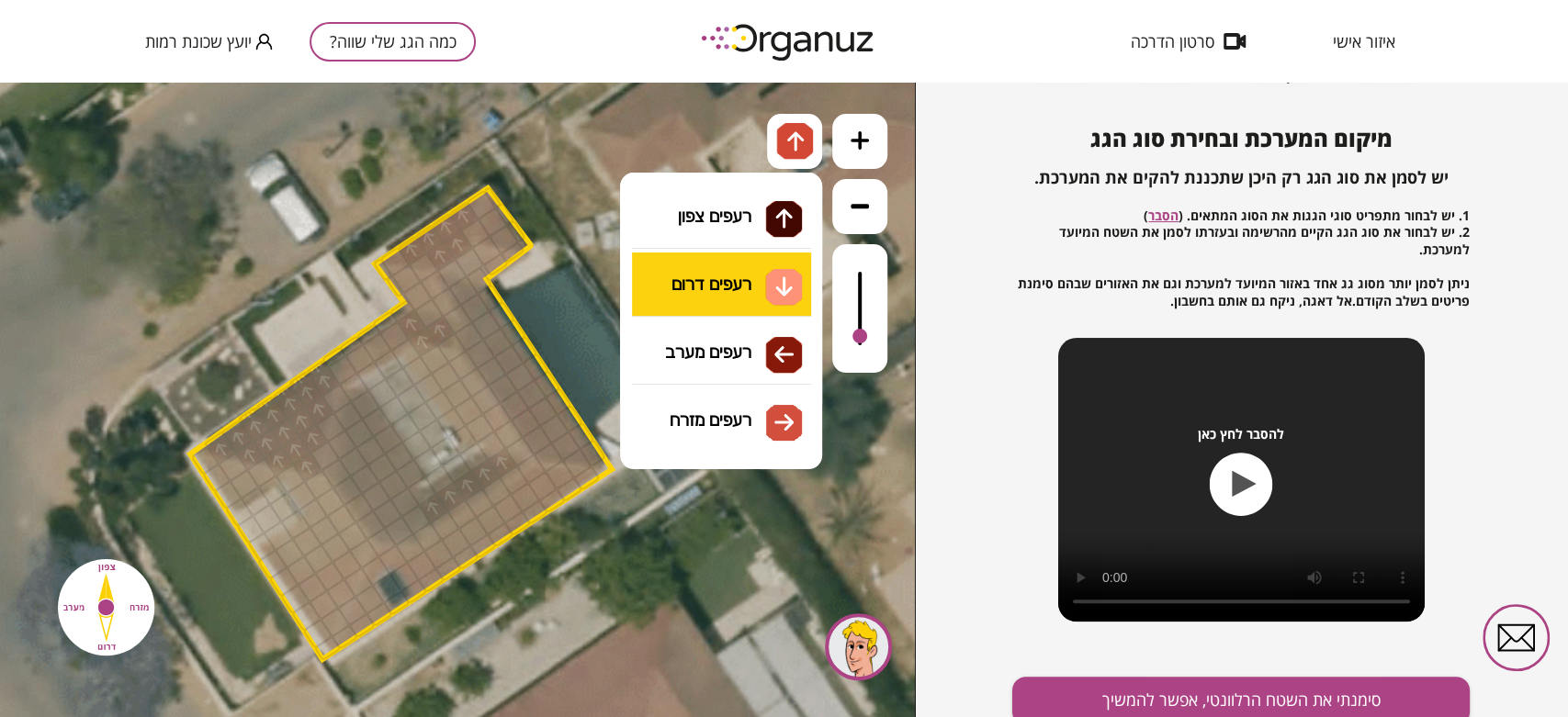click on ".st0 {
fill: #FFFFFF;
}
.st0 {
fill: #FFFFFF;
}" at bounding box center (457, 399) 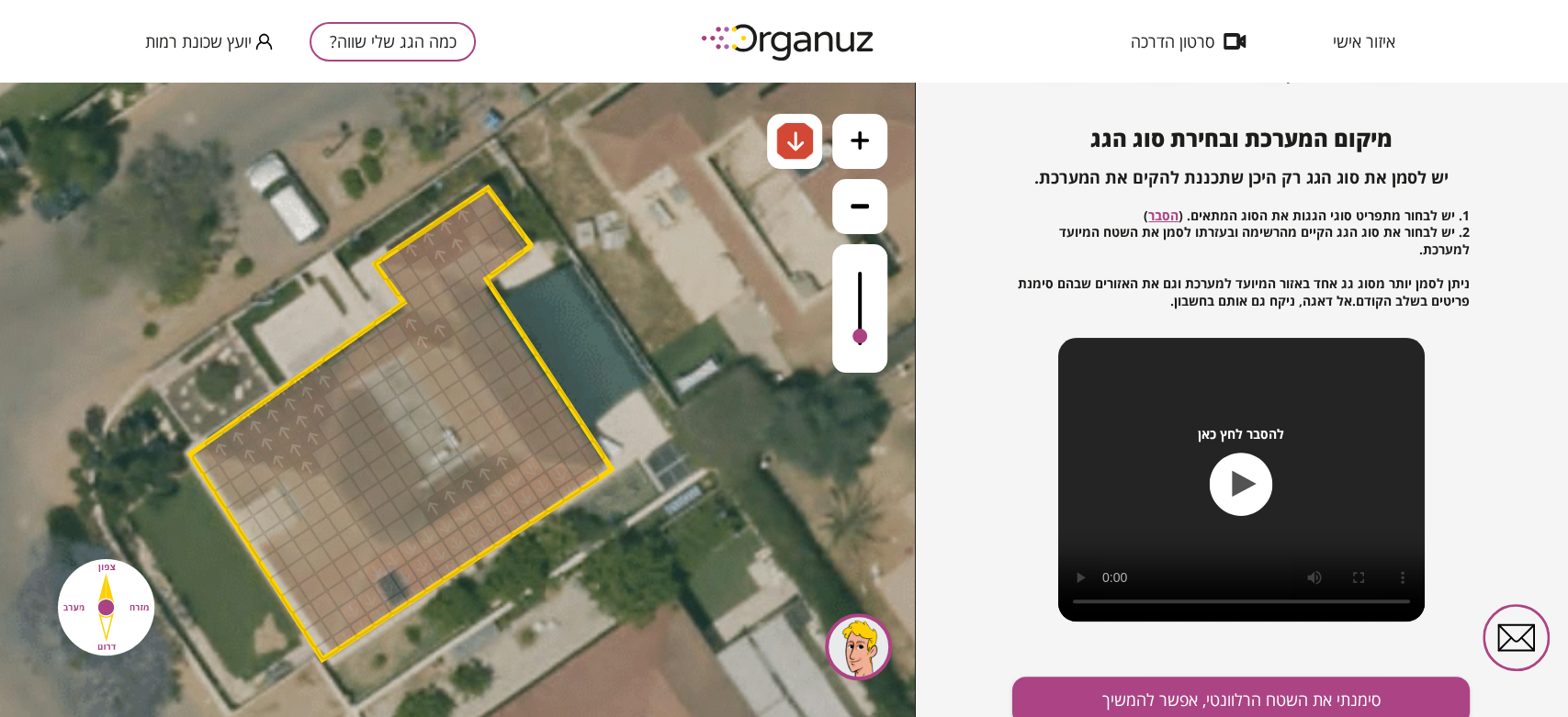 drag, startPoint x: 344, startPoint y: 633, endPoint x: 513, endPoint y: 506, distance: 211 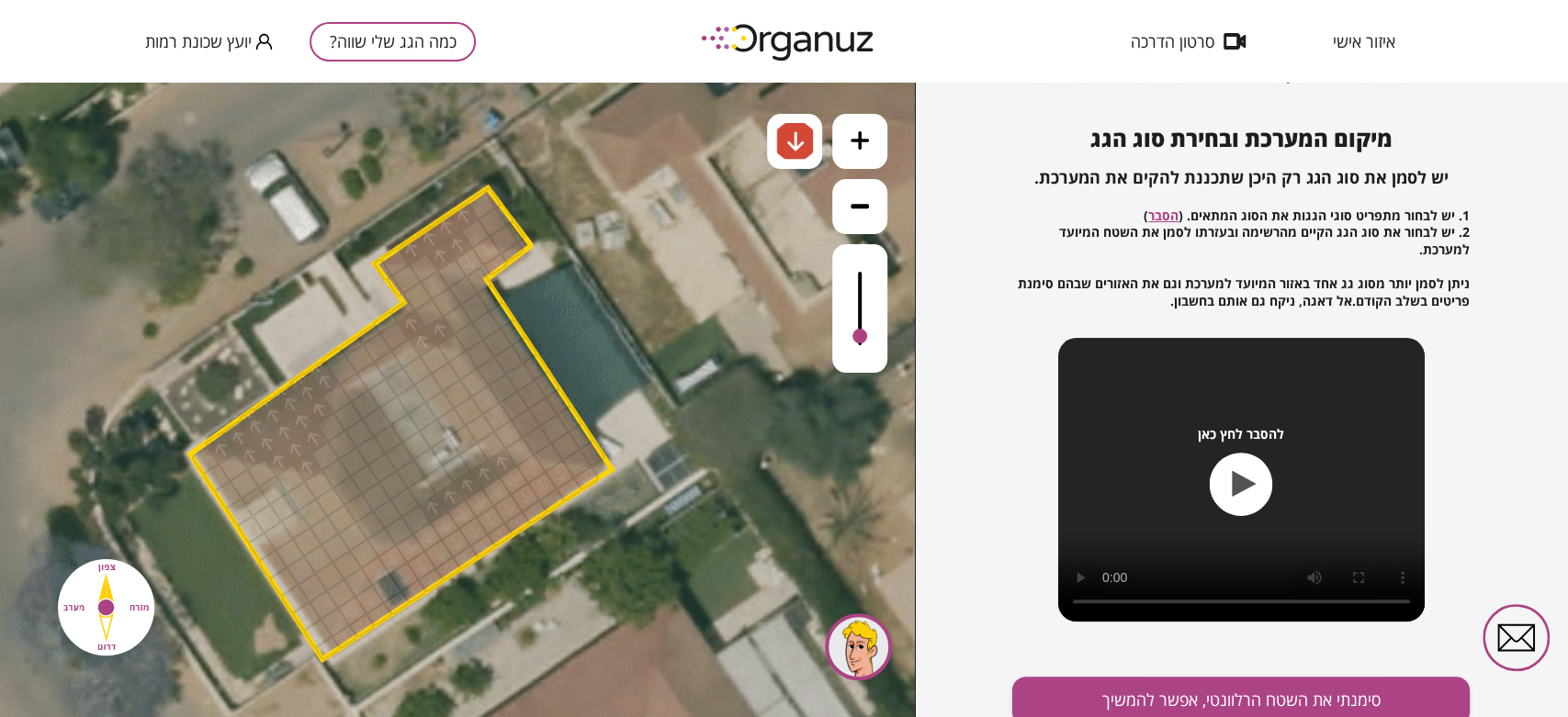 drag, startPoint x: 467, startPoint y: 260, endPoint x: 488, endPoint y: 256, distance: 21.377558 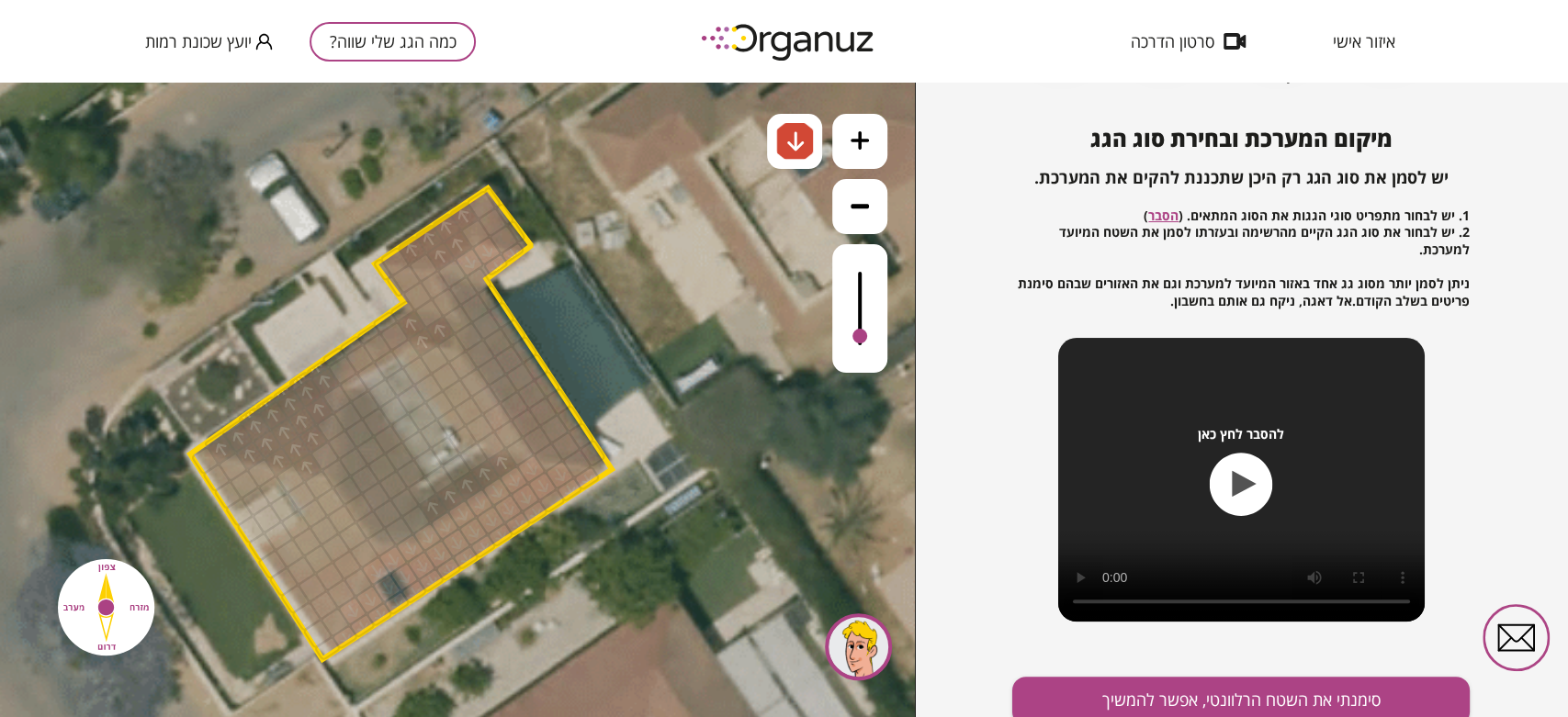 click at bounding box center (513, 252) 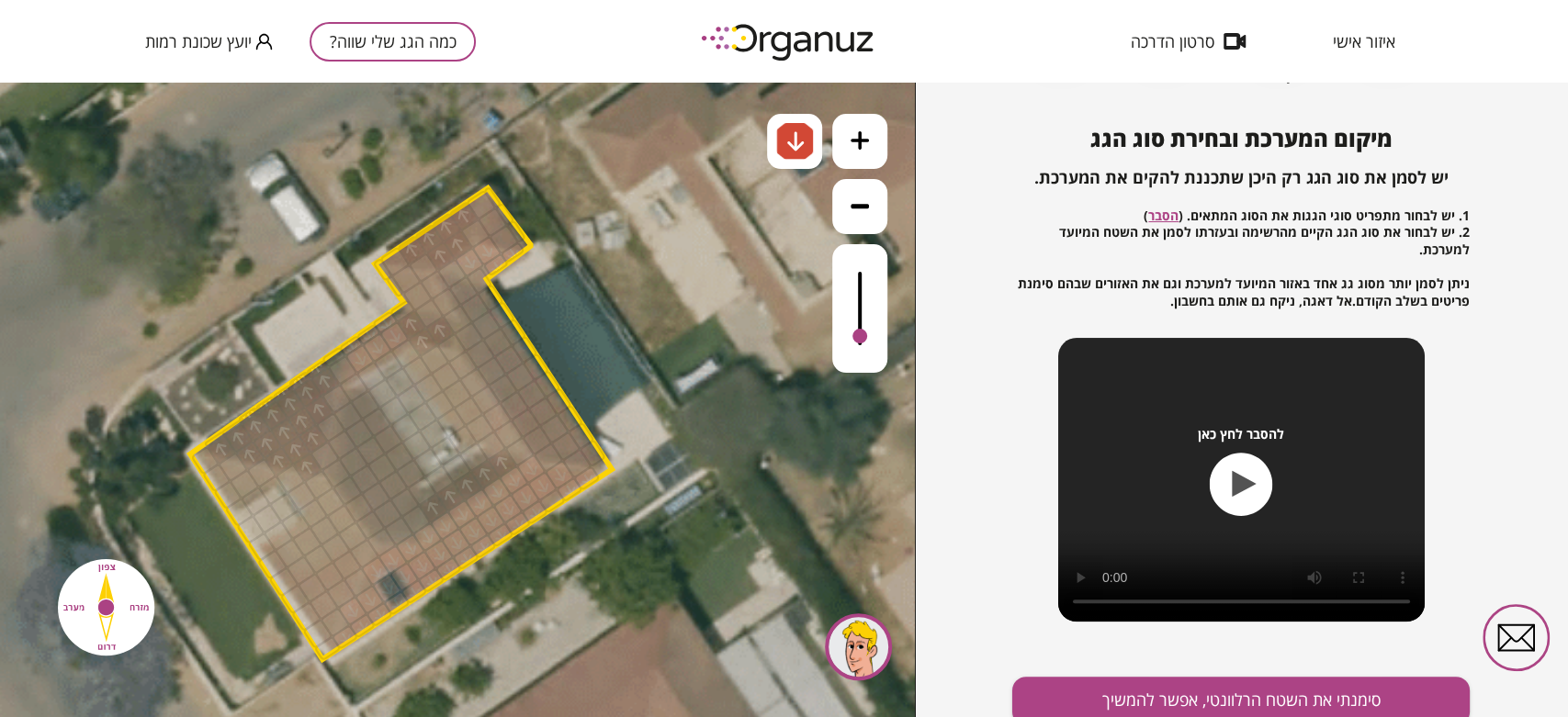drag, startPoint x: 352, startPoint y: 366, endPoint x: 353, endPoint y: 347, distance: 19.026298 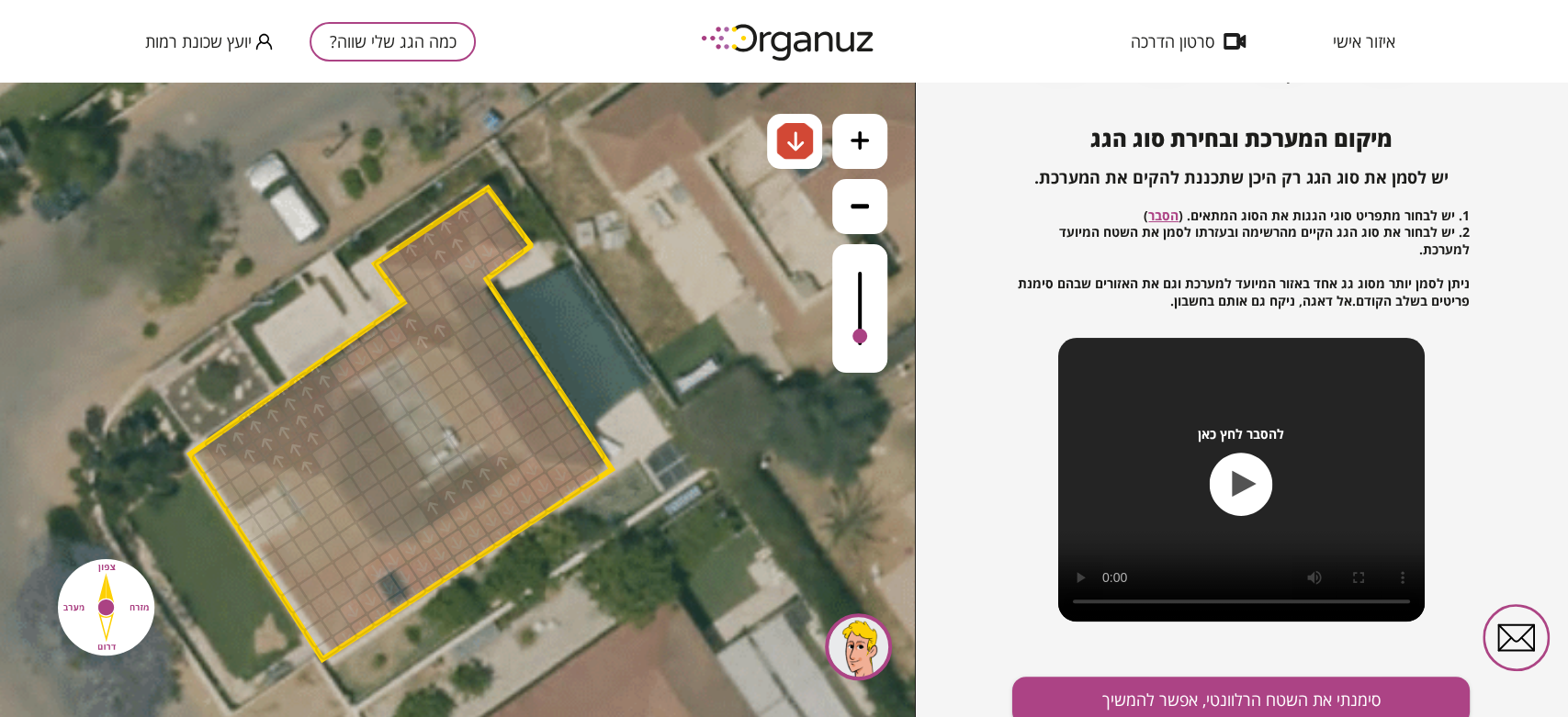 click at bounding box center (343, 370) 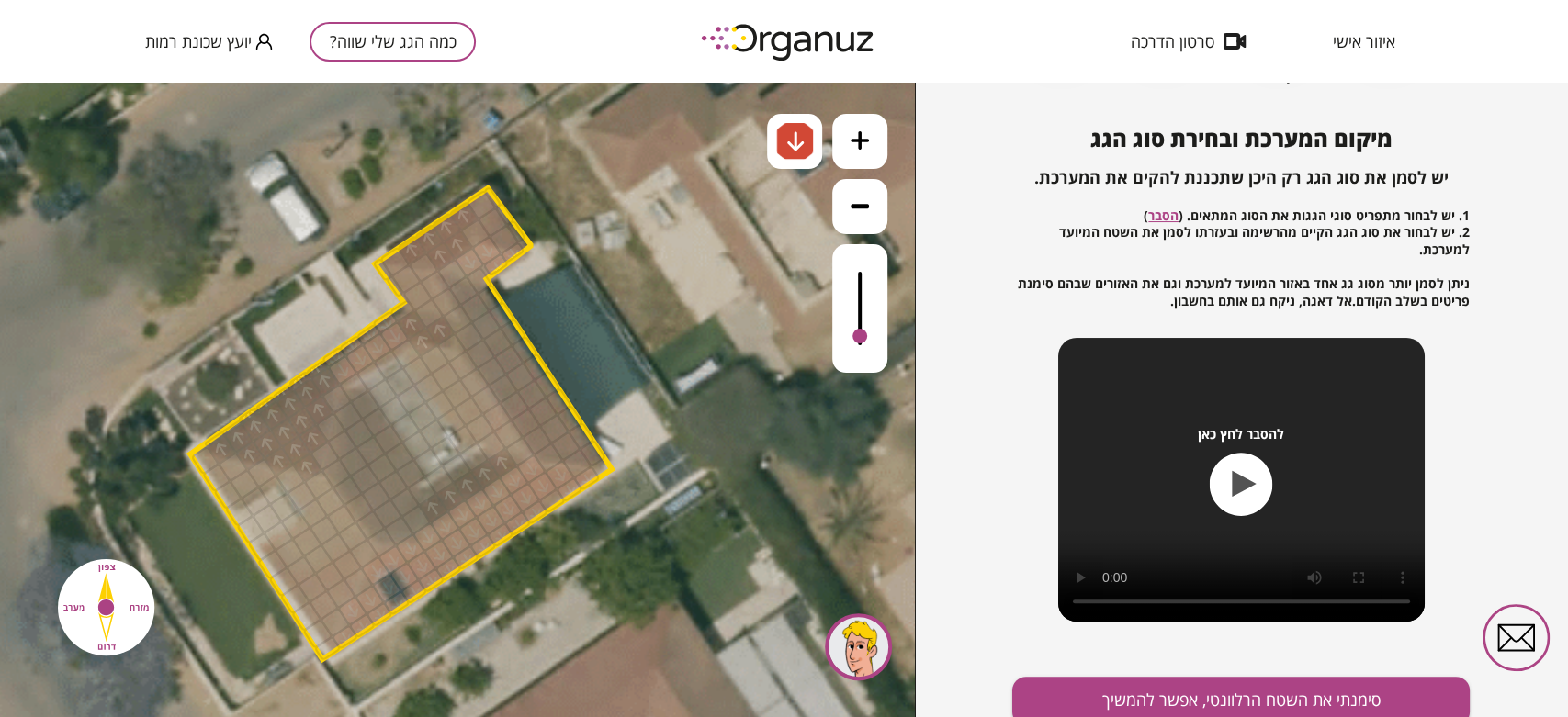 drag, startPoint x: 353, startPoint y: 354, endPoint x: 368, endPoint y: 324, distance: 33.54102 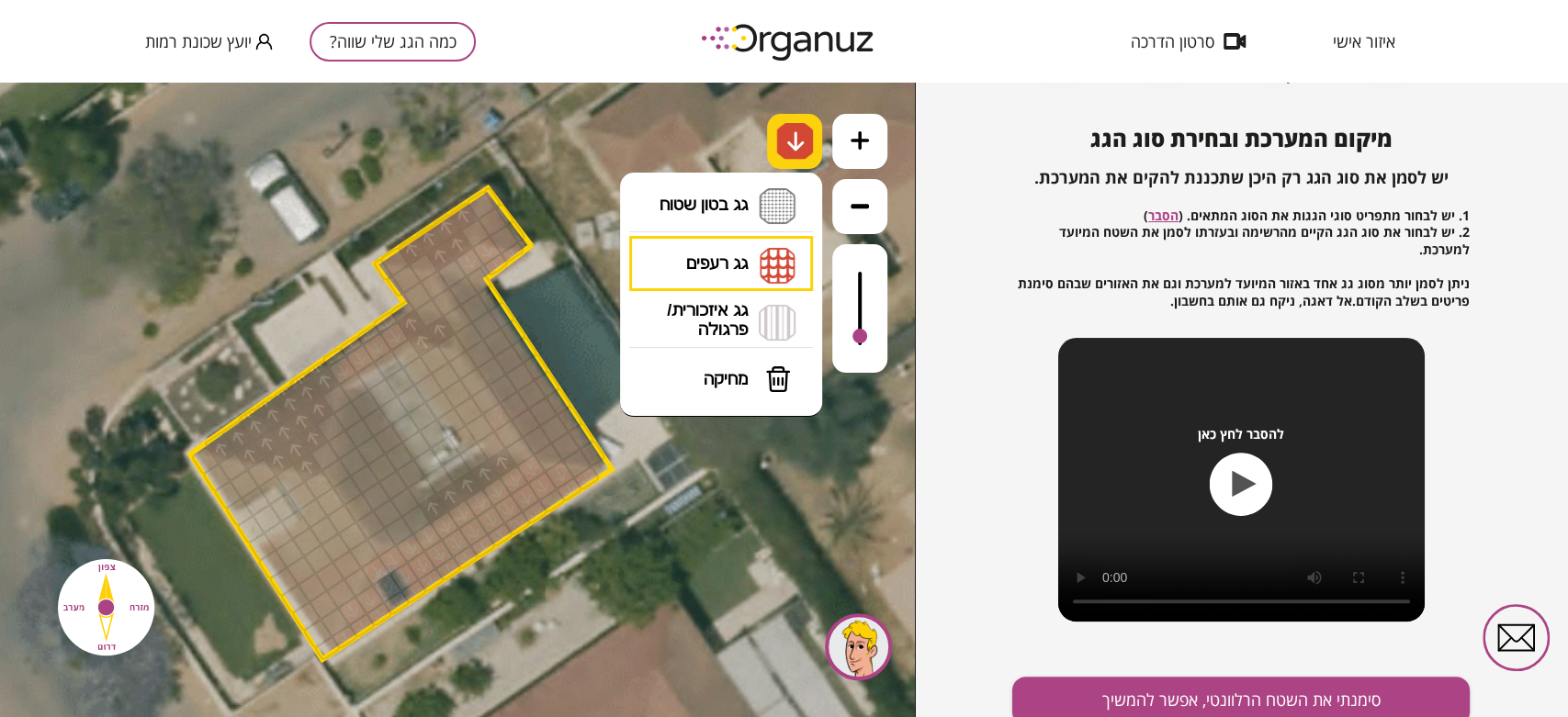 click at bounding box center [795, 141] 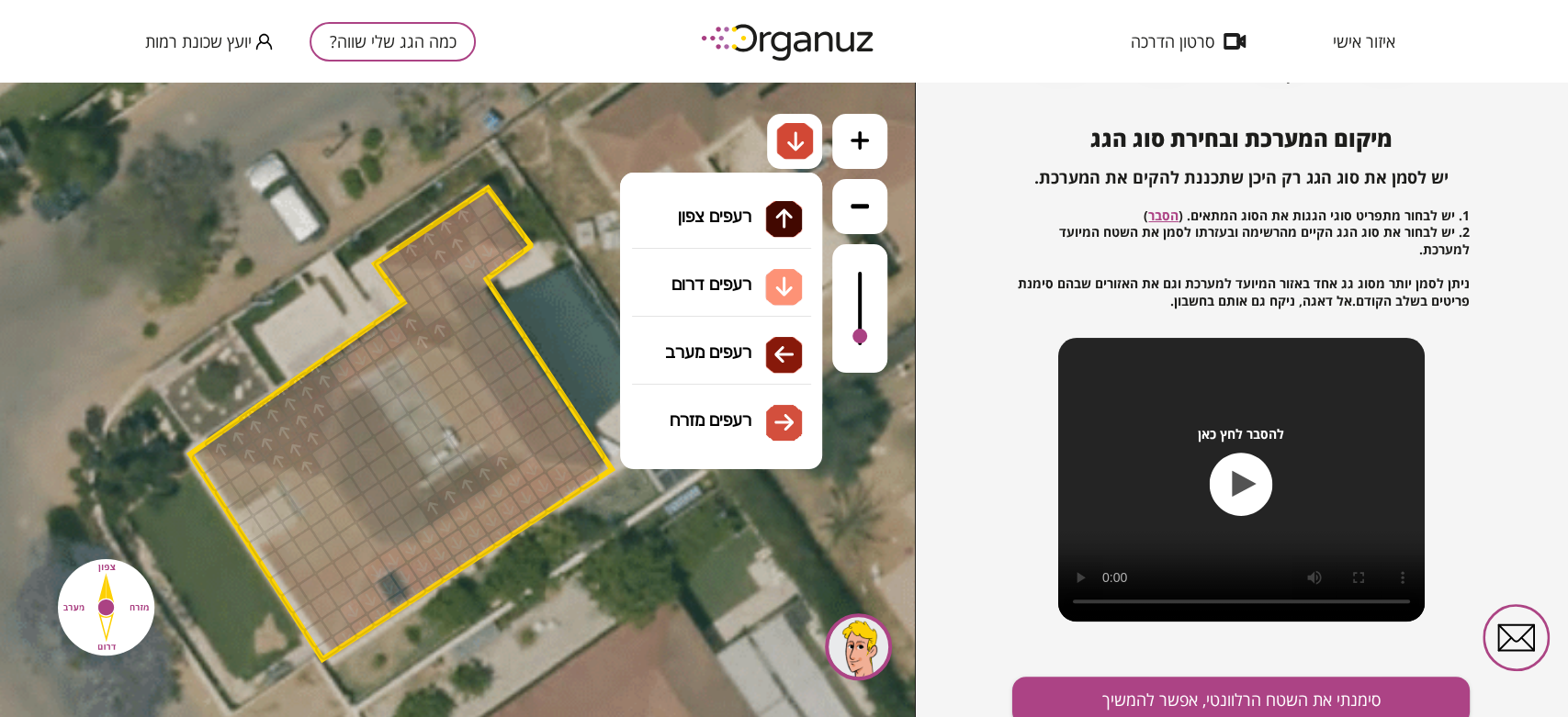 click on "גג רעפים
רעפים צפון
רעפים דרום
רעפים מערב
רעפים מזרח" at bounding box center [721, 264] 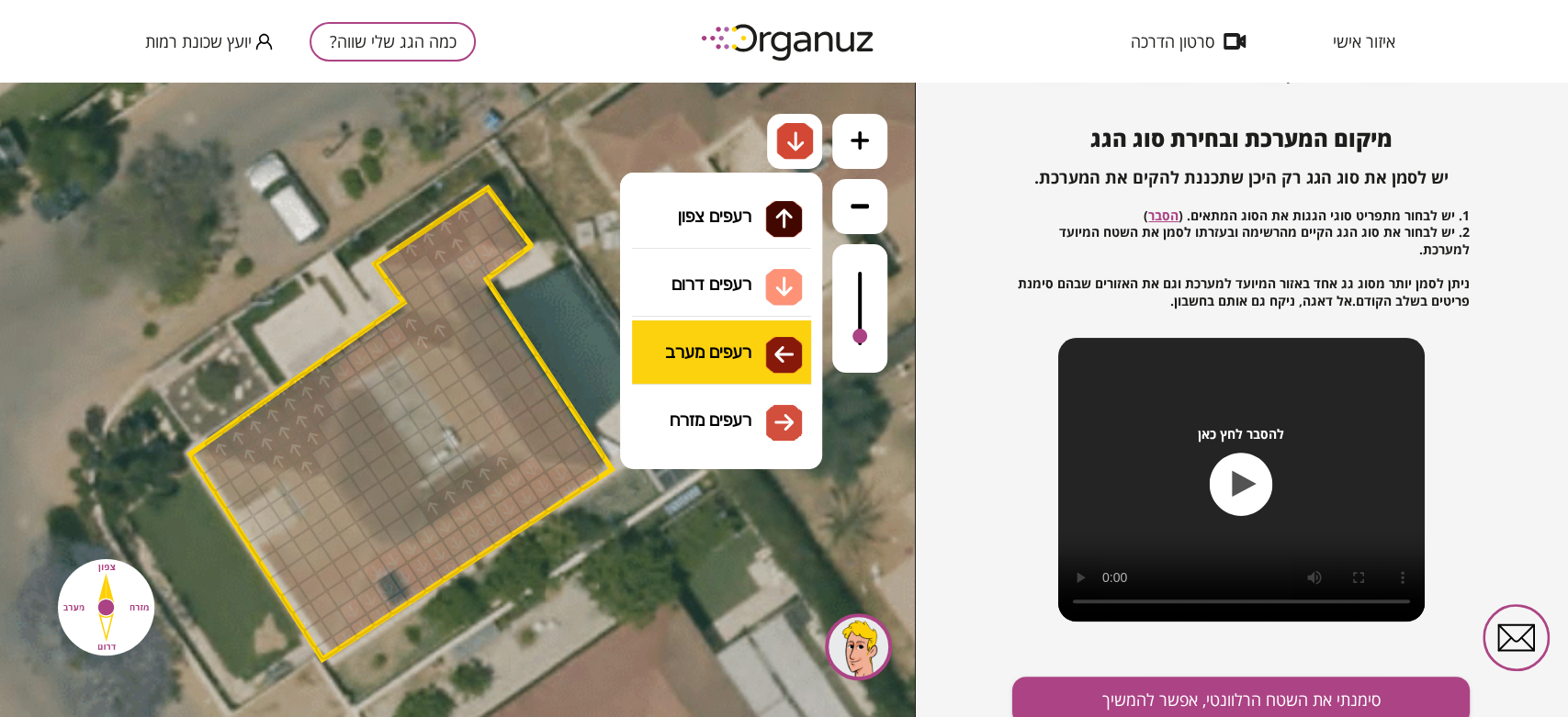 click on ".st0 {
fill: #FFFFFF;
}
.st0 {
fill: #FFFFFF;
}" at bounding box center (457, 399) 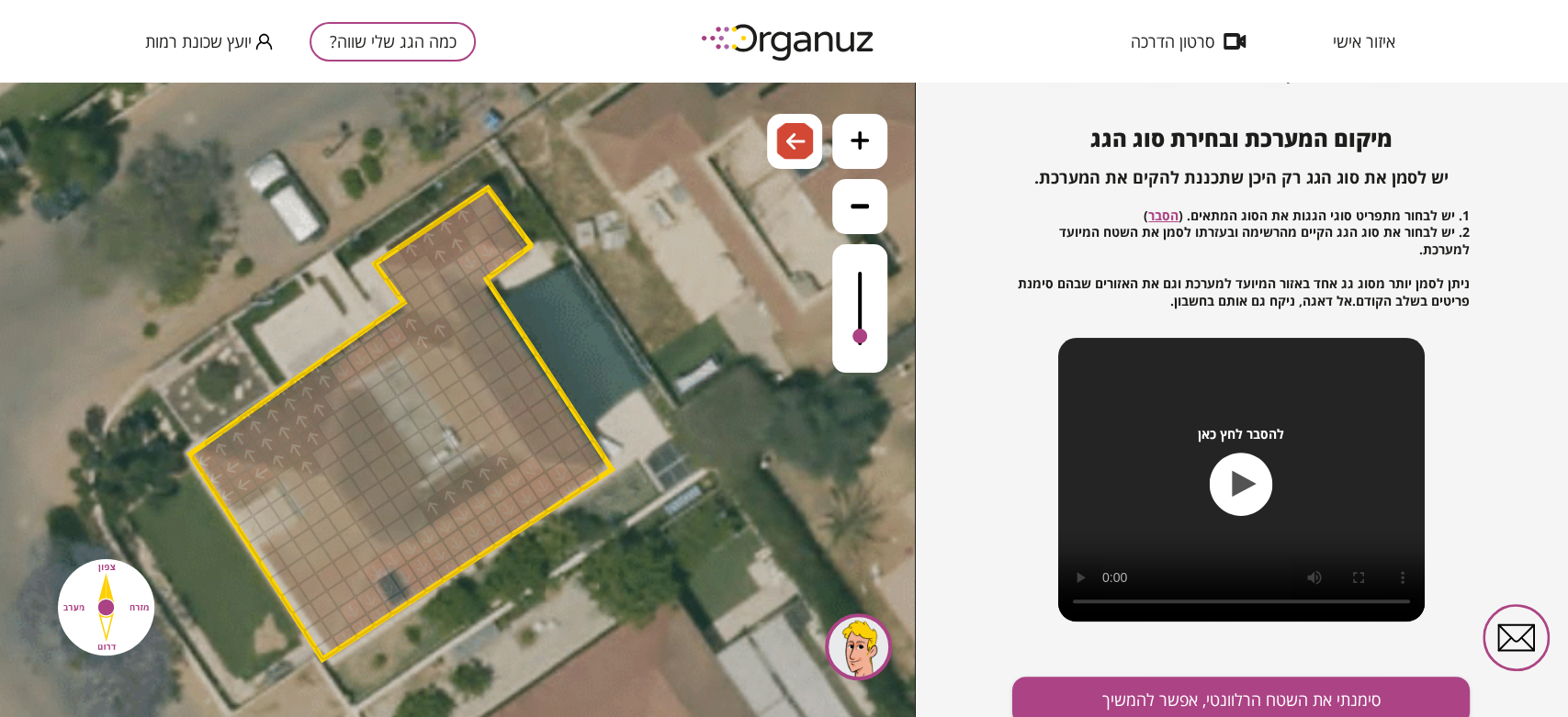 drag, startPoint x: 206, startPoint y: 464, endPoint x: 260, endPoint y: 476, distance: 55.31727 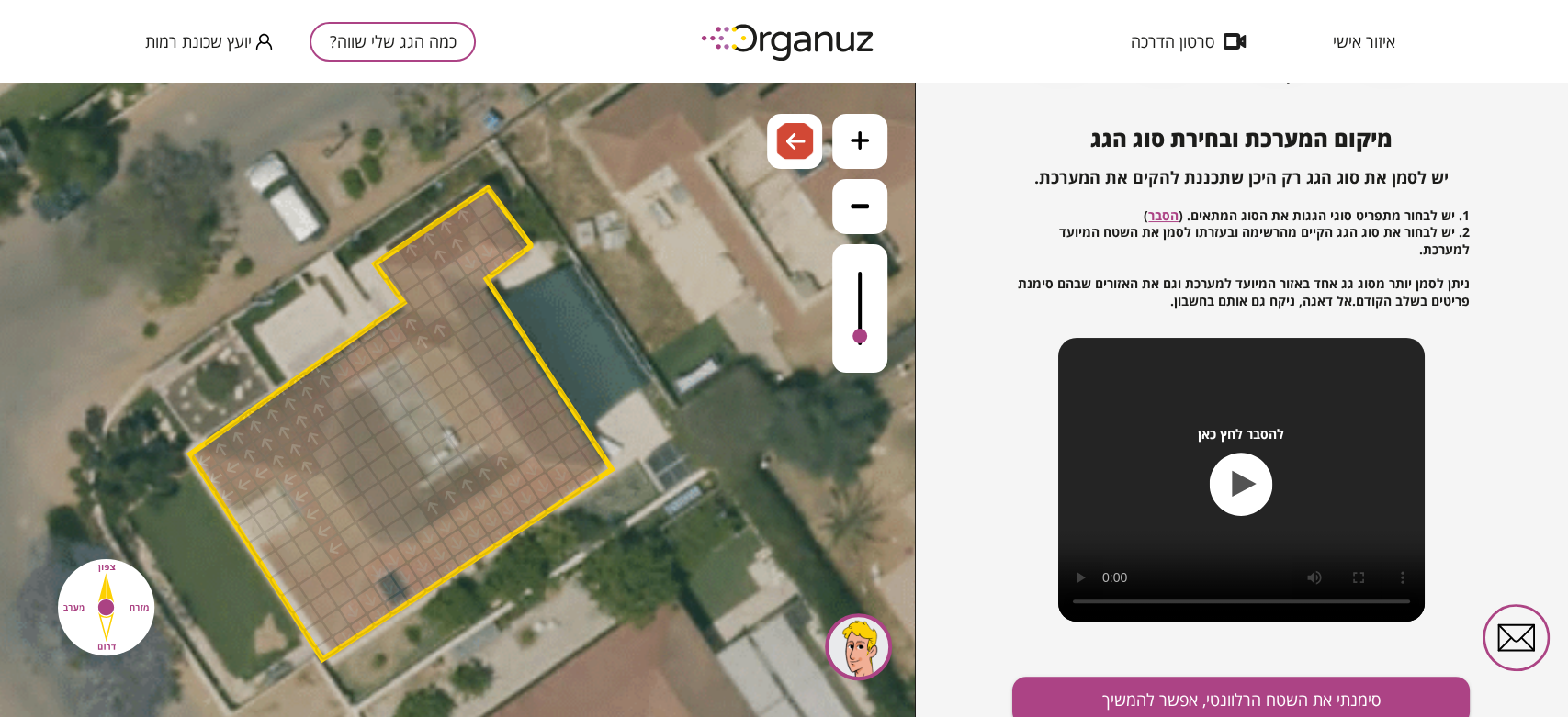 drag, startPoint x: 292, startPoint y: 480, endPoint x: 338, endPoint y: 537, distance: 73.24616 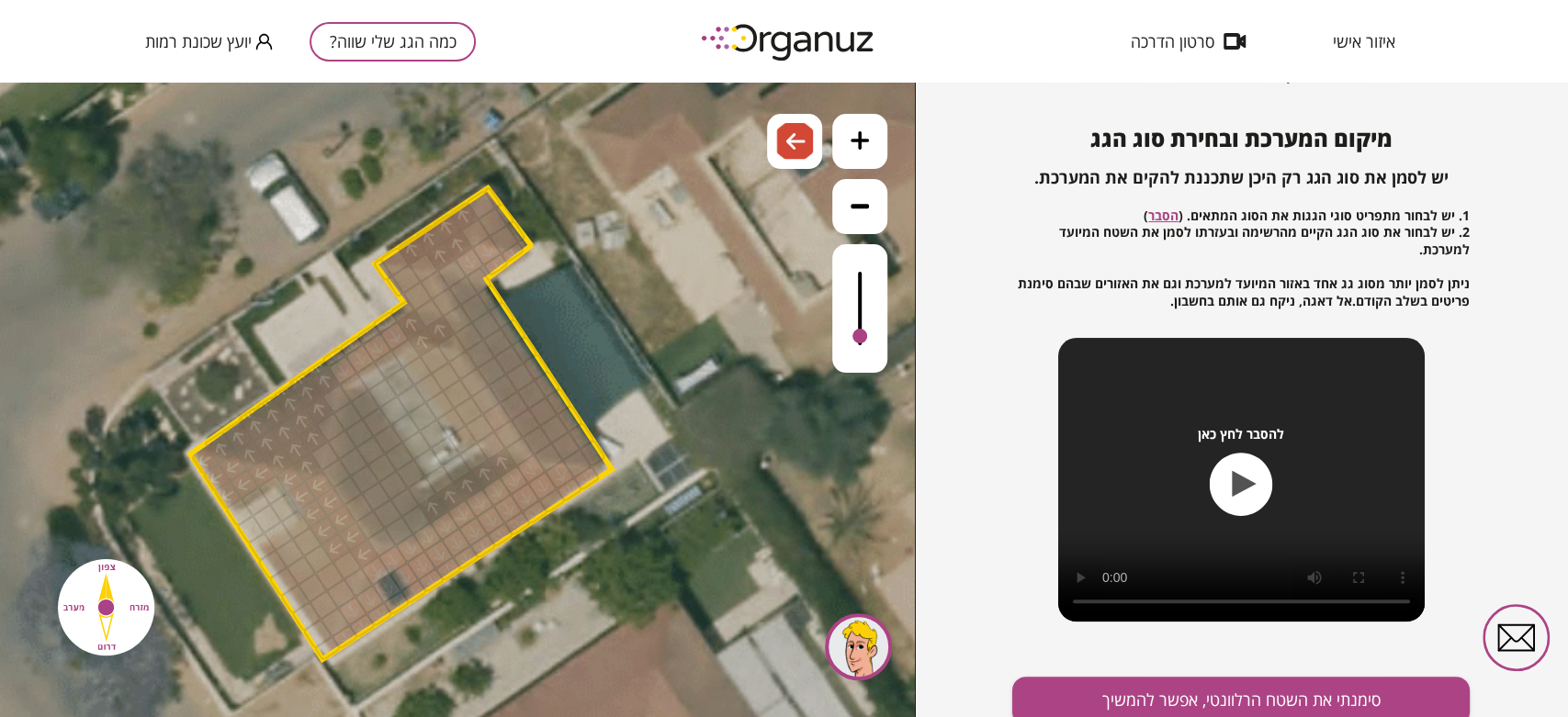 drag, startPoint x: 319, startPoint y: 483, endPoint x: 356, endPoint y: 549, distance: 75.66373 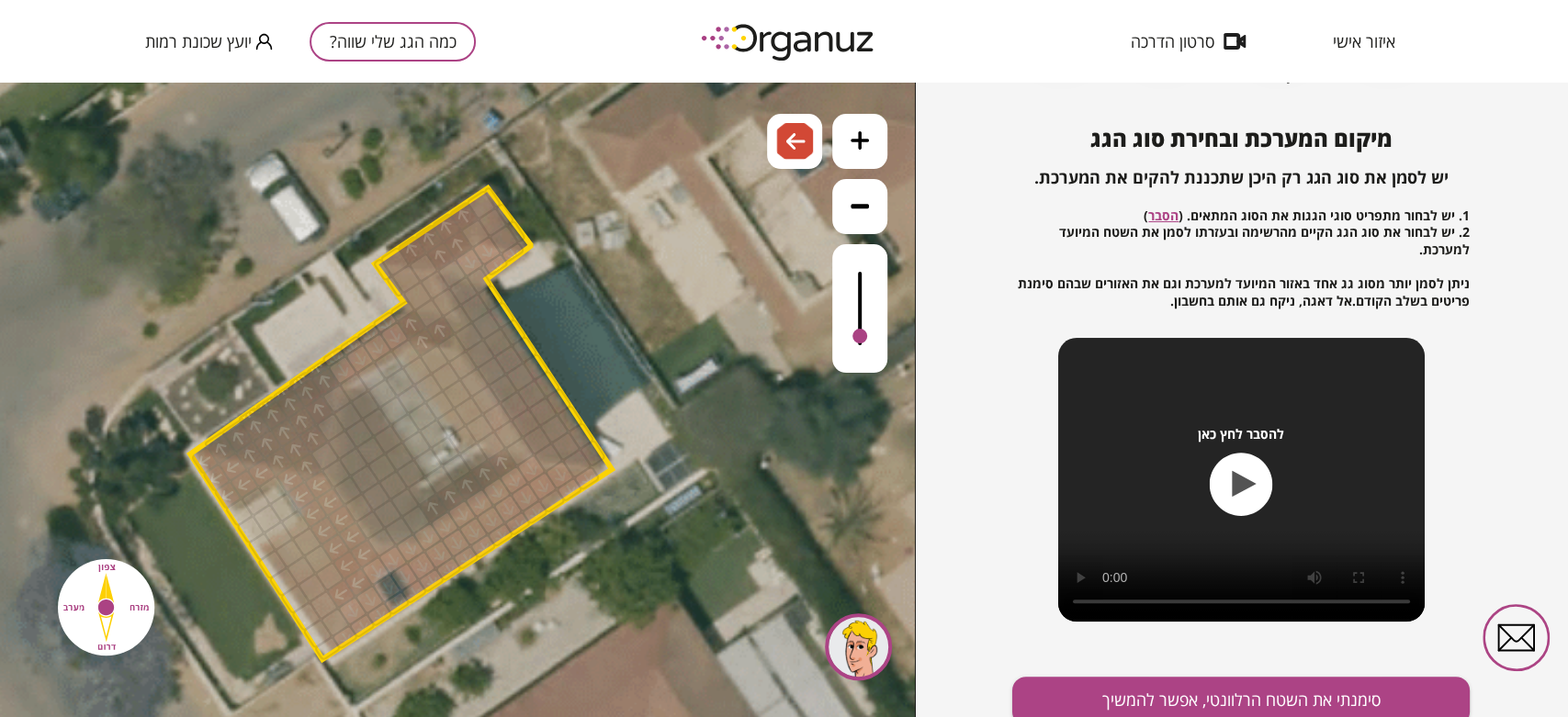 drag, startPoint x: 350, startPoint y: 556, endPoint x: 338, endPoint y: 589, distance: 35.1141 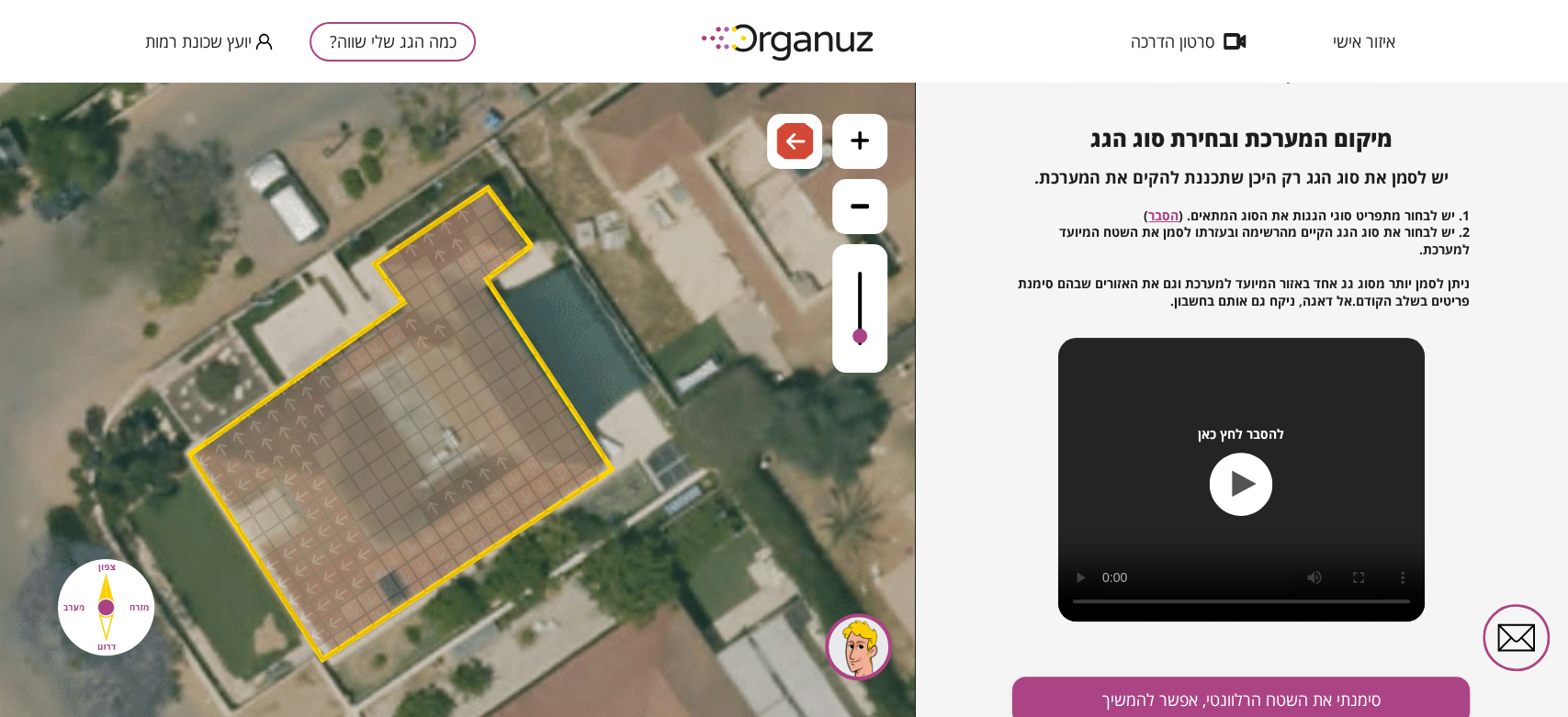 drag, startPoint x: 323, startPoint y: 638, endPoint x: 300, endPoint y: 568, distance: 73.68175 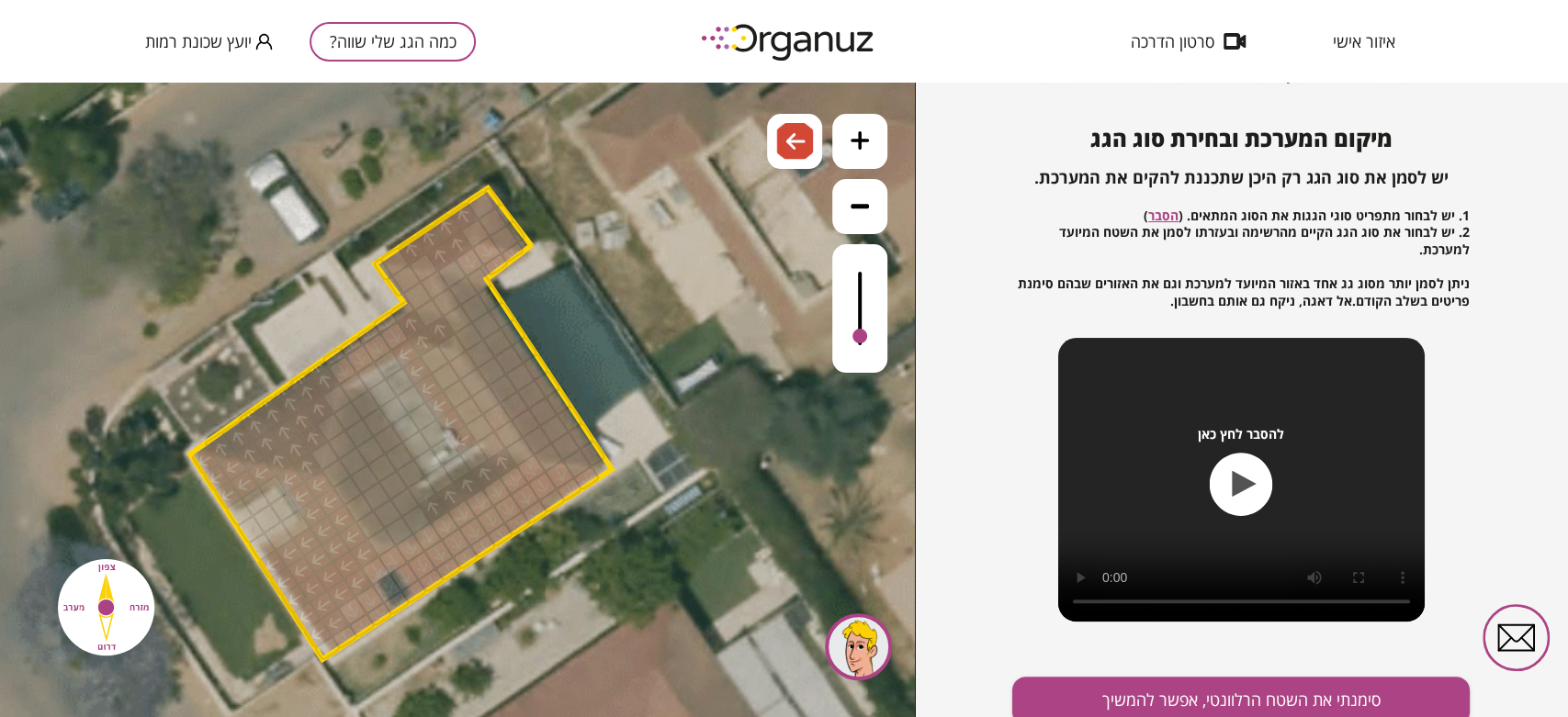 drag, startPoint x: 411, startPoint y: 358, endPoint x: 468, endPoint y: 437, distance: 97.41663 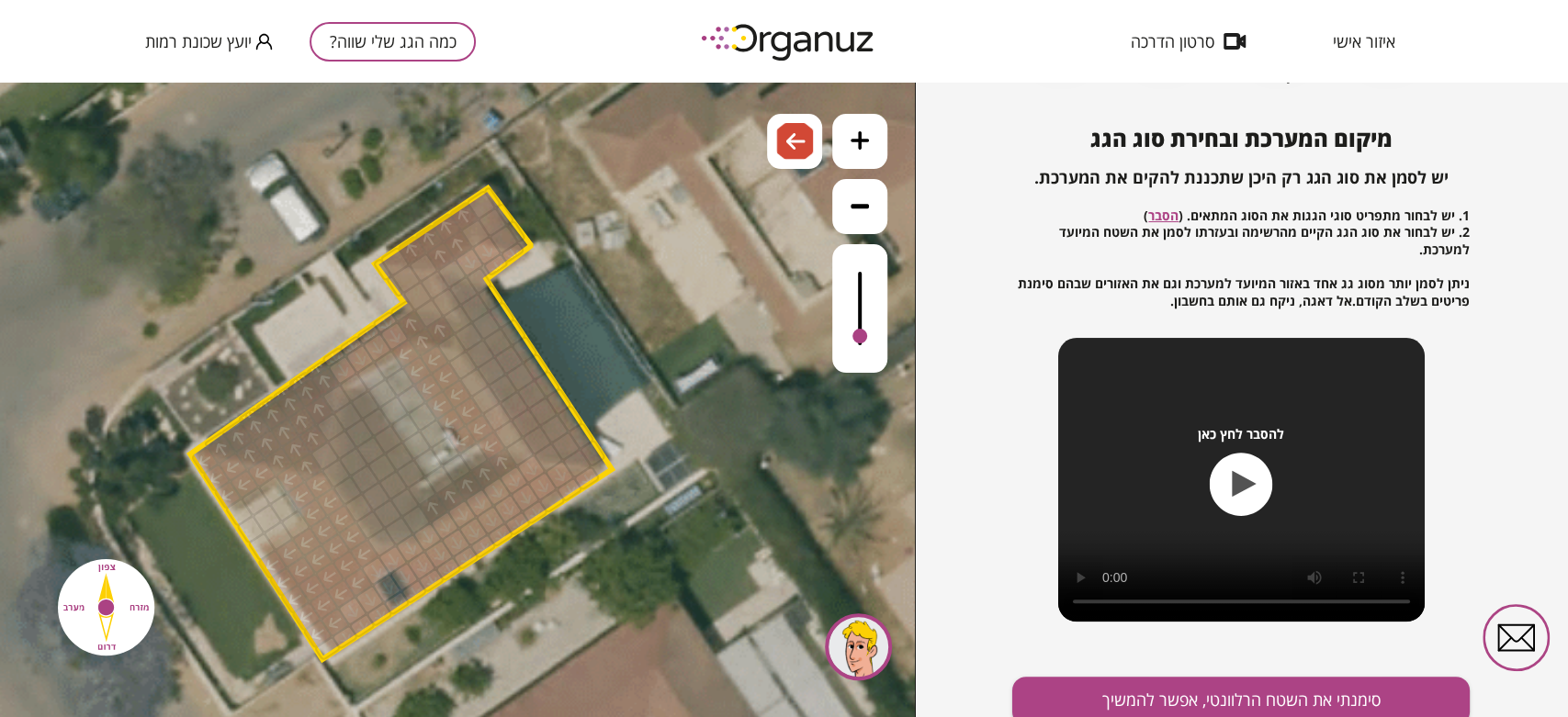 drag, startPoint x: 490, startPoint y: 446, endPoint x: 434, endPoint y: 367, distance: 96.83491 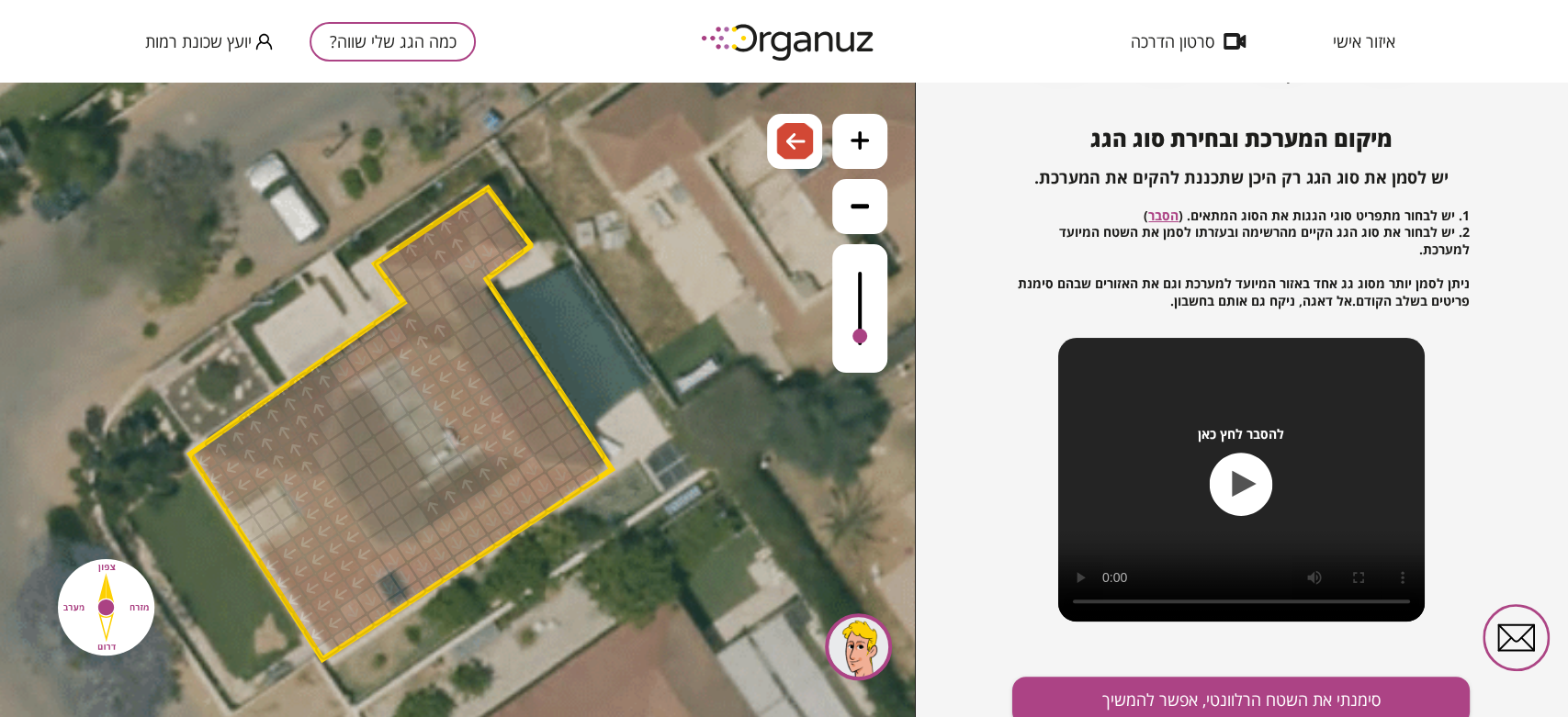 drag, startPoint x: 456, startPoint y: 358, endPoint x: 519, endPoint y: 449, distance: 110.67972 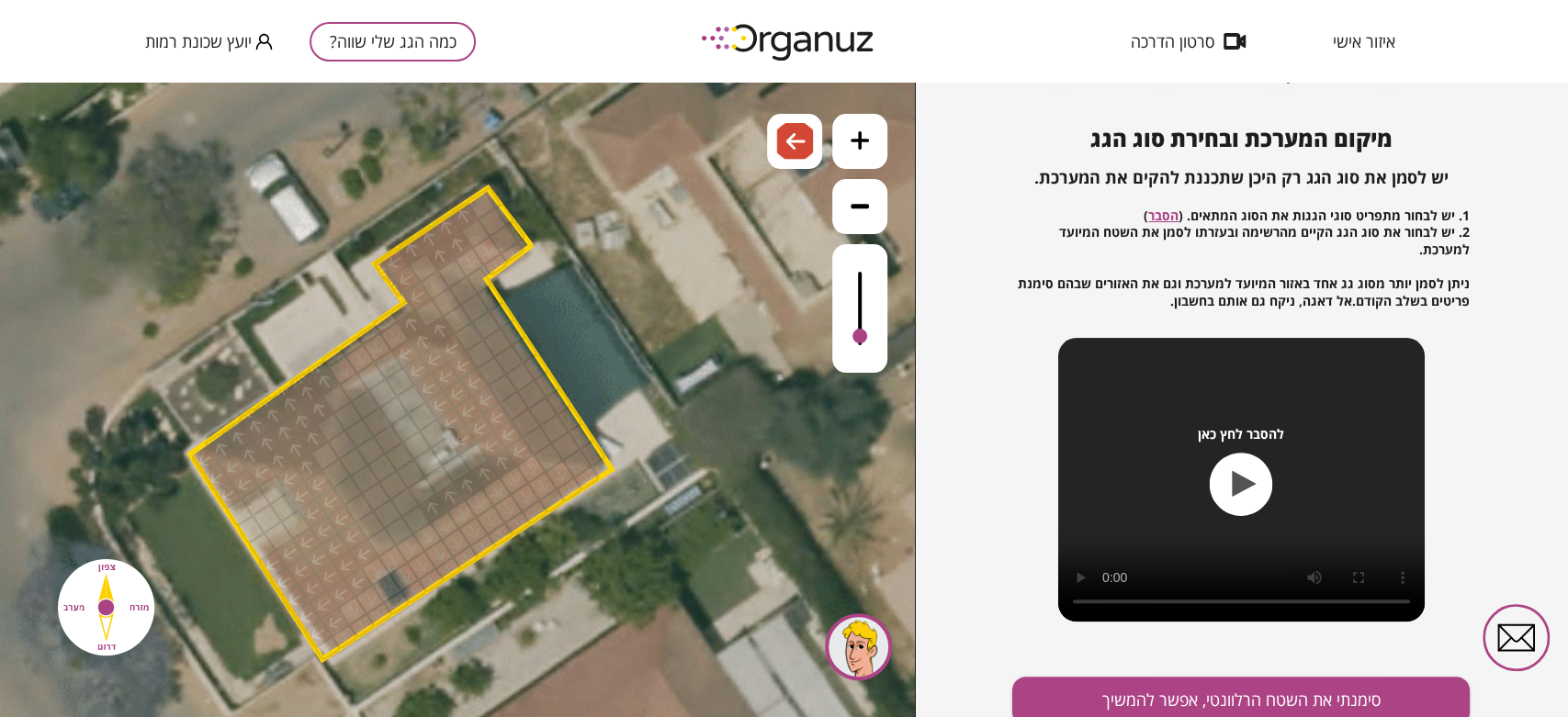 drag, startPoint x: 392, startPoint y: 264, endPoint x: 402, endPoint y: 294, distance: 31.62278 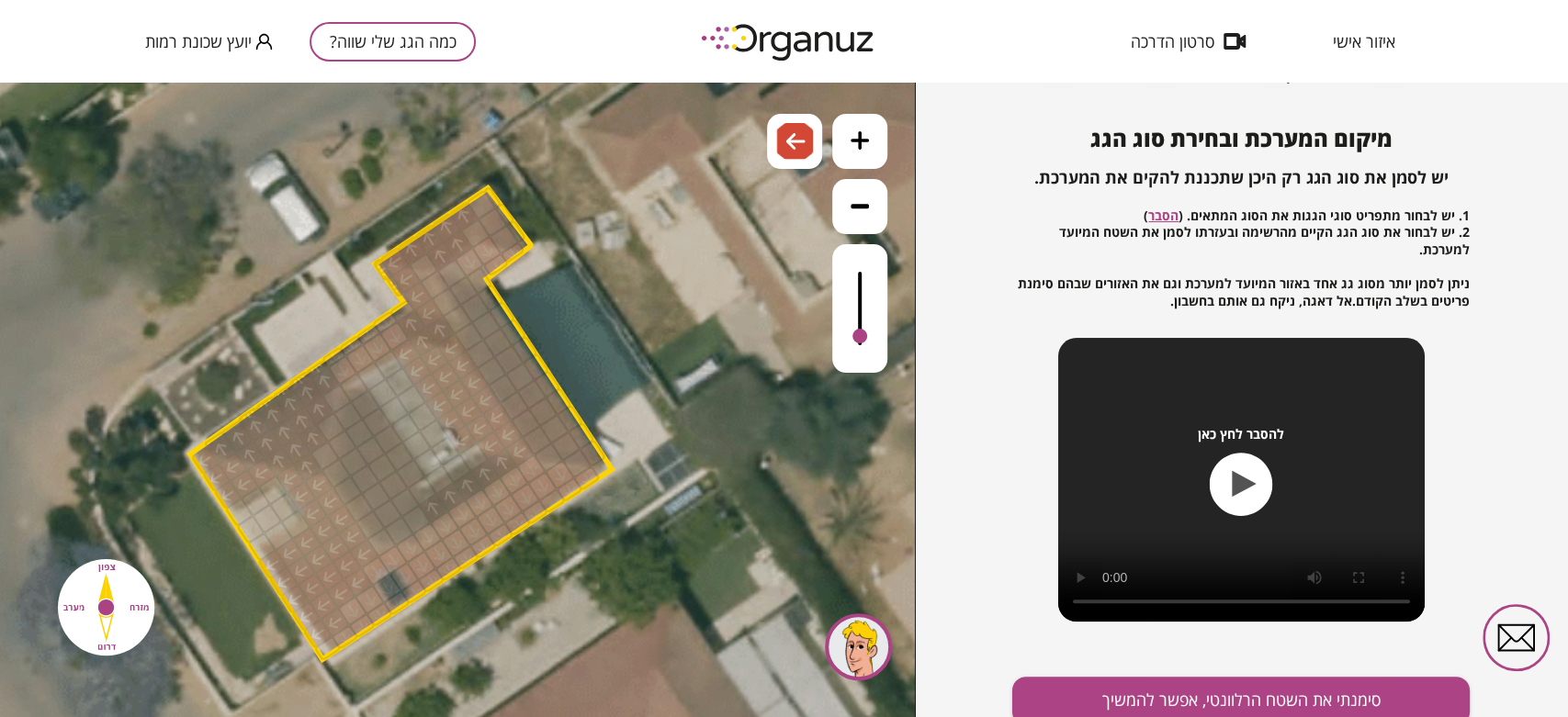 click at bounding box center [429, 313] 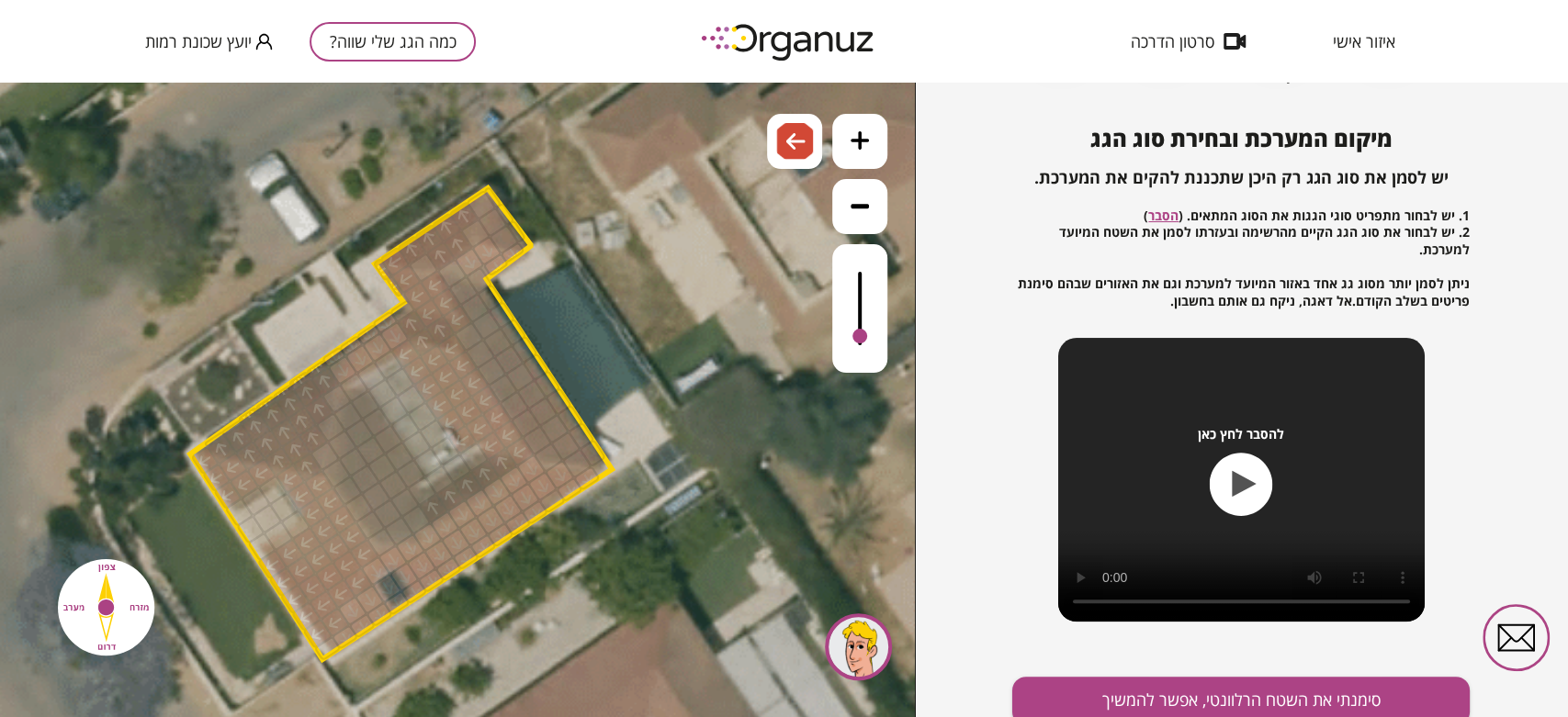 drag, startPoint x: 432, startPoint y: 289, endPoint x: 448, endPoint y: 314, distance: 29.681644 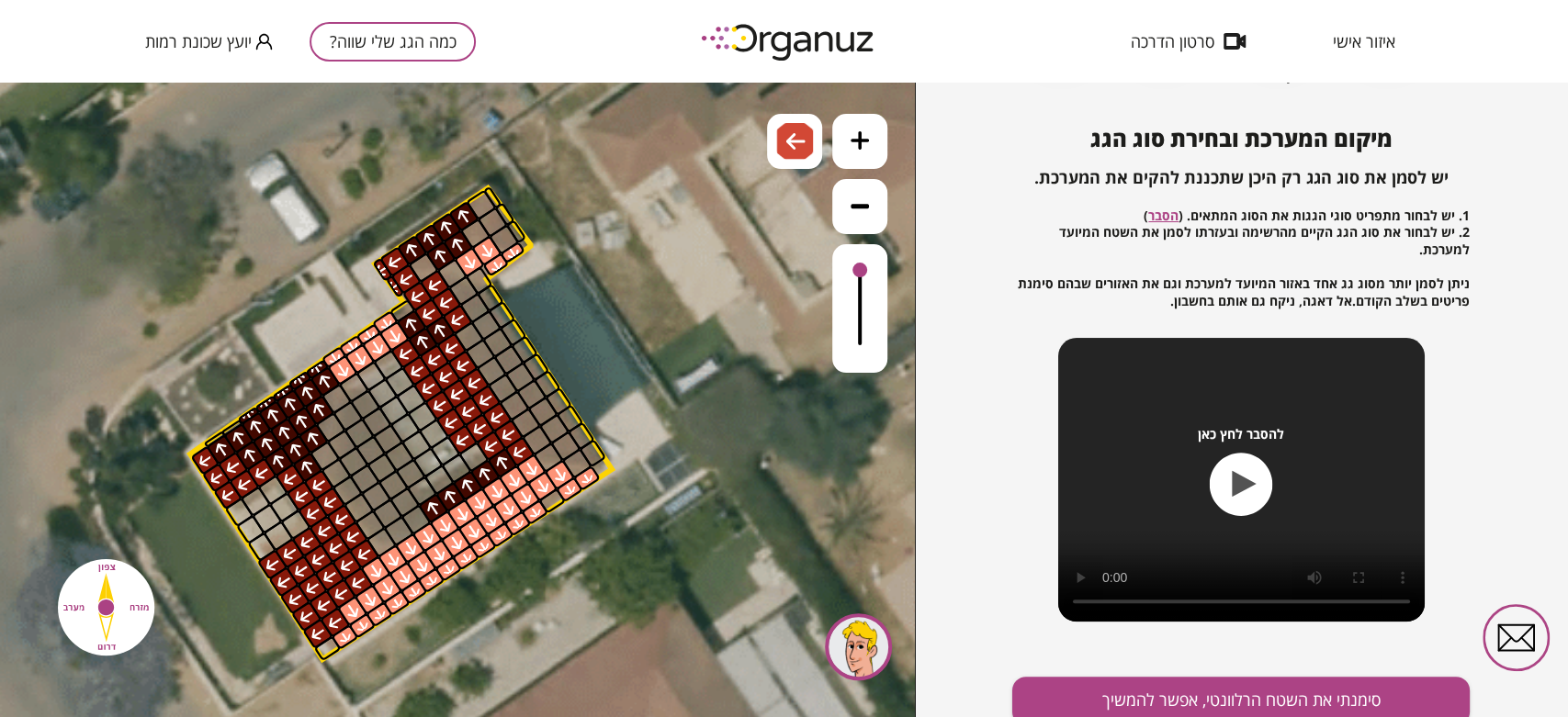 click at bounding box center (860, 270) 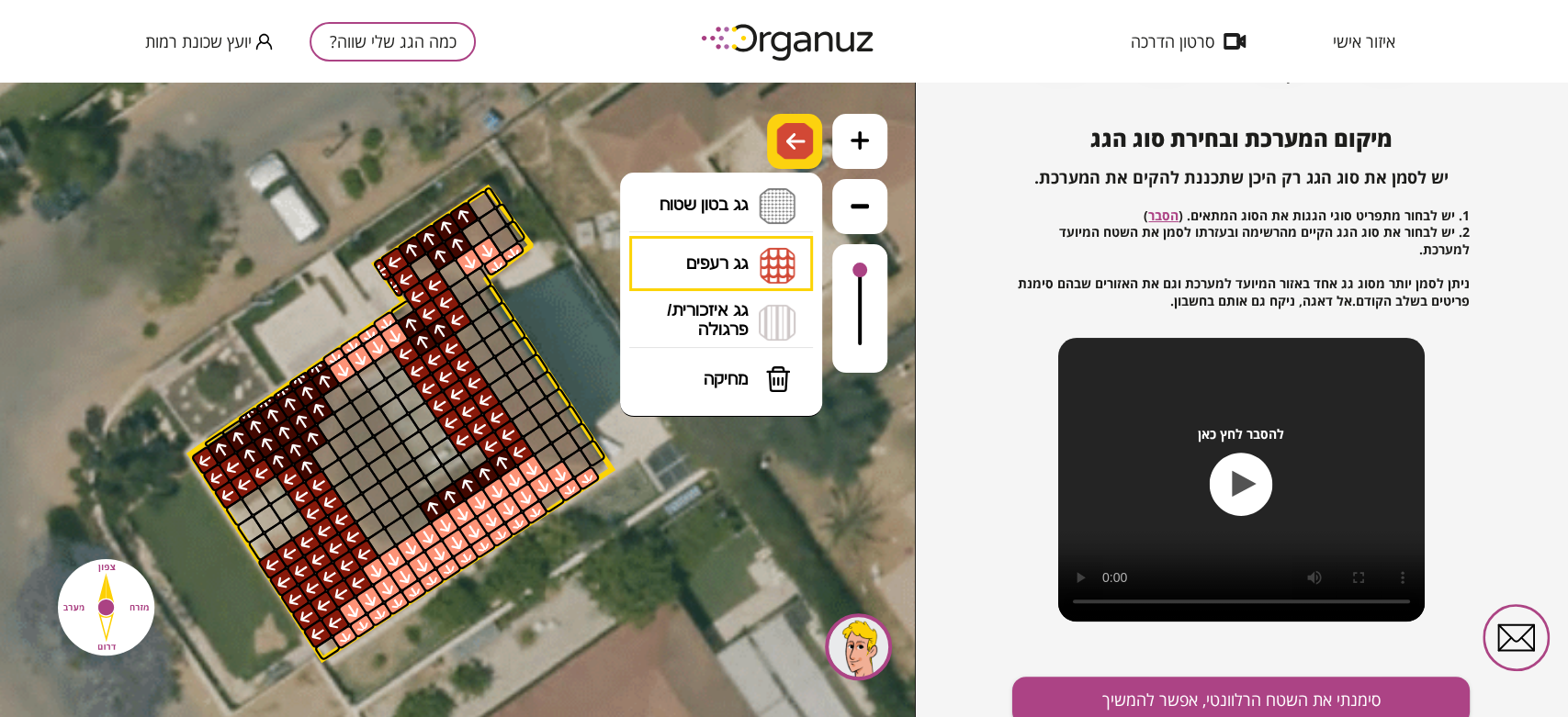 click at bounding box center [795, 141] 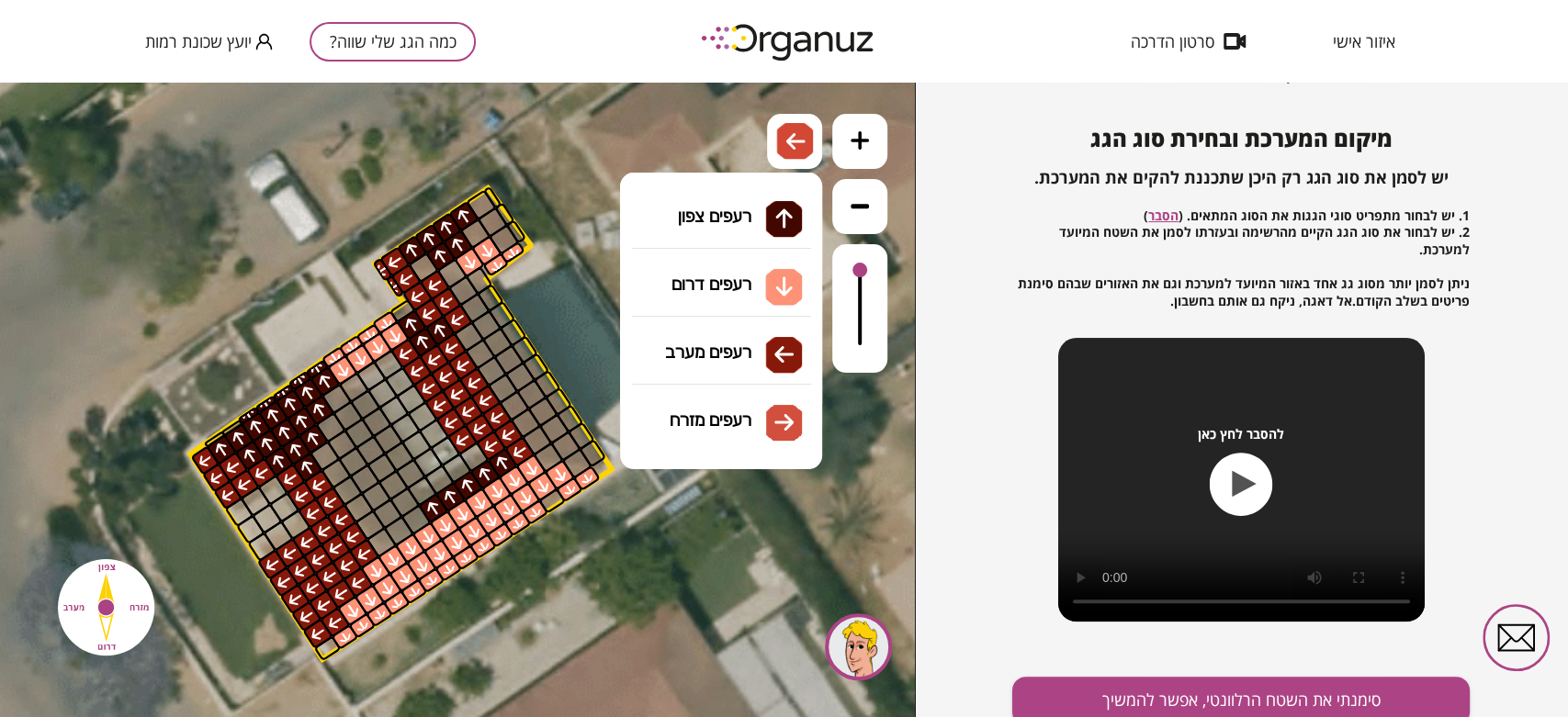 click on "גג רעפים
רעפים צפון
רעפים דרום
רעפים מערב
רעפים מזרח" at bounding box center [721, 264] 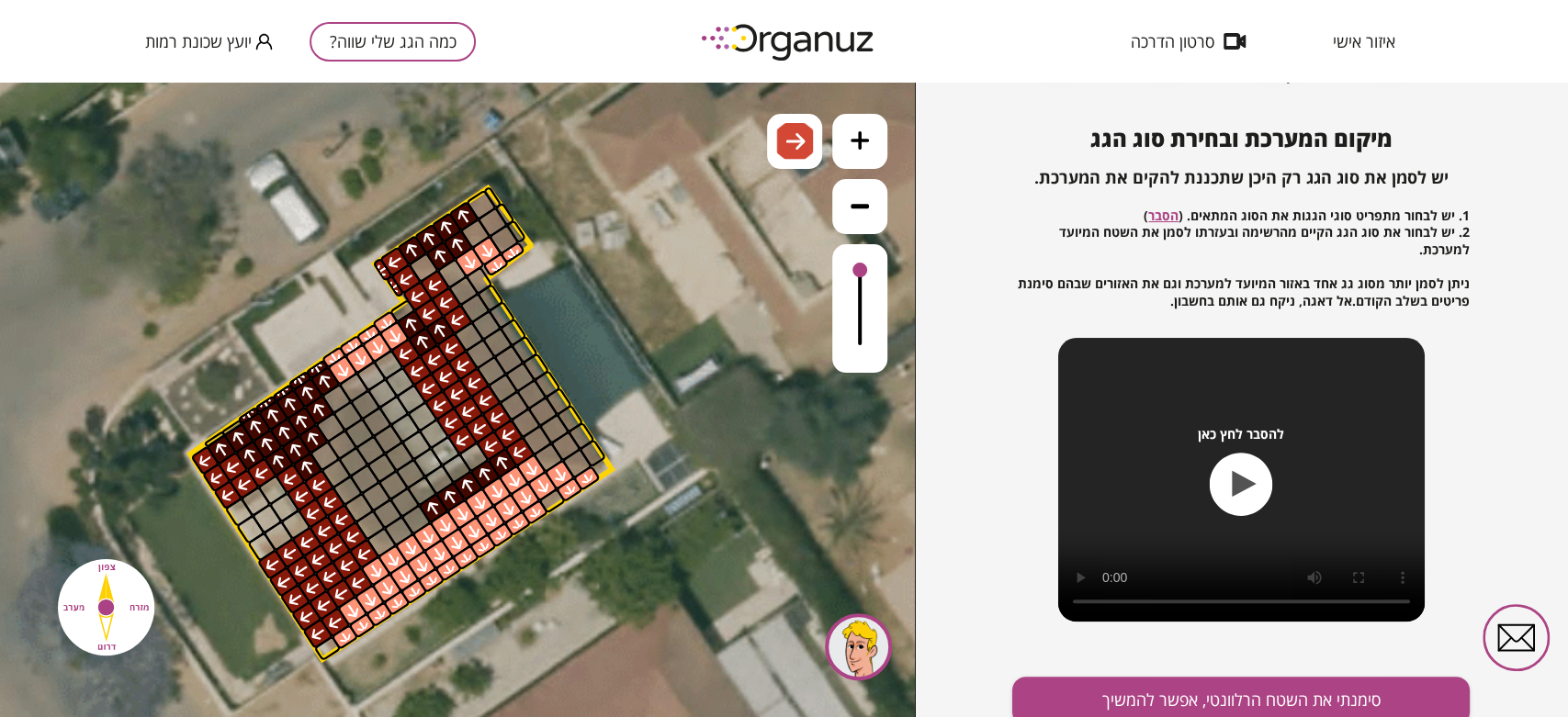 click on ".st0 {
fill: #FFFFFF;
}
.st0 {
fill: #FFFFFF;
}" at bounding box center [457, 399] 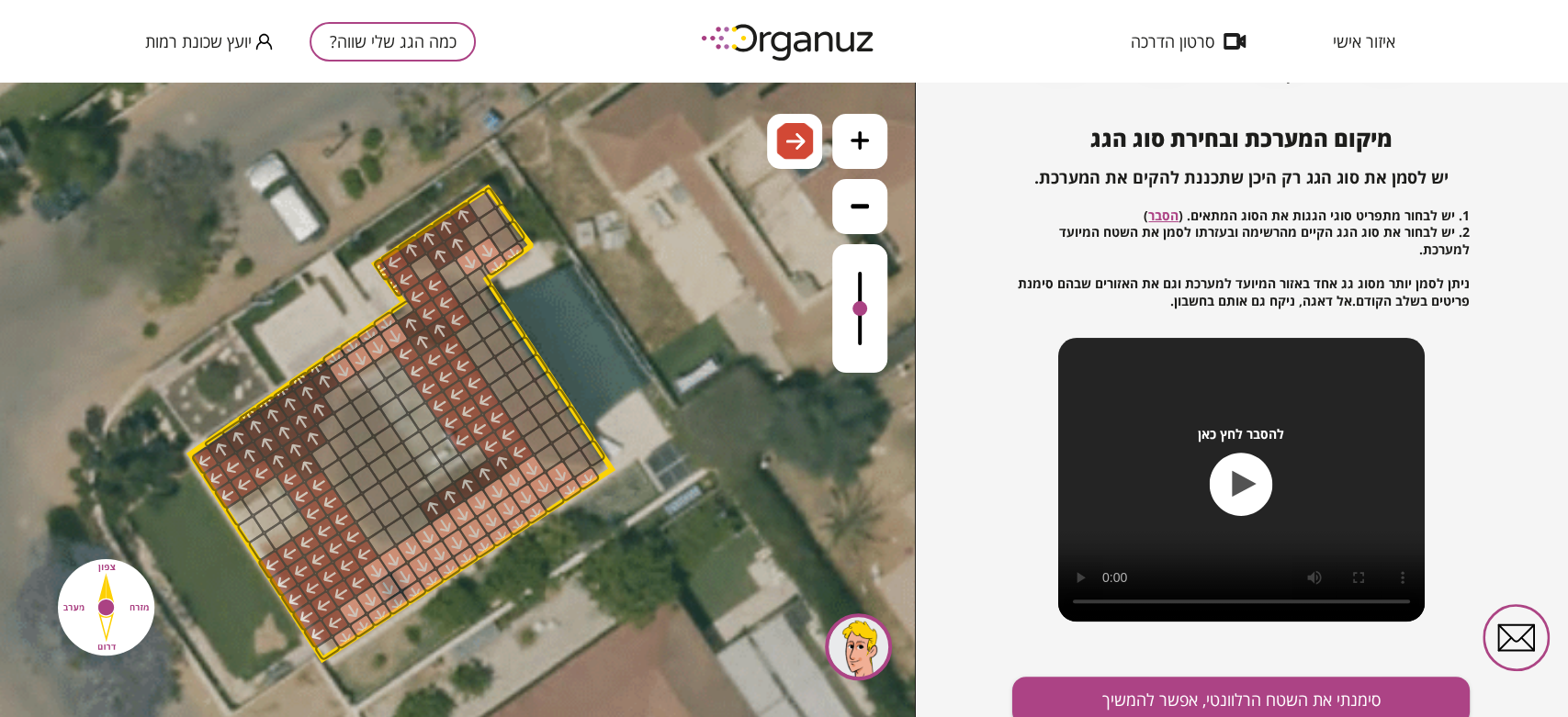 drag, startPoint x: 855, startPoint y: 266, endPoint x: 858, endPoint y: 314, distance: 48.093659 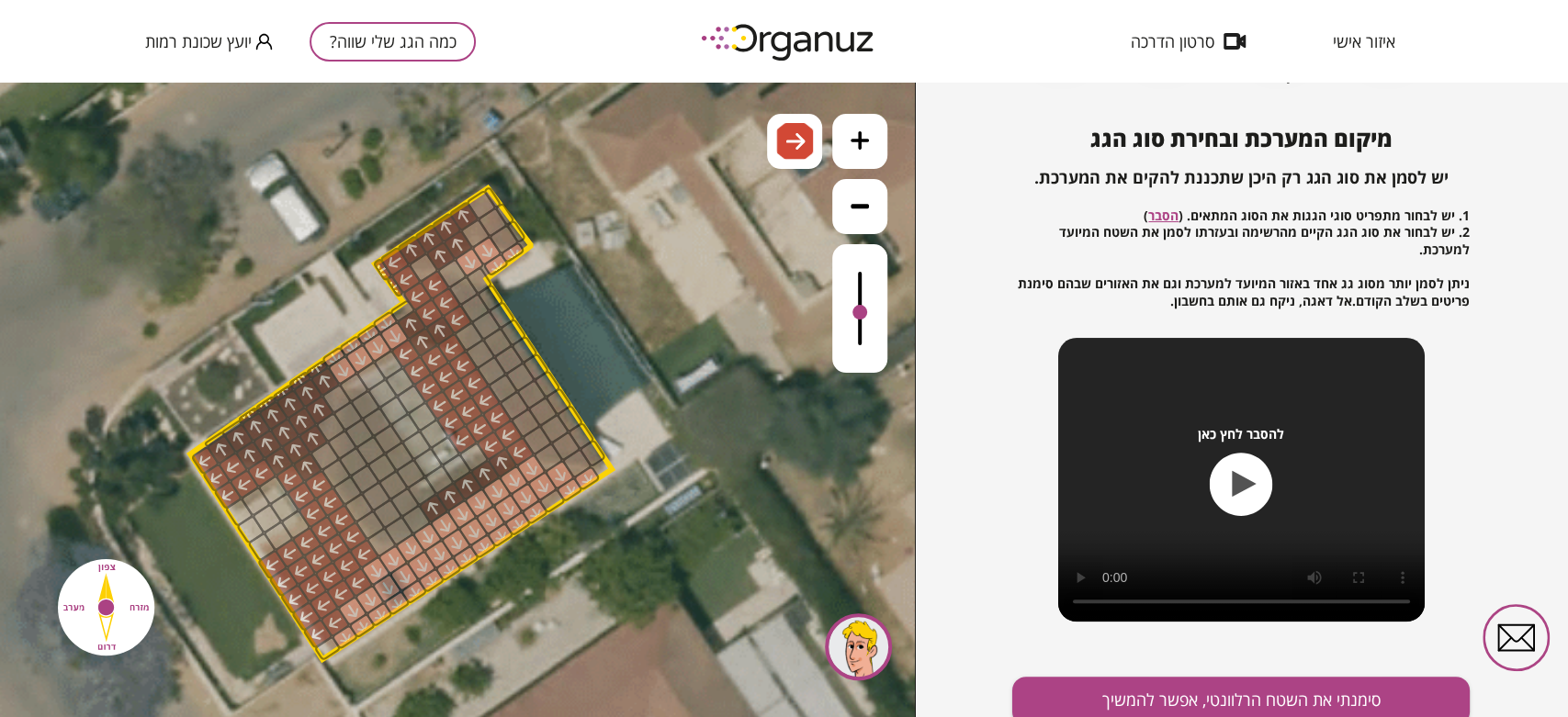 click at bounding box center (860, 308) 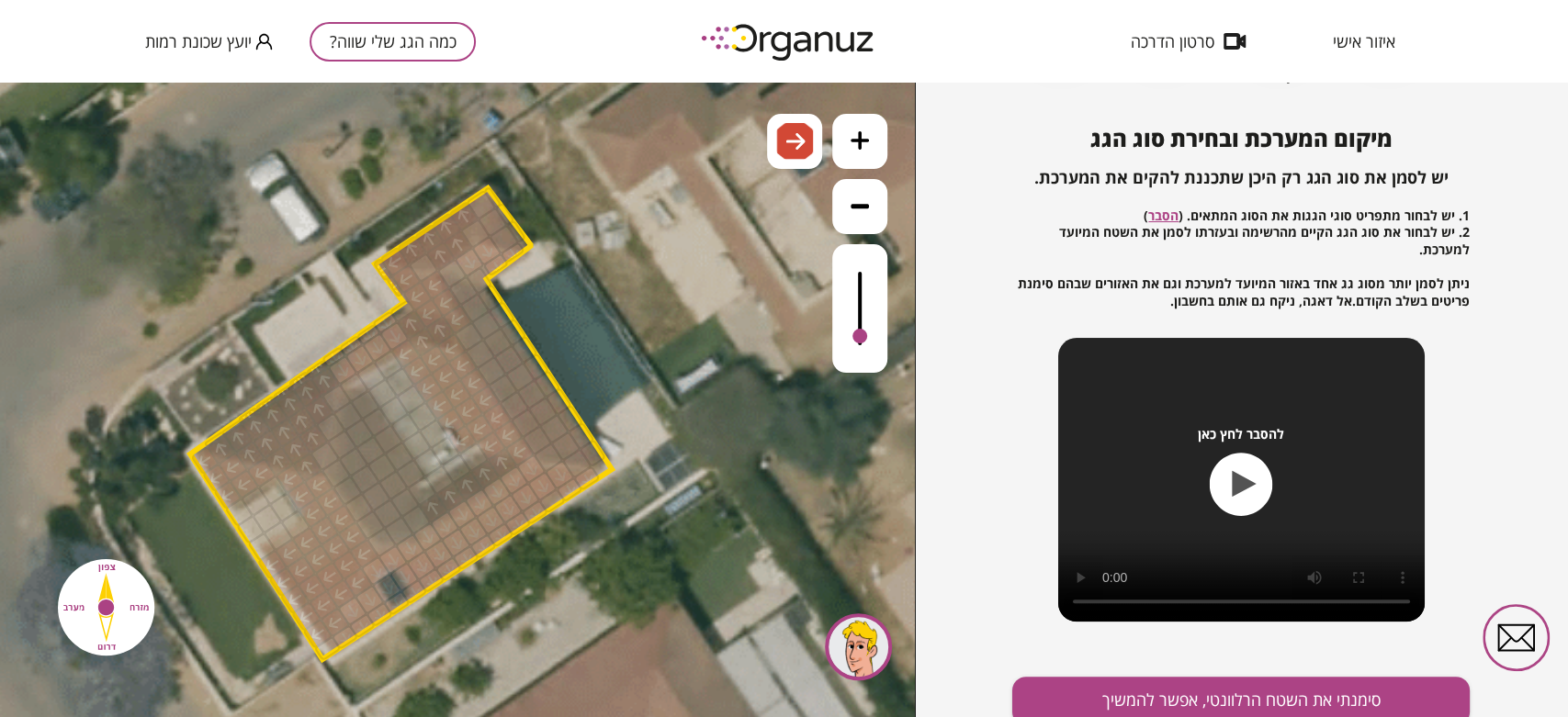 drag, startPoint x: 862, startPoint y: 285, endPoint x: 855, endPoint y: 338, distance: 53.460266 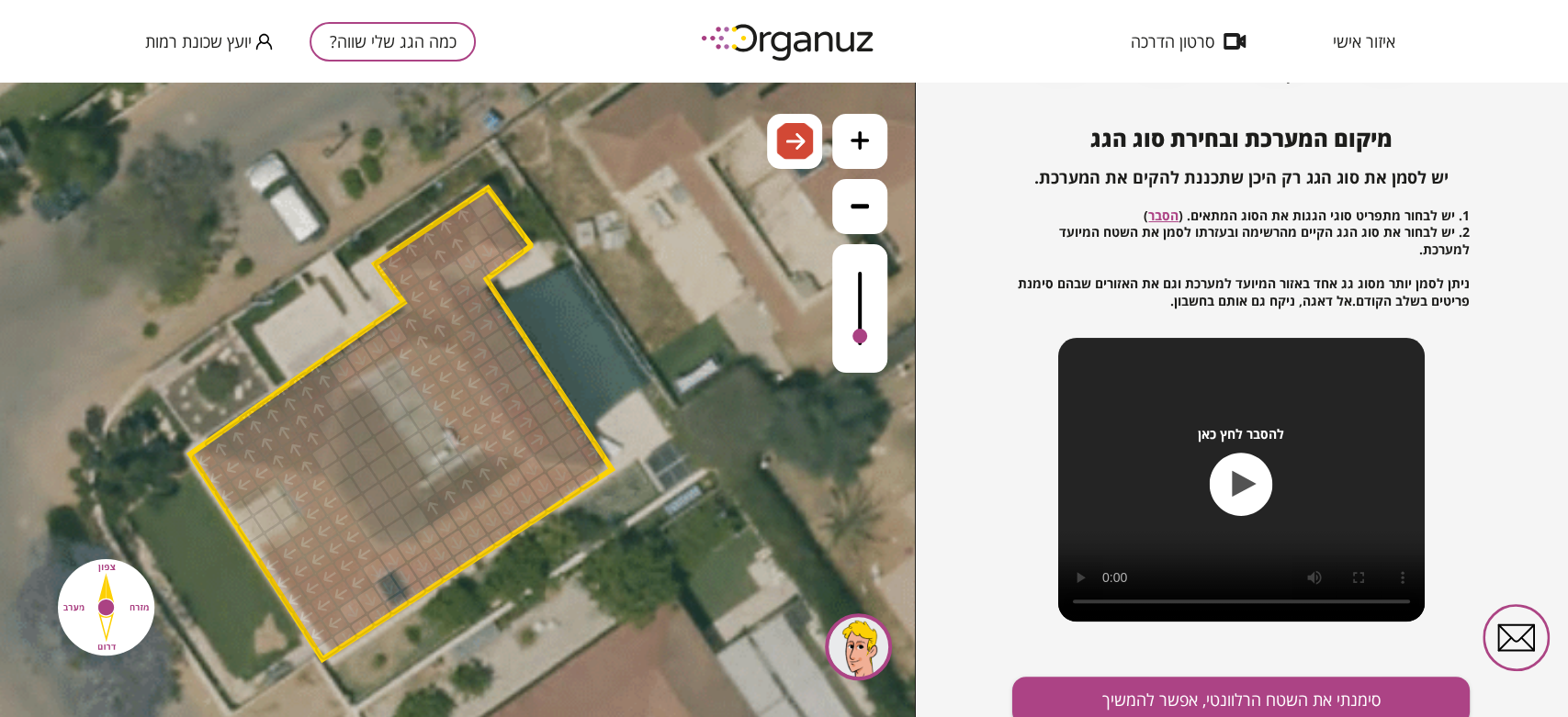 drag, startPoint x: 544, startPoint y: 444, endPoint x: 586, endPoint y: 447, distance: 42.10701 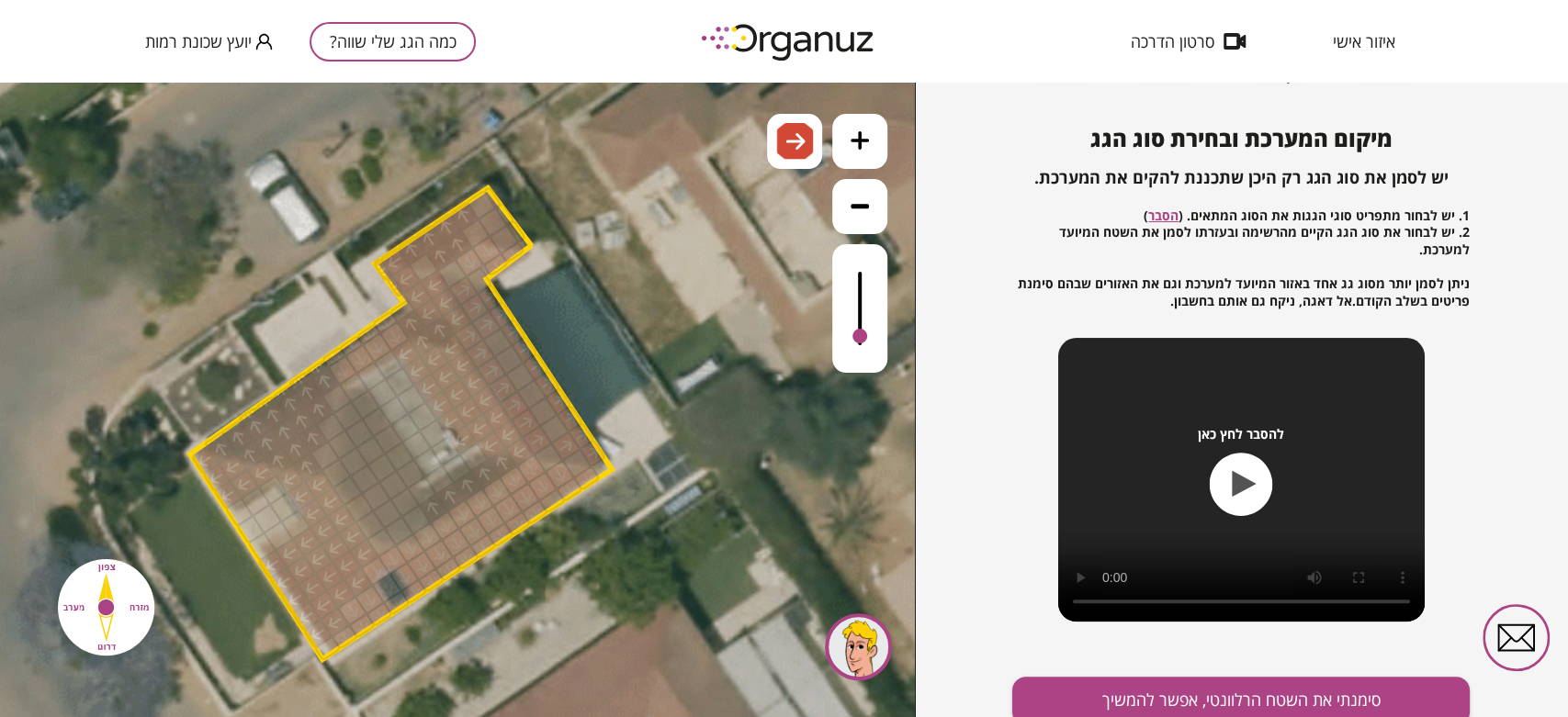 click at bounding box center [566, 446] 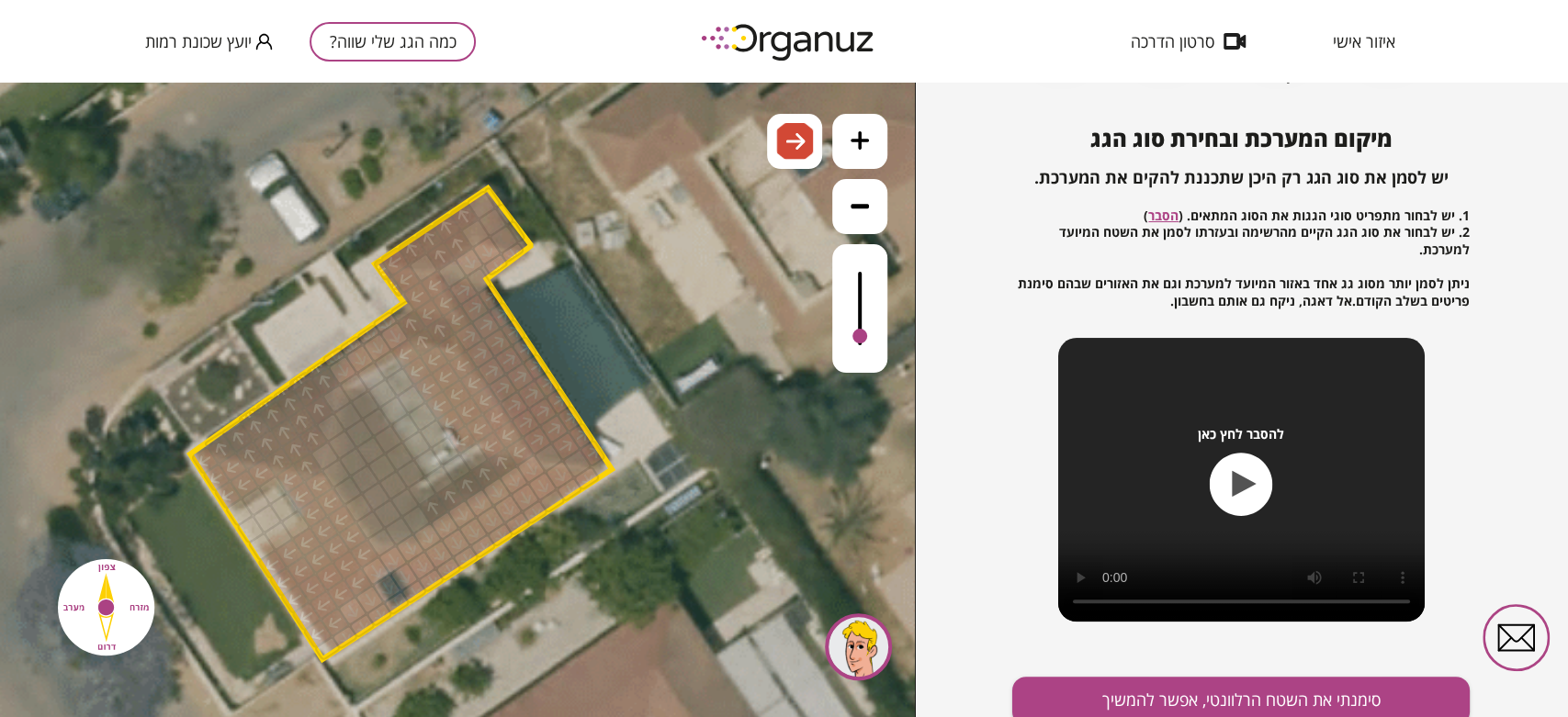 drag, startPoint x: 555, startPoint y: 428, endPoint x: 493, endPoint y: 338, distance: 109.28861 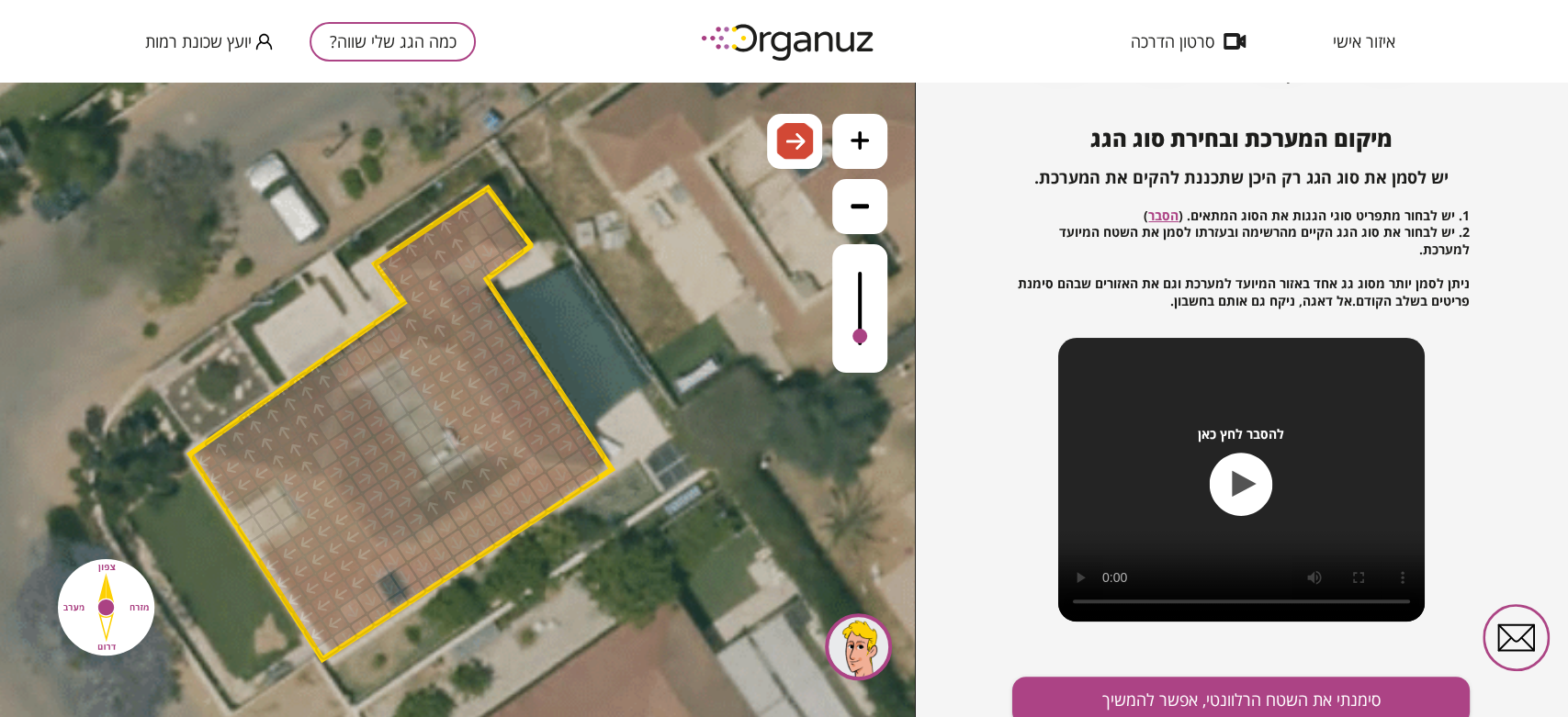 drag, startPoint x: 381, startPoint y: 528, endPoint x: 371, endPoint y: 486, distance: 43.174066 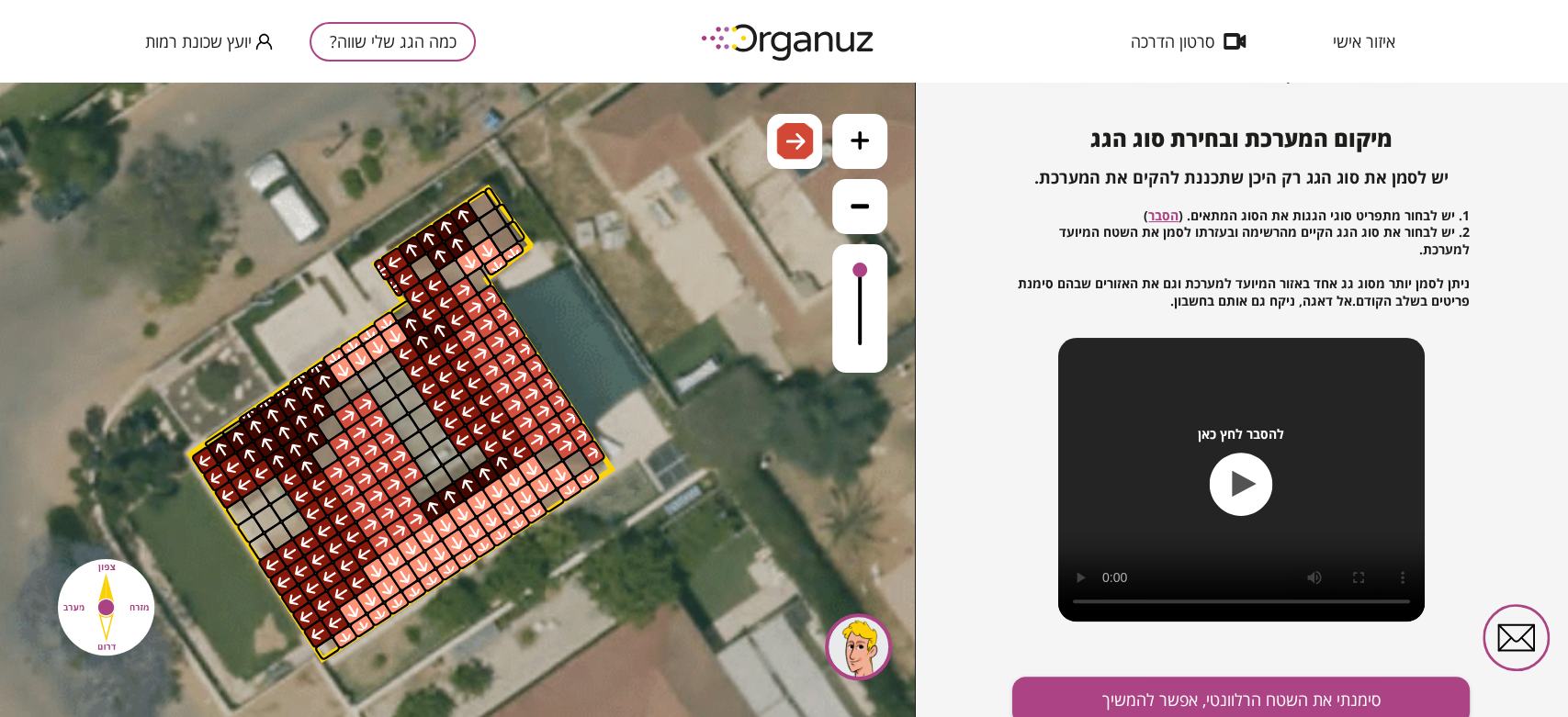 click at bounding box center [860, 308] 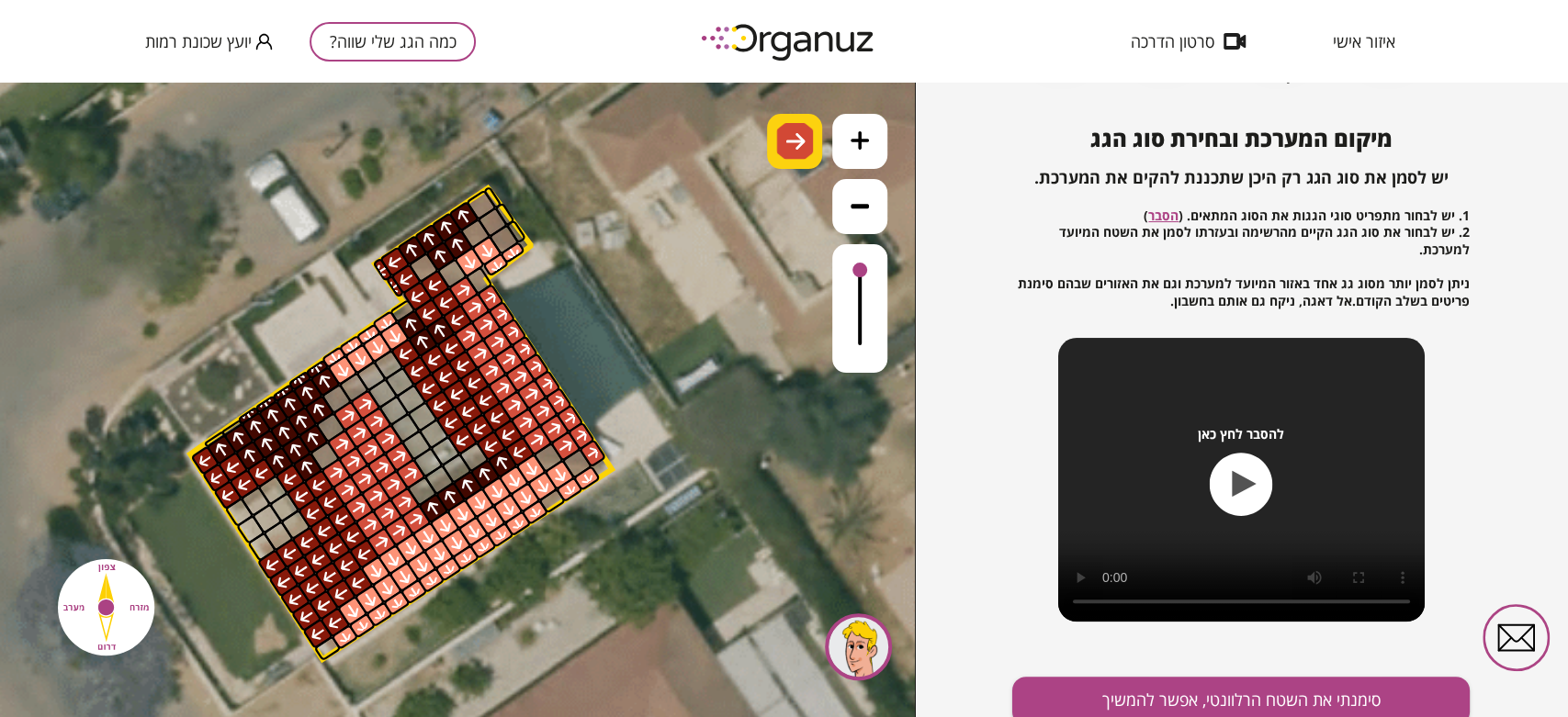 click at bounding box center (795, 141) 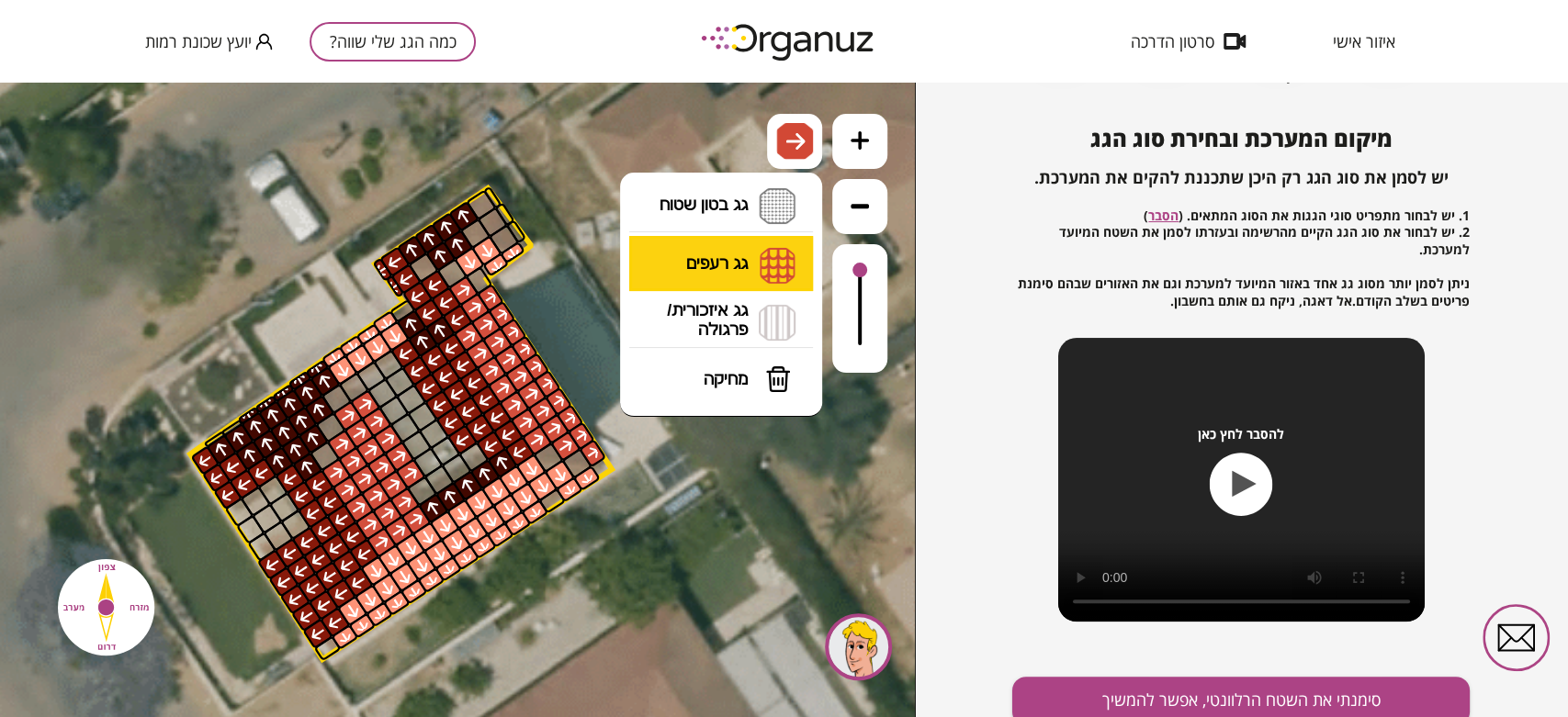 click on "גג רעפים
רעפים צפון
רעפים דרום
רעפים מערב
רעפים מזרח" at bounding box center [721, 264] 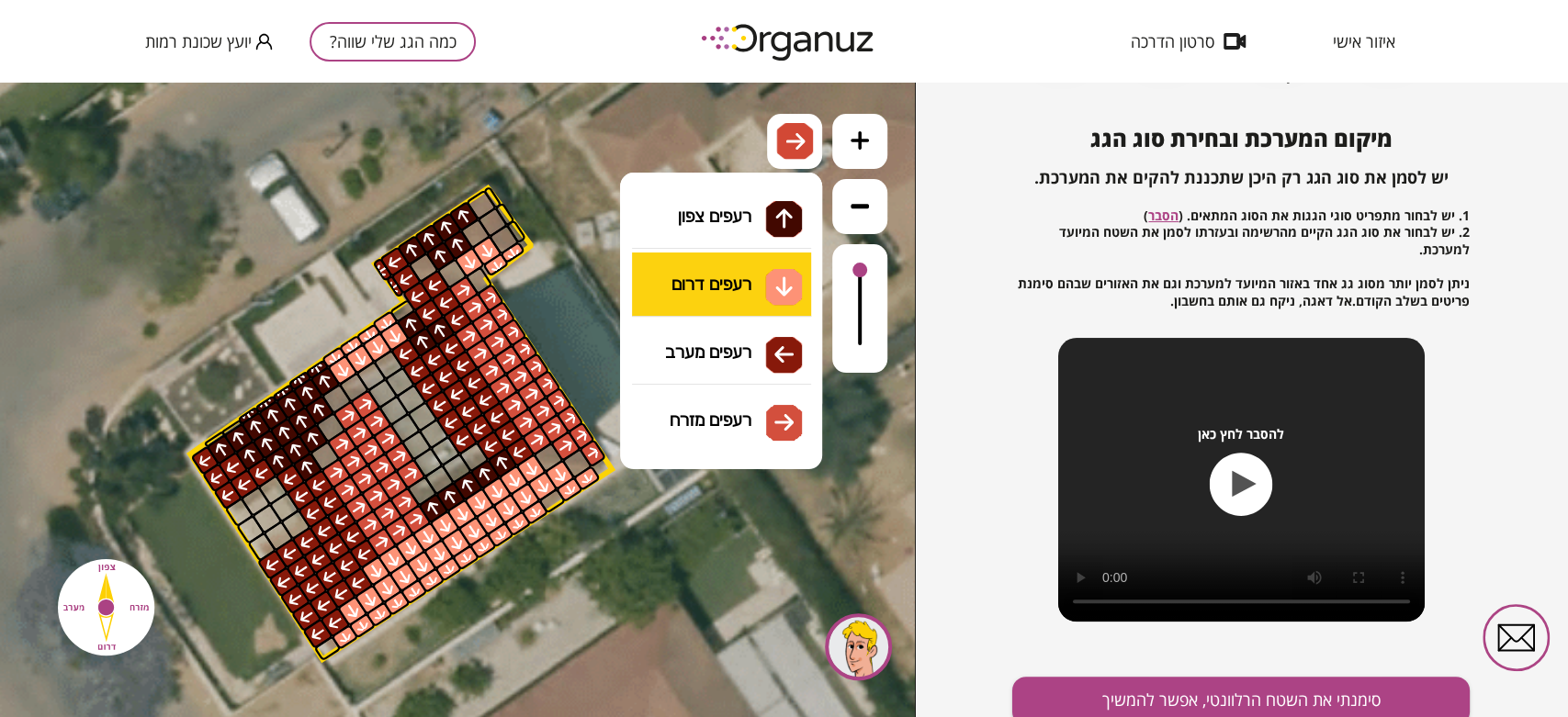 click on ".st0 {
fill: #FFFFFF;
}
.st0 {
fill: #FFFFFF;
}" at bounding box center [457, 399] 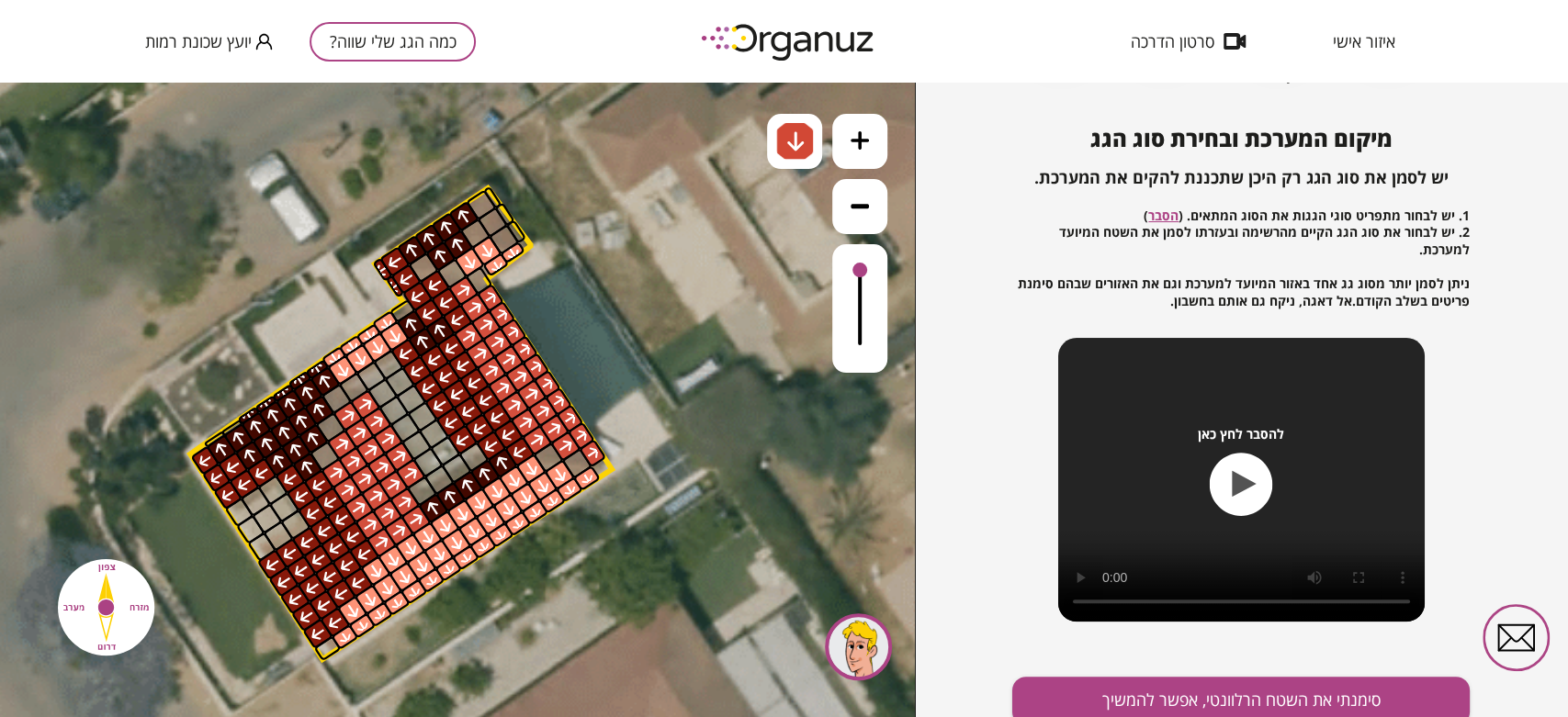 drag, startPoint x: 541, startPoint y: 504, endPoint x: 552, endPoint y: 494, distance: 14.86607 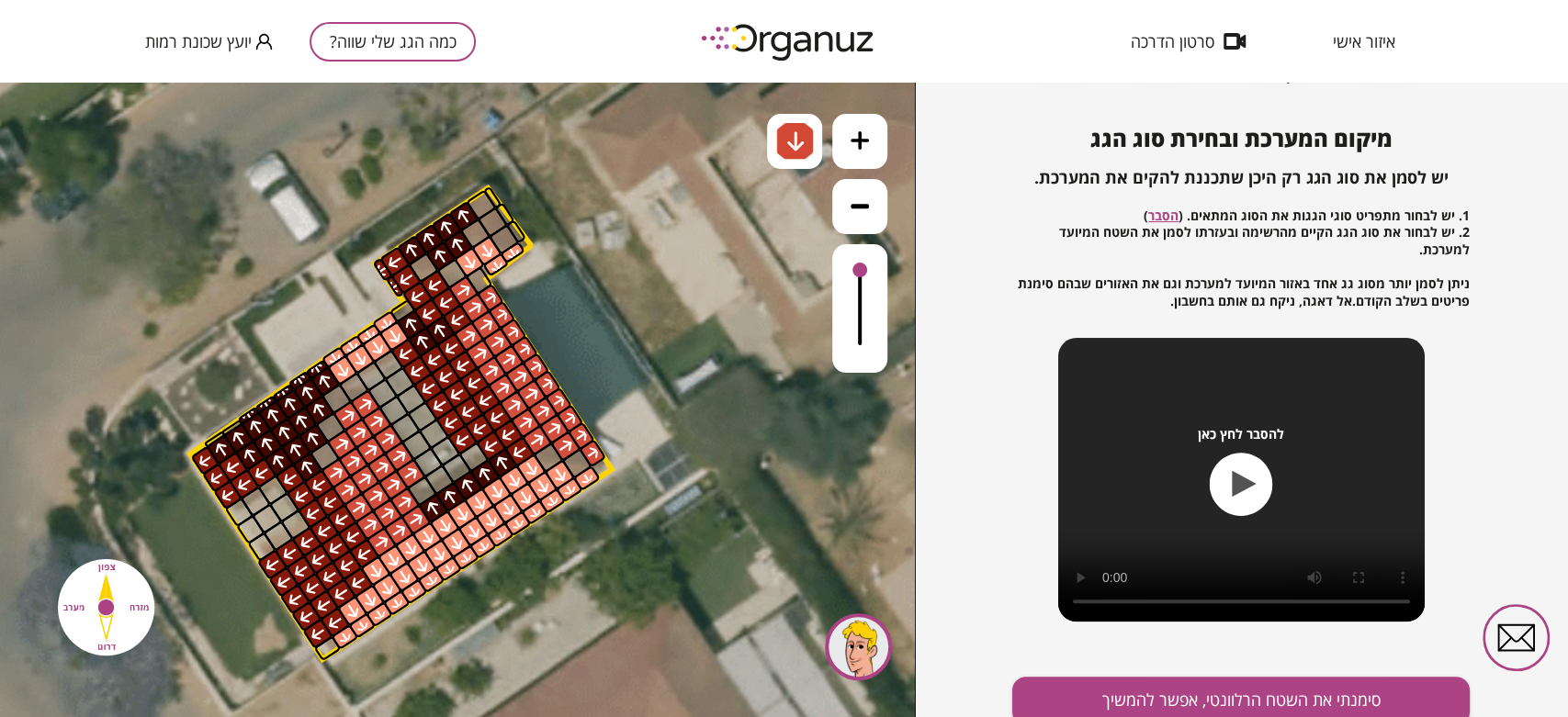 click at bounding box center (586, 477) 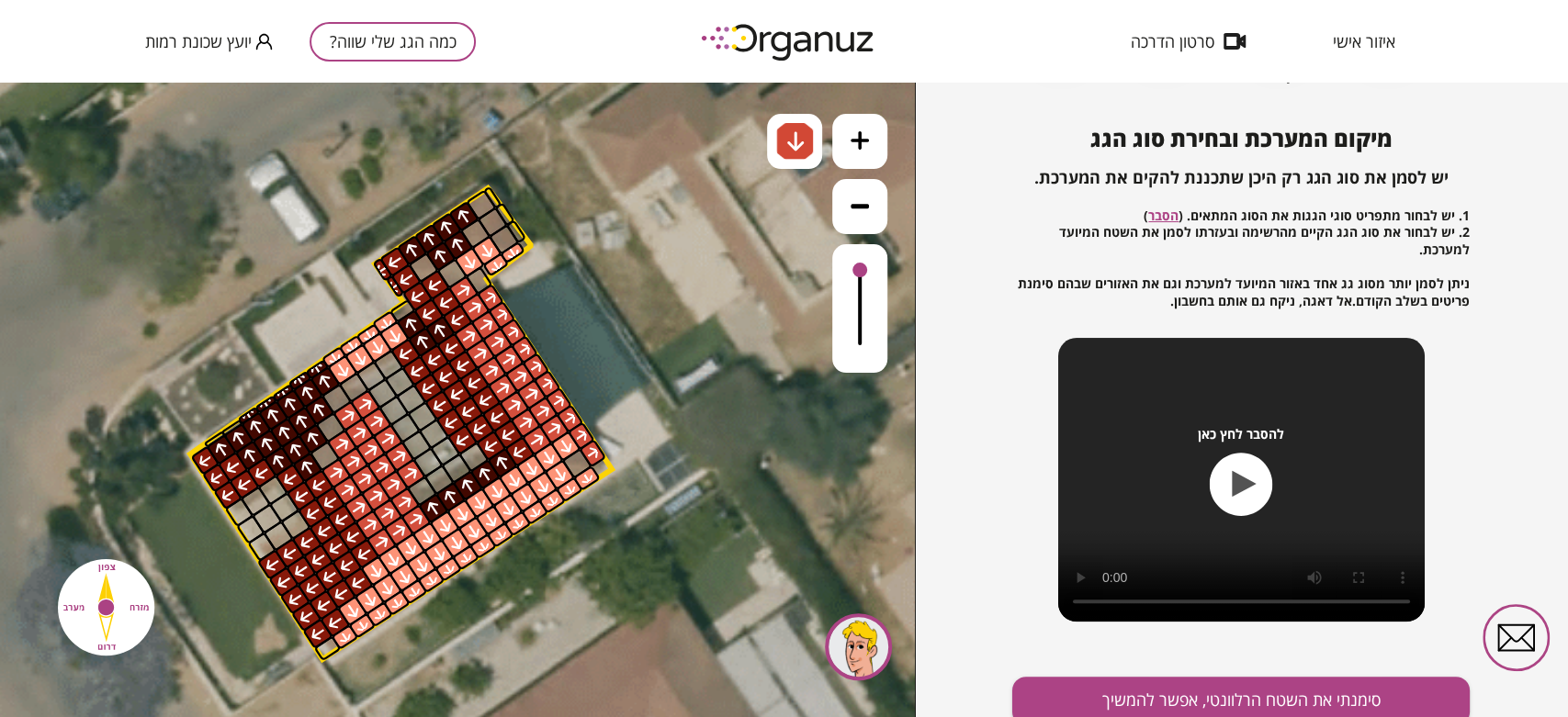 click at bounding box center (566, 446) 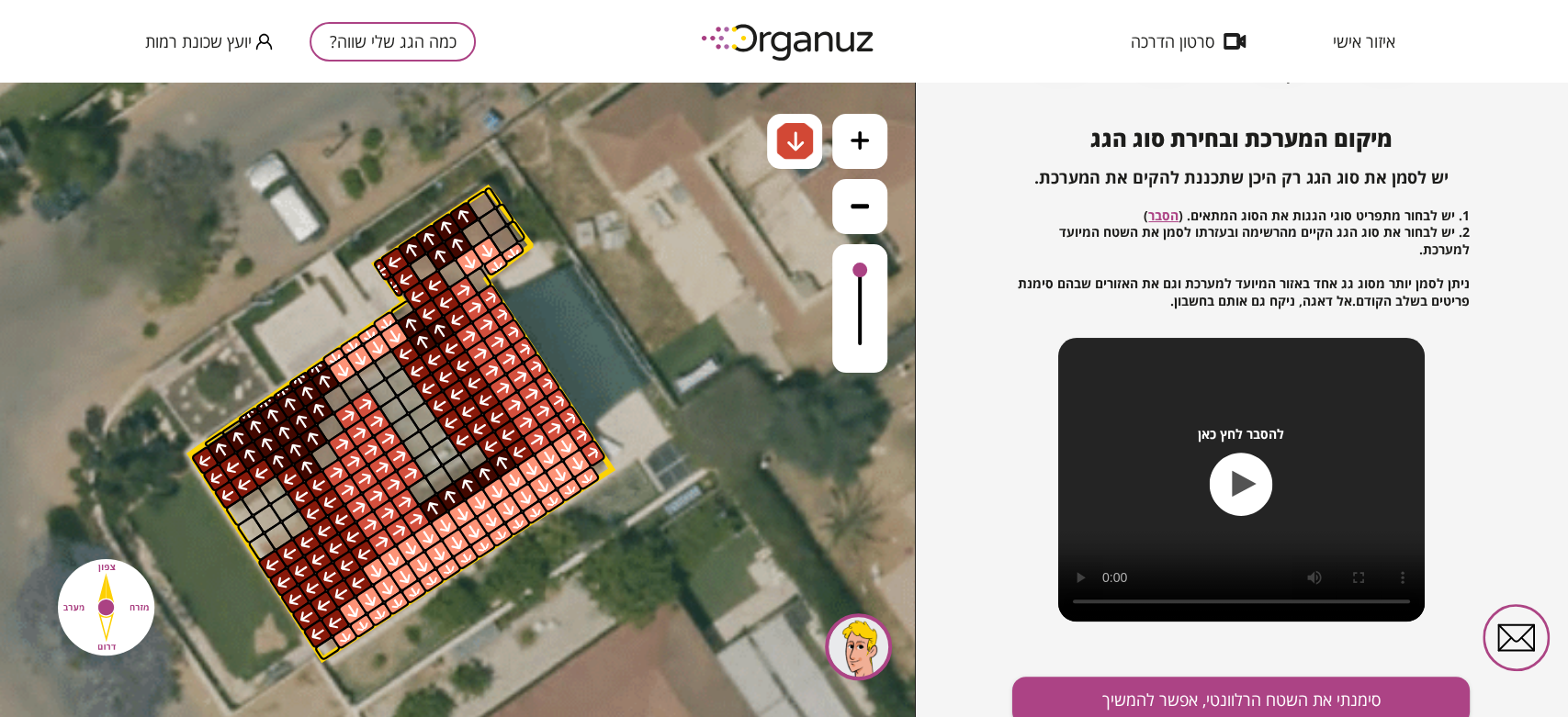 click at bounding box center [577, 464] 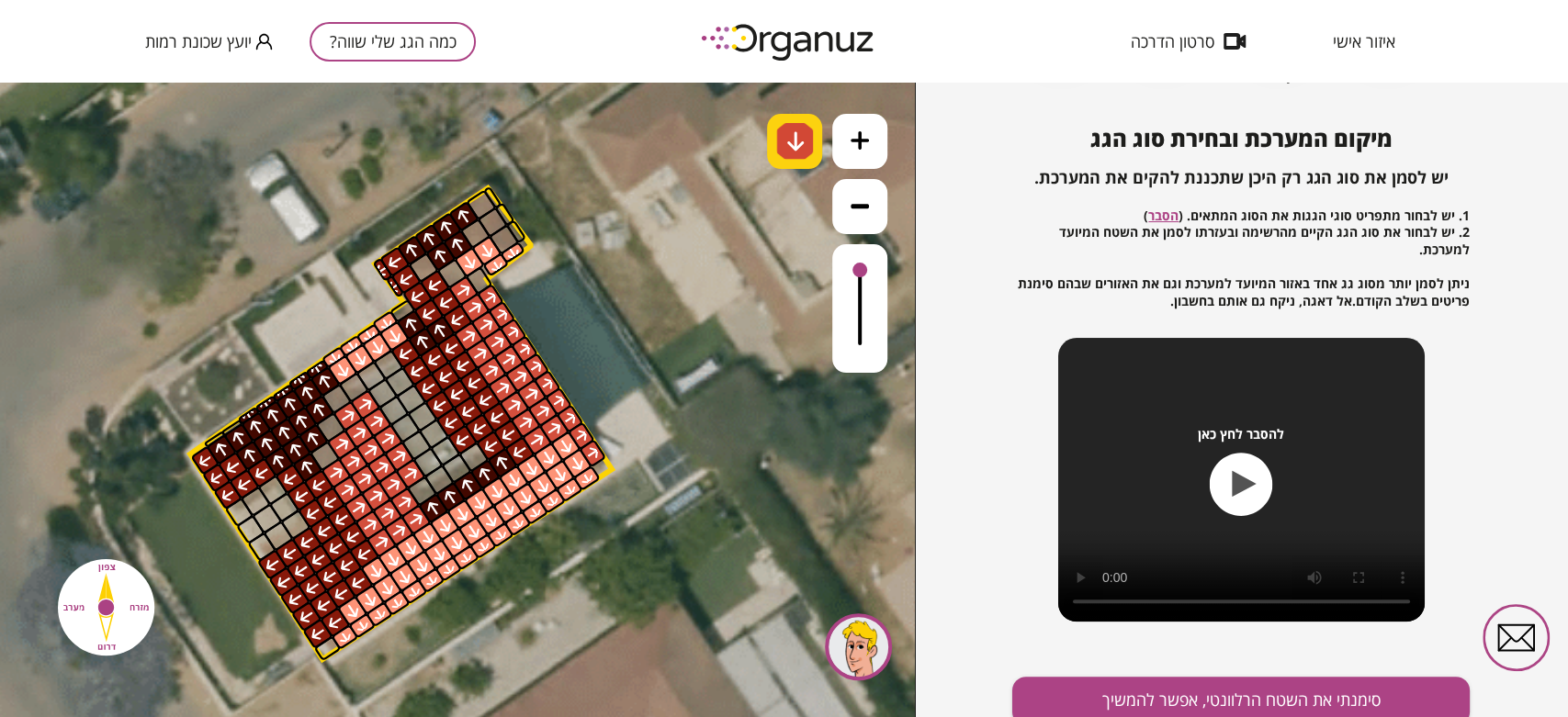 click at bounding box center (795, 141) 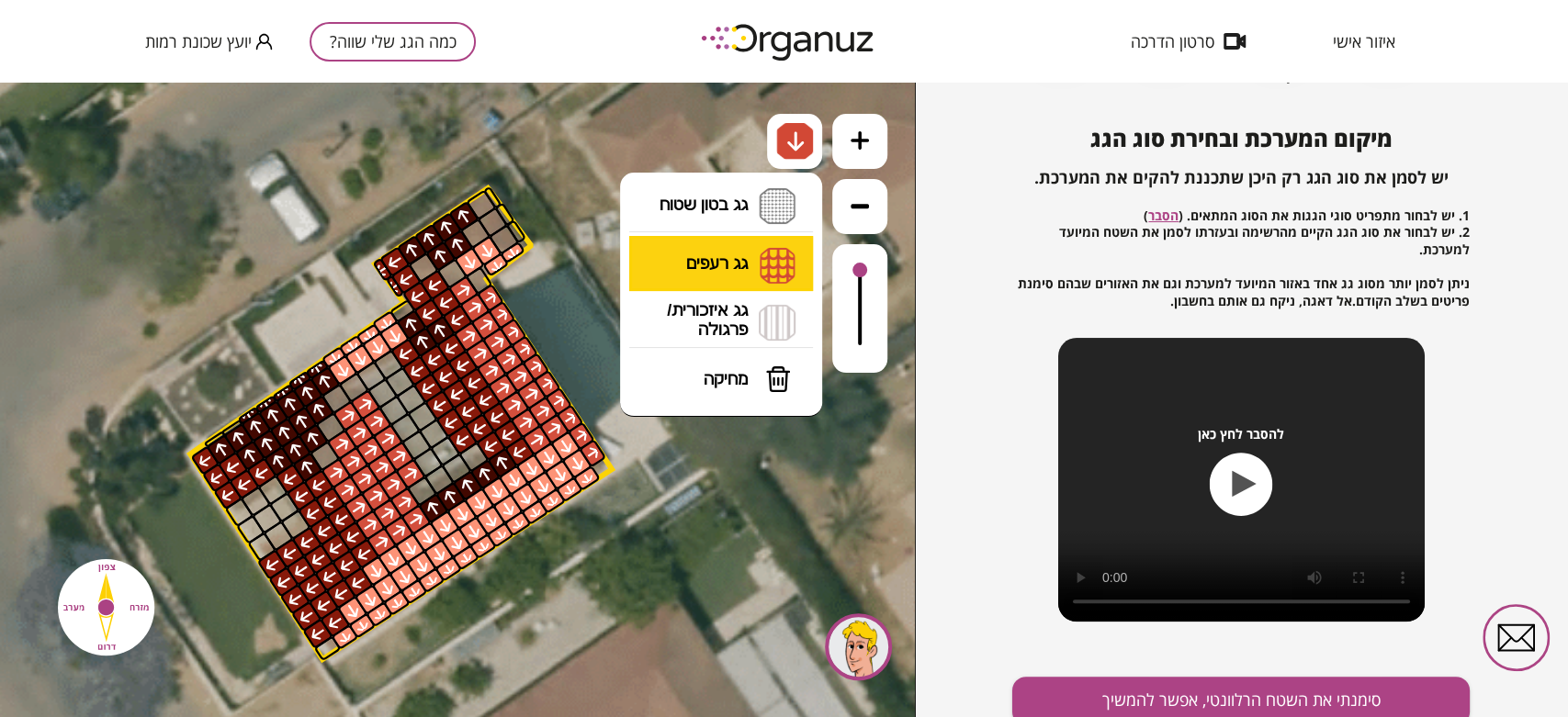 click on "גג רעפים
רעפים צפון
רעפים דרום
רעפים מערב
רעפים מזרח" at bounding box center (721, 264) 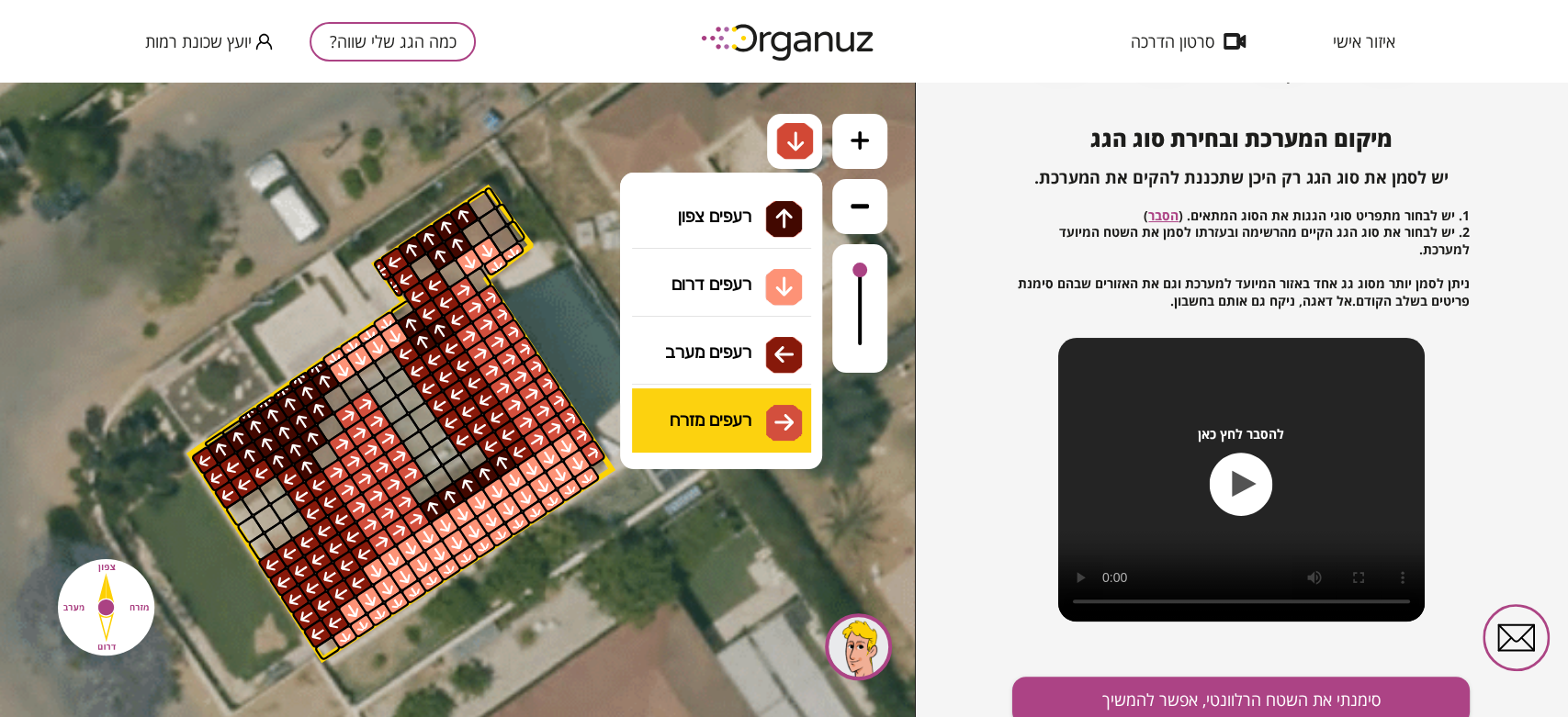 click on ".st0 {
fill: #FFFFFF;
}
.st0 {
fill: #FFFFFF;
}" at bounding box center (457, 399) 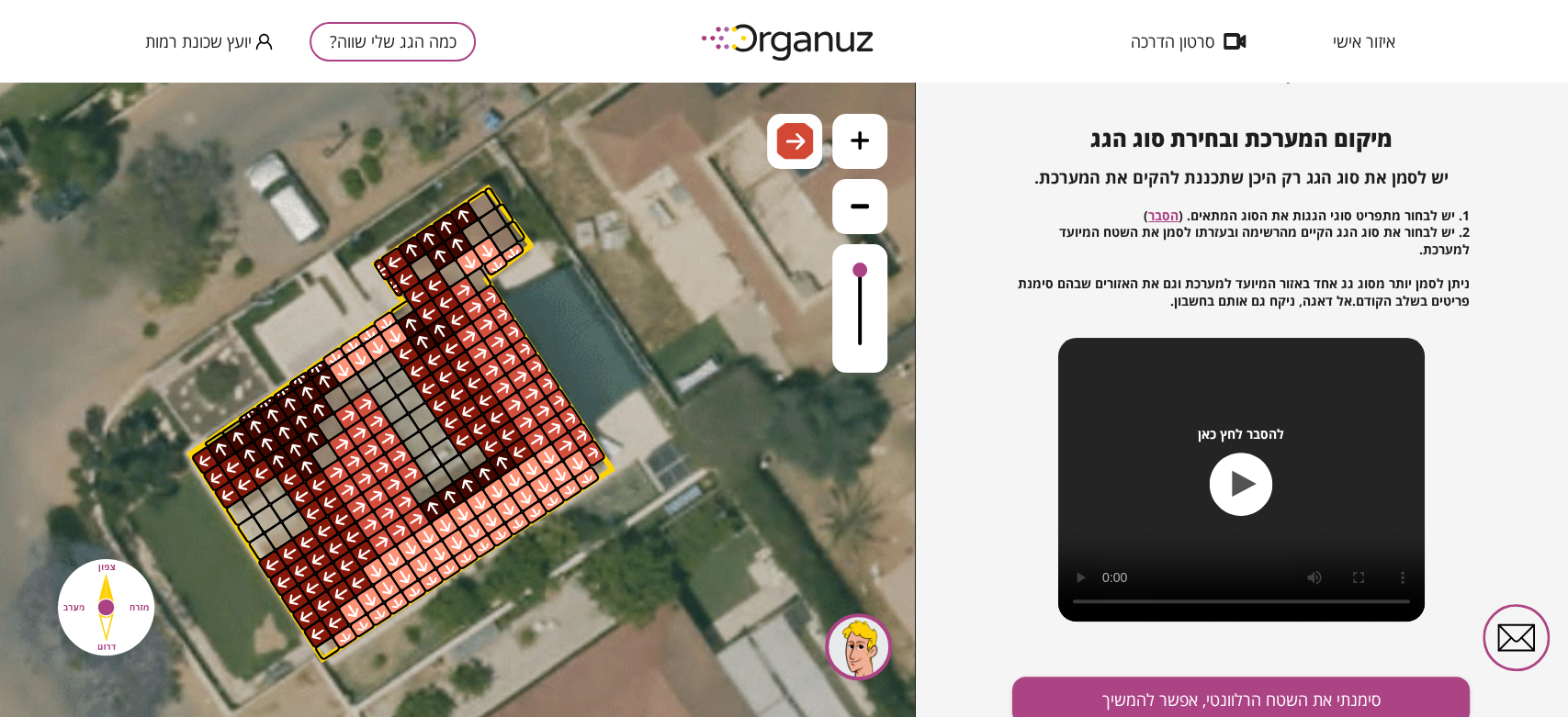 click at bounding box center (566, 446) 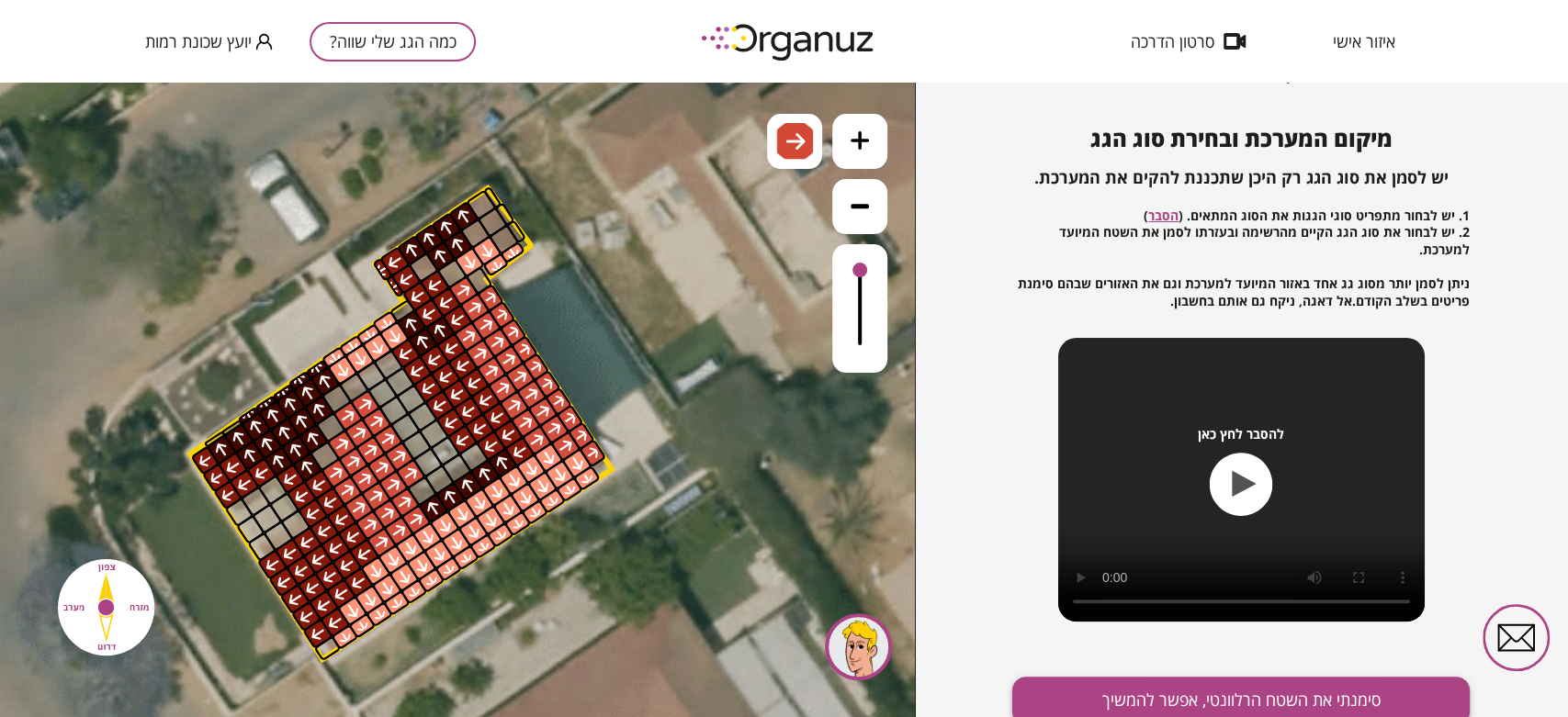 click on "סימנתי את השטח הרלוונטי, אפשר להמשיך" at bounding box center [1241, 700] 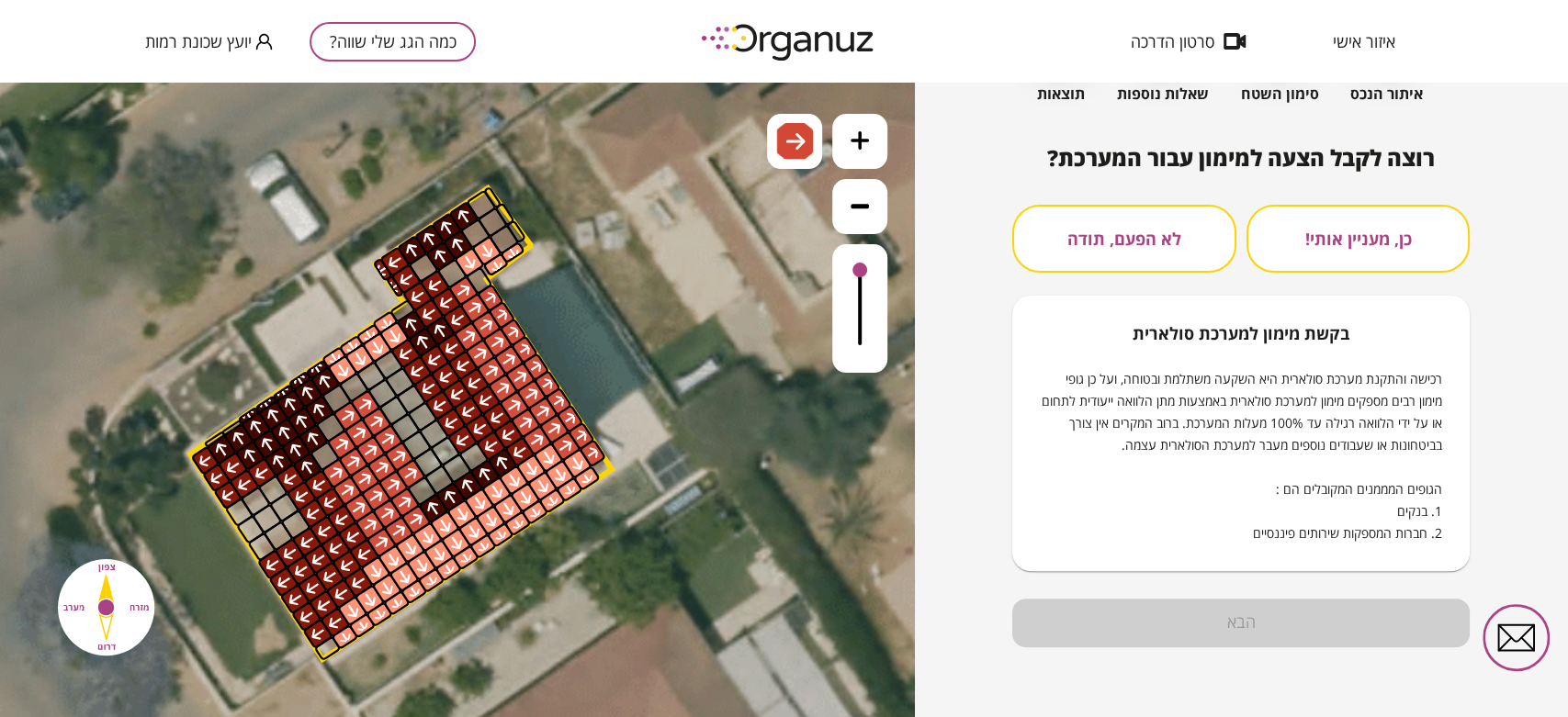 scroll, scrollTop: 135, scrollLeft: 0, axis: vertical 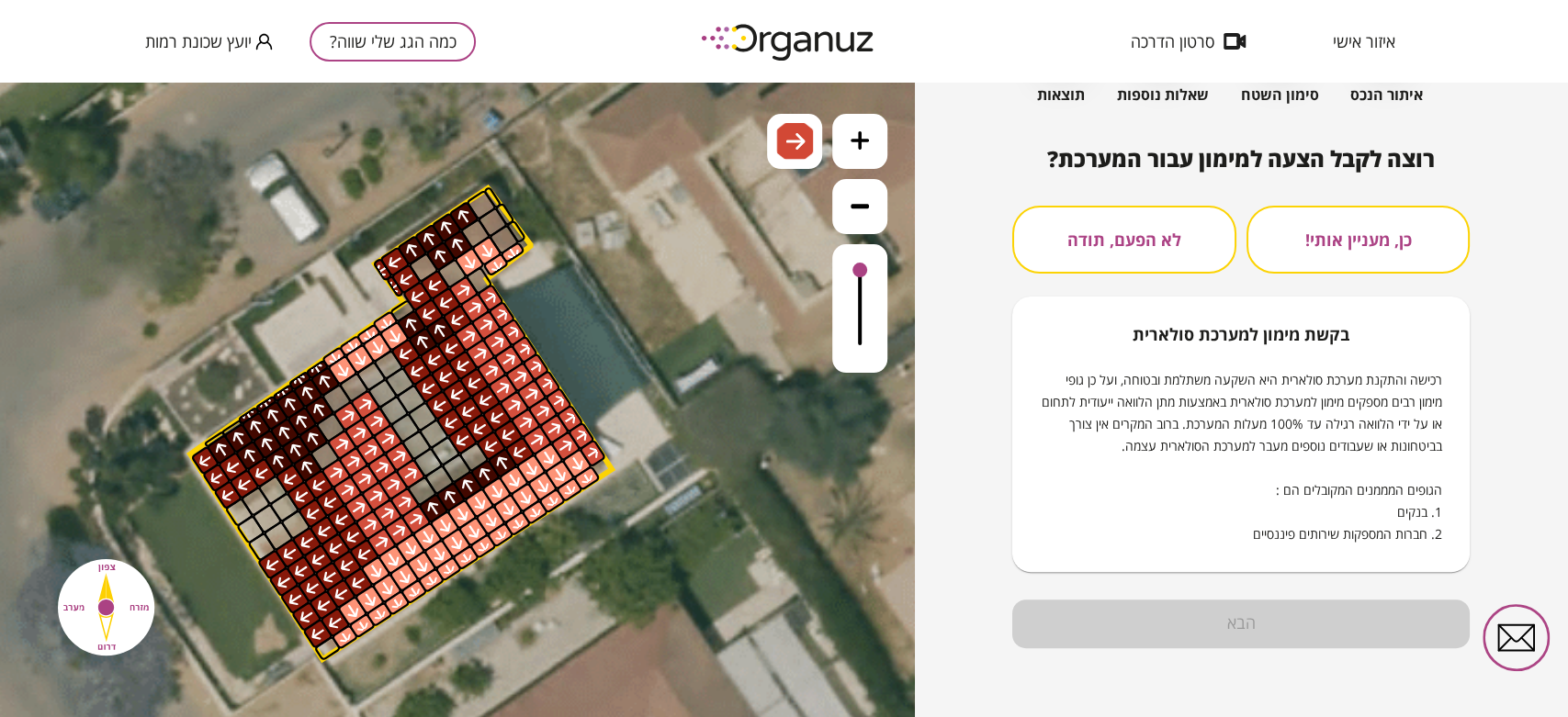 click on "לא הפעם, תודה" at bounding box center (1123, 240) 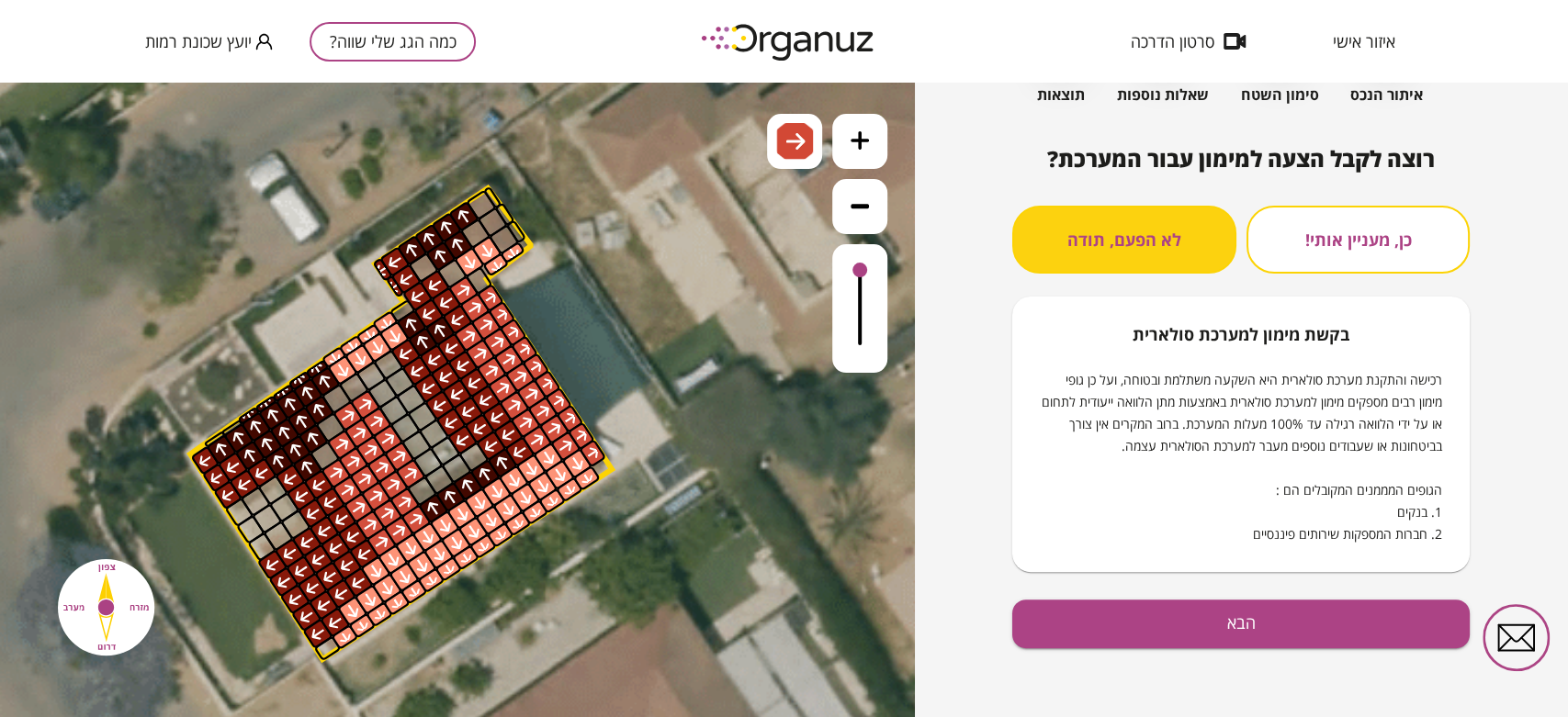 click on "רוצה לקבל הצעה למימון עבור המערכת? כן, מעניין אותי! לא הפעם, תודה בקשת מימון למערכת סולארית רכישה והתקנת מערכת סולארית היא השקעה משתלמת ובטוחה, ועל כן גופי מימון רבים מספקים מימון למערכת סולארית באמצעות מתן הלוואה ייעודית לתחום או על ידי הלוואה רגילה עד 100% מעלות המערכת. ברוב המקרים אין צורך בביטחונות או שעבודים נוספים מעבר למערכת הסולארית עצמה.
הגופים המממנים המקובלים הם :
1. בנקים
2. חברות המספקות שירותים פיננסיים הבא" at bounding box center (1241, 431) 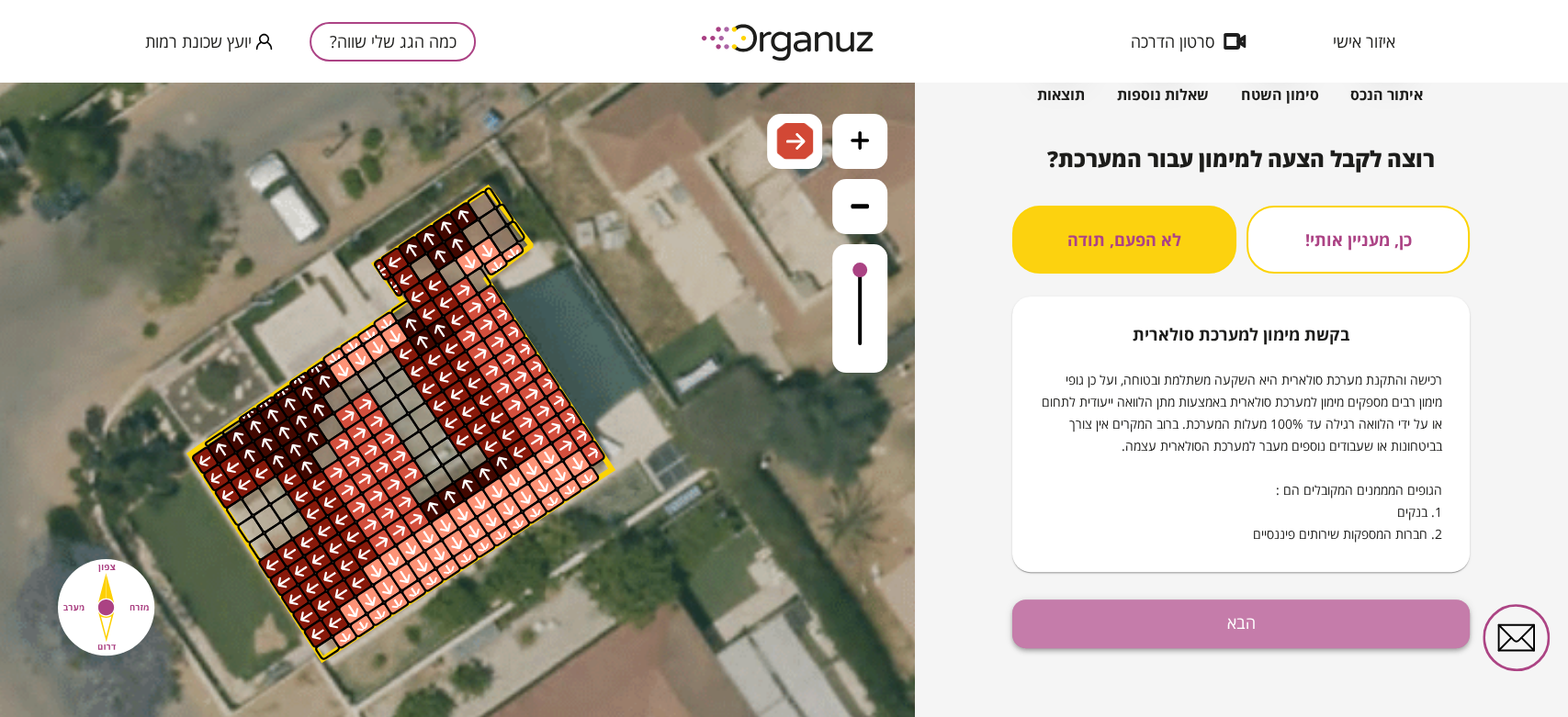 click on "הבא" at bounding box center [1241, 623] 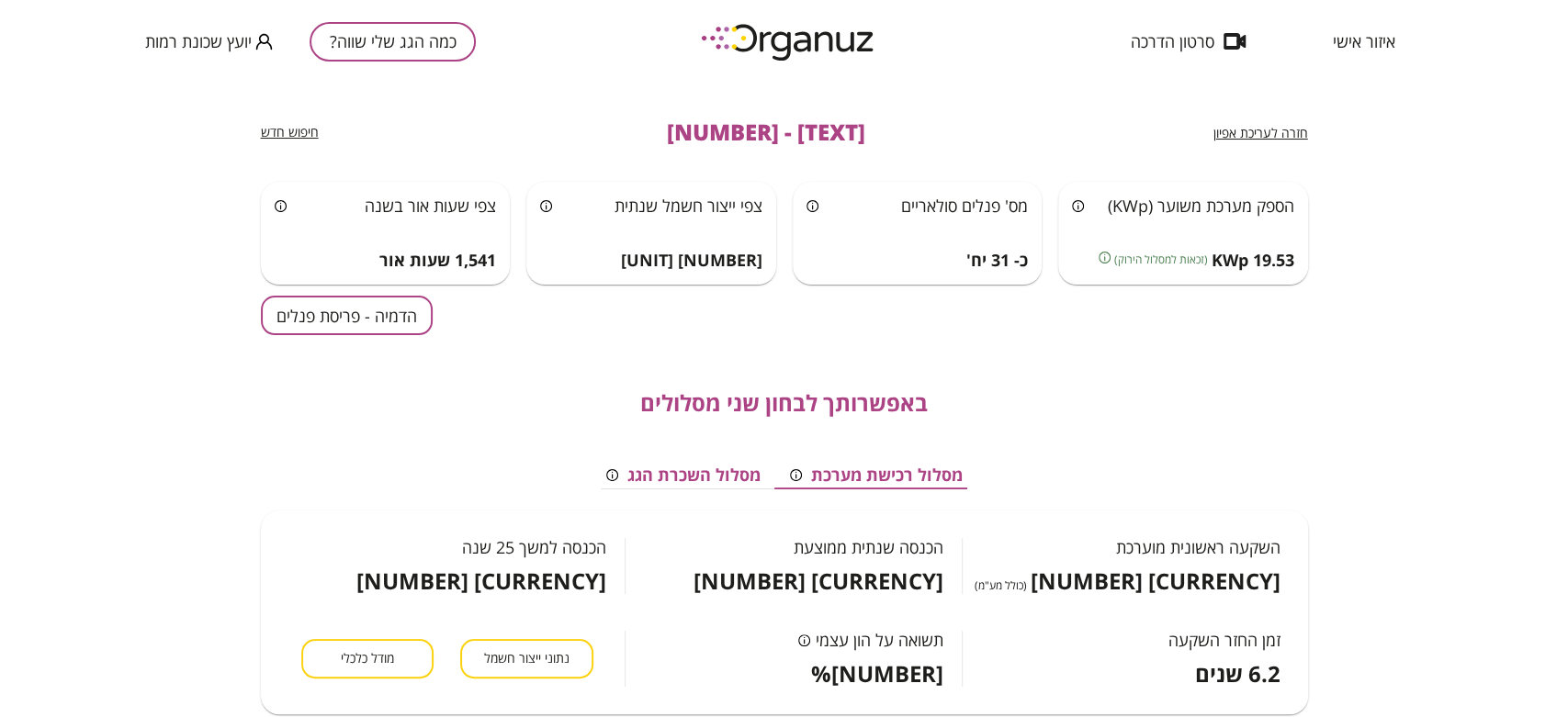 click on "הדמיה - פריסת פנלים" at bounding box center [346, 315] 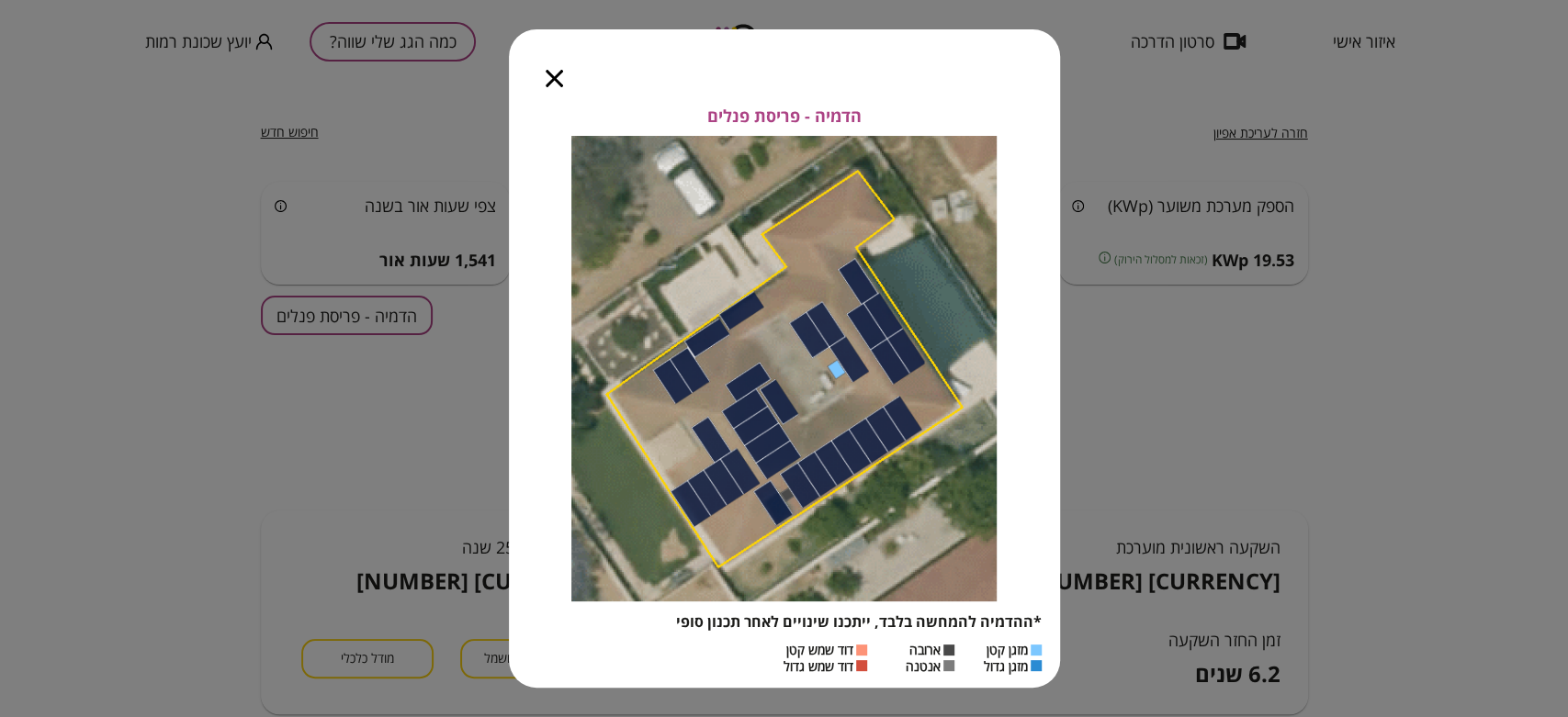 click 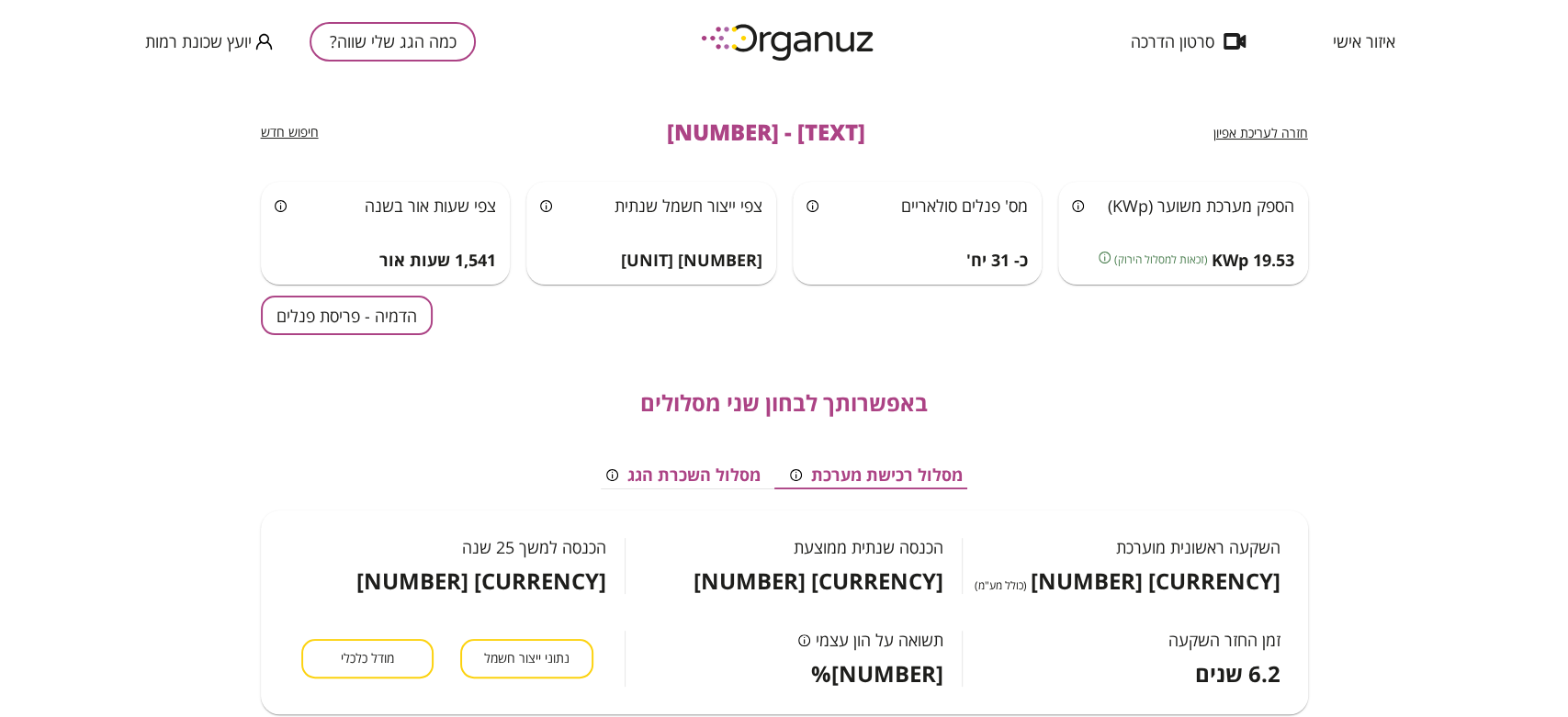 click on "חזרה לעריכת אפיון" at bounding box center [1260, 132] 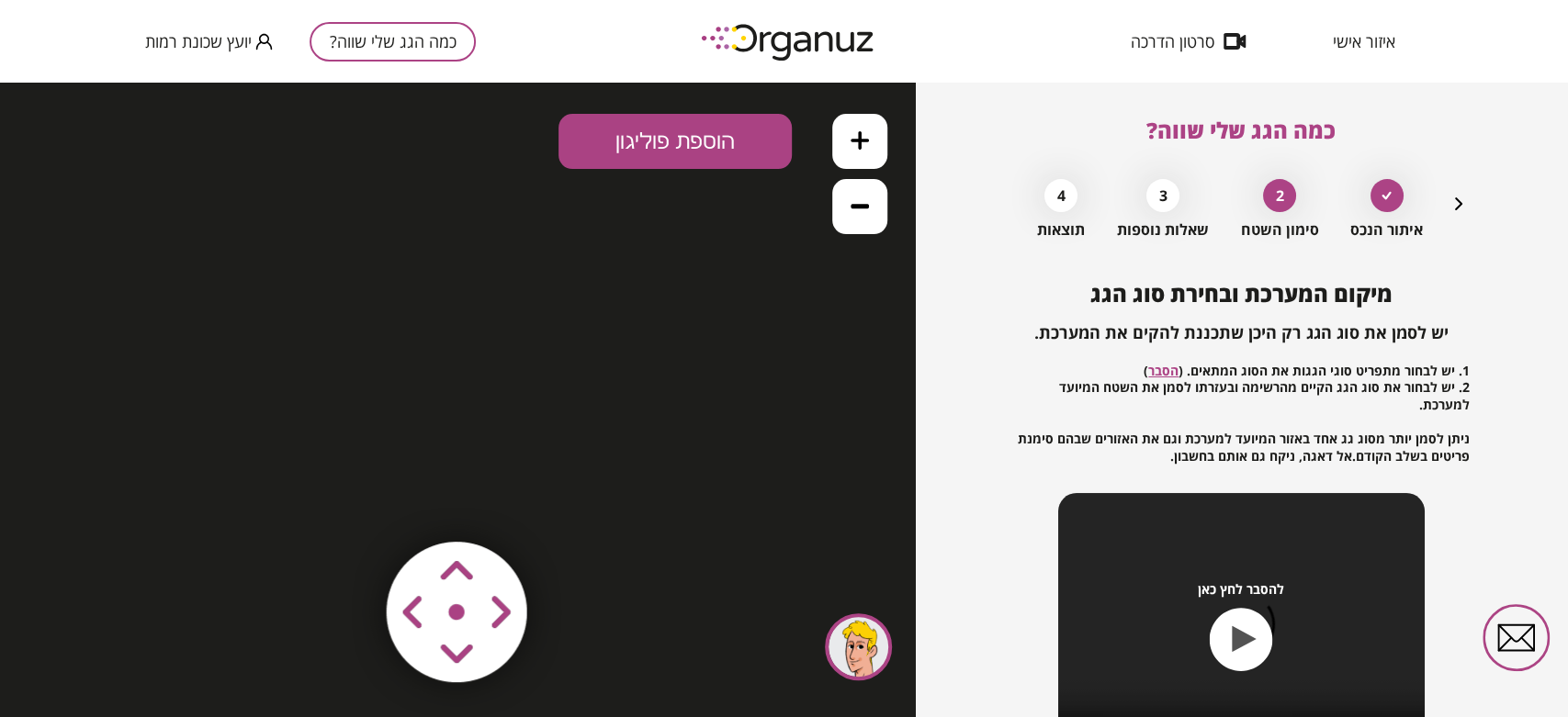 scroll, scrollTop: 0, scrollLeft: 0, axis: both 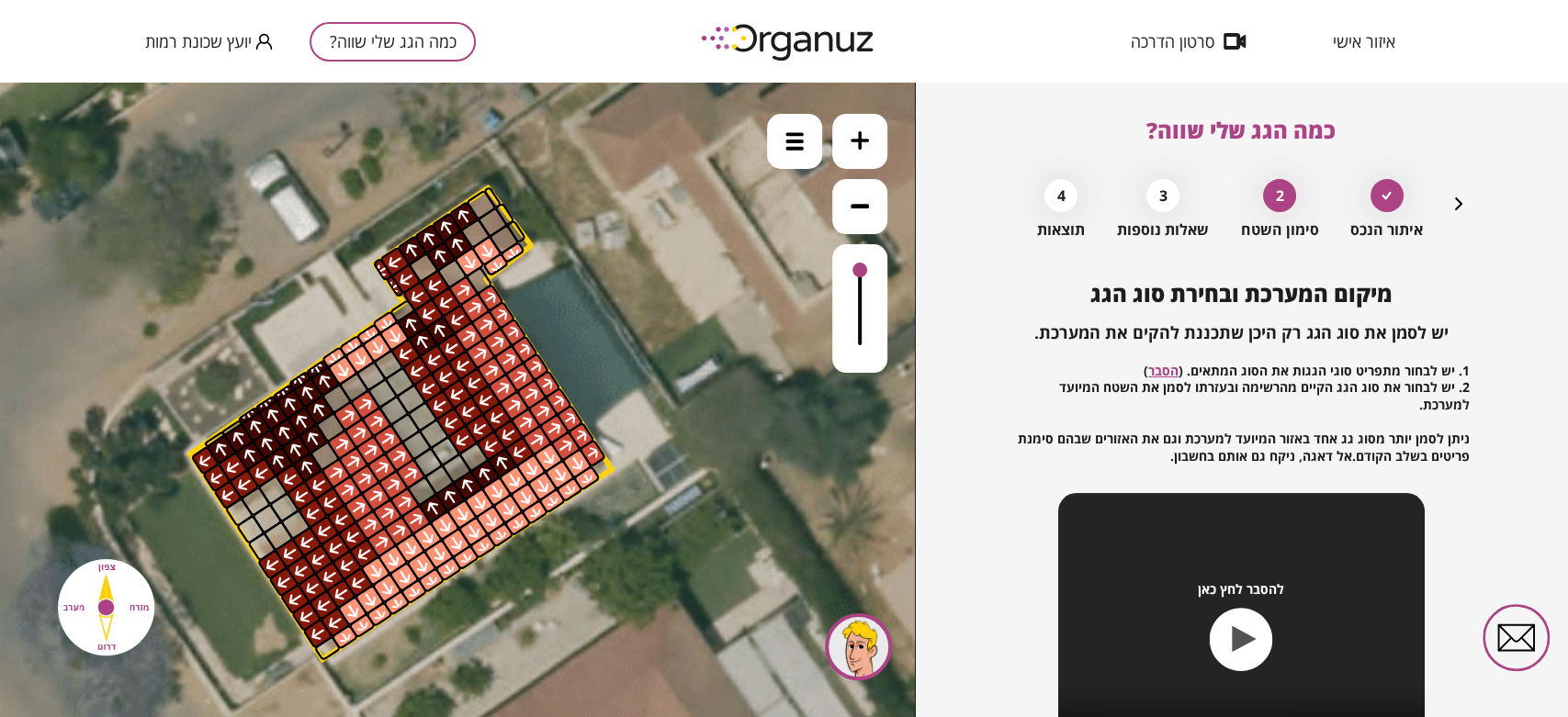click 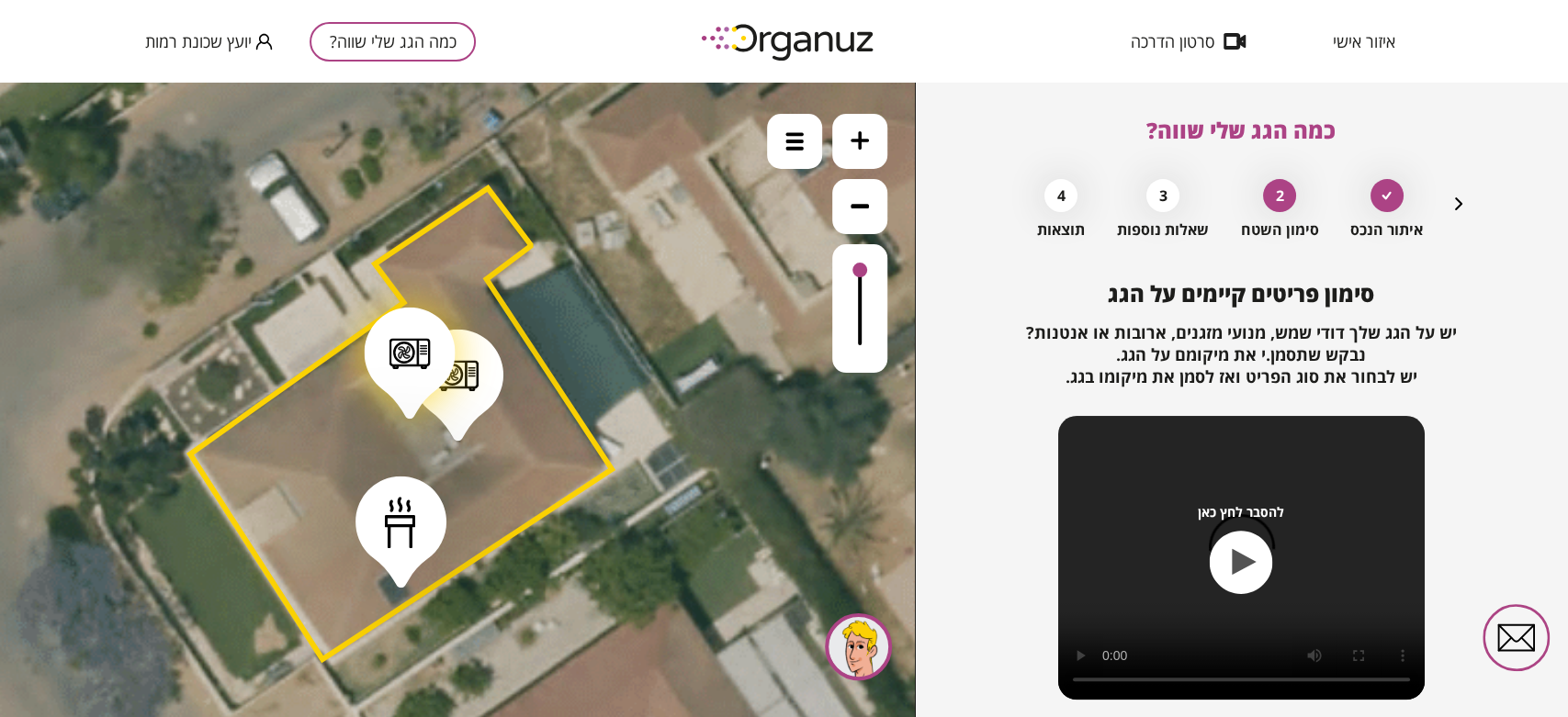 drag, startPoint x: 450, startPoint y: 407, endPoint x: 423, endPoint y: 362, distance: 52.47857 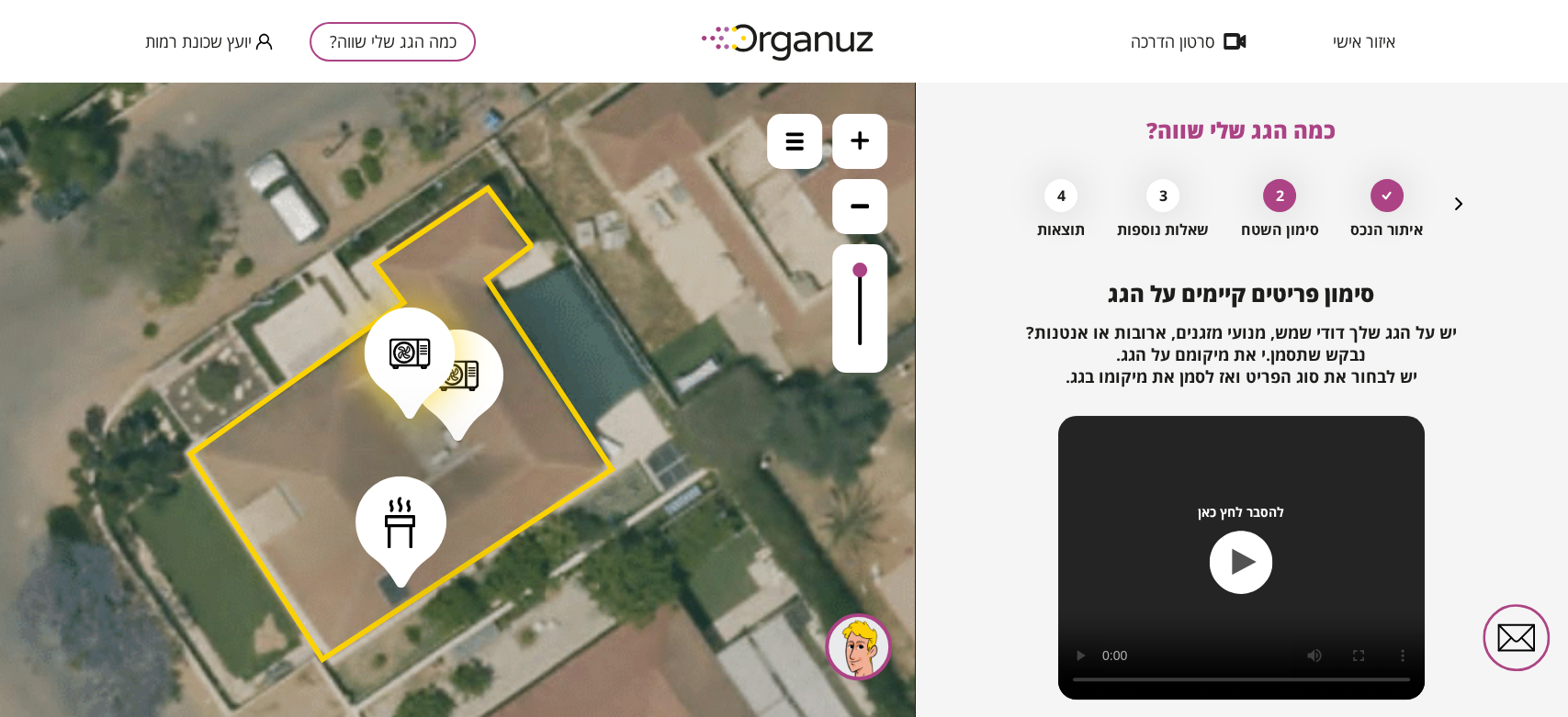 click at bounding box center (410, 353) 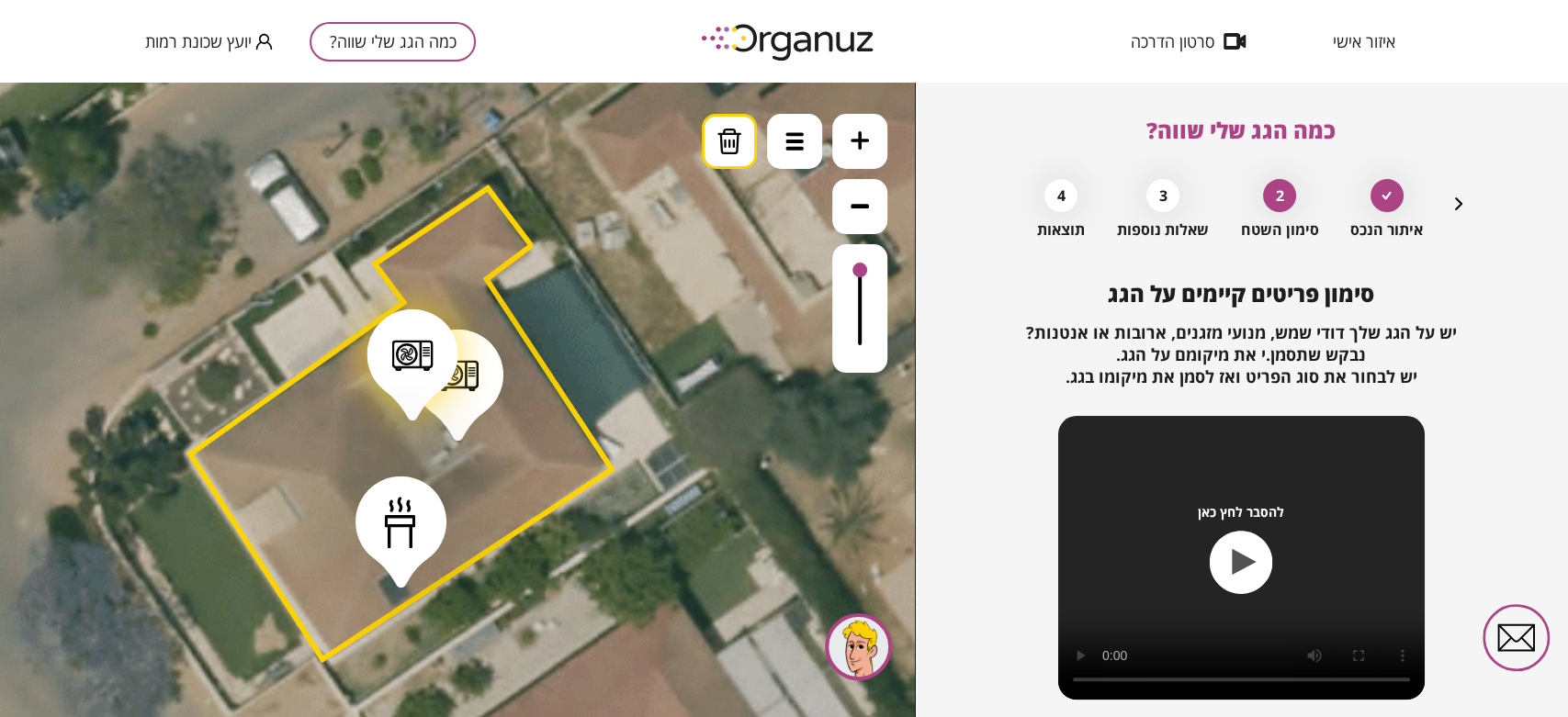 click at bounding box center (729, 141) 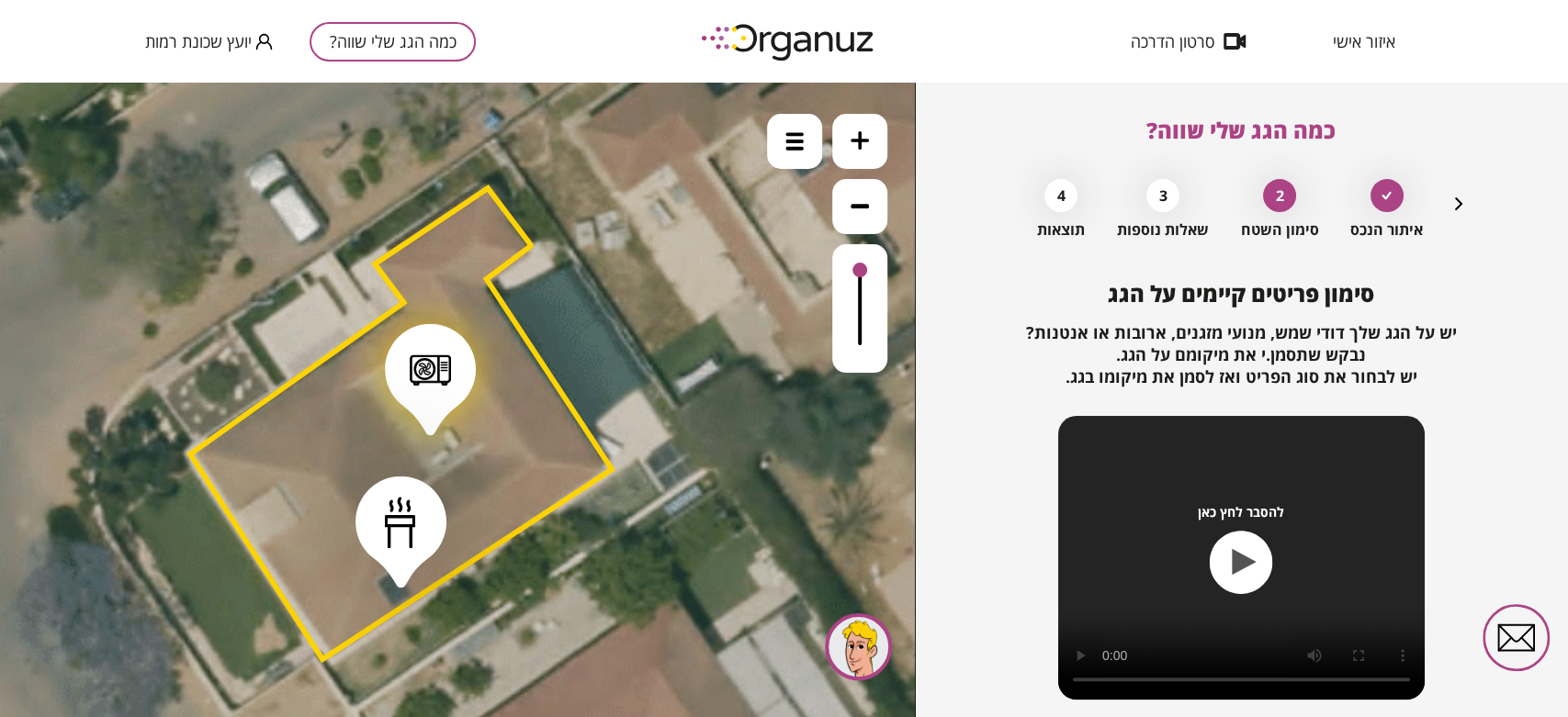 drag, startPoint x: 456, startPoint y: 386, endPoint x: 431, endPoint y: 383, distance: 25.179357 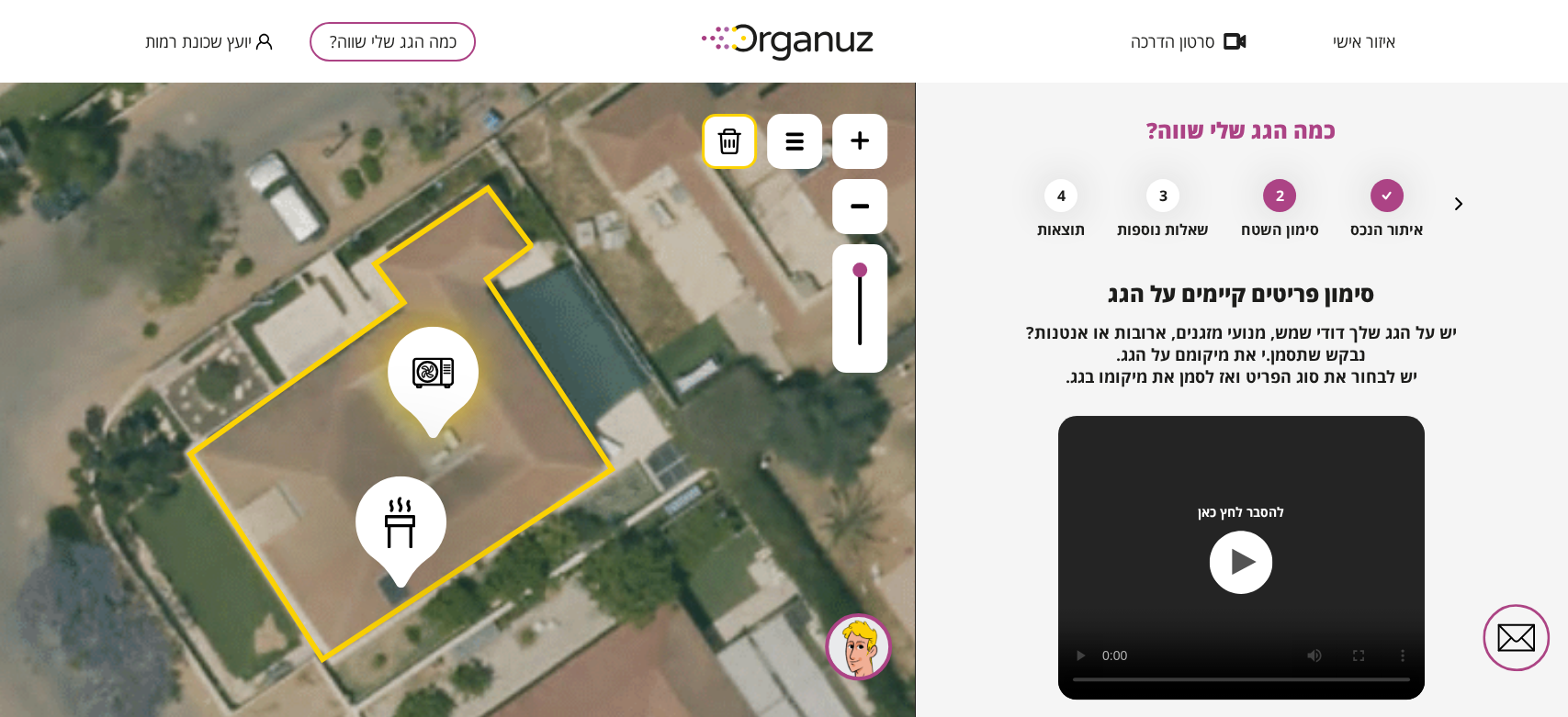 click at bounding box center (729, 141) 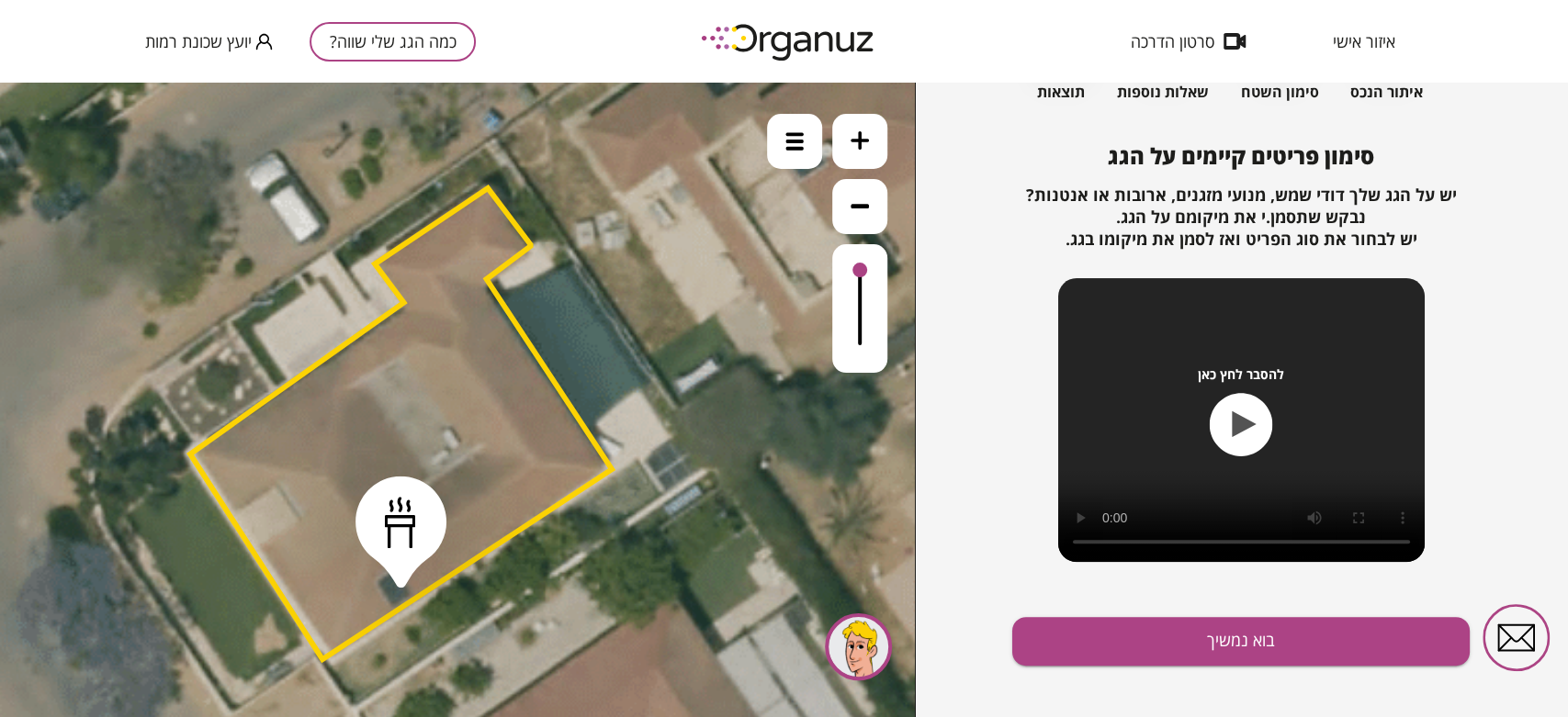scroll, scrollTop: 155, scrollLeft: 0, axis: vertical 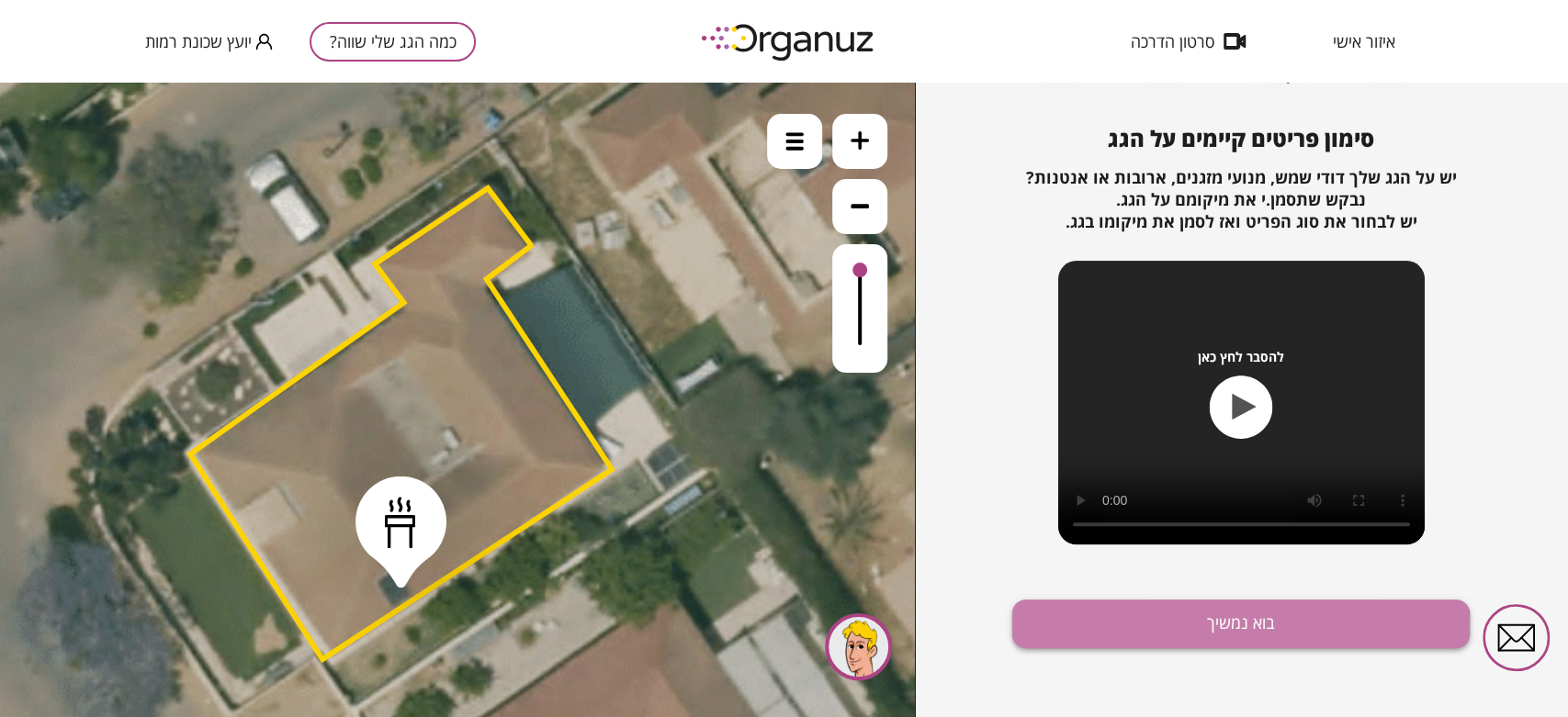 click on "בוא נמשיך" at bounding box center [1241, 623] 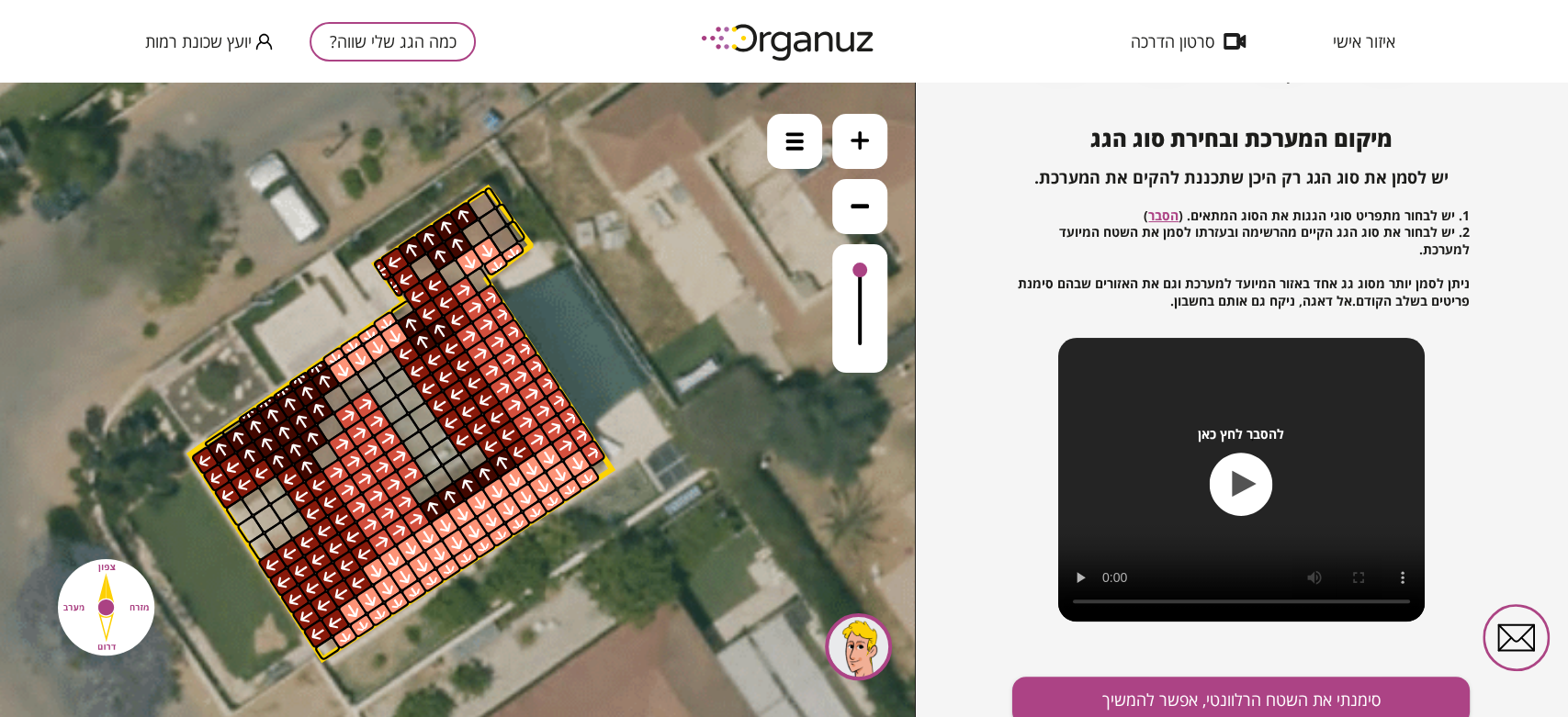 scroll, scrollTop: 198, scrollLeft: 0, axis: vertical 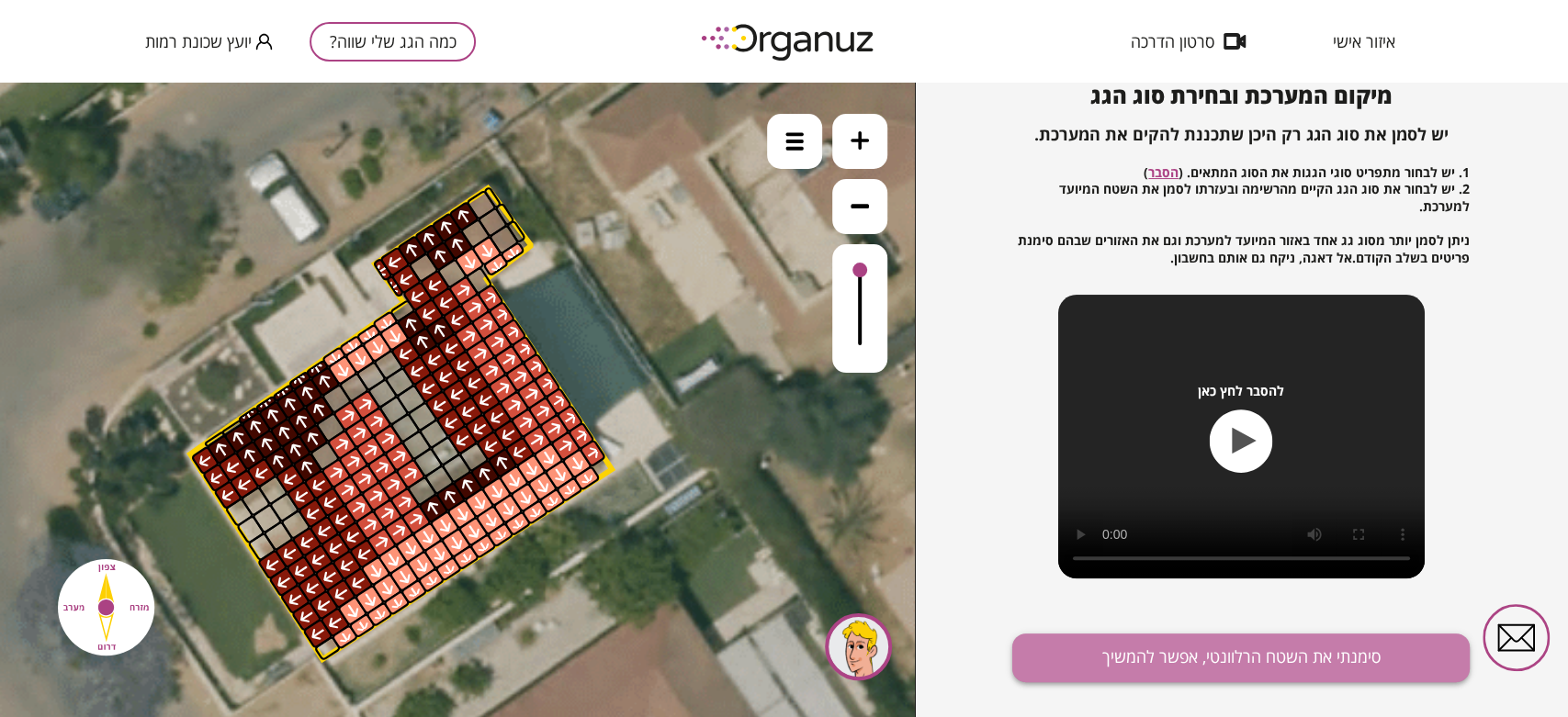 click on "סימנתי את השטח הרלוונטי, אפשר להמשיך" at bounding box center [1241, 657] 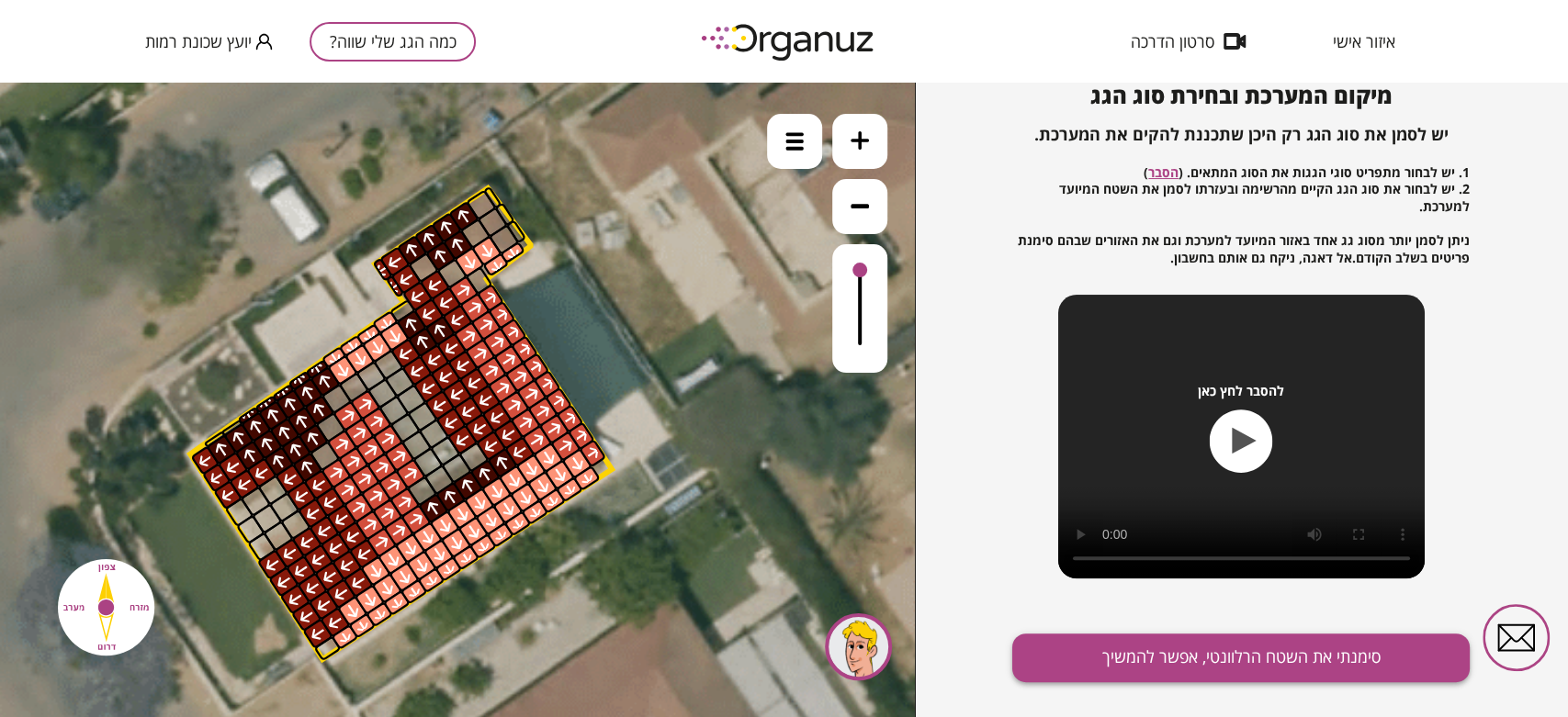 scroll, scrollTop: 135, scrollLeft: 0, axis: vertical 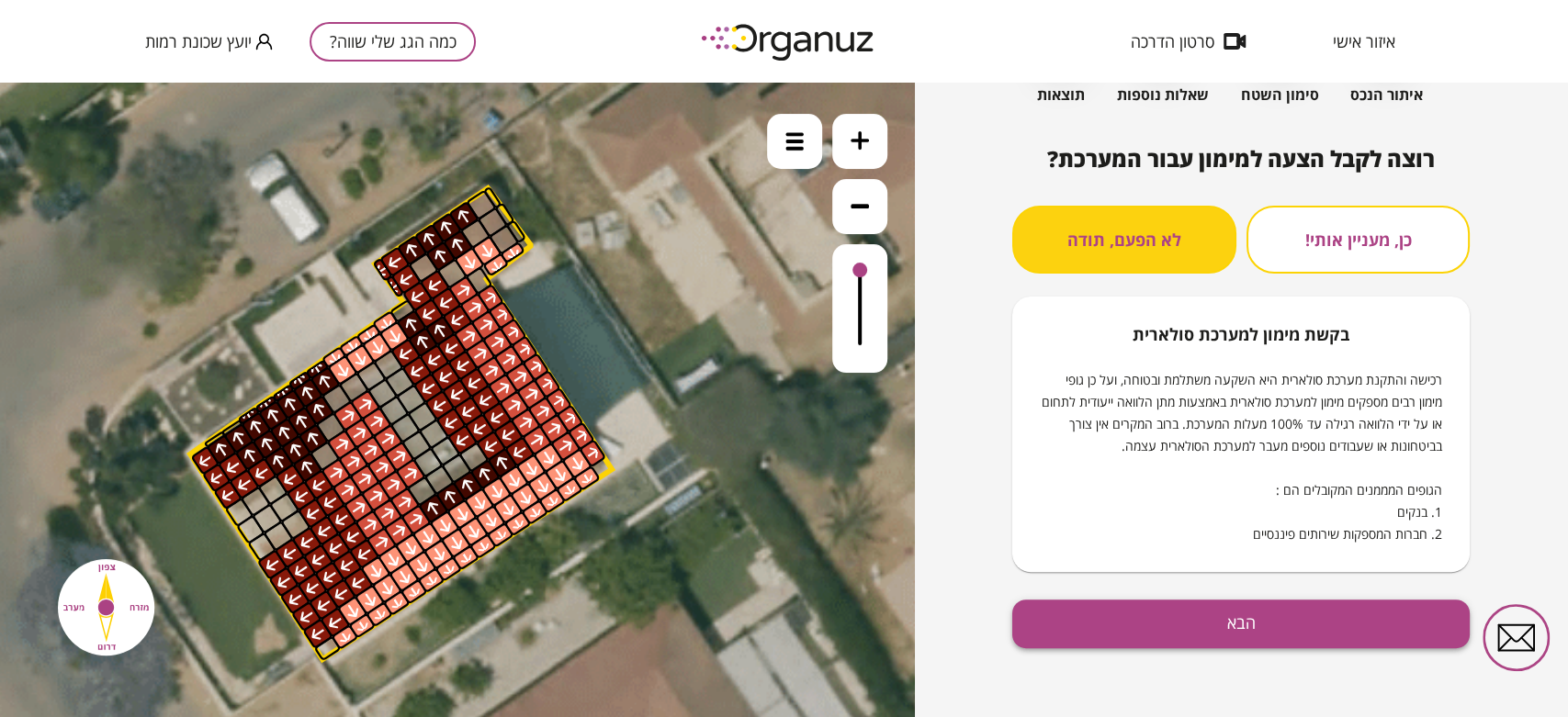 click on "הבא" at bounding box center [1241, 623] 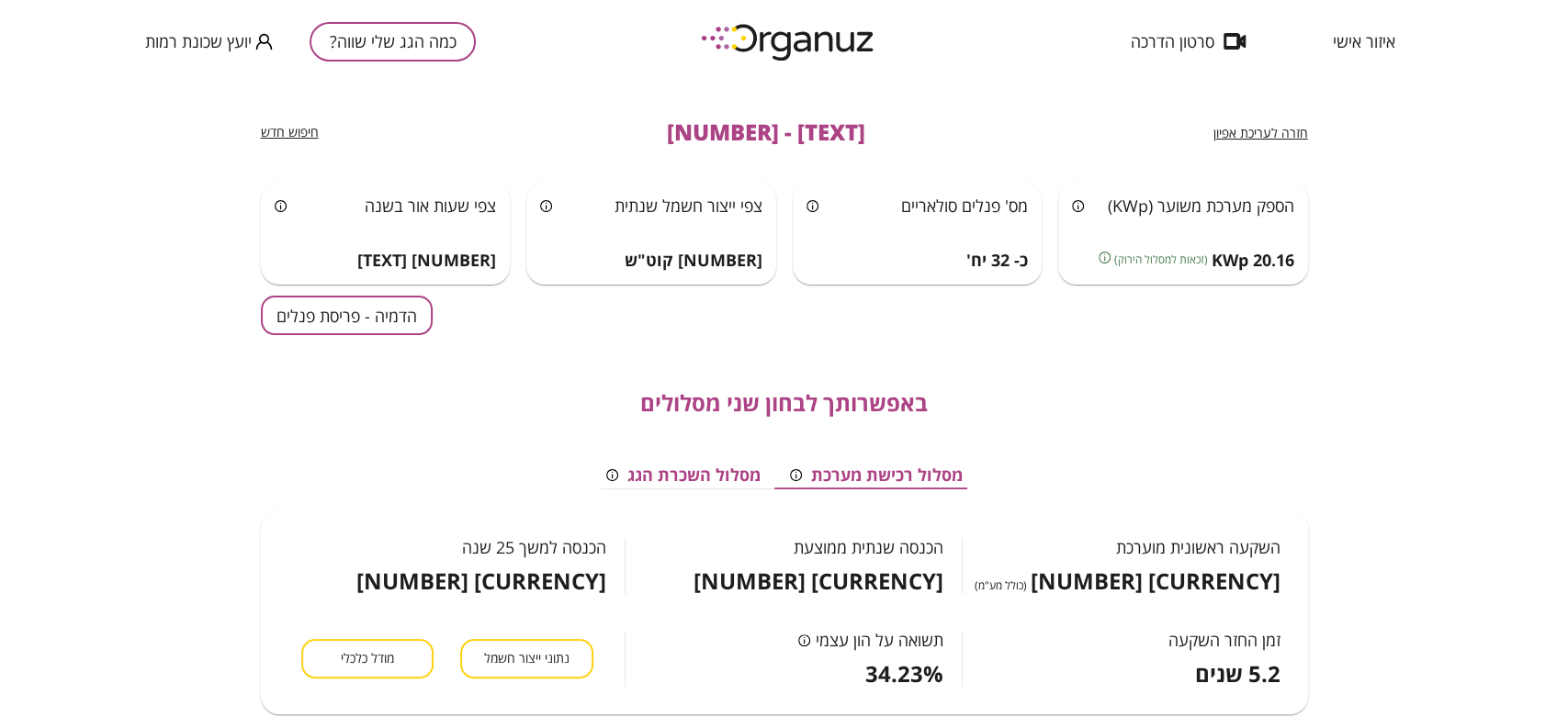 click on "הדמיה - פריסת פנלים" at bounding box center (346, 315) 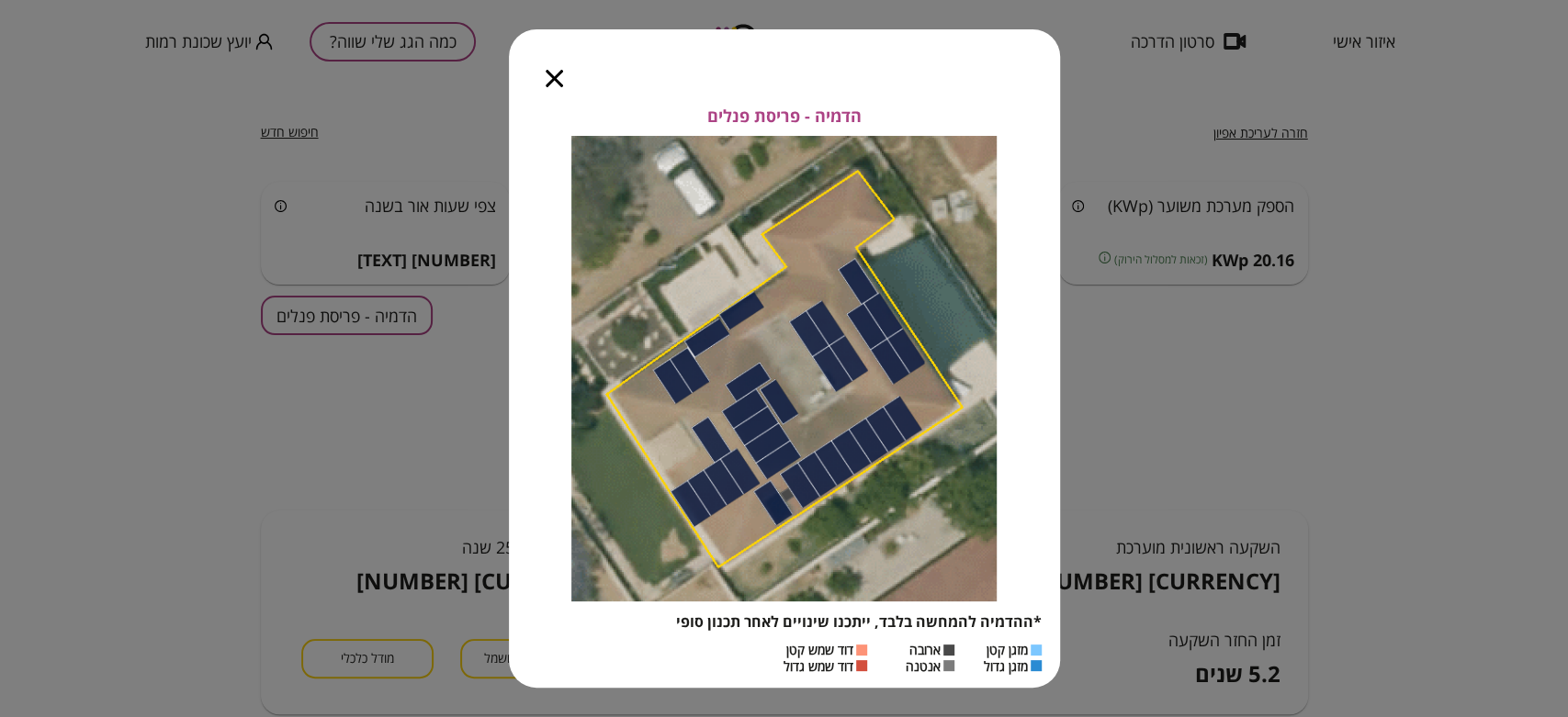 click 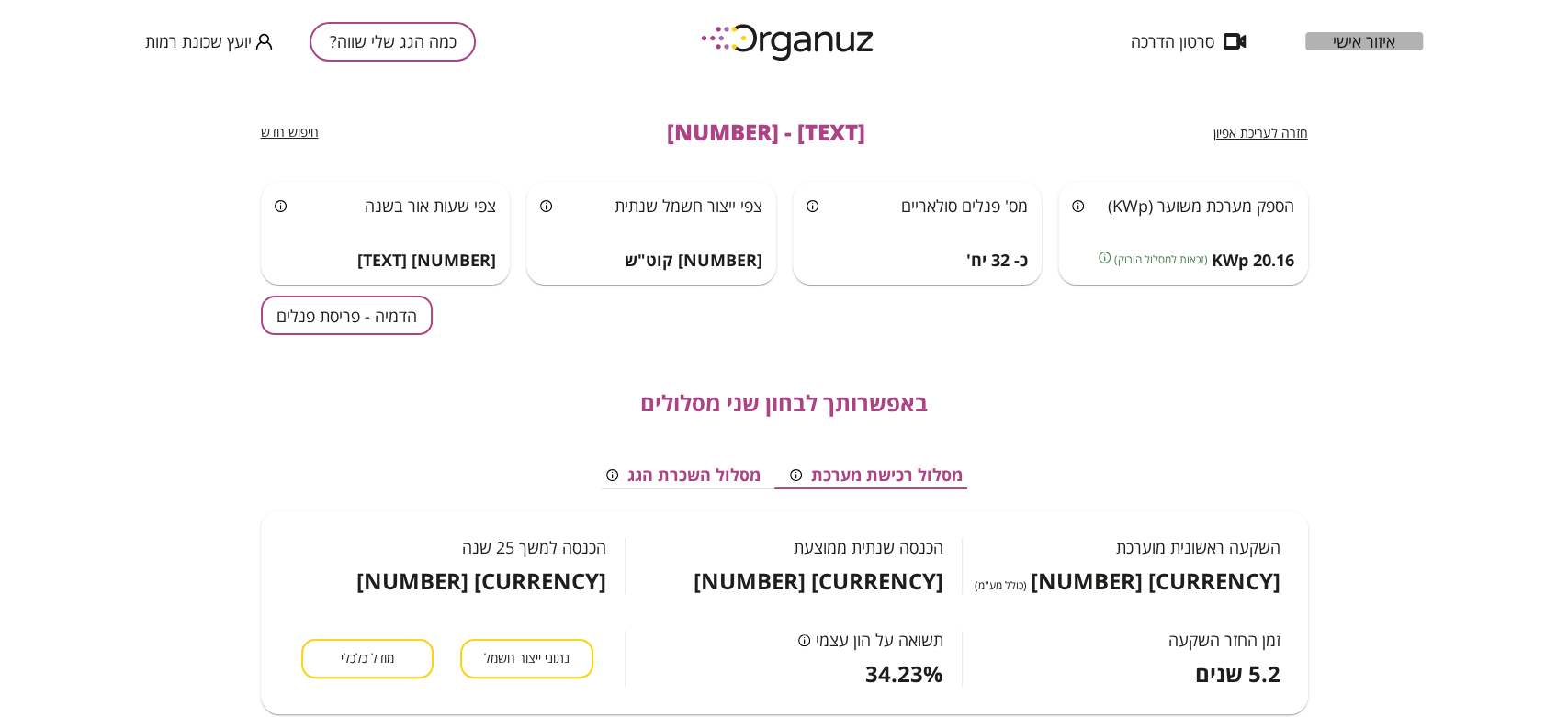 click on "איזור אישי" at bounding box center (1364, 41) 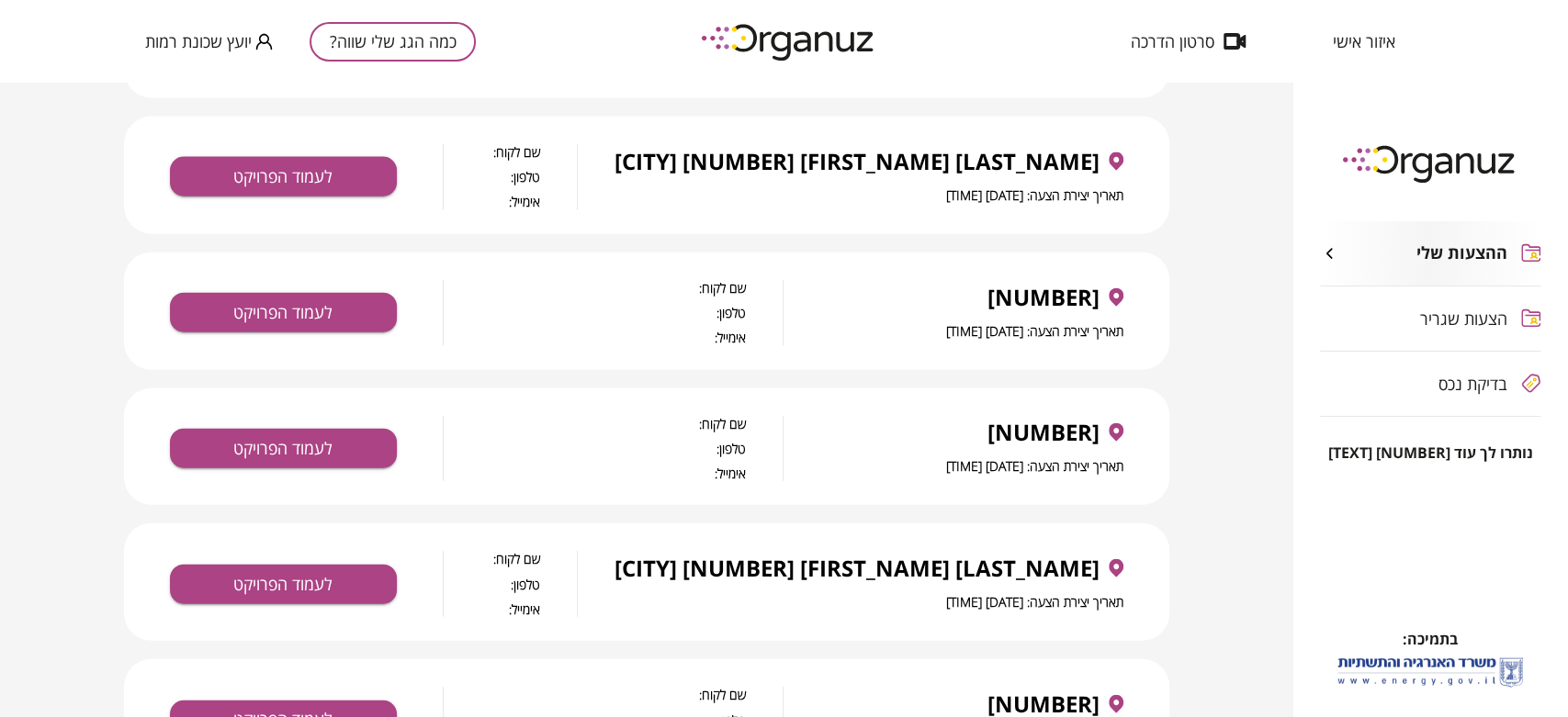 scroll, scrollTop: 3038, scrollLeft: 0, axis: vertical 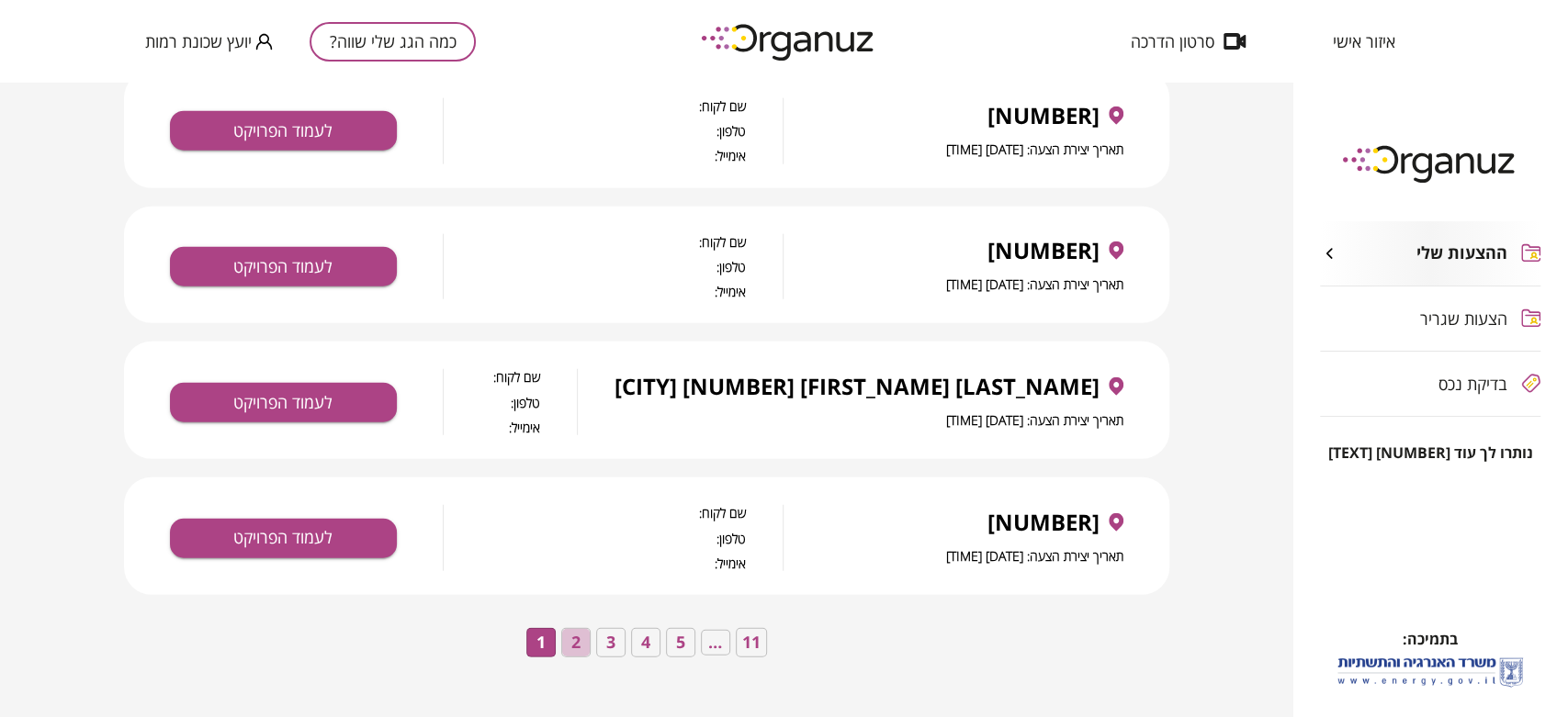 click on "2" at bounding box center [576, 643] 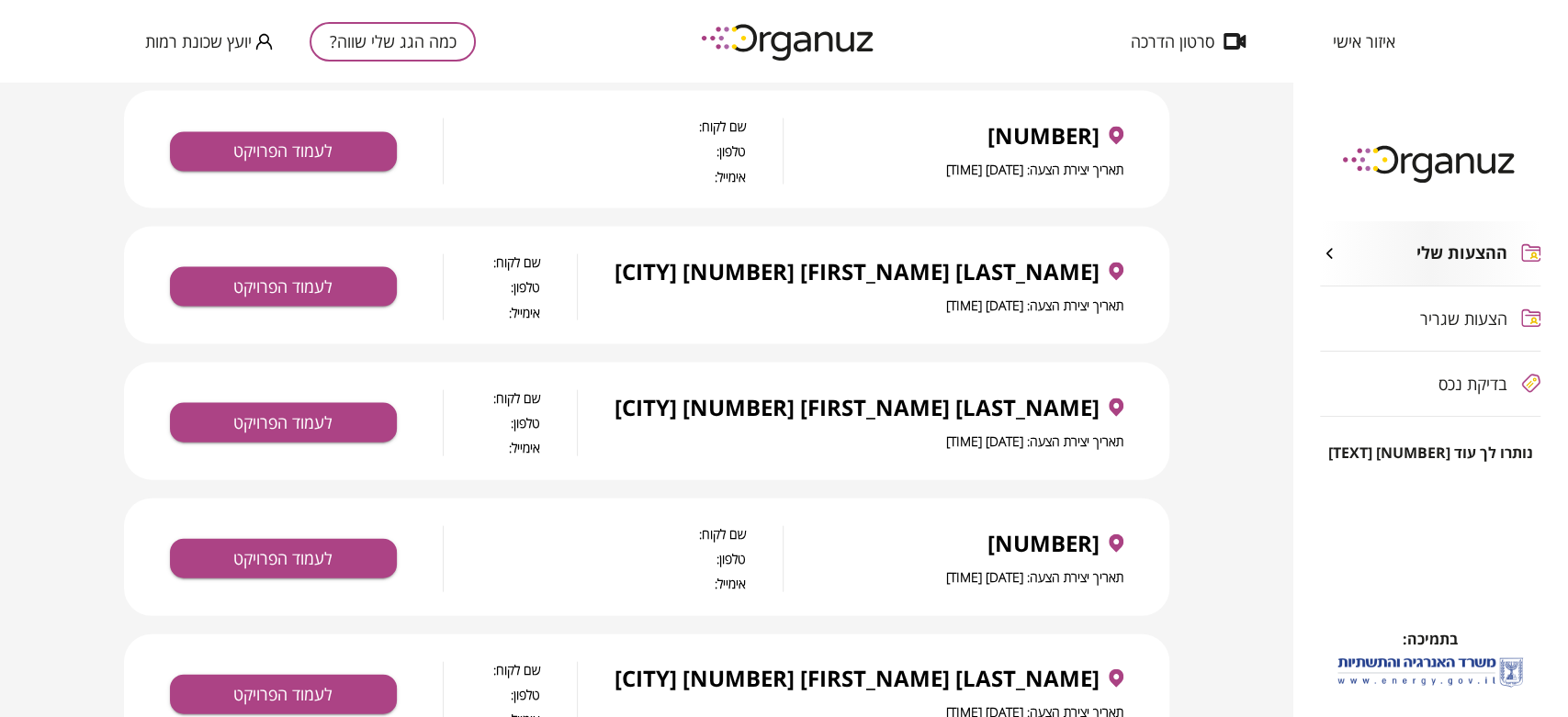 scroll, scrollTop: 2629, scrollLeft: 0, axis: vertical 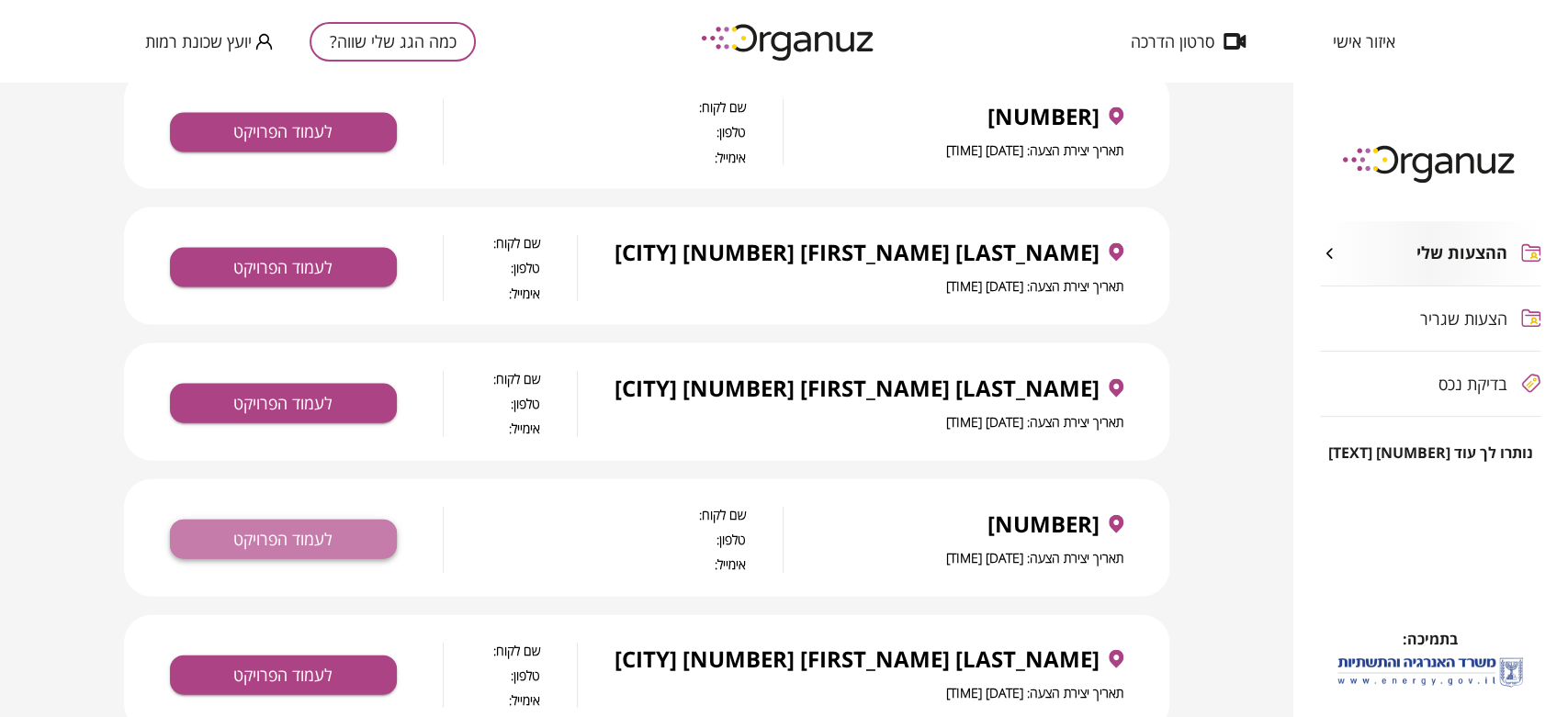 click on "לעמוד הפרויקט" at bounding box center [283, 539] 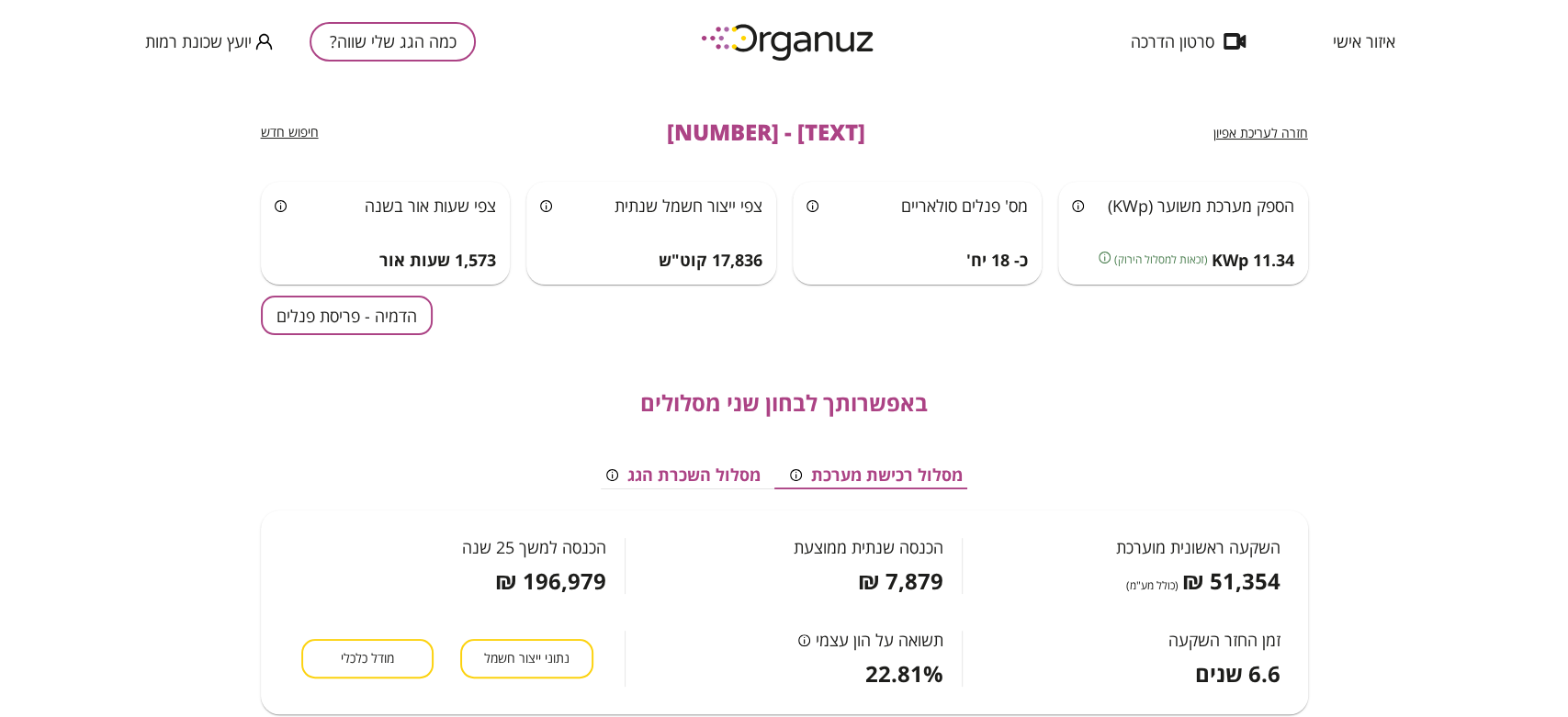 click on "חזרה לעריכת אפיון" at bounding box center (1260, 132) 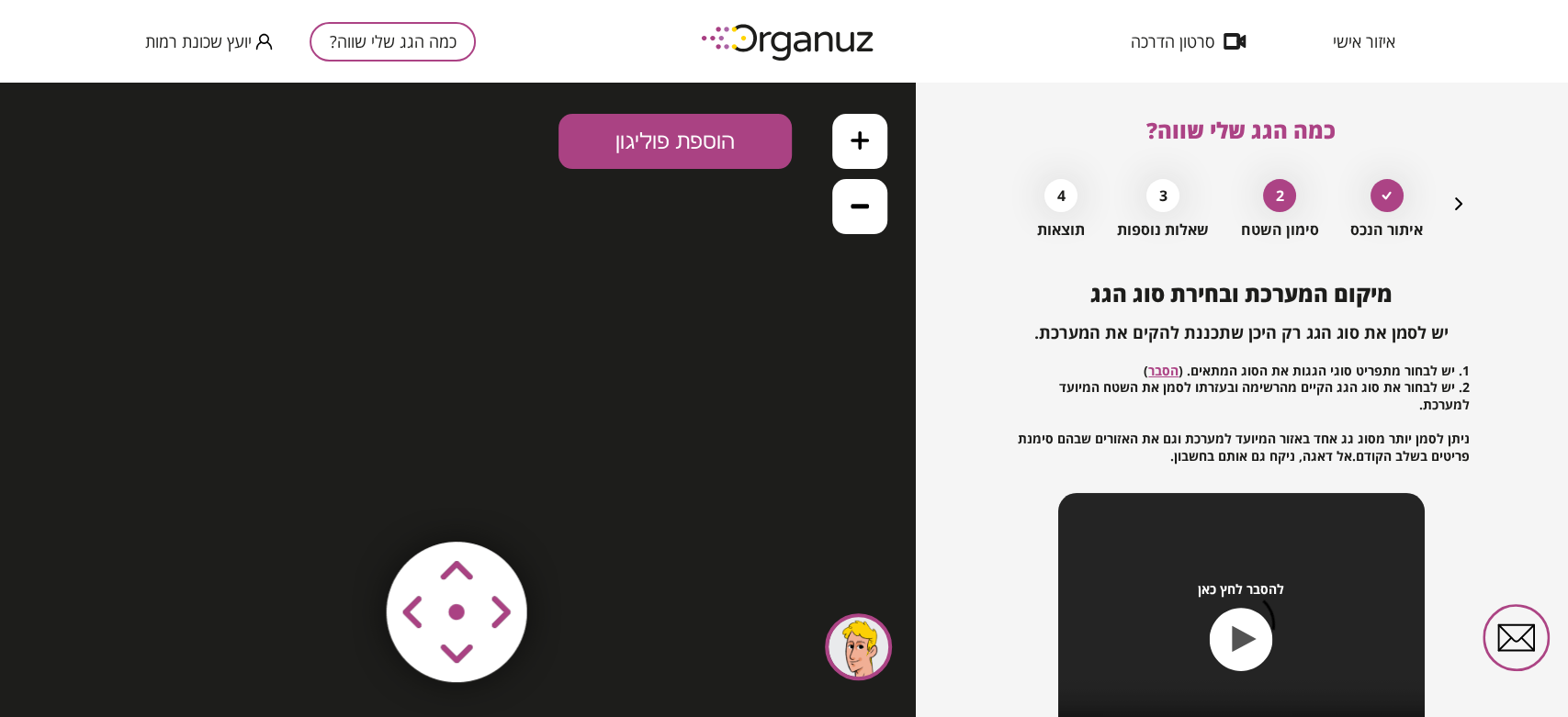 scroll, scrollTop: 0, scrollLeft: 0, axis: both 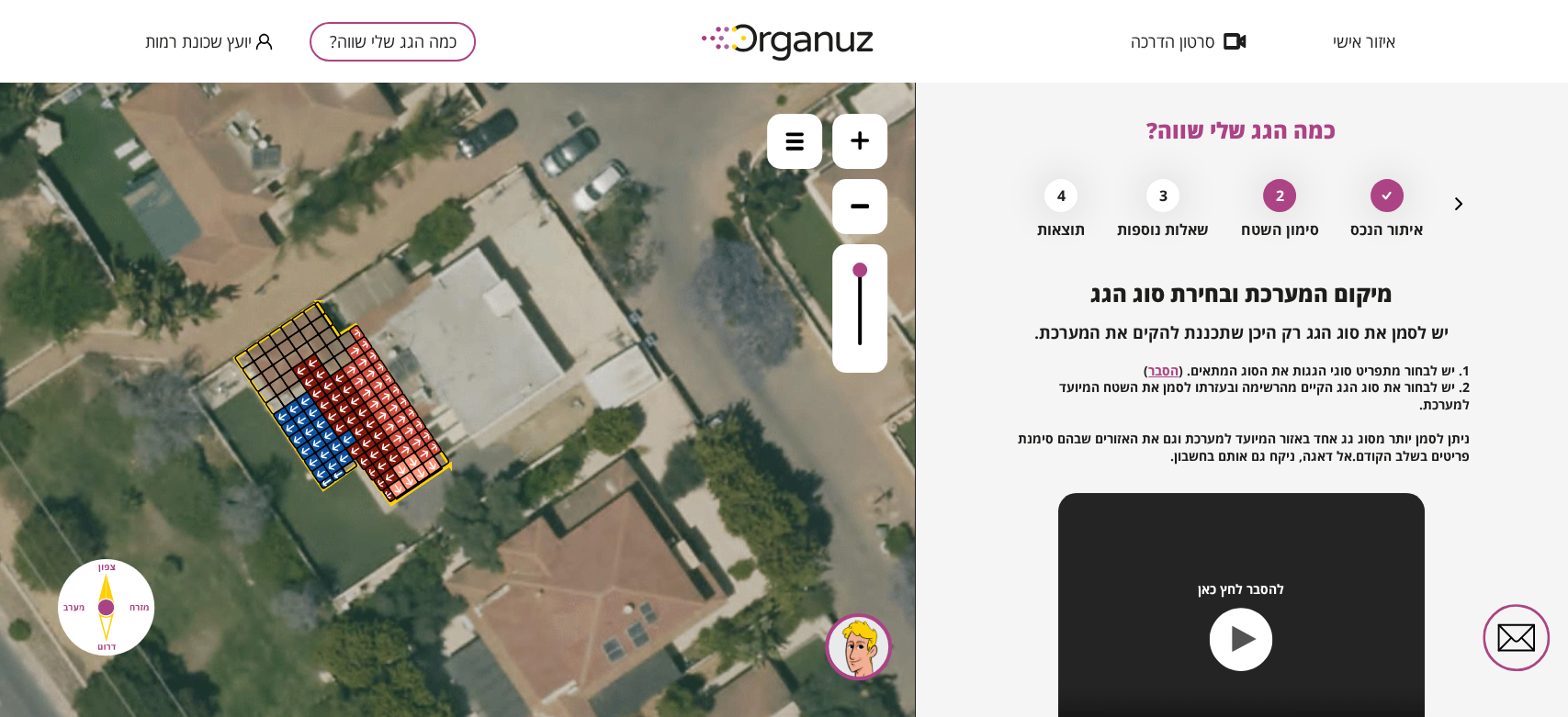 drag, startPoint x: 428, startPoint y: 505, endPoint x: 605, endPoint y: 407, distance: 202.31905 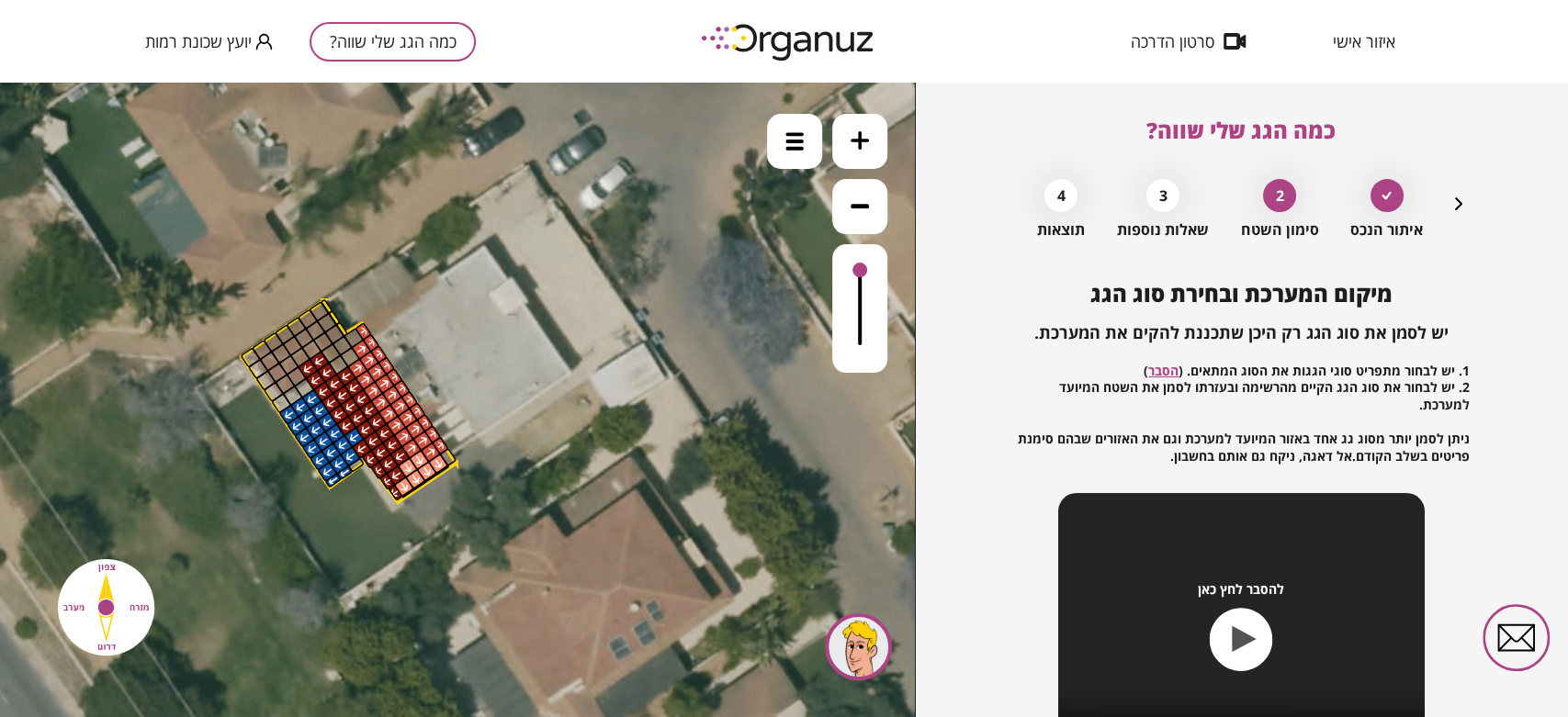 click 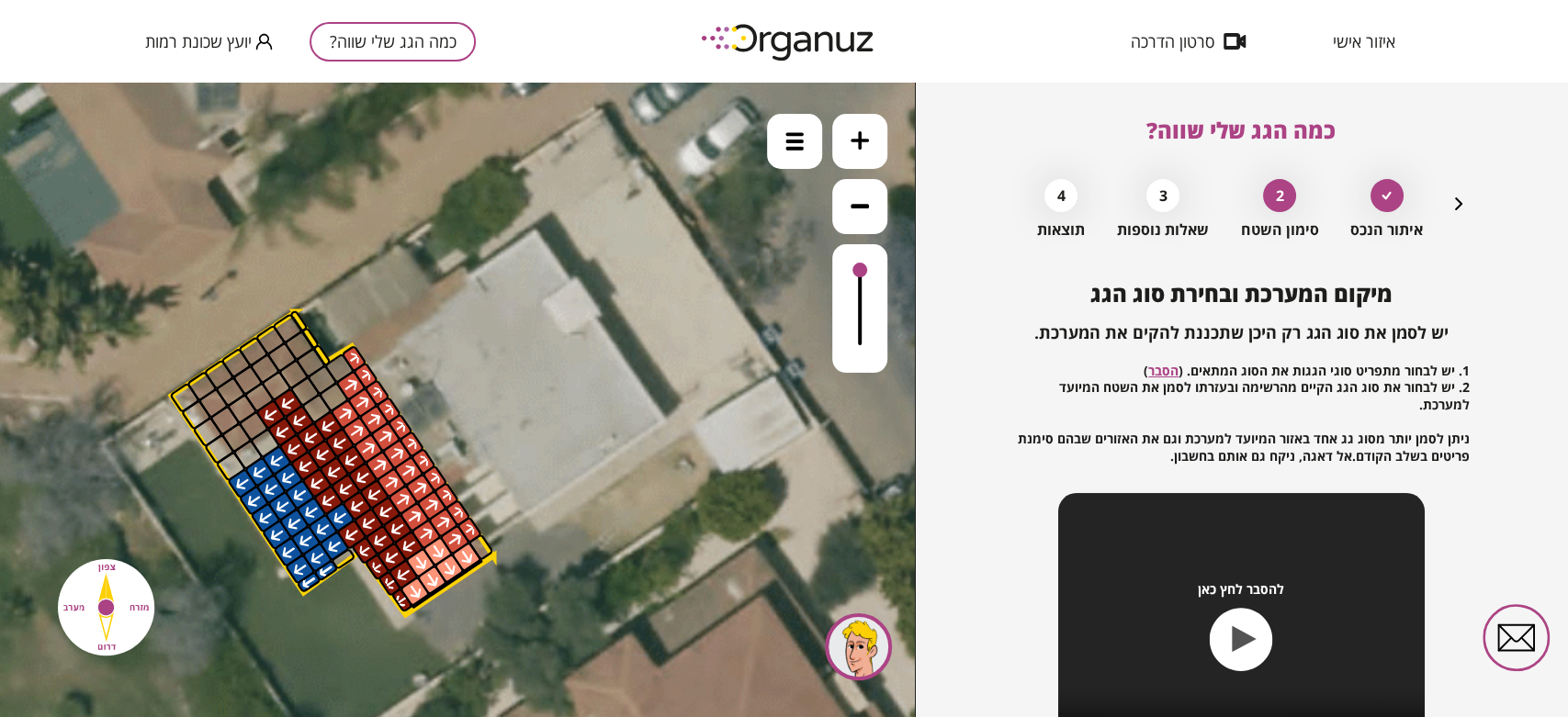 drag, startPoint x: 564, startPoint y: 287, endPoint x: 602, endPoint y: 349, distance: 72.71864 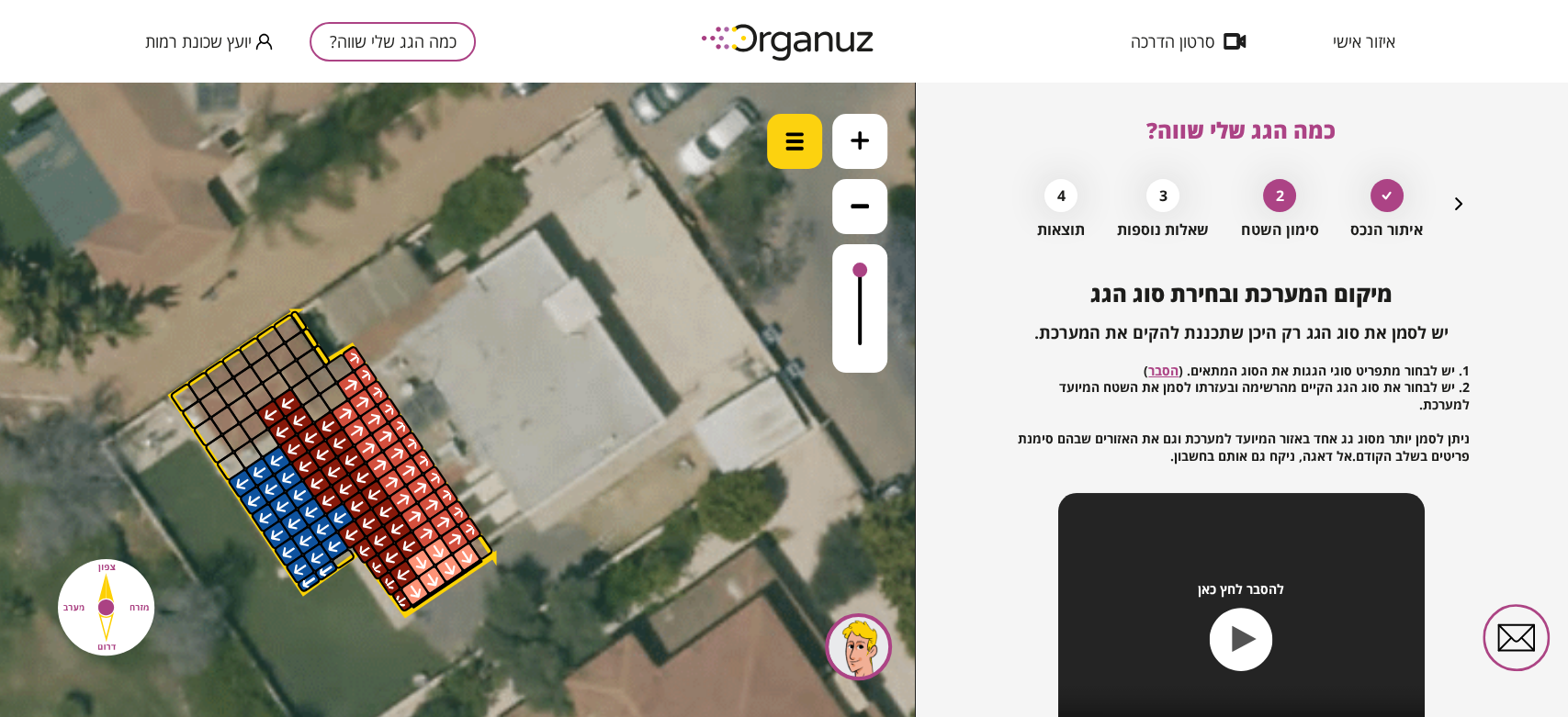 click at bounding box center [795, 141] 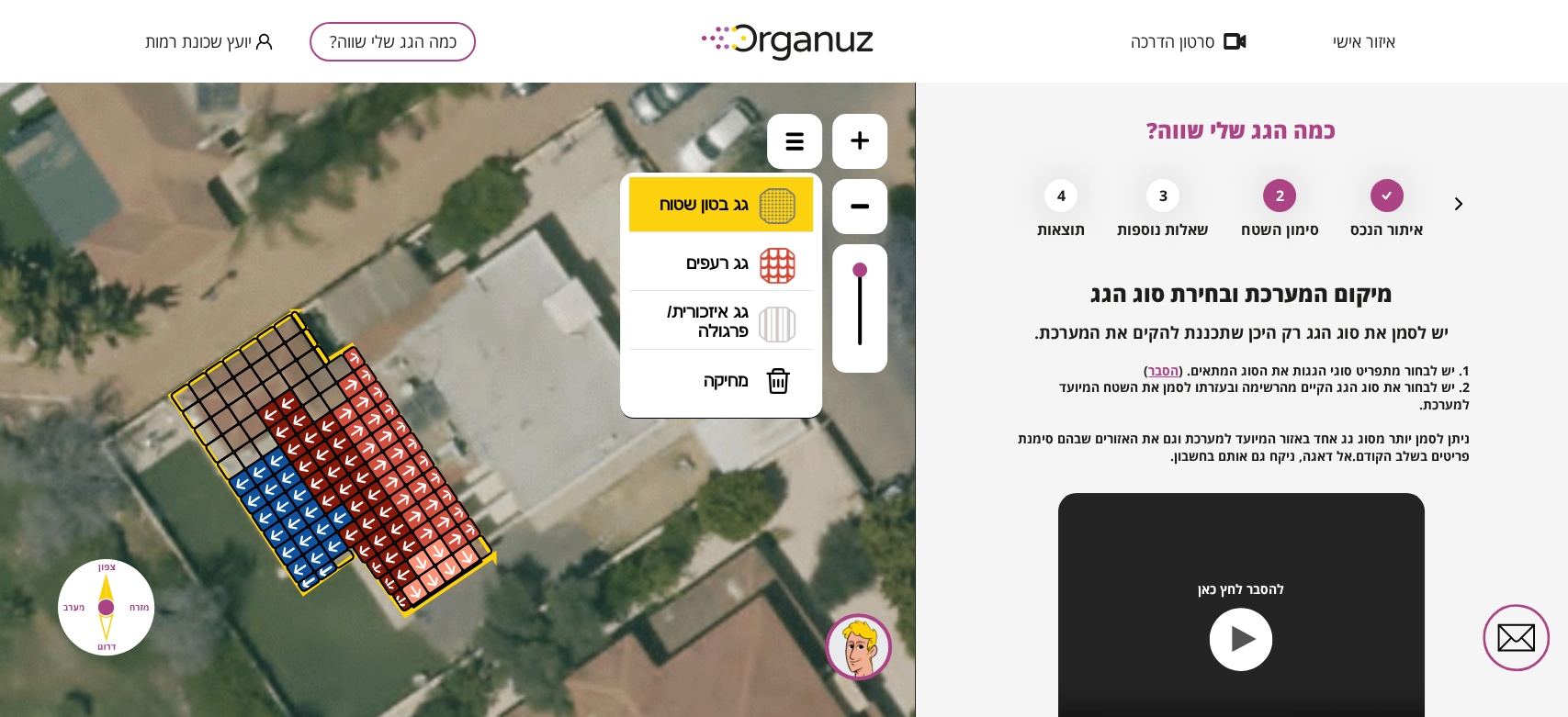 click on "גג בטון שטוח
מפלס א
א
מפלס ב
ב
מפלס ג
ג" at bounding box center [721, 207] 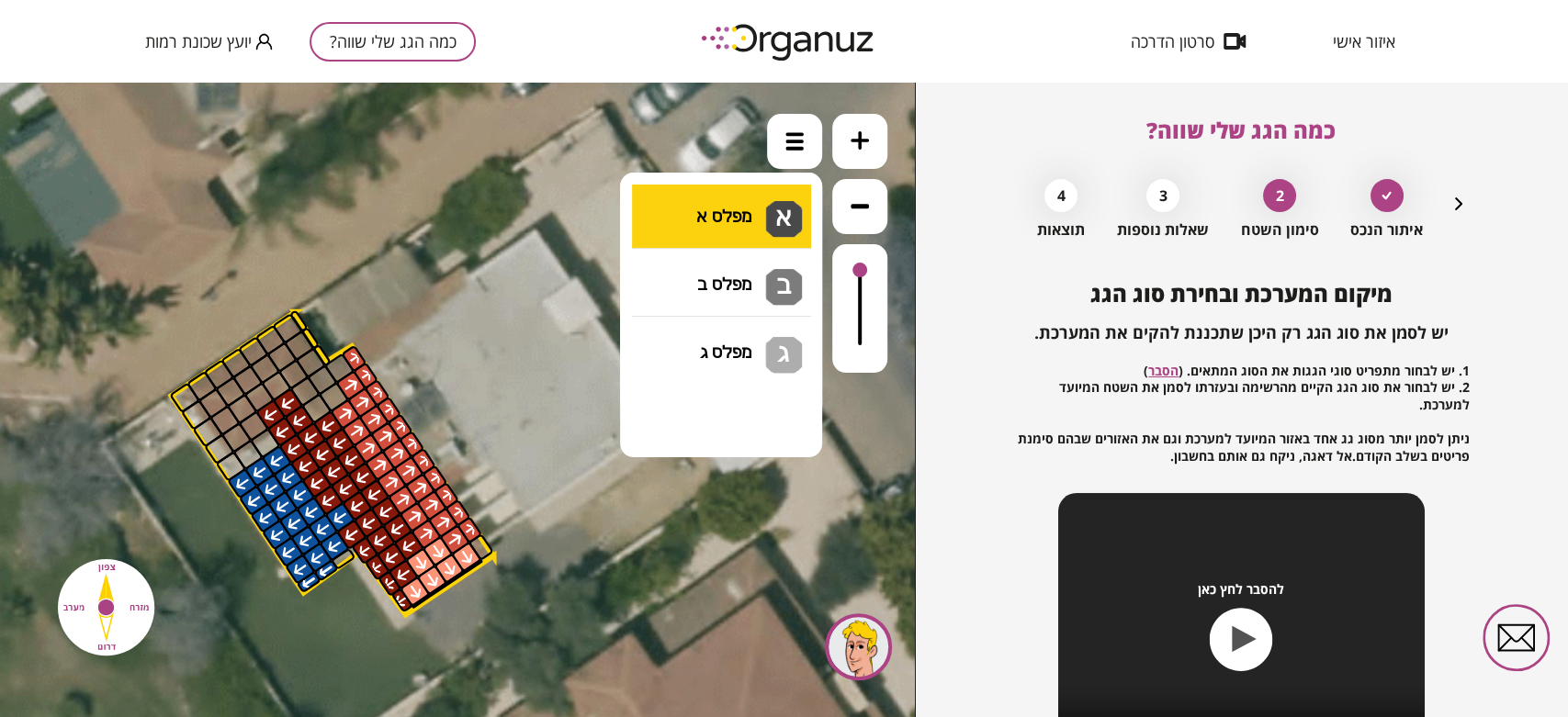 click on ".st0 {
fill: #FFFFFF;
}
10" at bounding box center [457, 399] 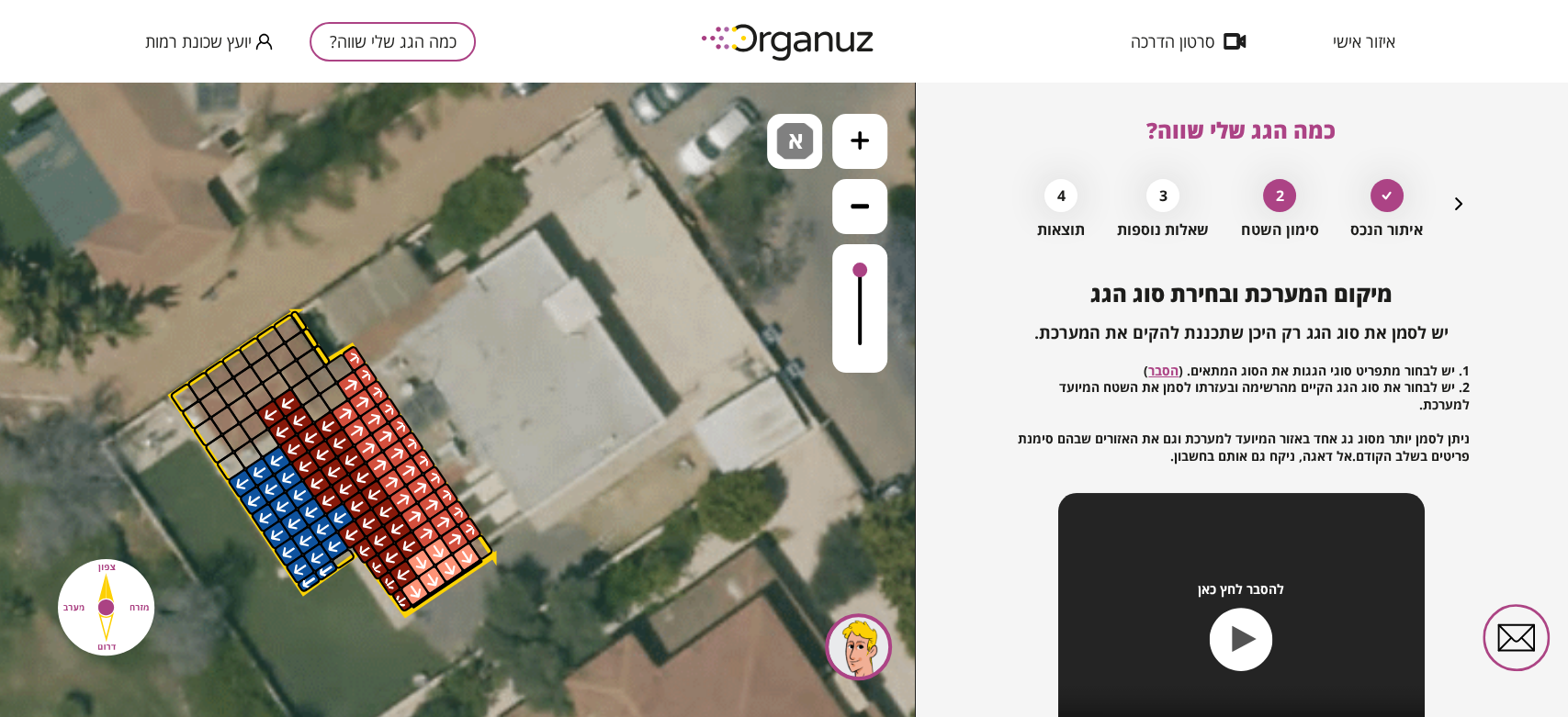 click 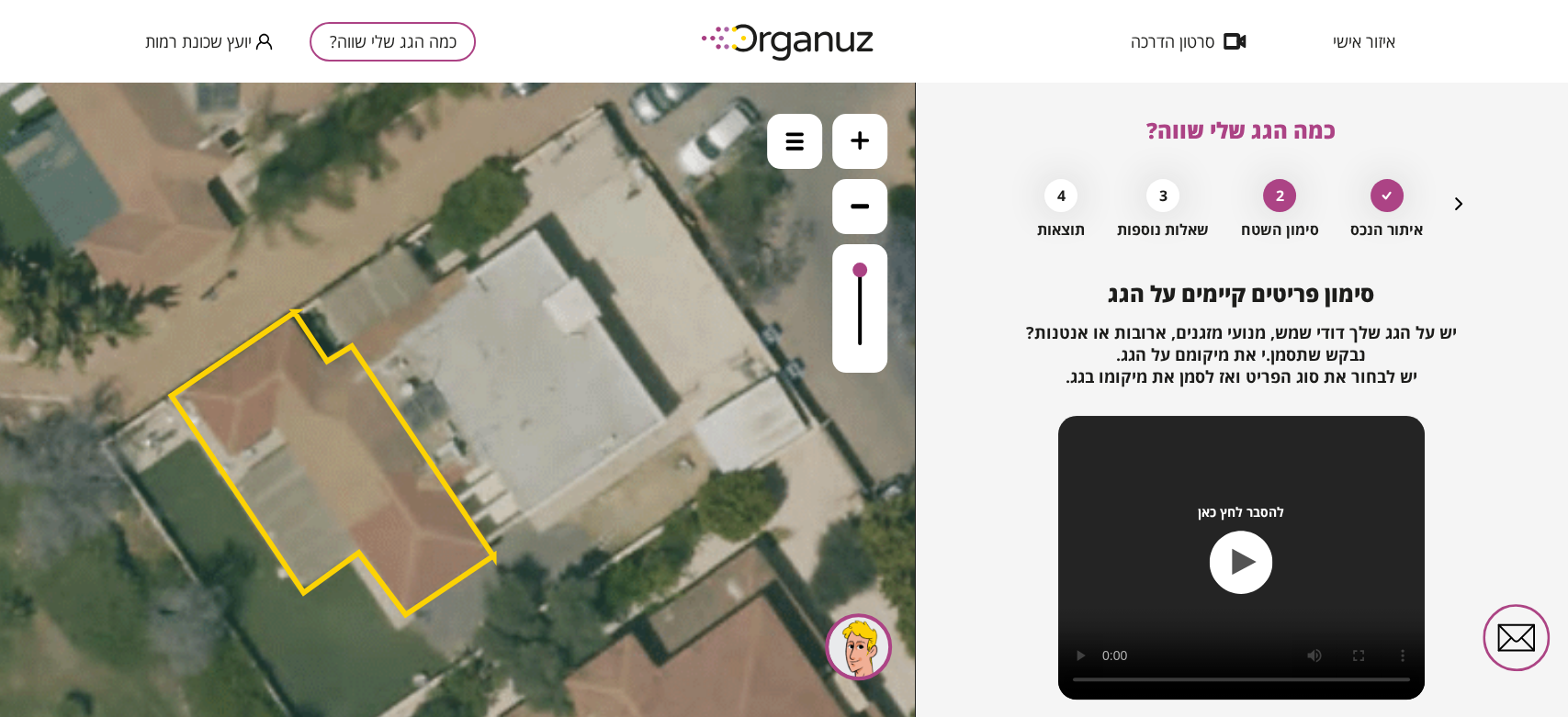 click 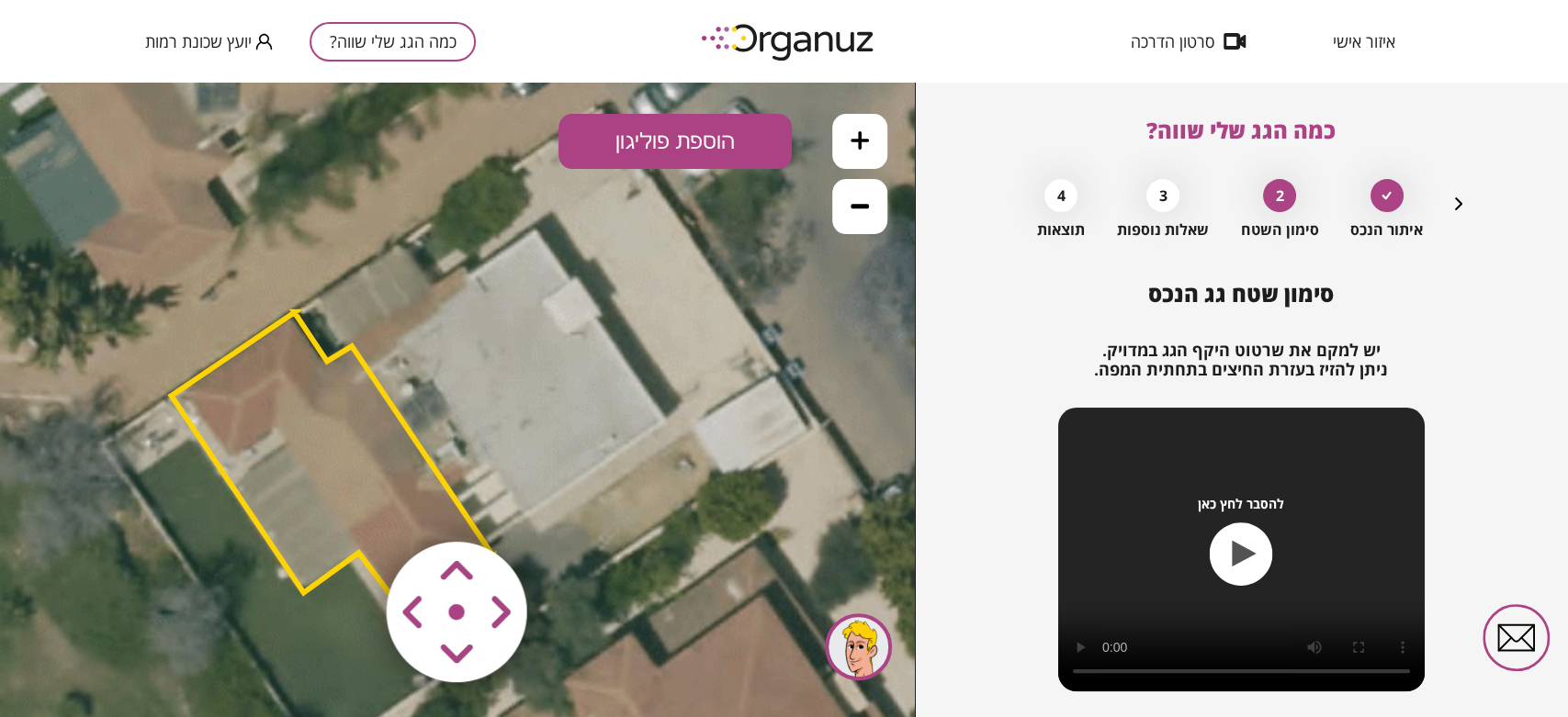 click on "הוספת פוליגון" at bounding box center [675, 141] 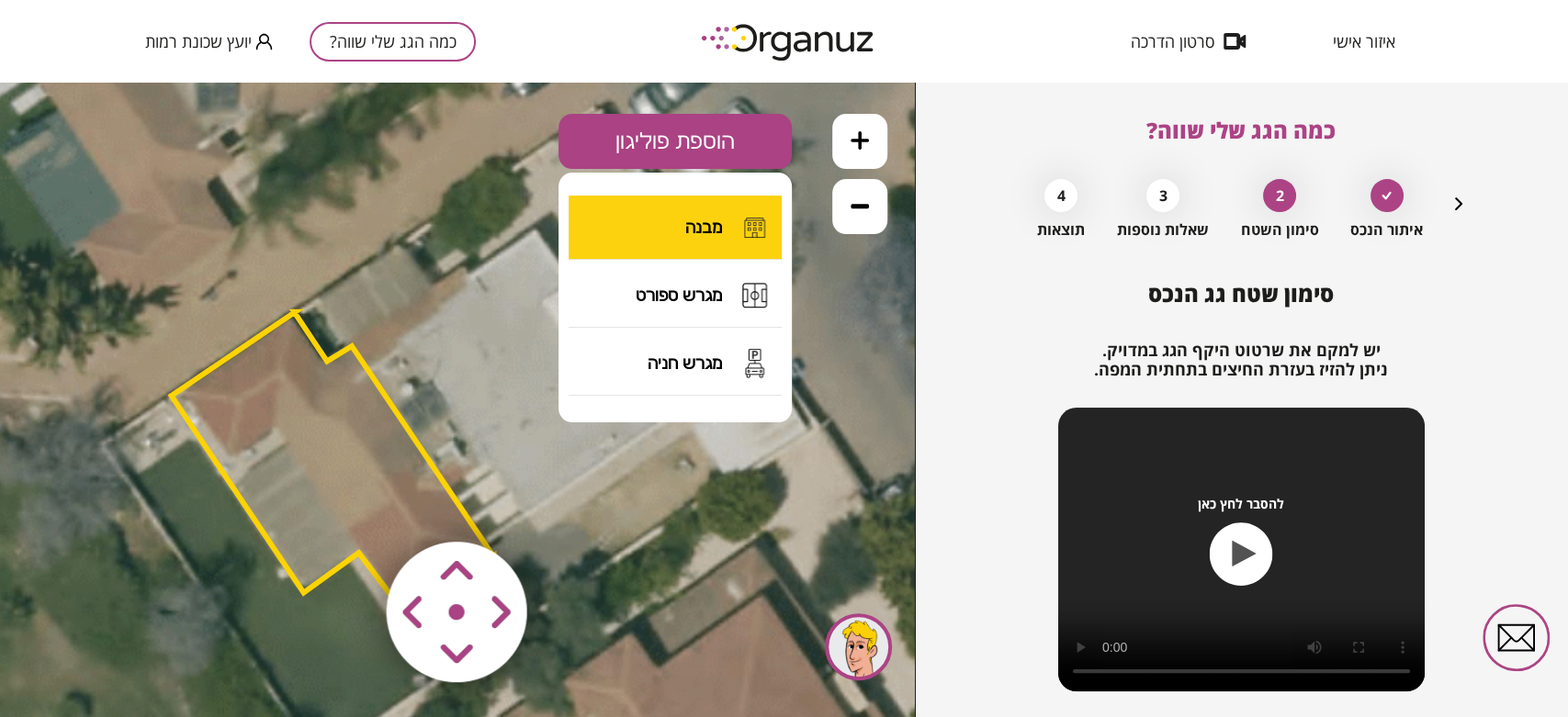 click on "מבנה" at bounding box center (704, 227) 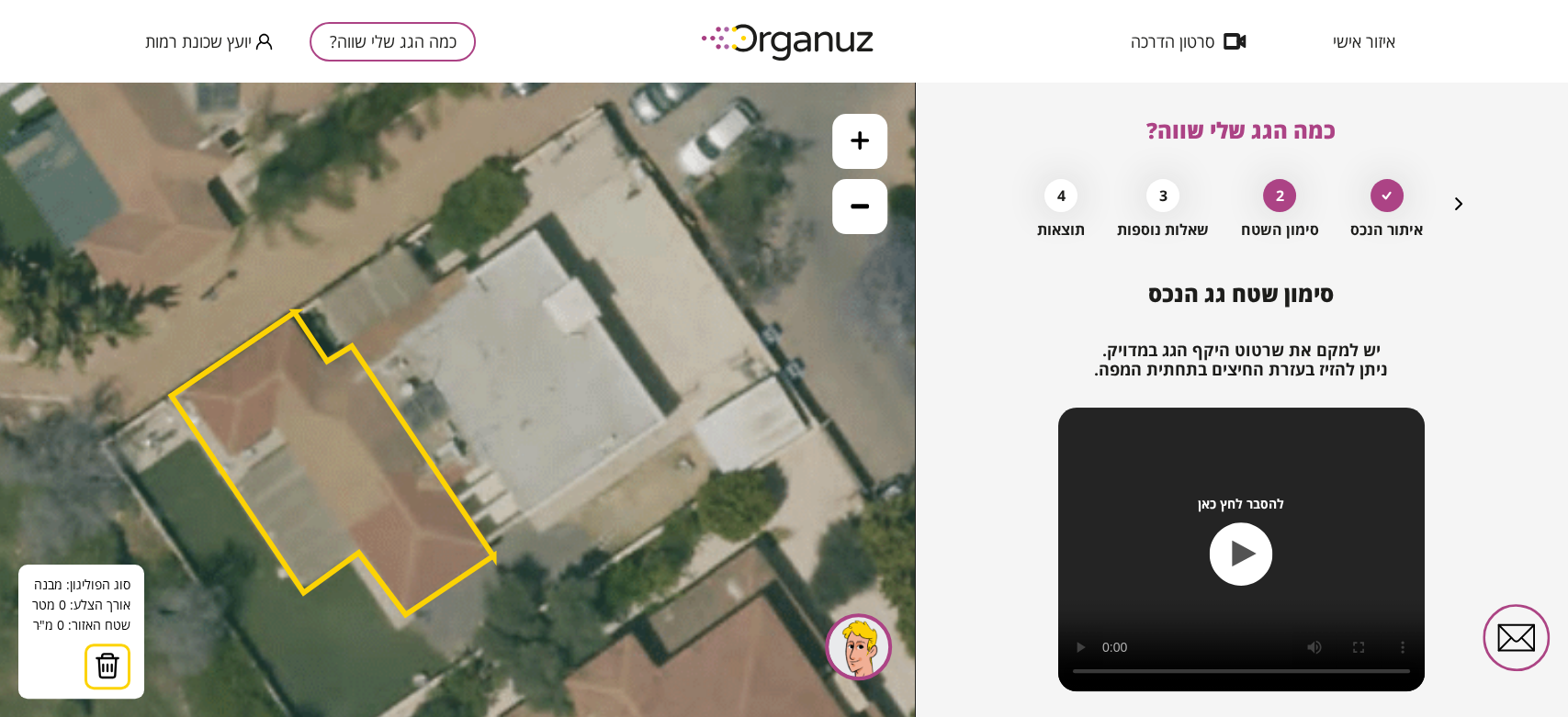 click 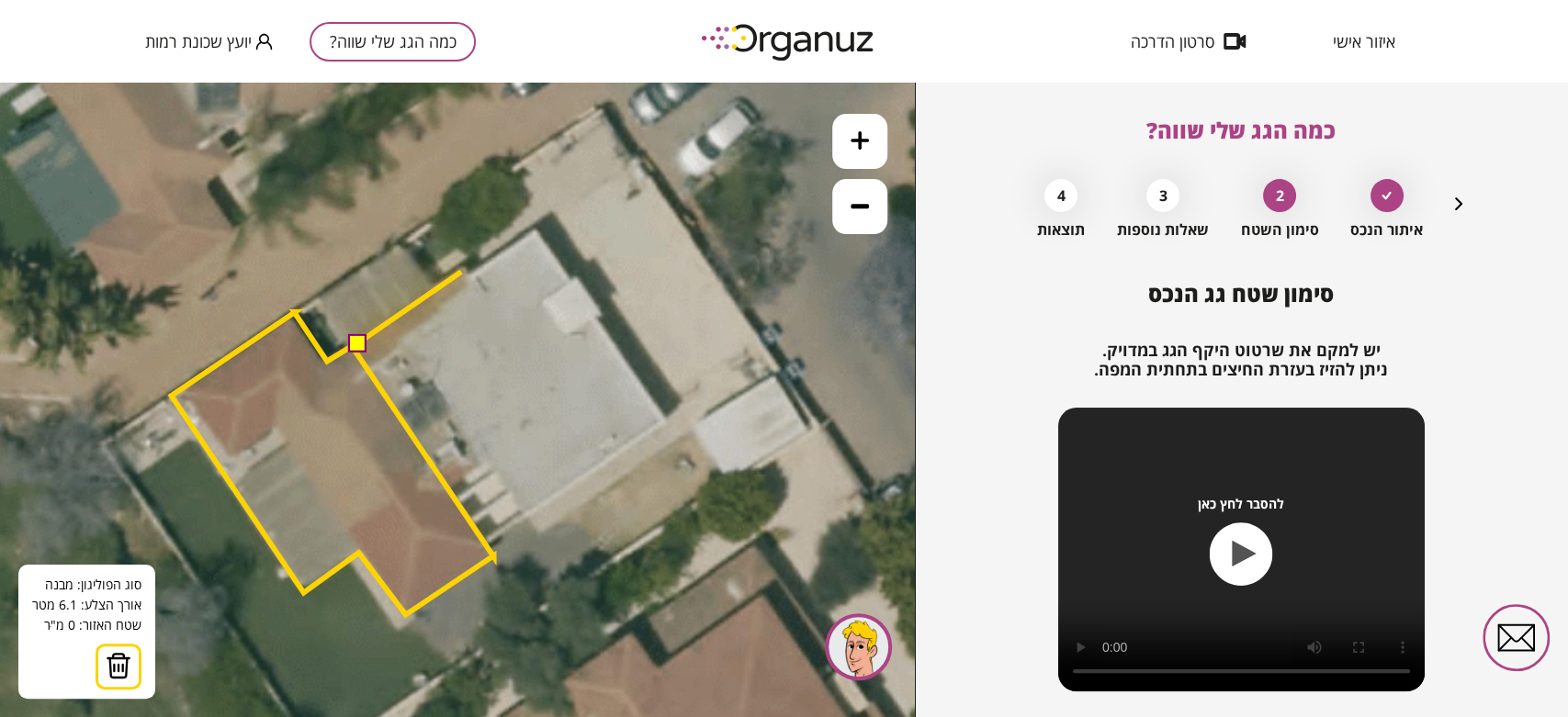 click 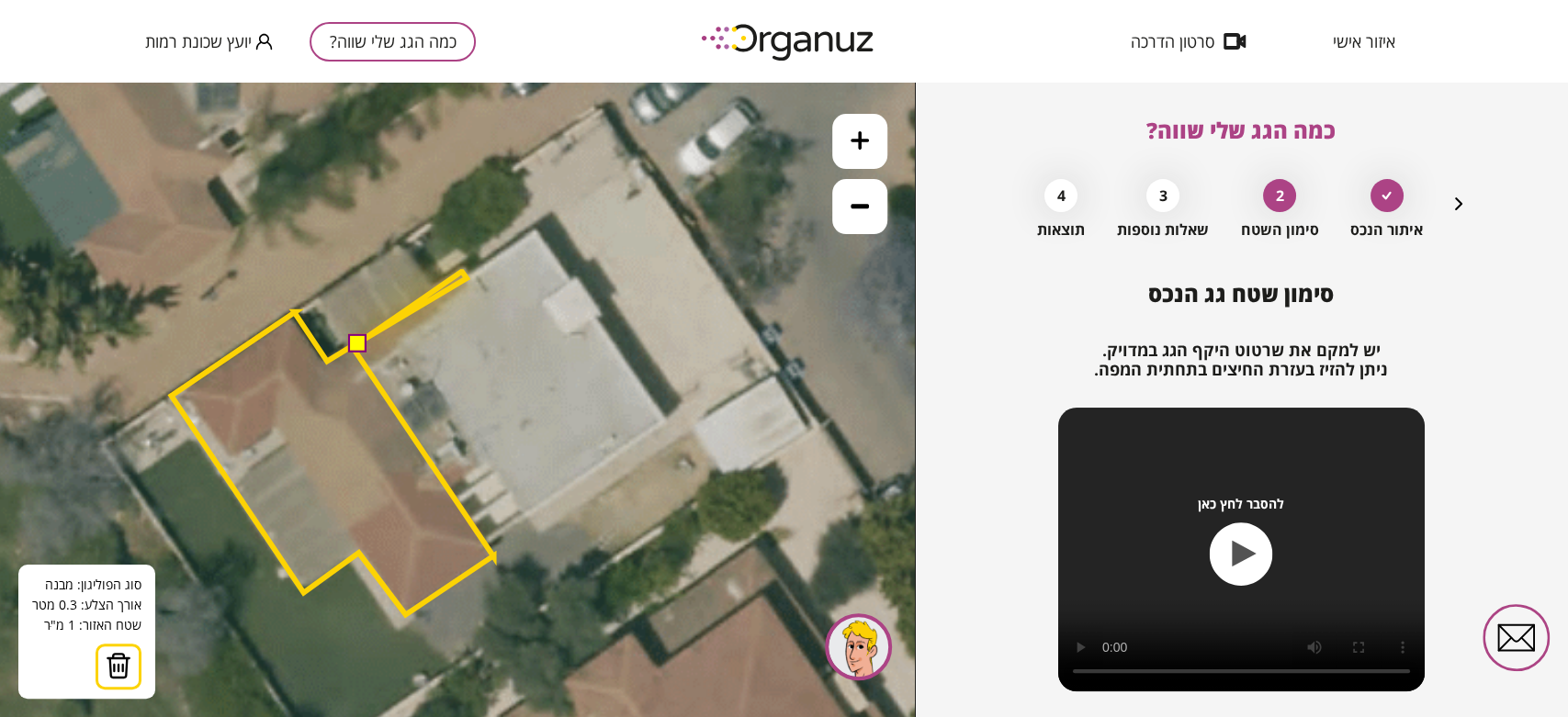 click 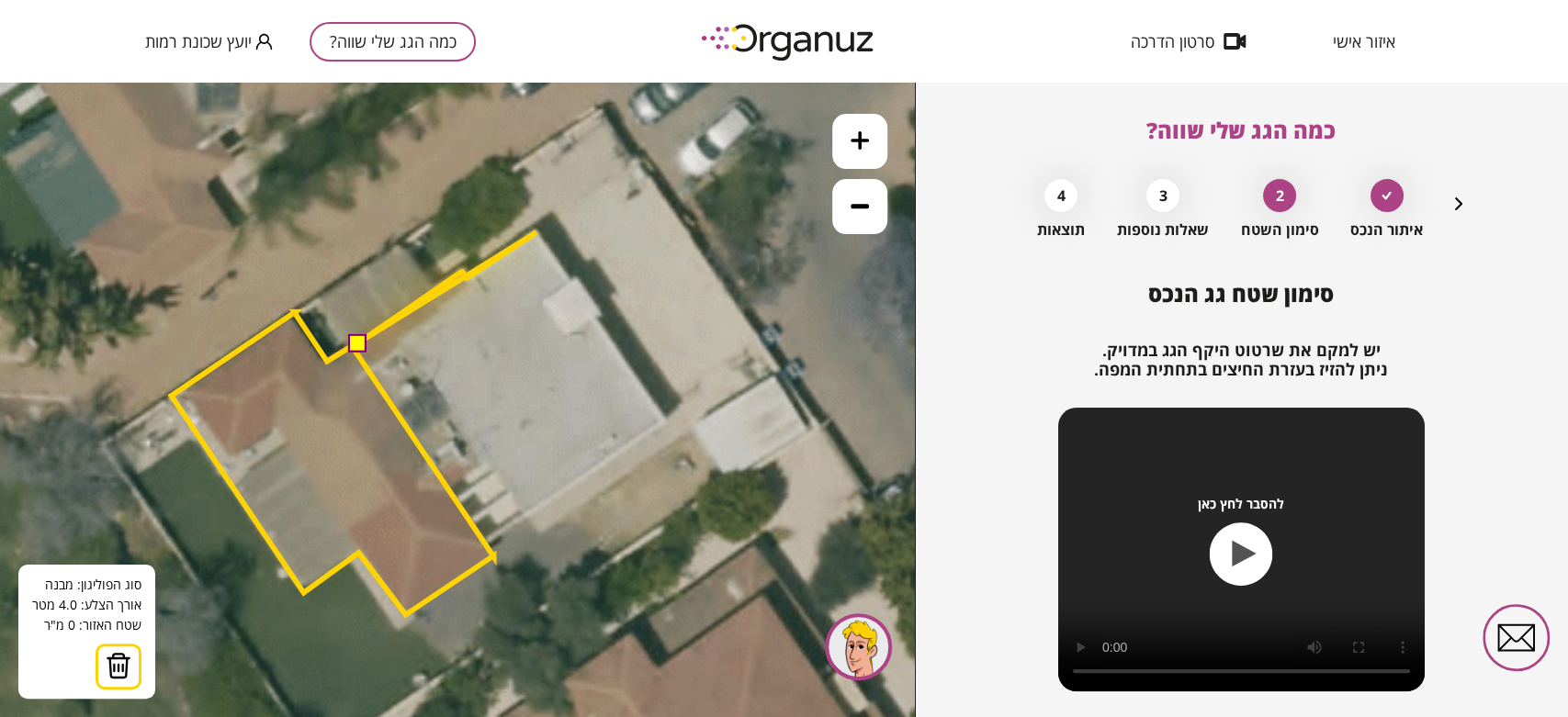 click 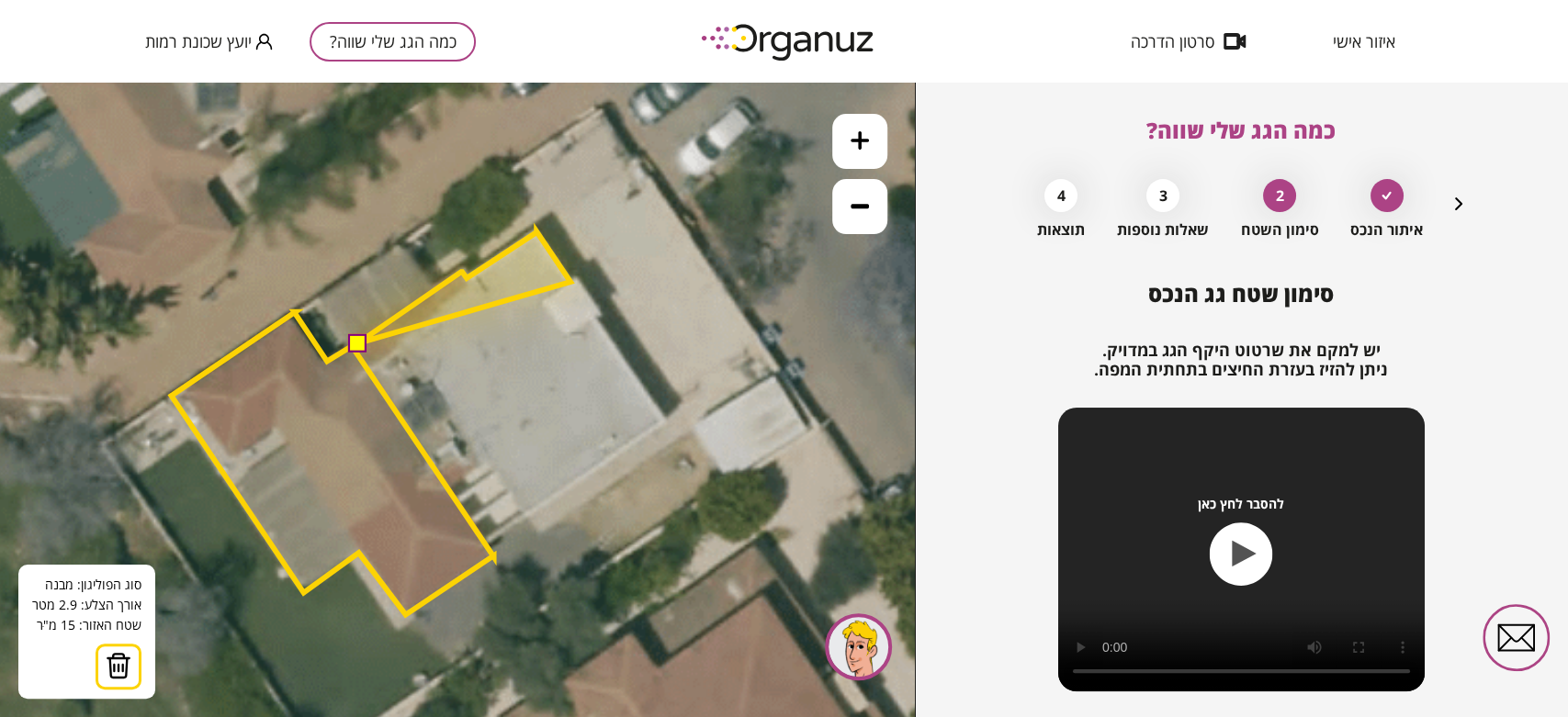 click 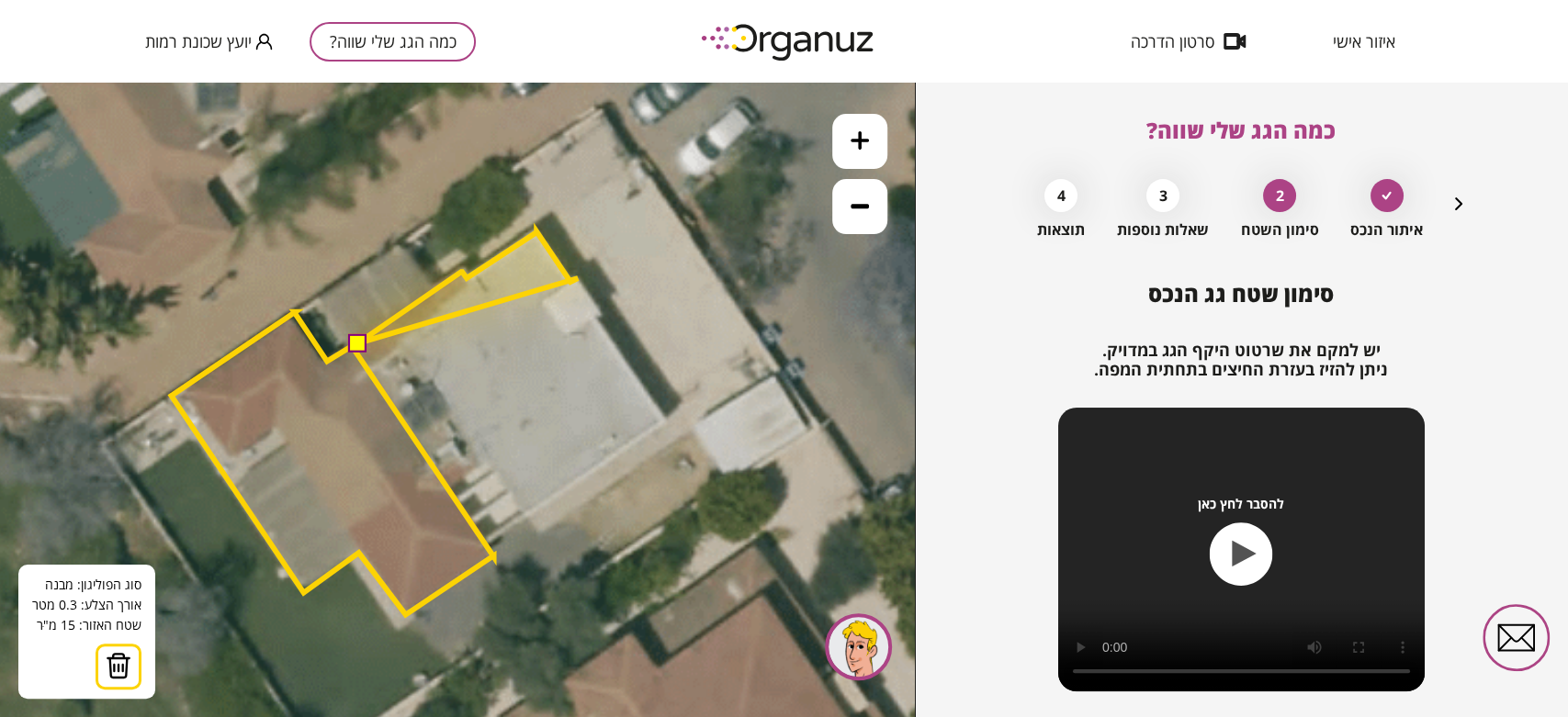 click 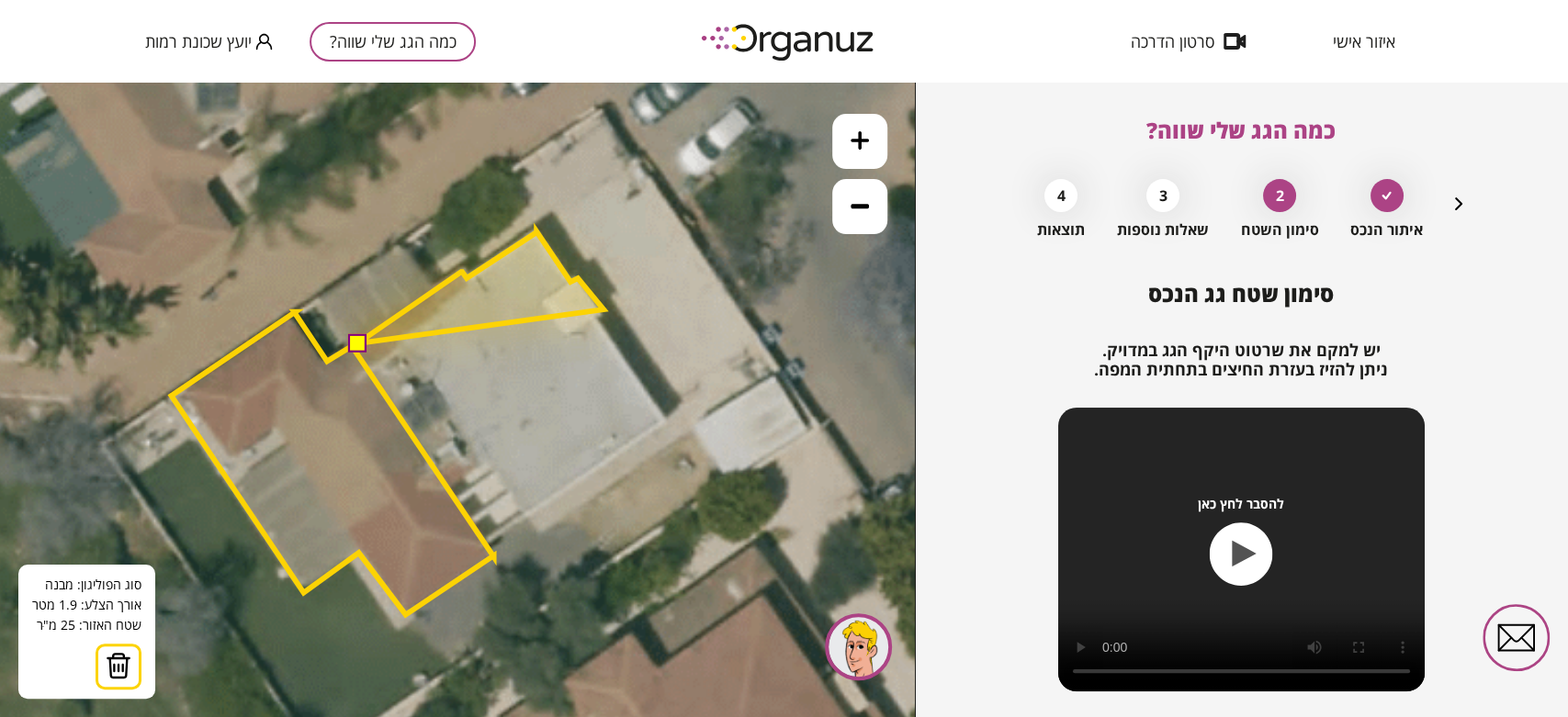 click 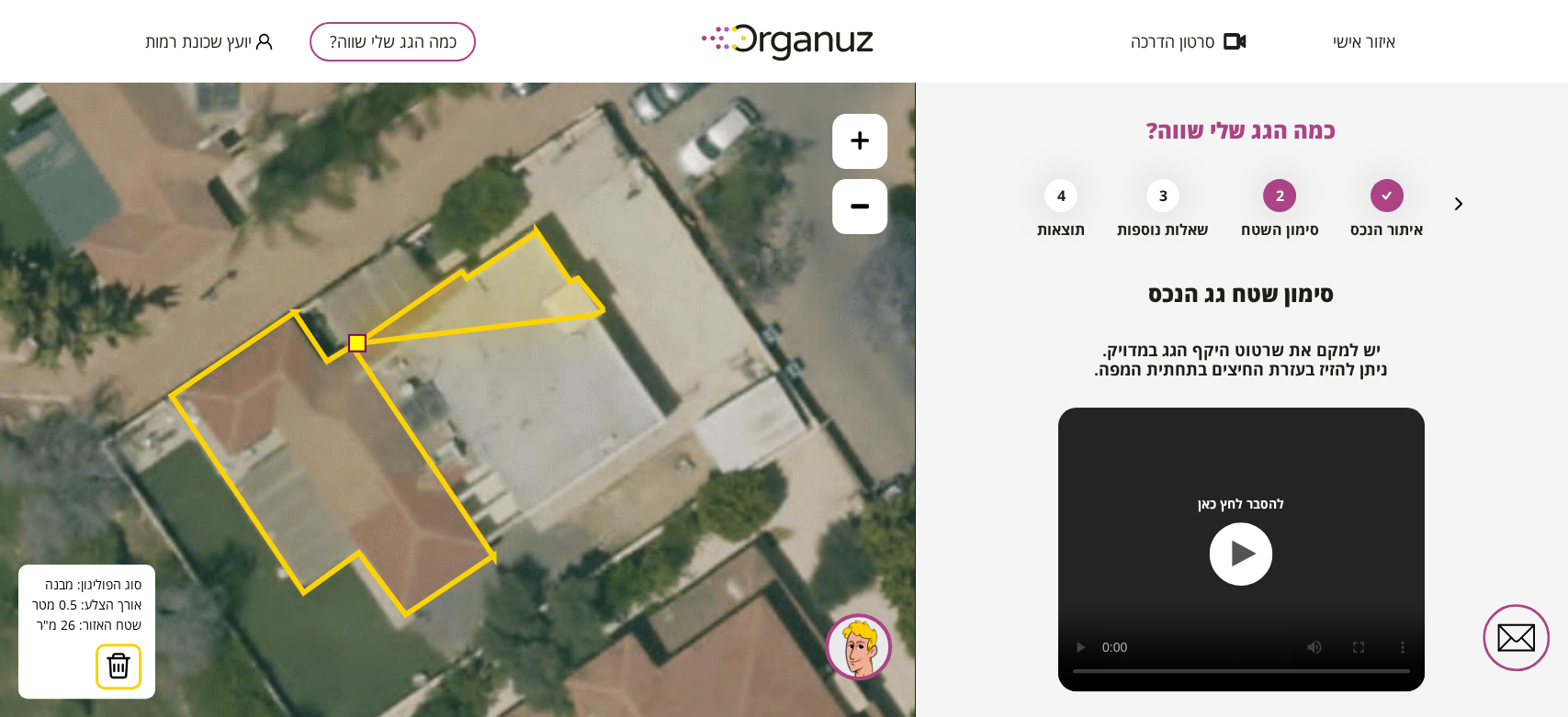 click 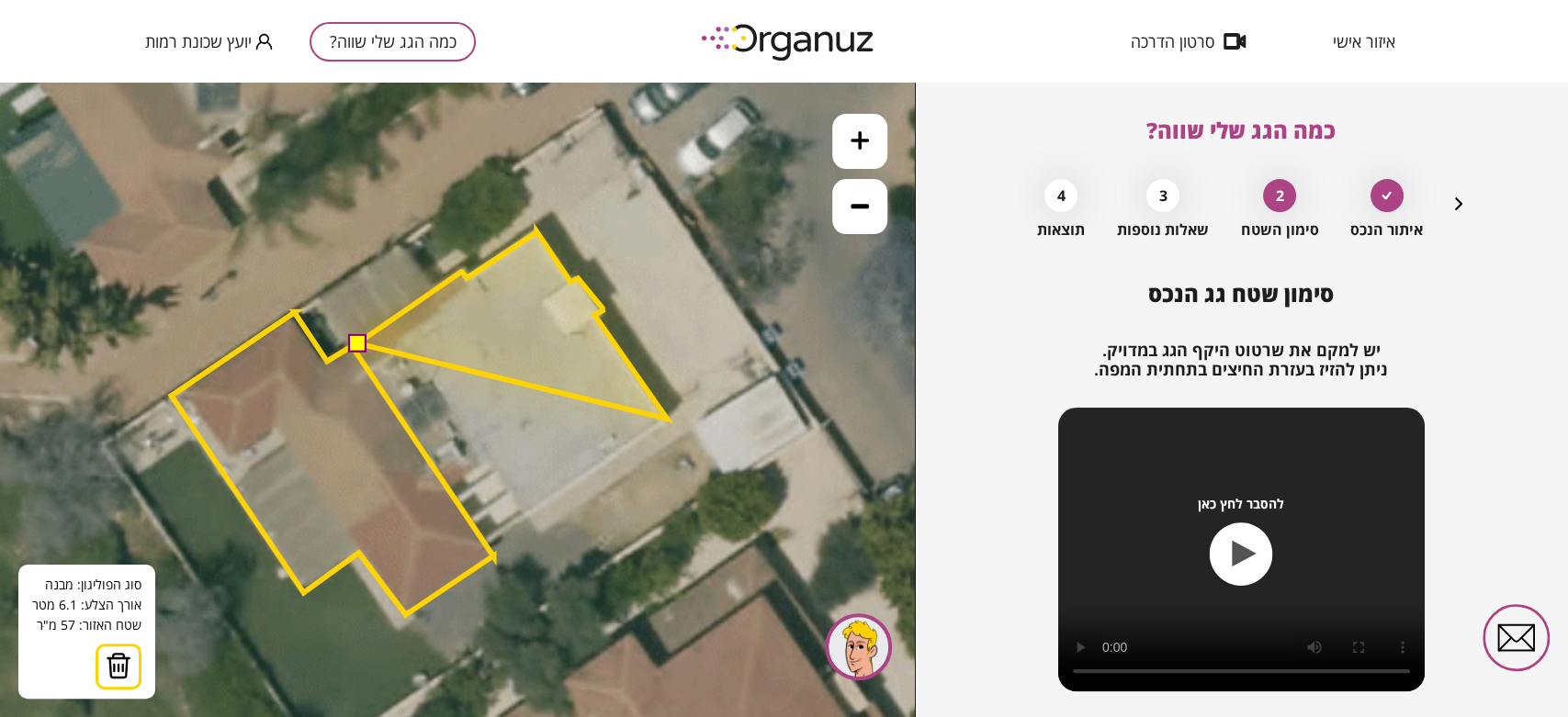 click 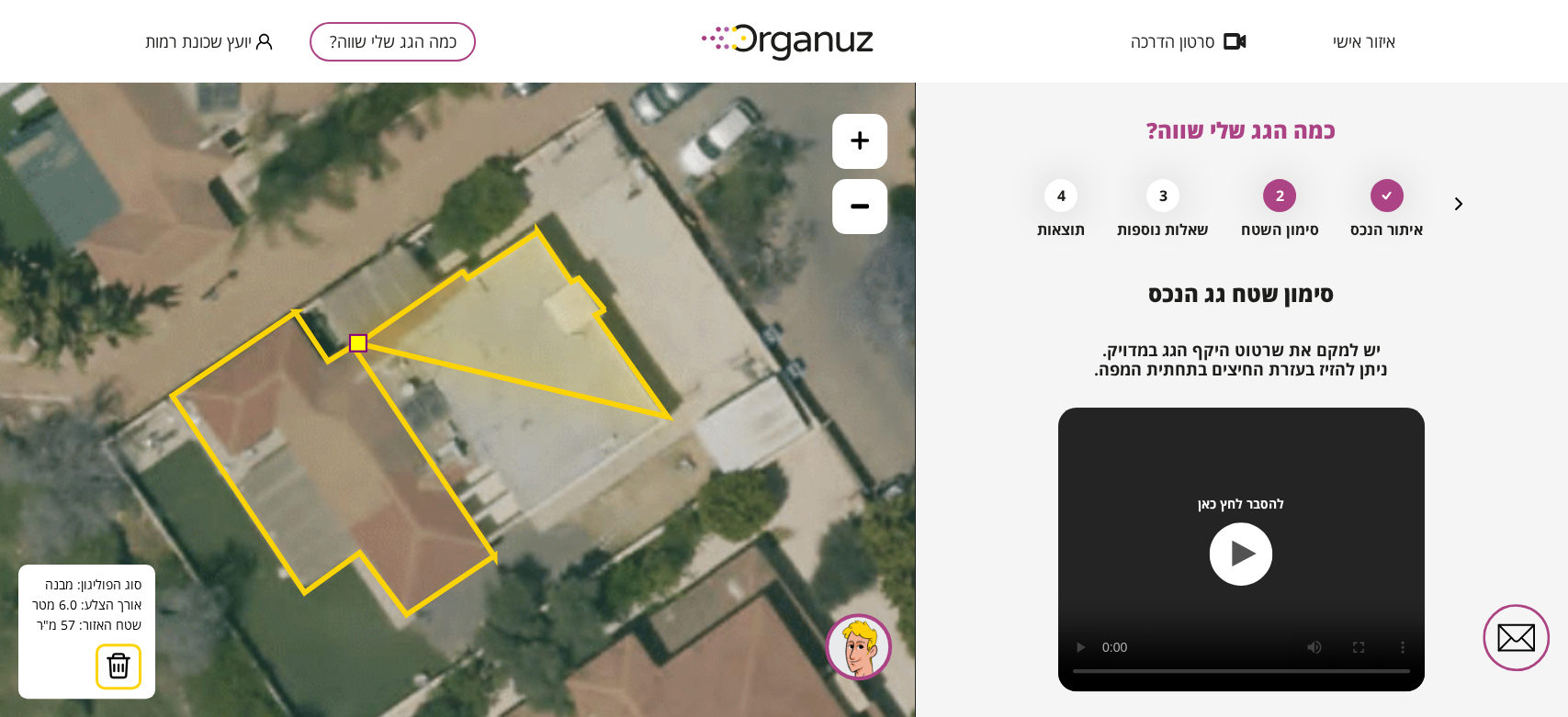 click 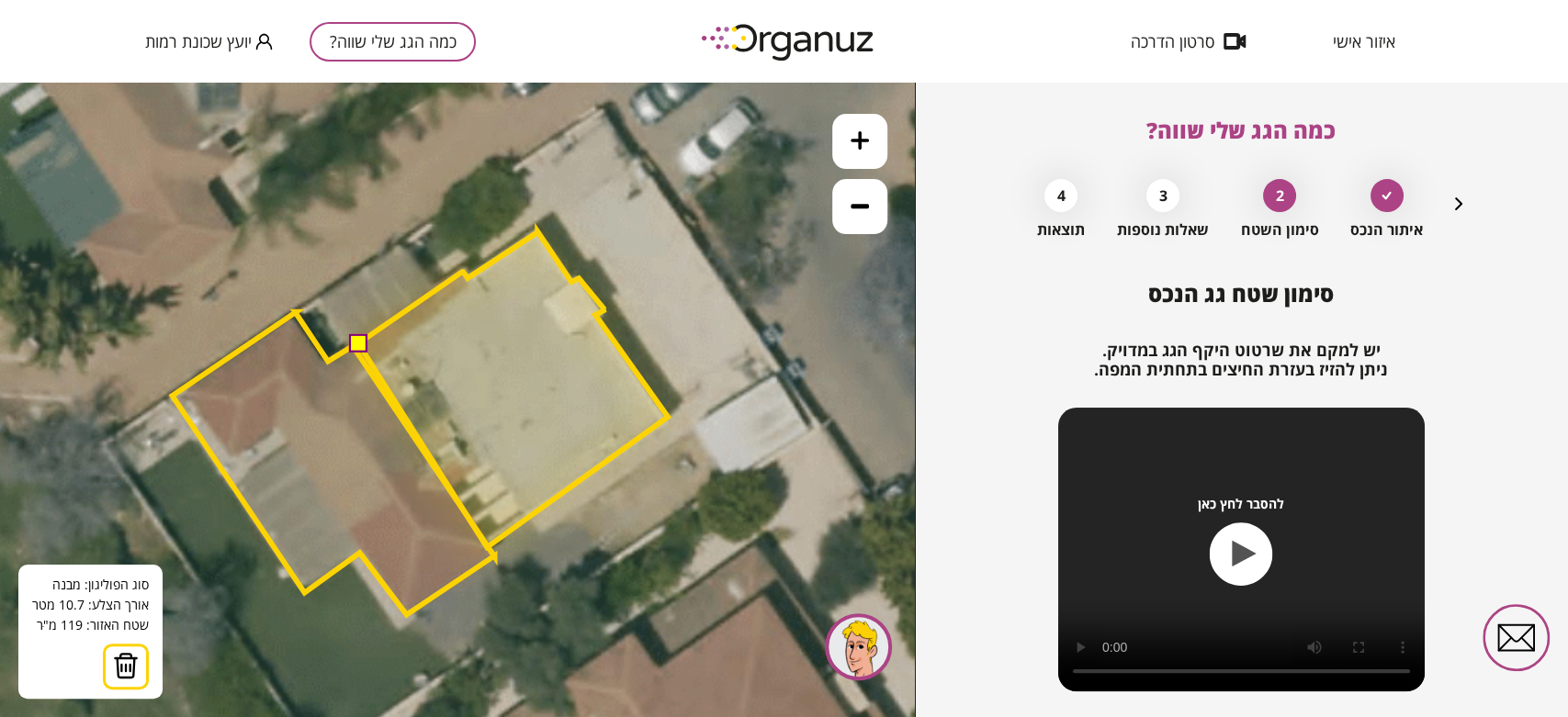 click 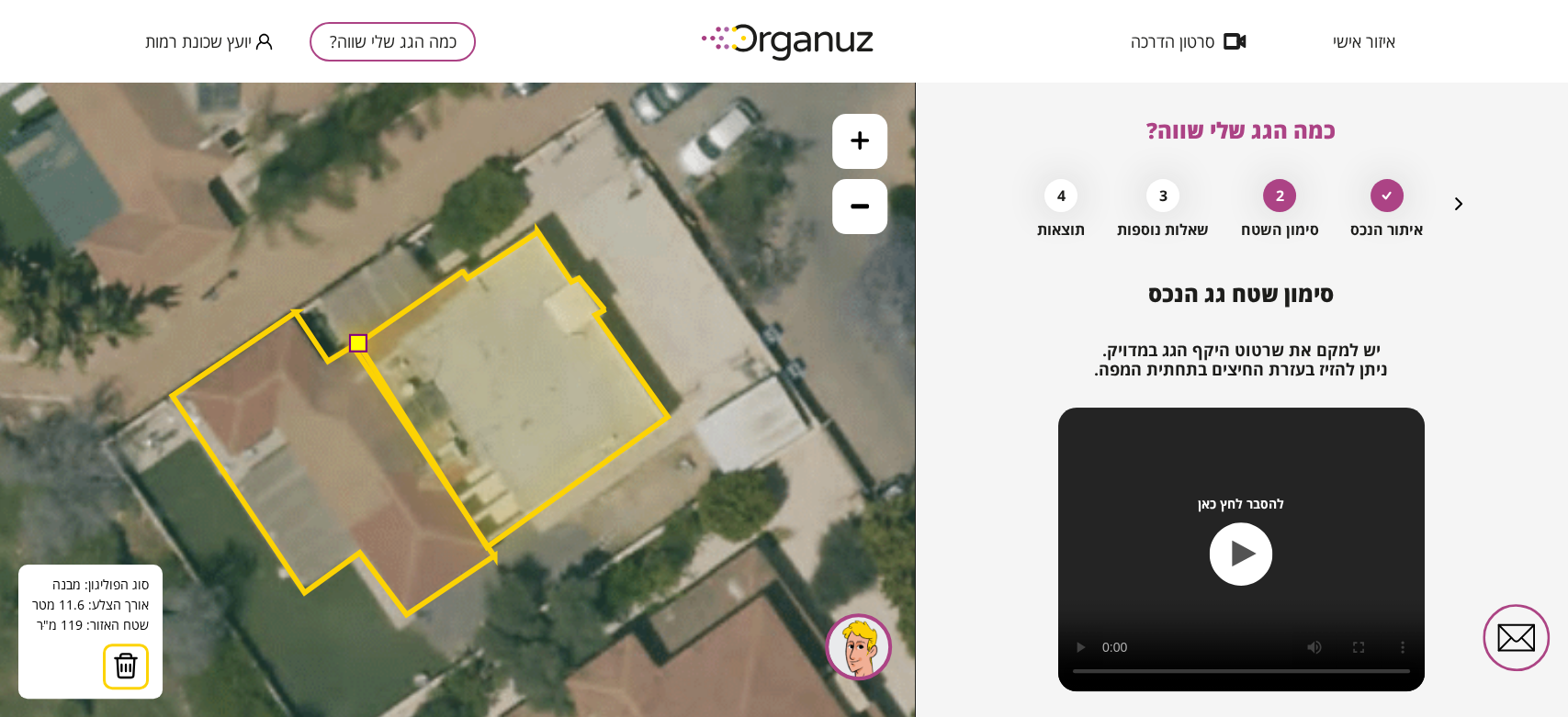 click at bounding box center (357, 342) 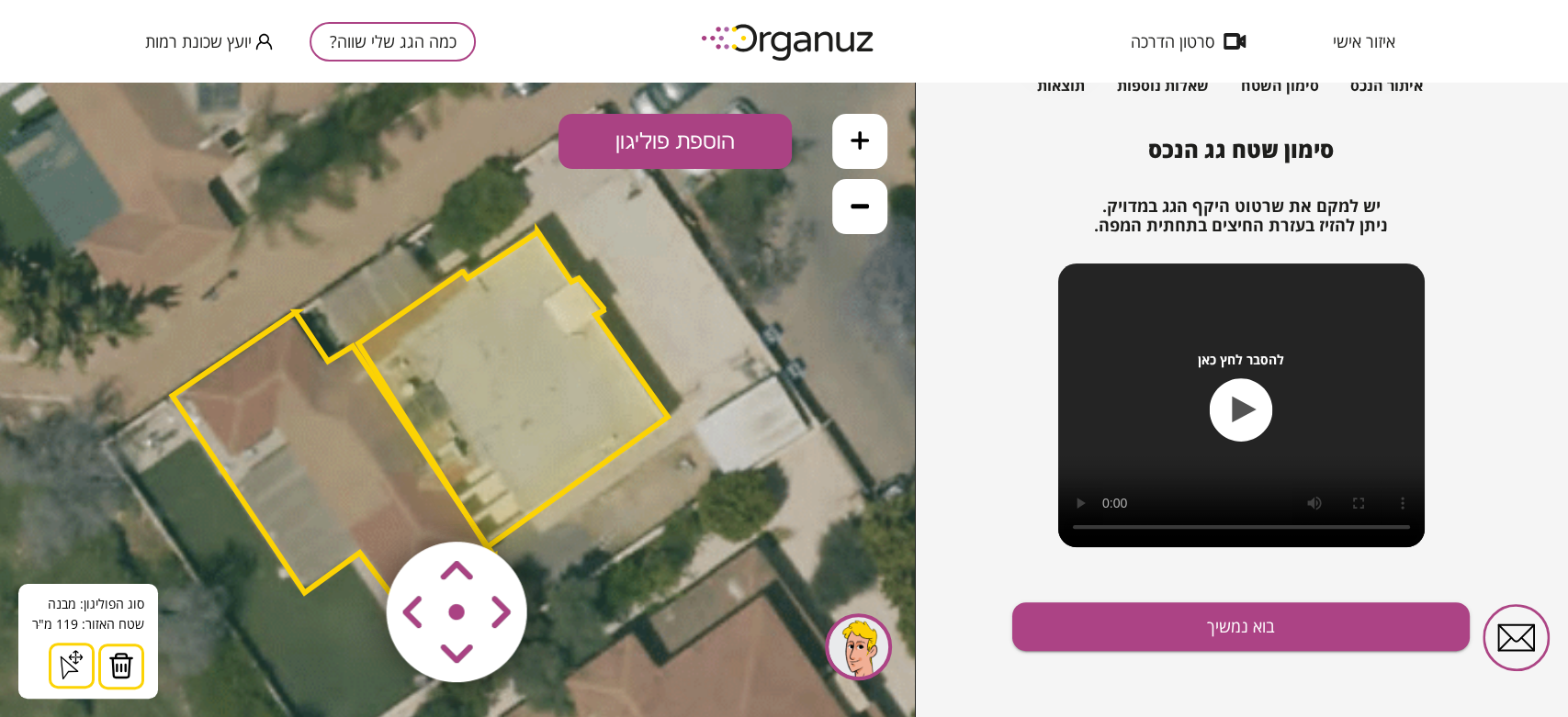 scroll, scrollTop: 147, scrollLeft: 0, axis: vertical 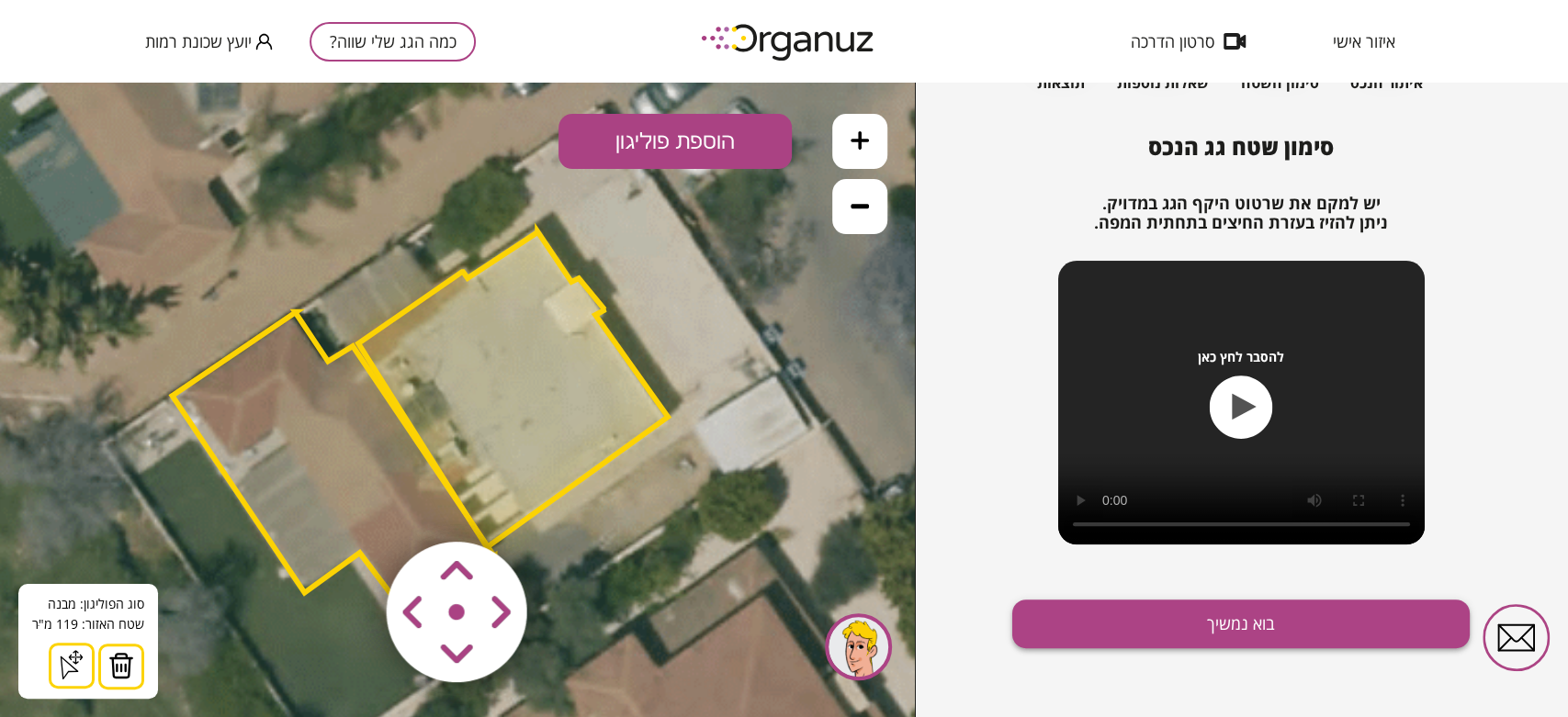 click on "בוא נמשיך" at bounding box center [1241, 623] 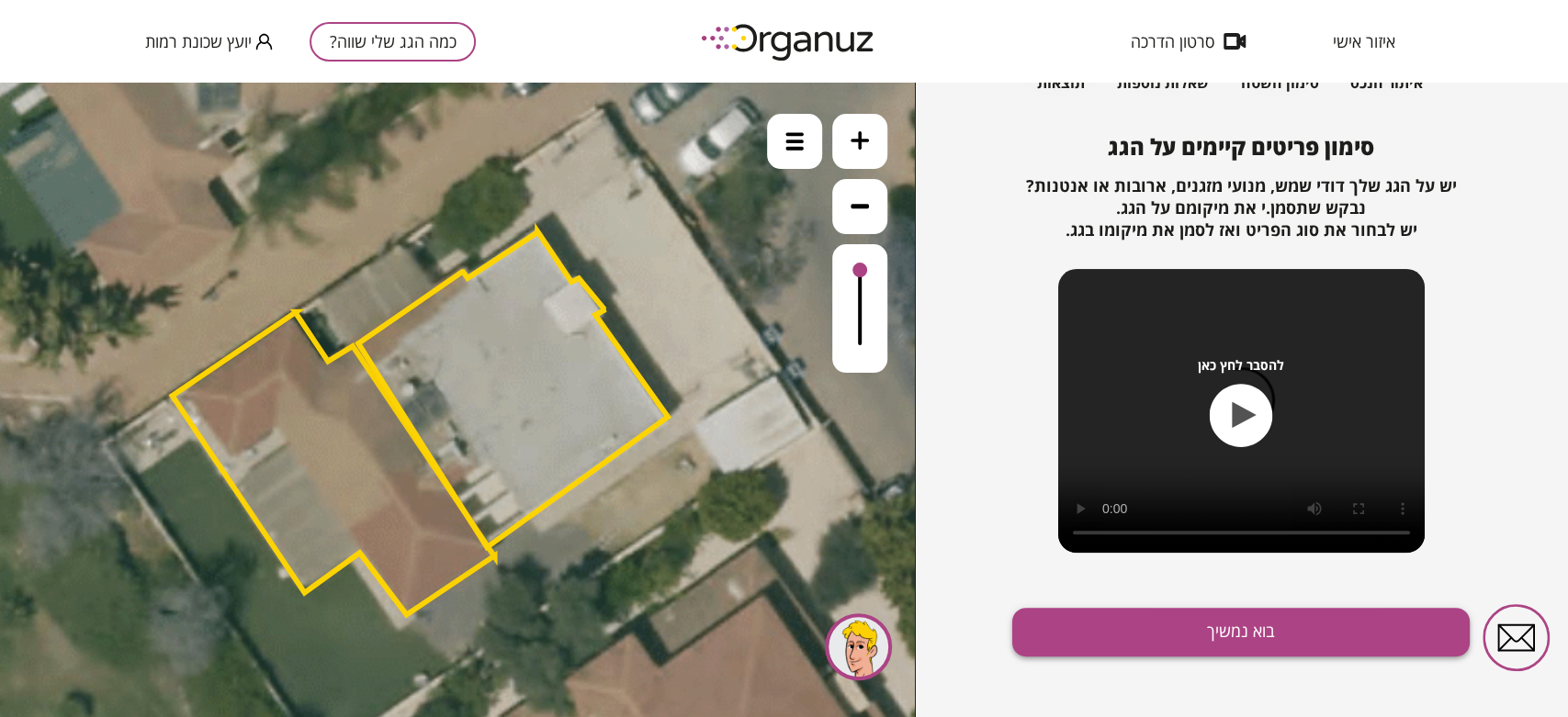 click on "בוא נמשיך" at bounding box center [1241, 632] 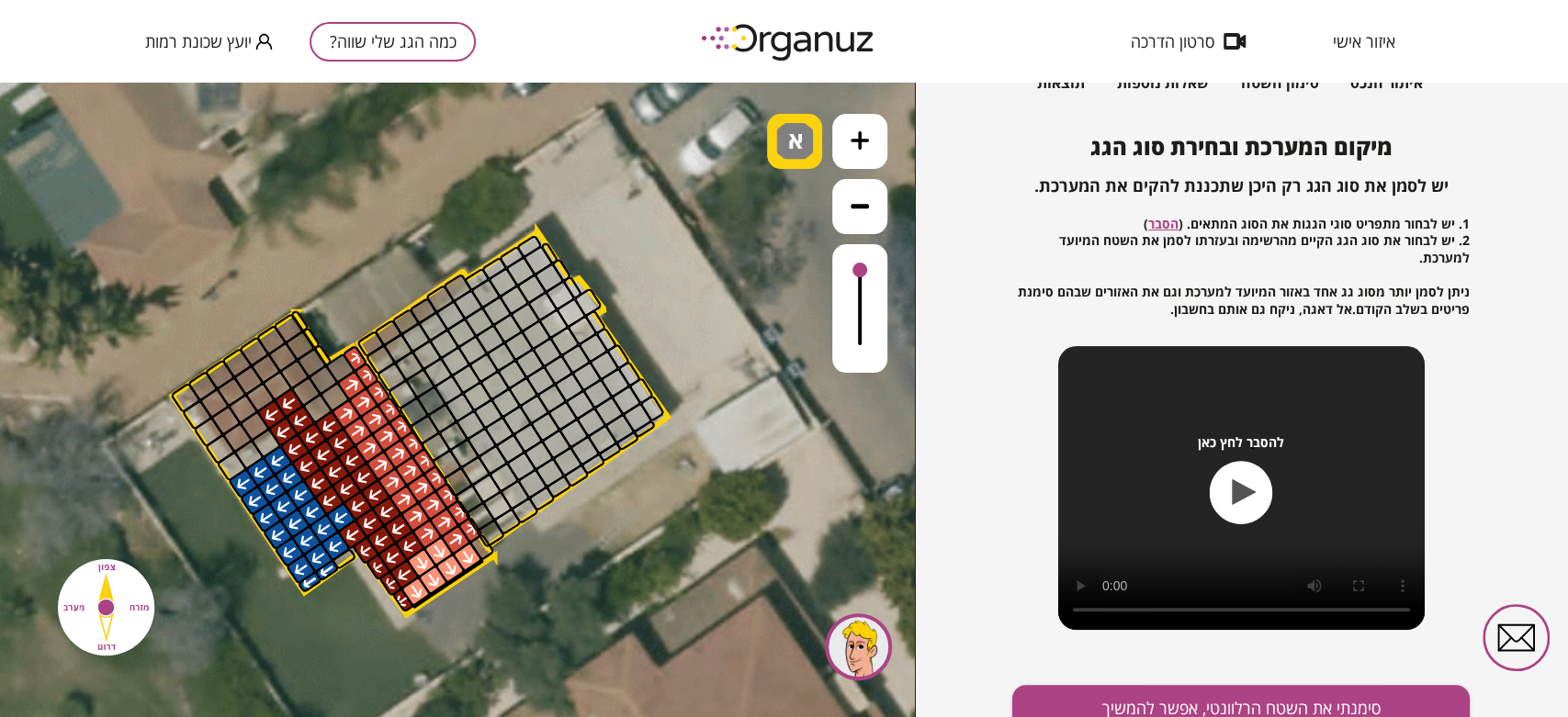 click on "א" at bounding box center [795, 141] 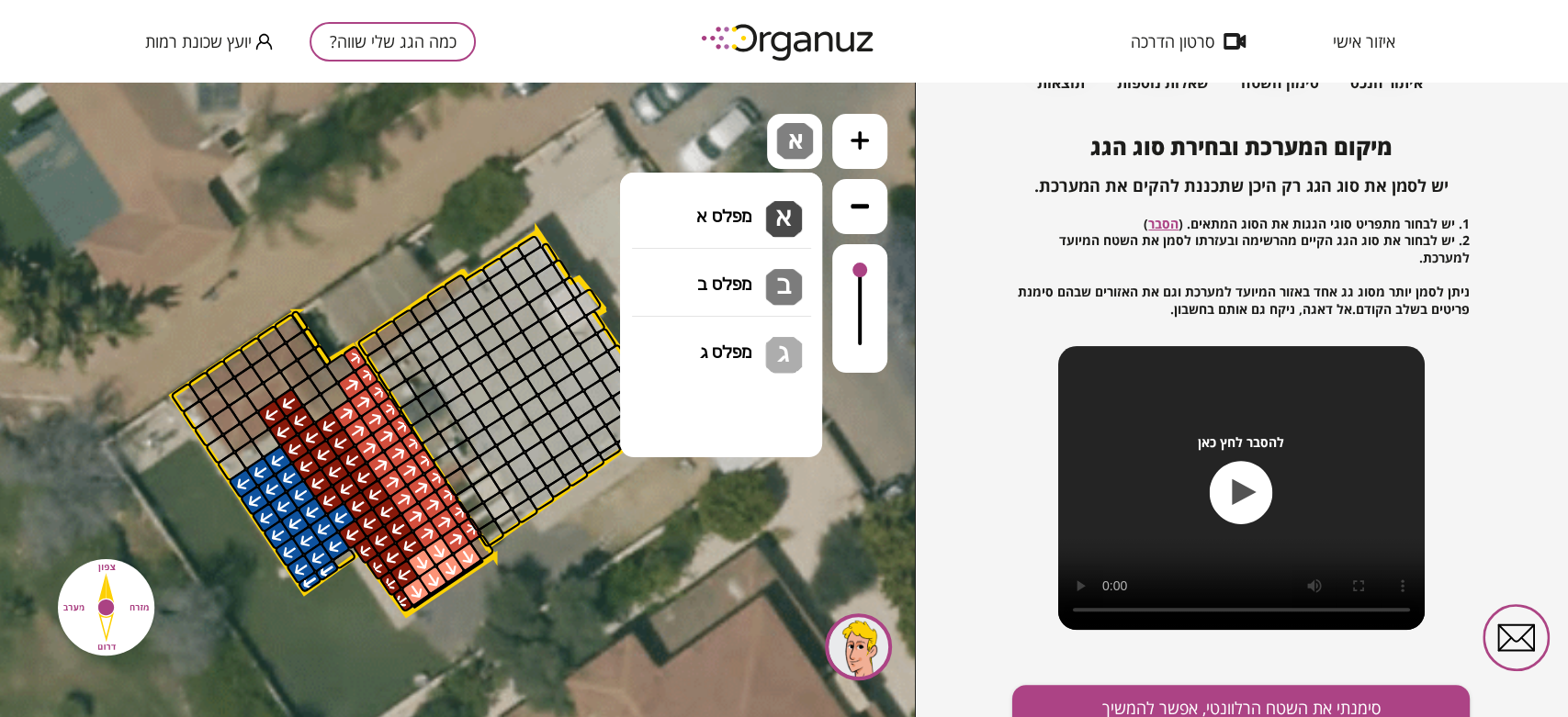 click on "גג בטון שטוח
מפלס א
א
מפלס ב
ב
מפלס ג
ג" at bounding box center [721, 206] 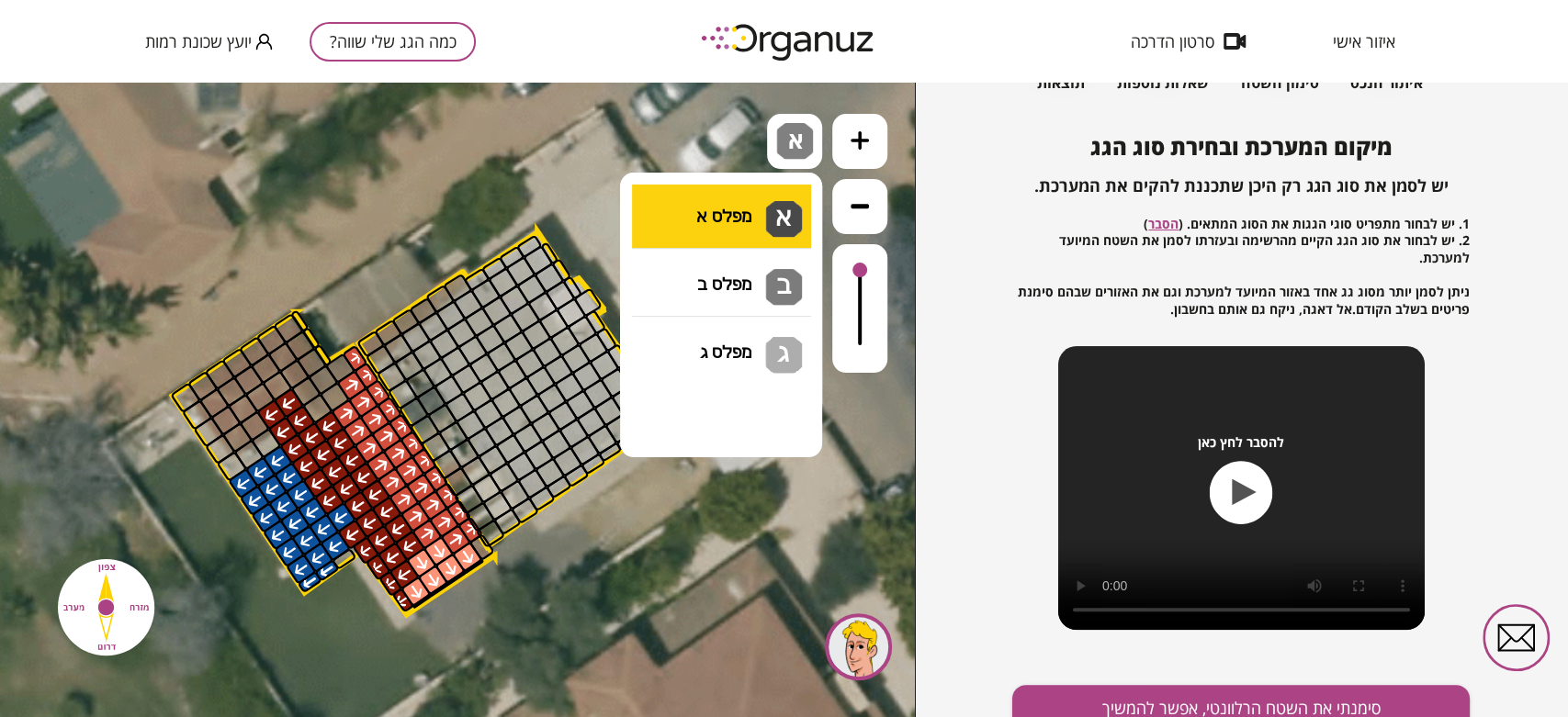 click on ".st0 {
fill: #FFFFFF;
}
א" at bounding box center (457, 399) 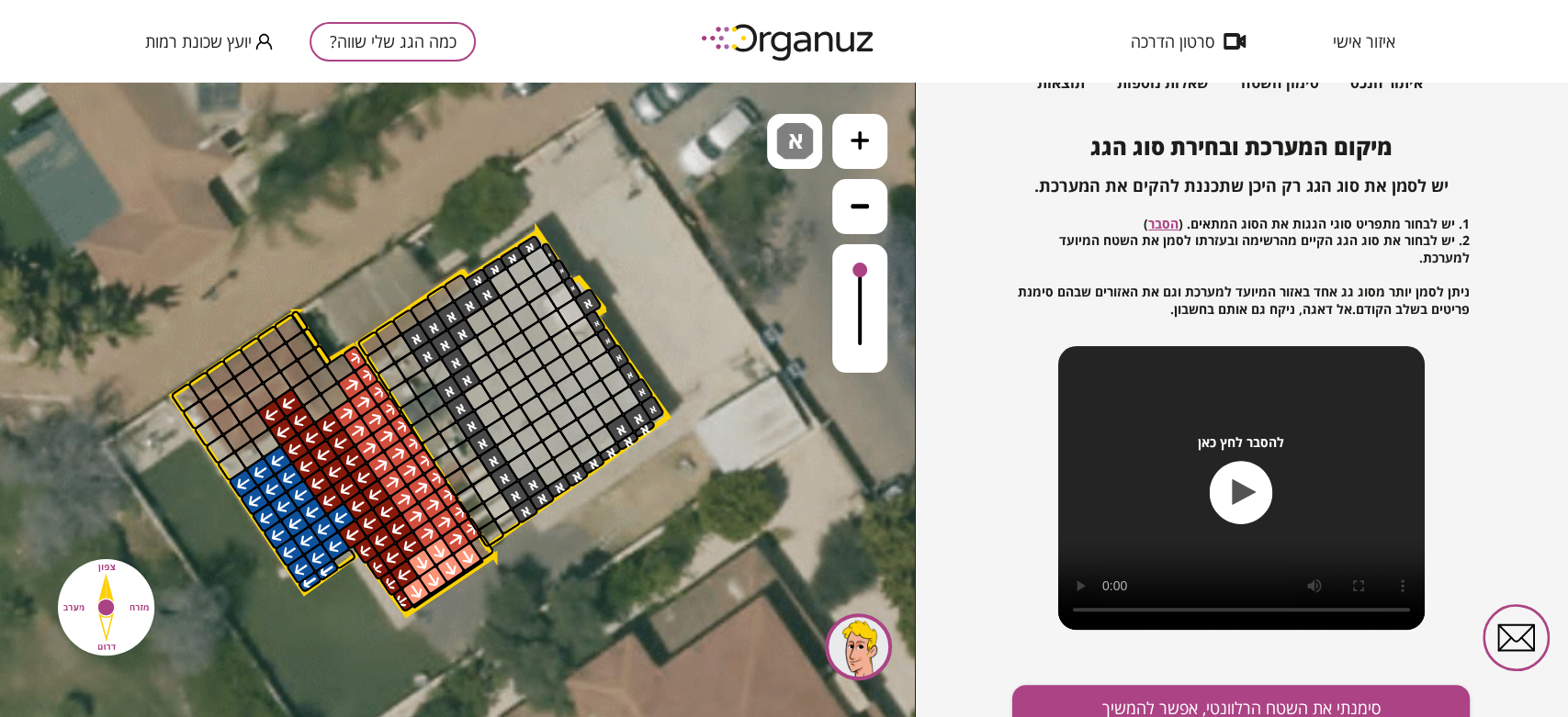drag, startPoint x: 525, startPoint y: 248, endPoint x: 558, endPoint y: 271, distance: 40.22437 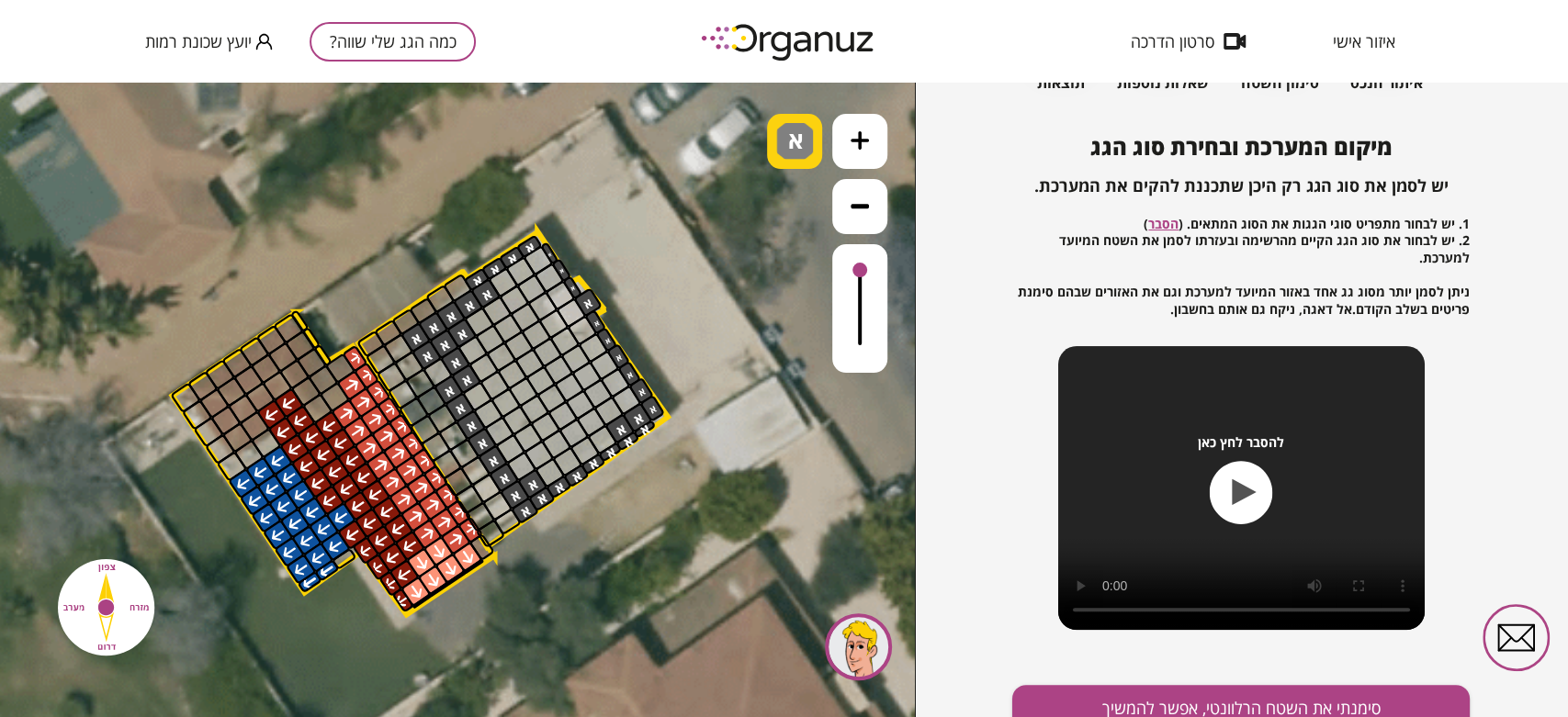 drag, startPoint x: 799, startPoint y: 126, endPoint x: 788, endPoint y: 141, distance: 18.601075 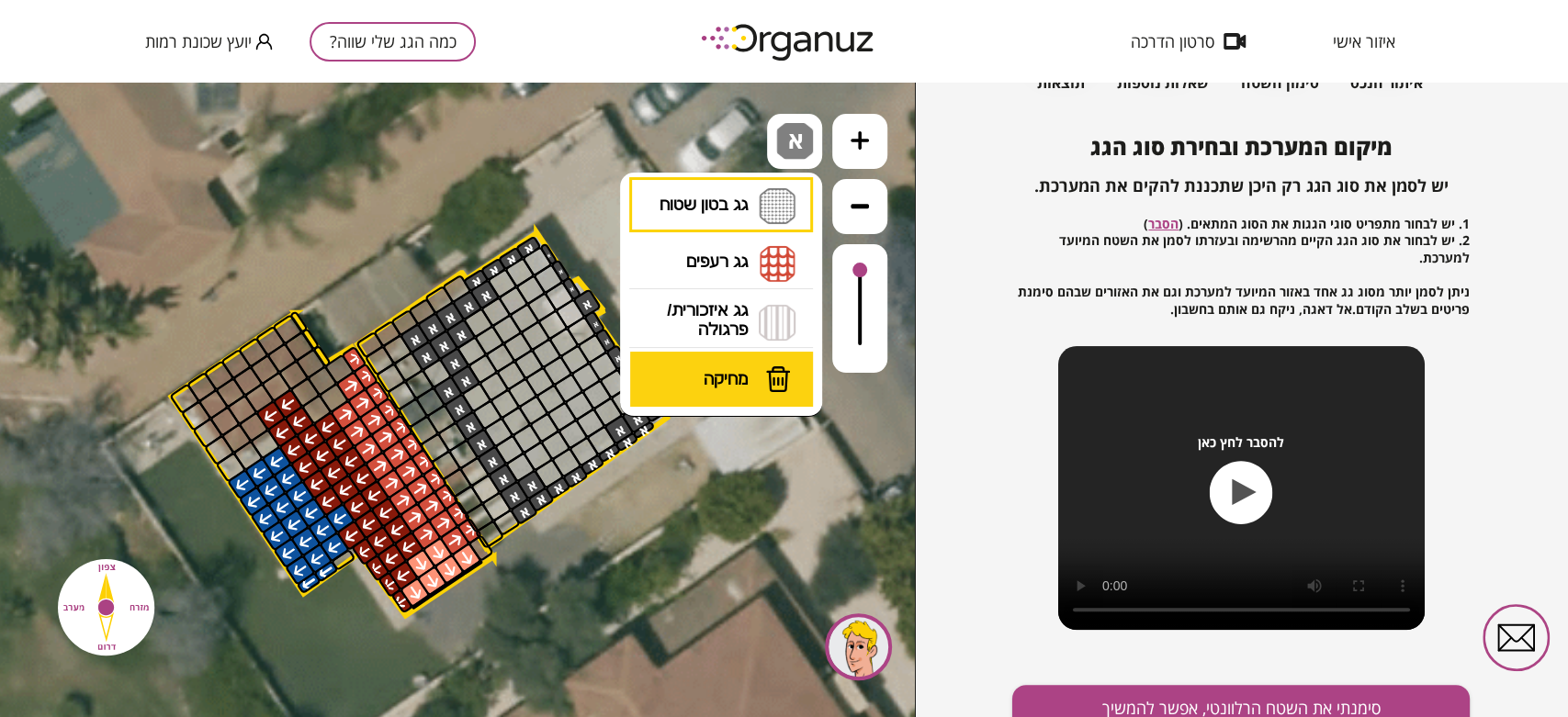 click on "מחיקה" at bounding box center (722, 379) 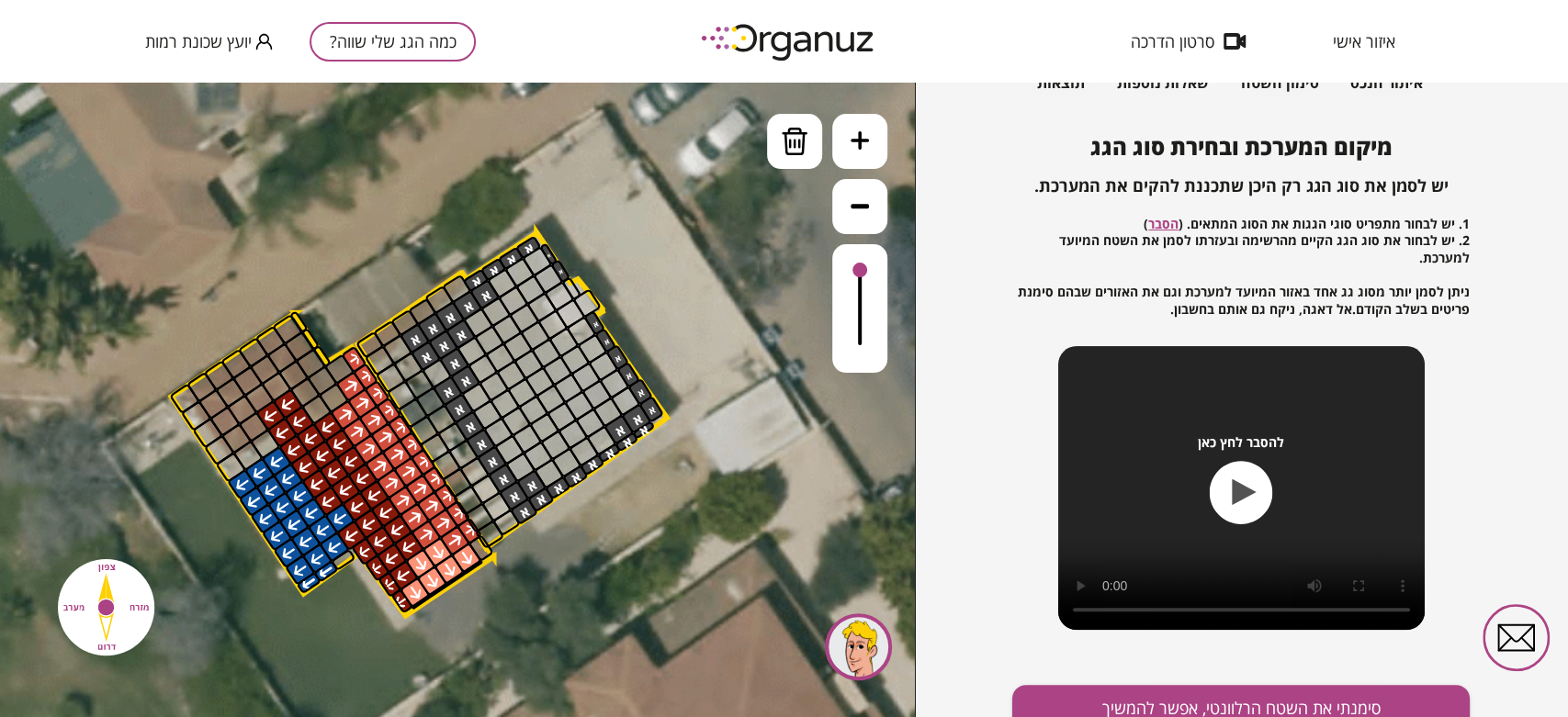 drag, startPoint x: 575, startPoint y: 290, endPoint x: 590, endPoint y: 307, distance: 22.671568 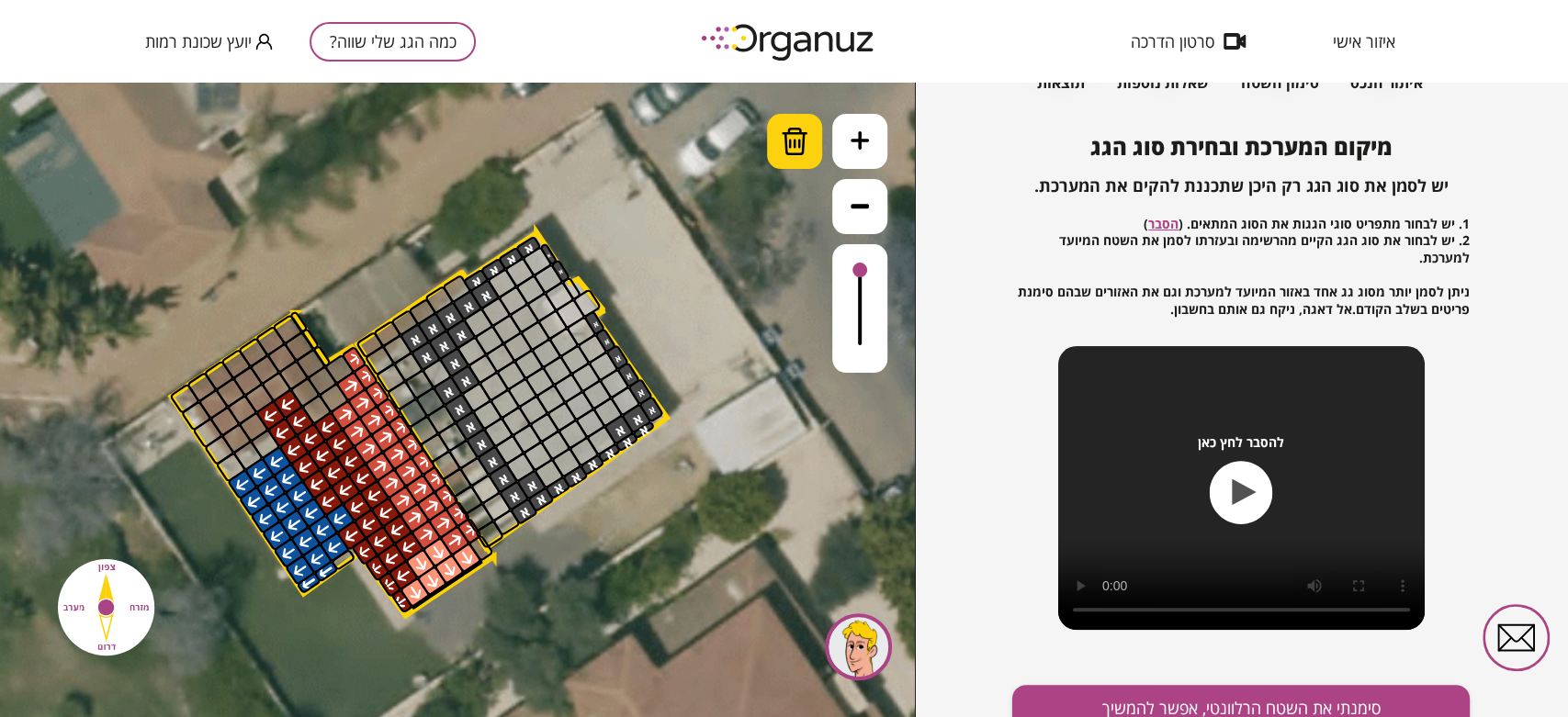 click at bounding box center [795, 141] 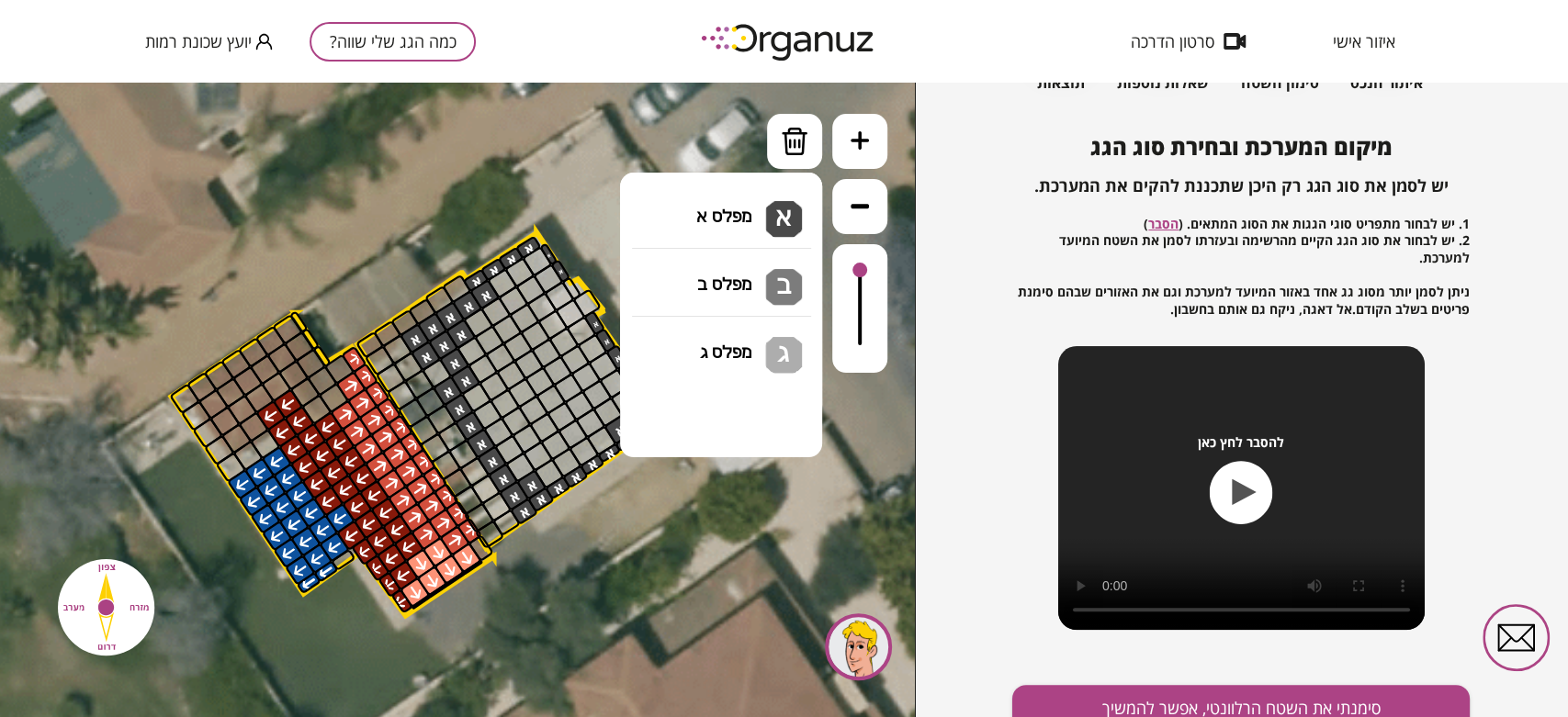 click on "גג בטון שטוח
מפלס א
א
מפלס ב
ב
מפלס ג
ג" at bounding box center [721, 207] 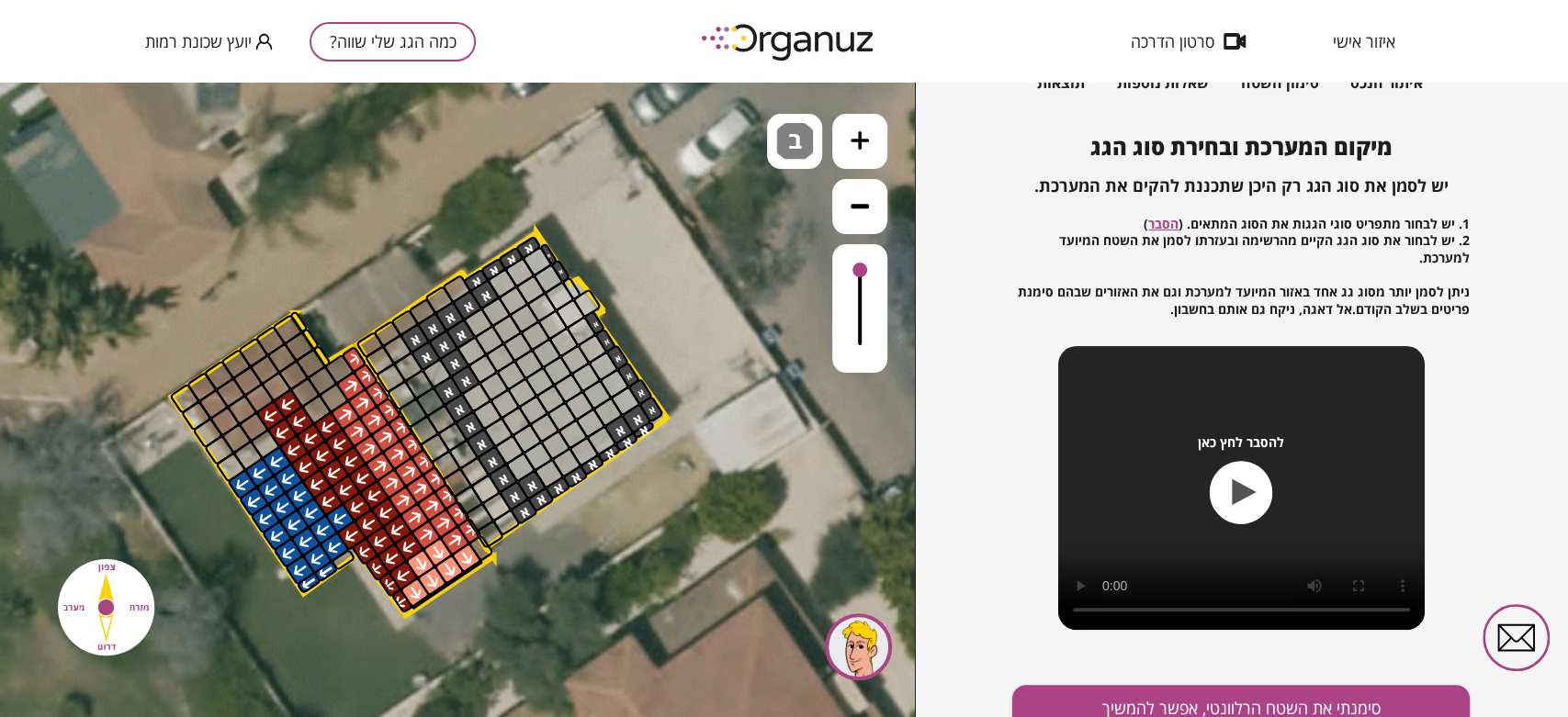 click on ".st0 {
fill: #FFFFFF;
}
ב" at bounding box center (457, 399) 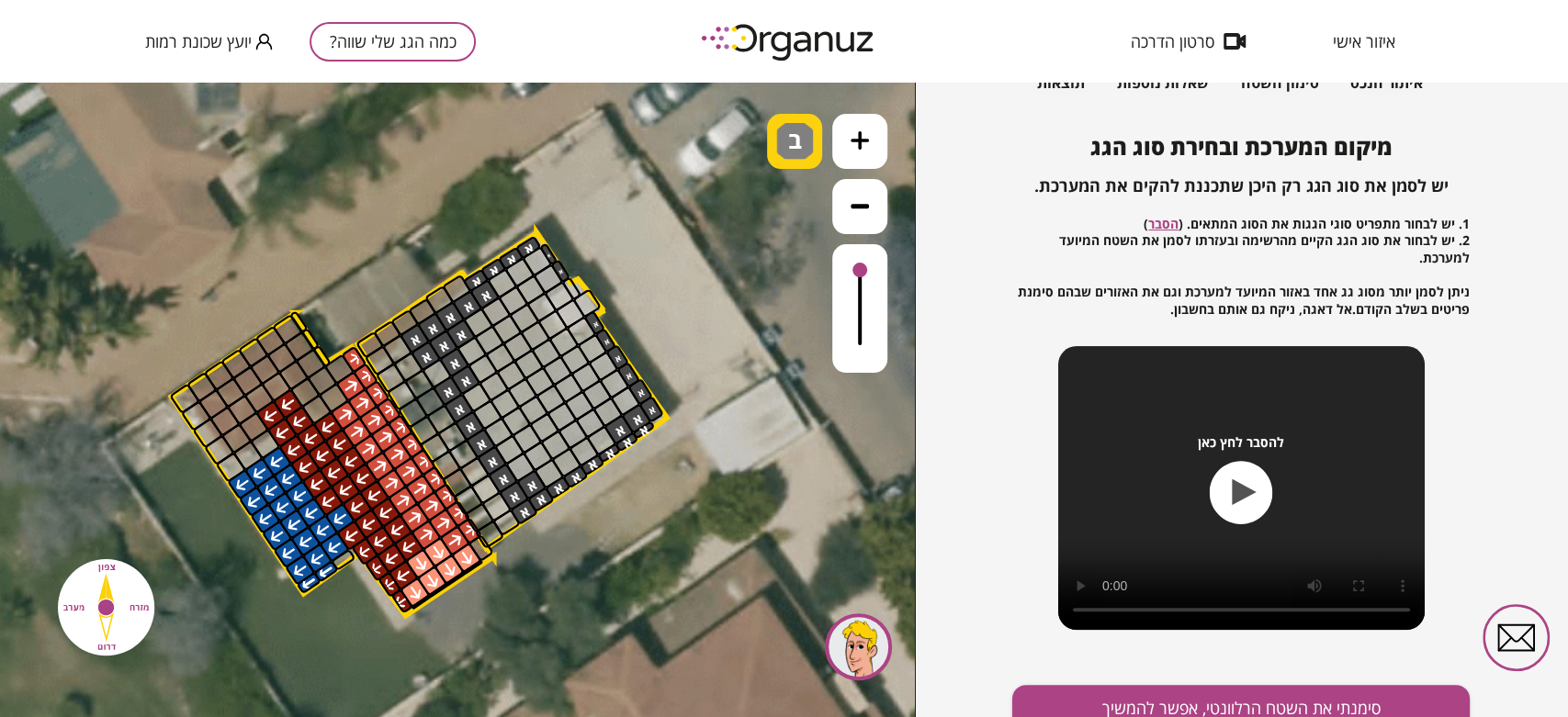 drag, startPoint x: 793, startPoint y: 138, endPoint x: 786, endPoint y: 168, distance: 30.805844 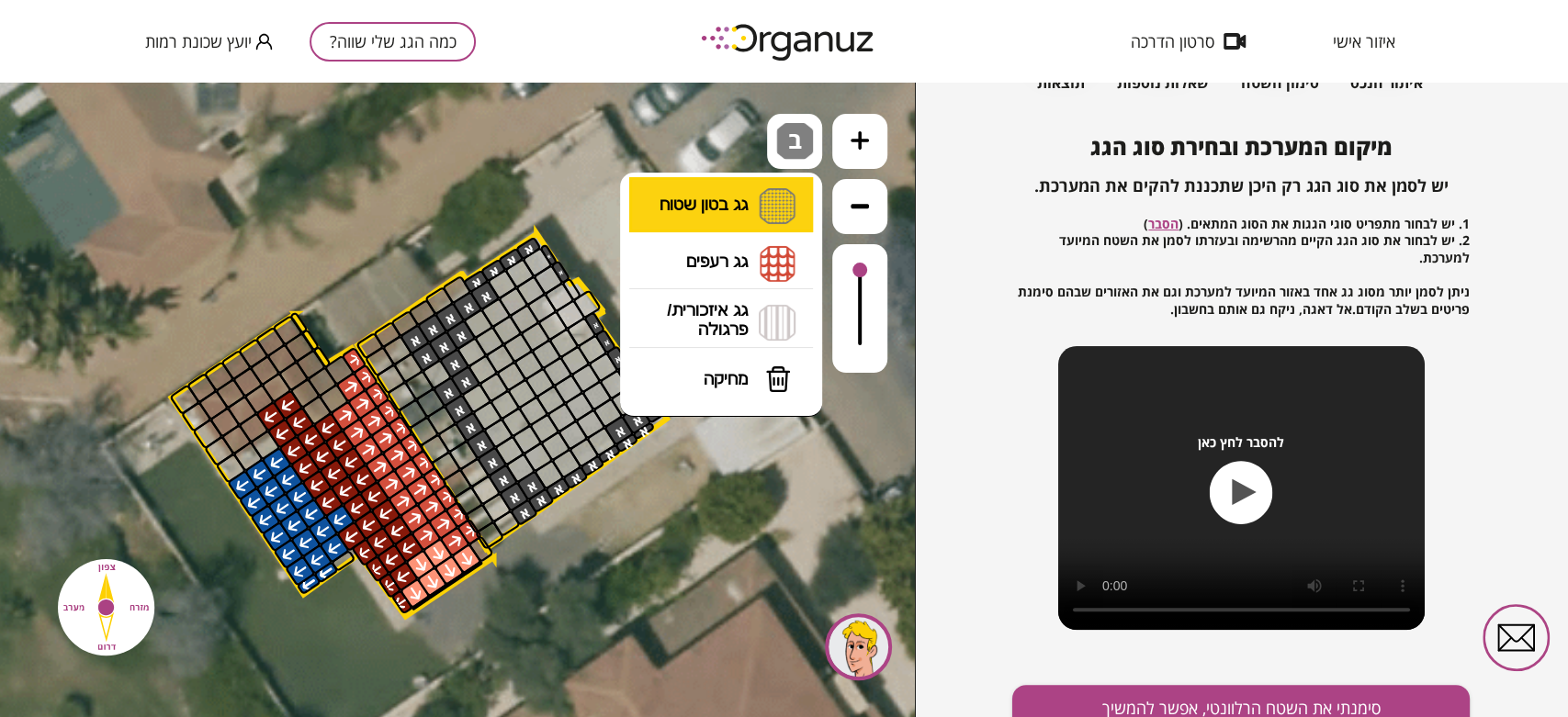 click on "גג בטון שטוח
מפלס א
א
מפלס ב
ב
מפלס ג
ג" at bounding box center (721, 206) 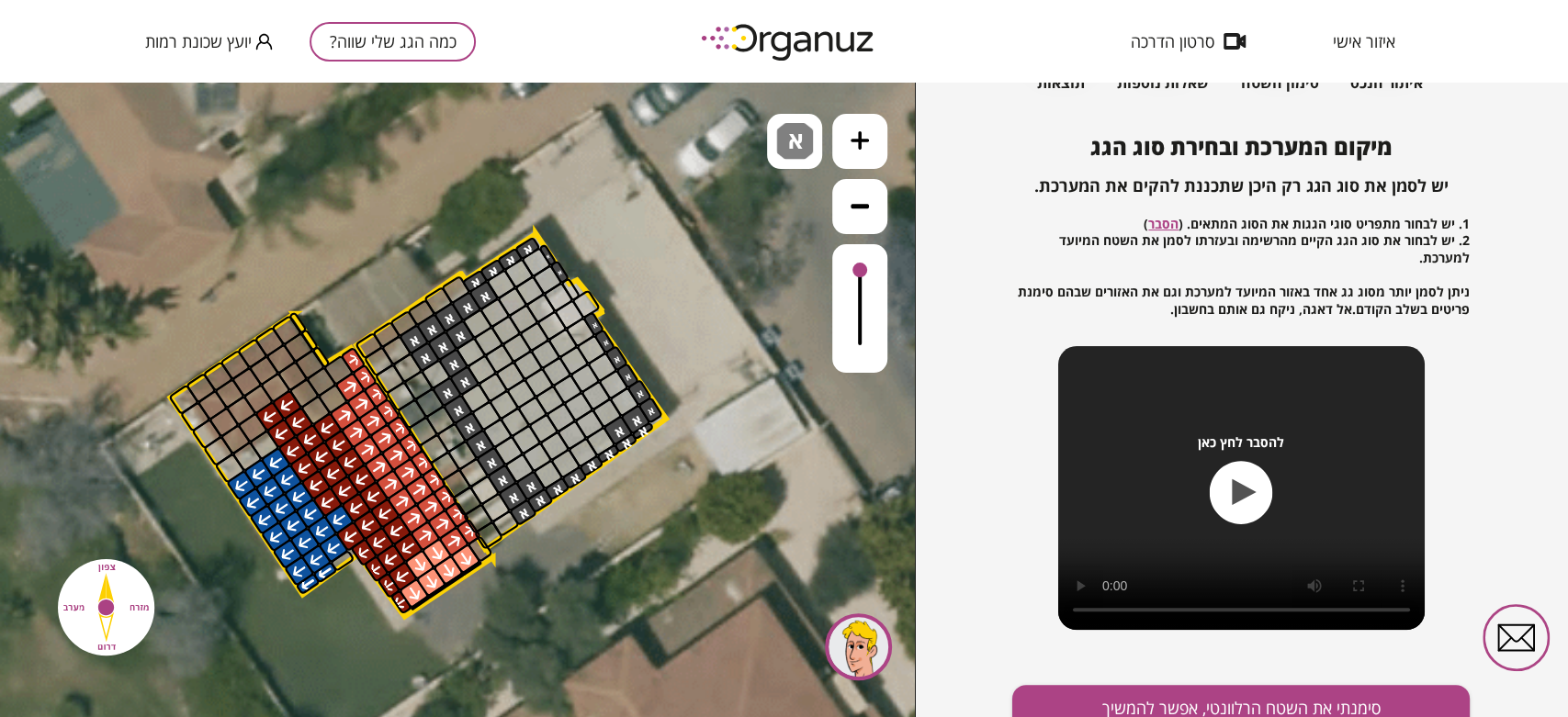 click on ".st0 {
fill: #FFFFFF;
}
א" at bounding box center [457, 399] 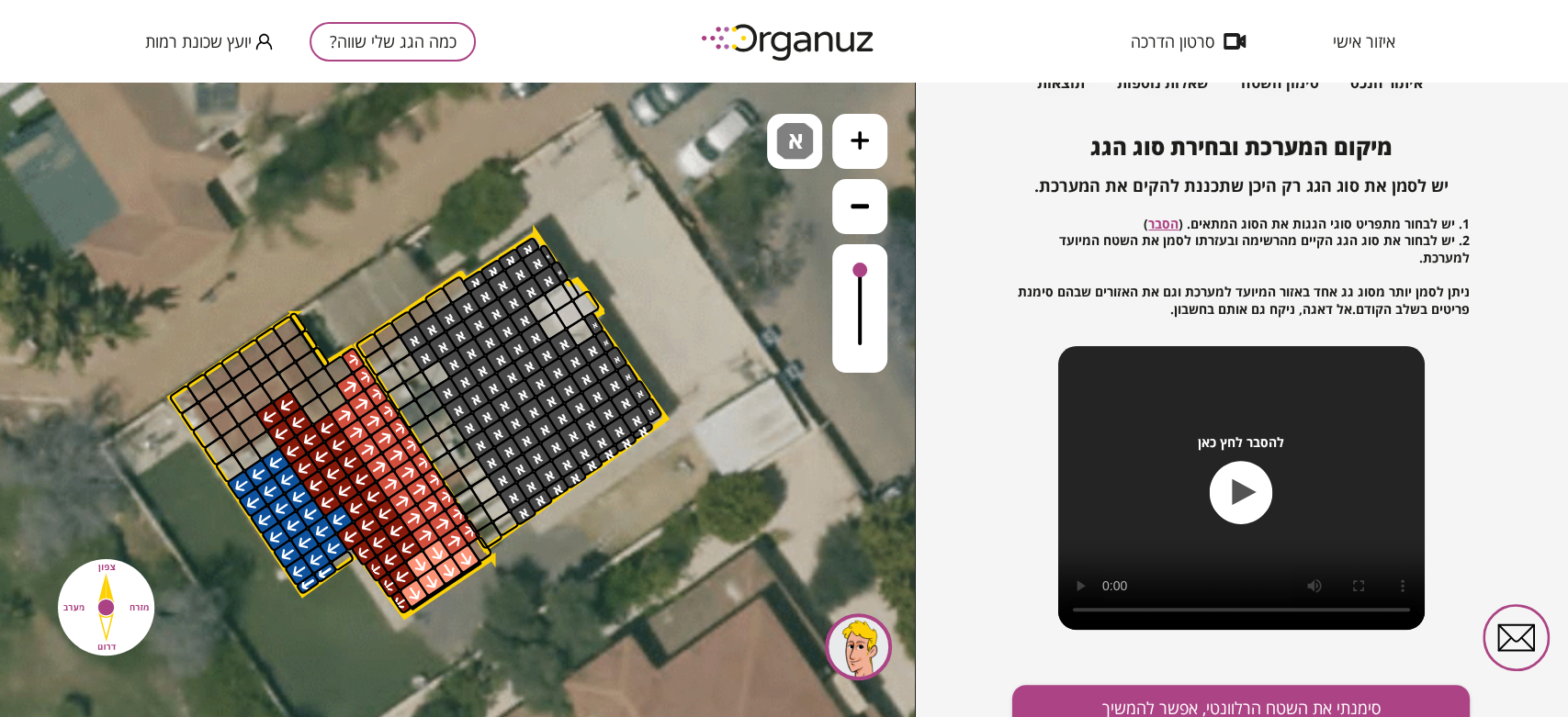drag, startPoint x: 548, startPoint y: 275, endPoint x: 540, endPoint y: 347, distance: 72.44308 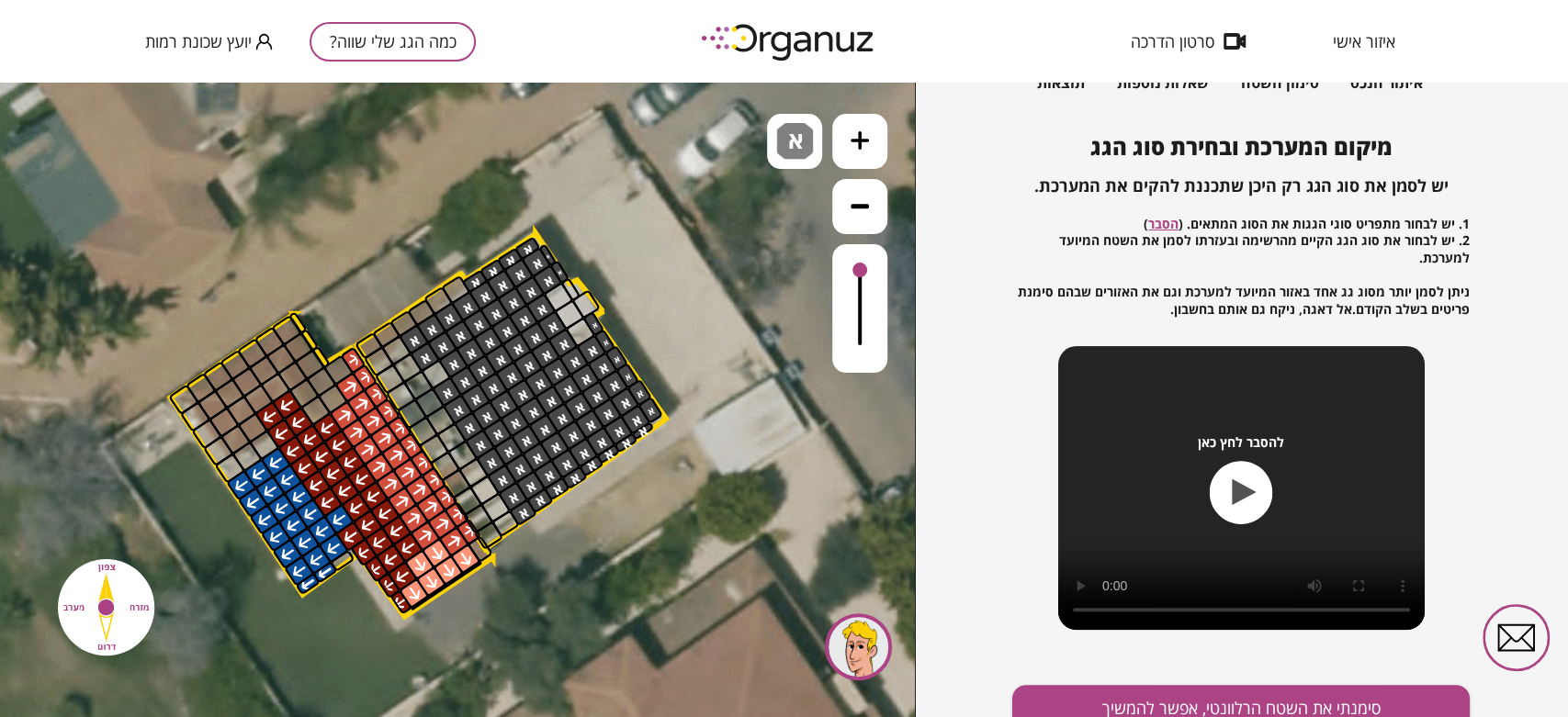 drag, startPoint x: 531, startPoint y: 307, endPoint x: 544, endPoint y: 324, distance: 21.400935 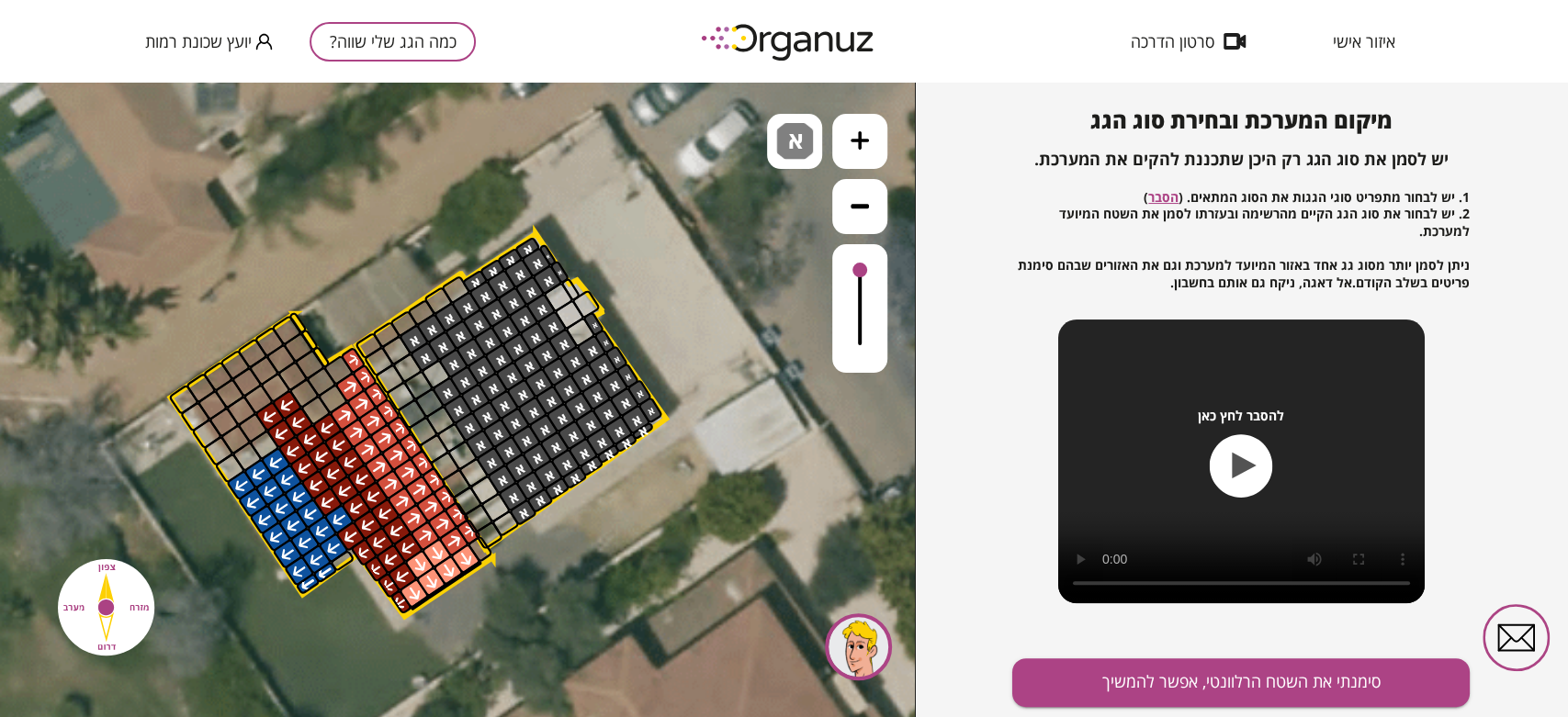 scroll, scrollTop: 198, scrollLeft: 0, axis: vertical 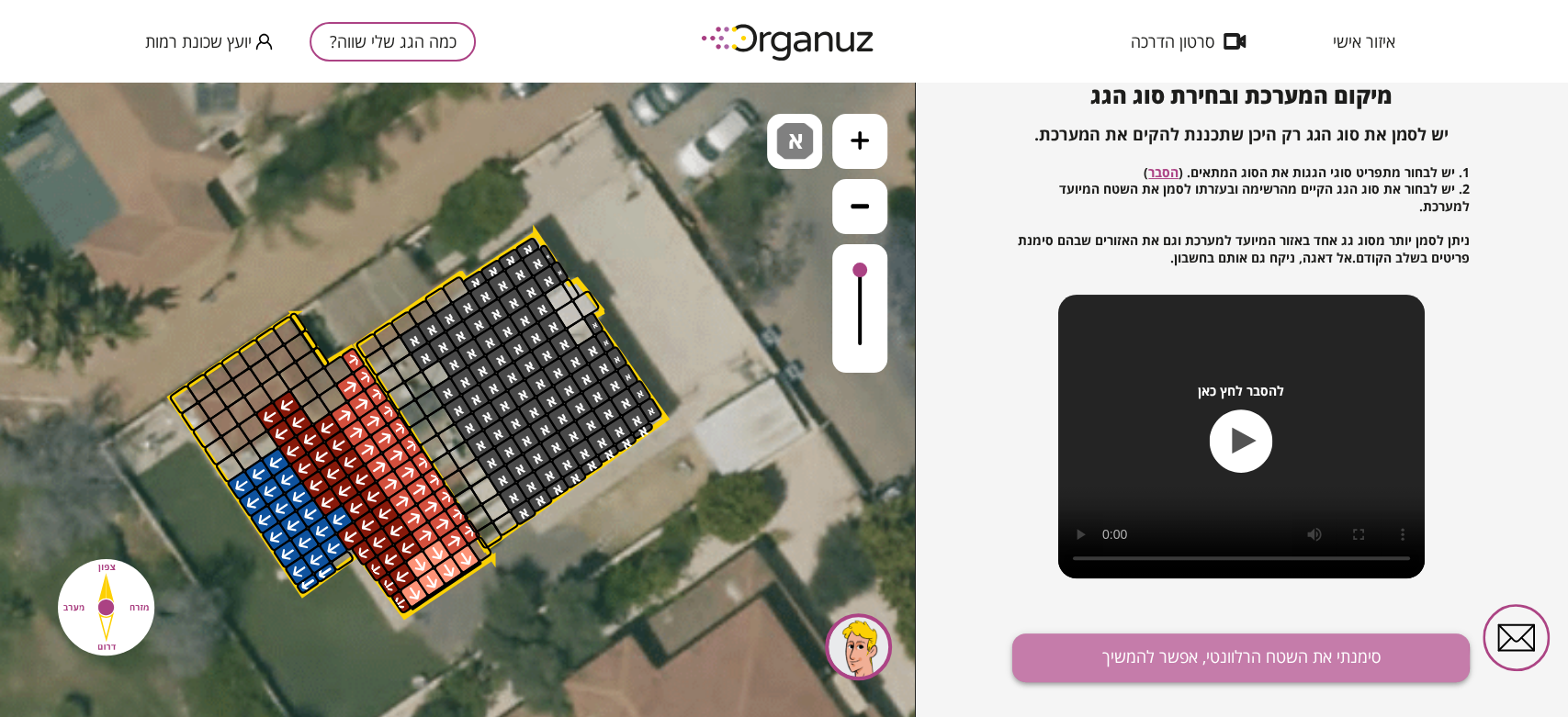 click on "סימנתי את השטח הרלוונטי, אפשר להמשיך" at bounding box center [1241, 657] 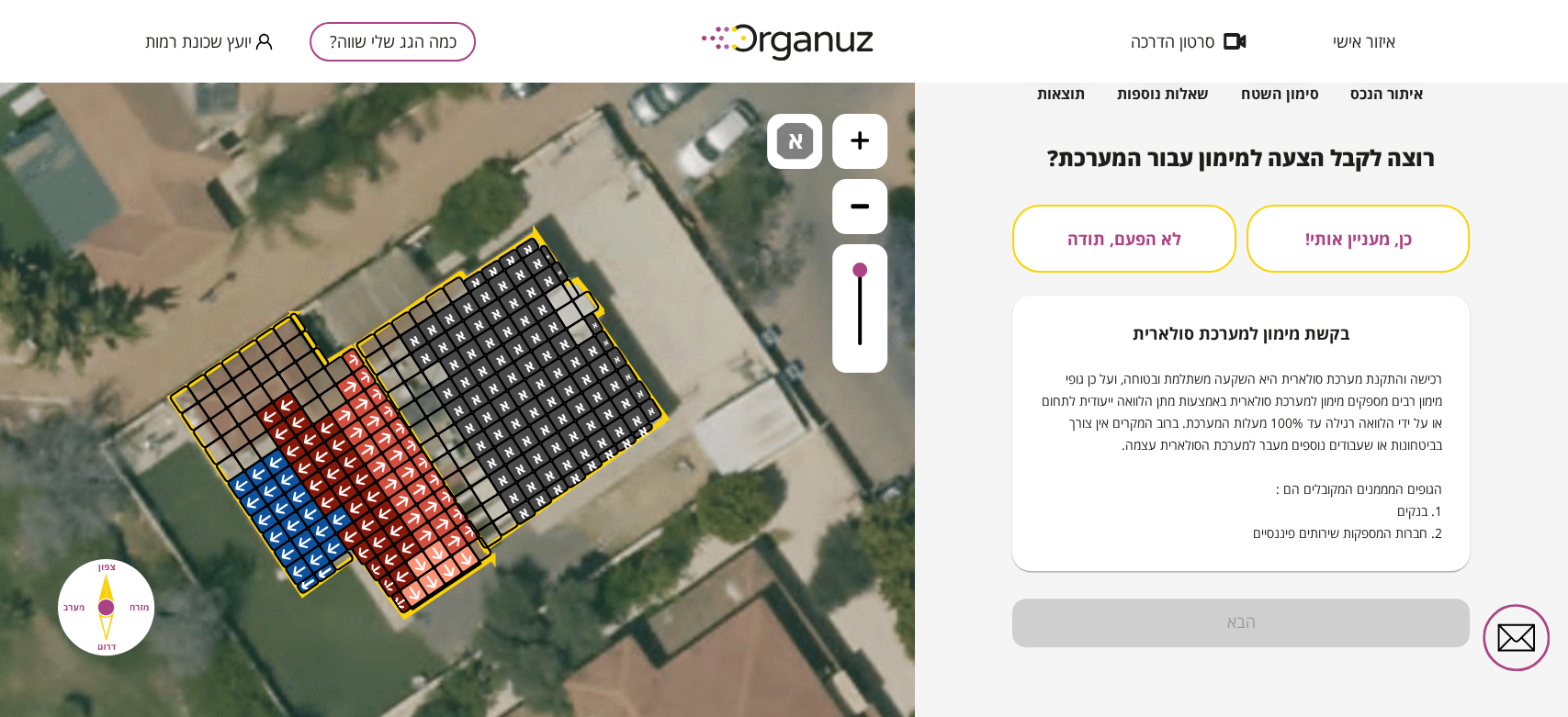 scroll, scrollTop: 135, scrollLeft: 0, axis: vertical 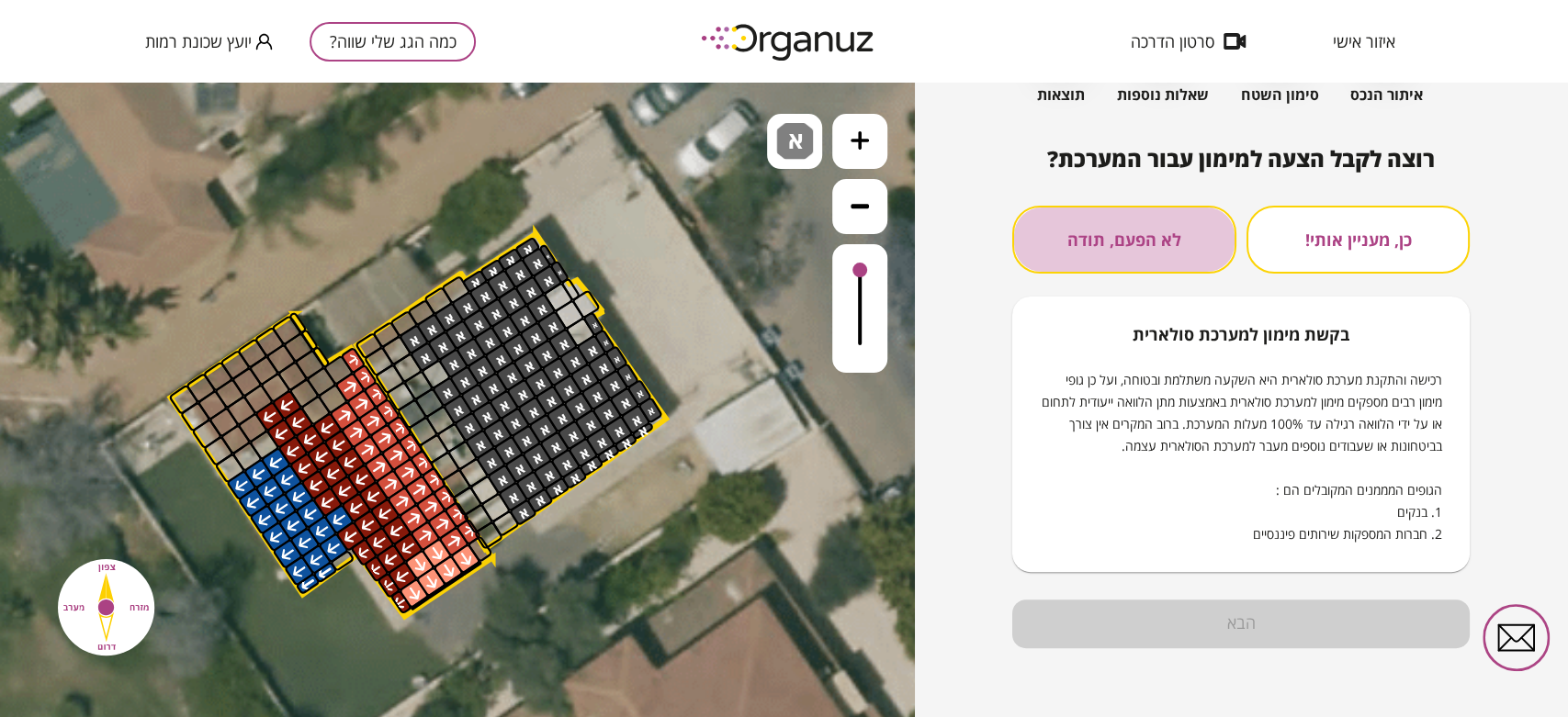 drag, startPoint x: 1094, startPoint y: 227, endPoint x: 1113, endPoint y: 302, distance: 77.369245 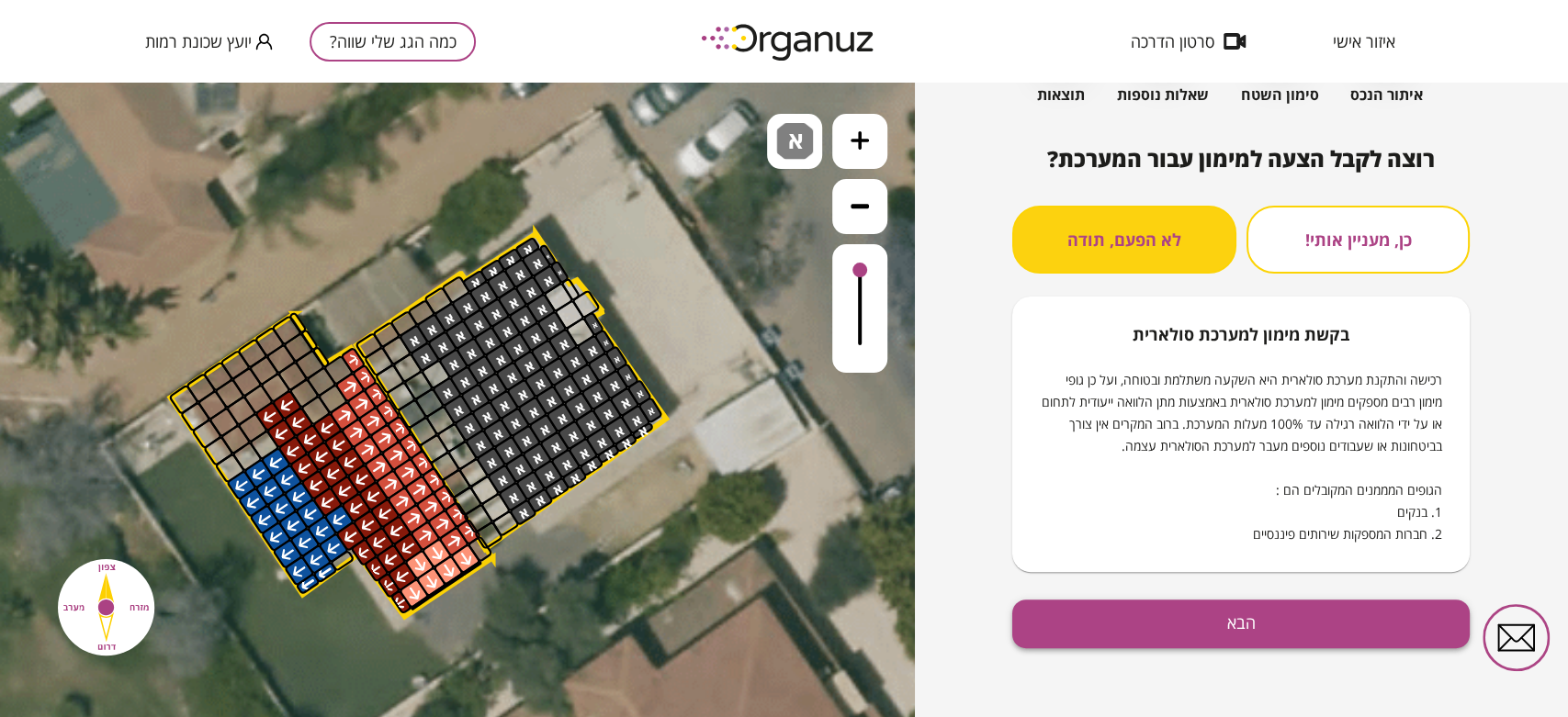click on "הבא" at bounding box center (1241, 623) 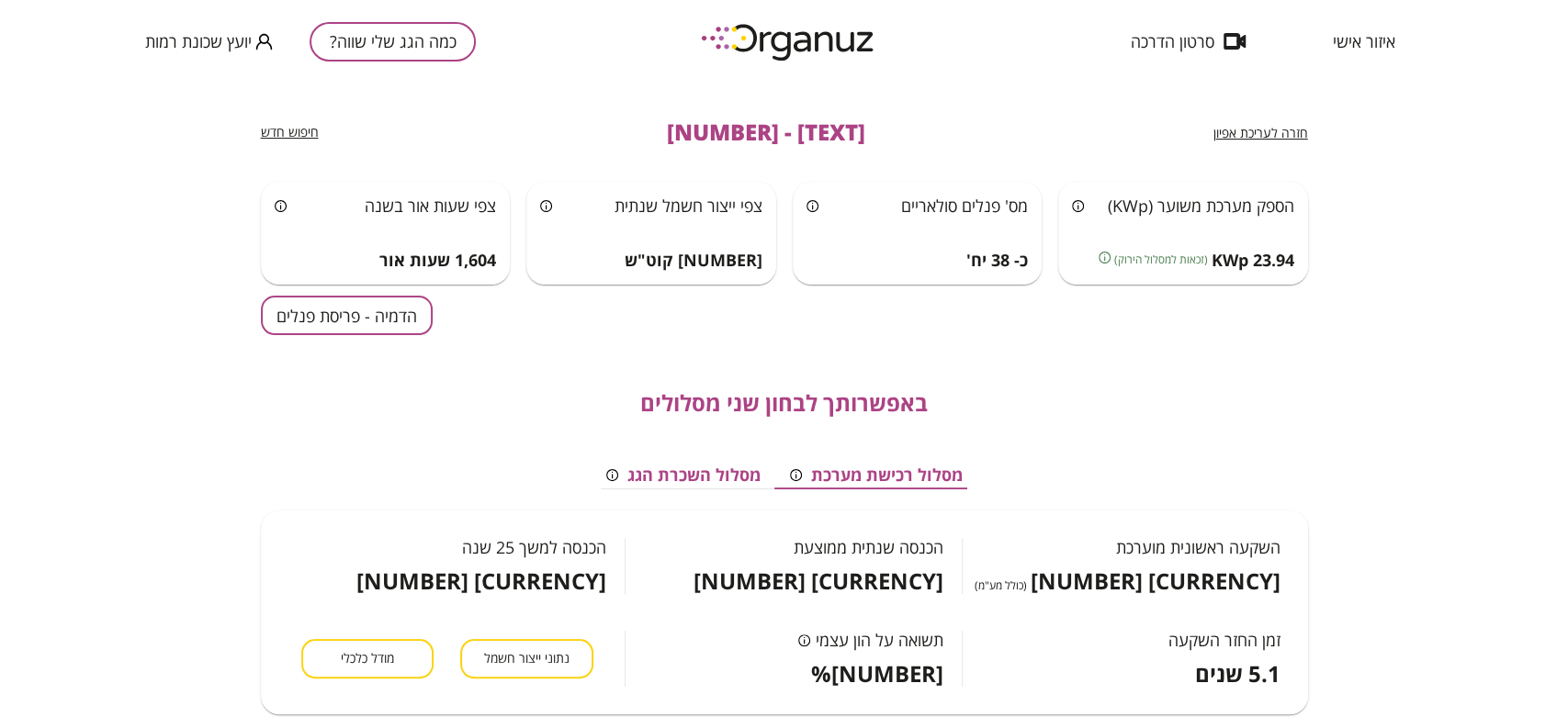 click on "הדמיה - פריסת פנלים" at bounding box center (346, 315) 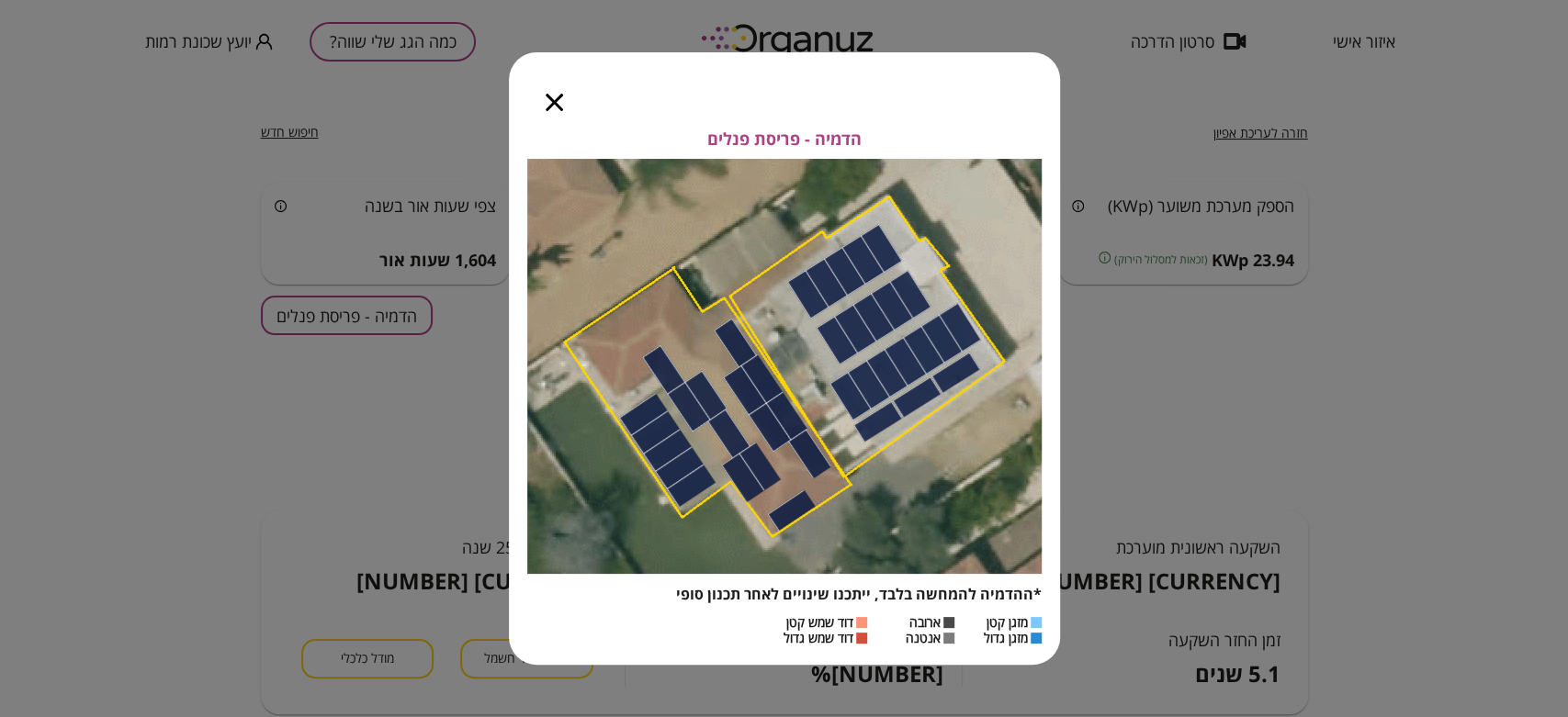 click 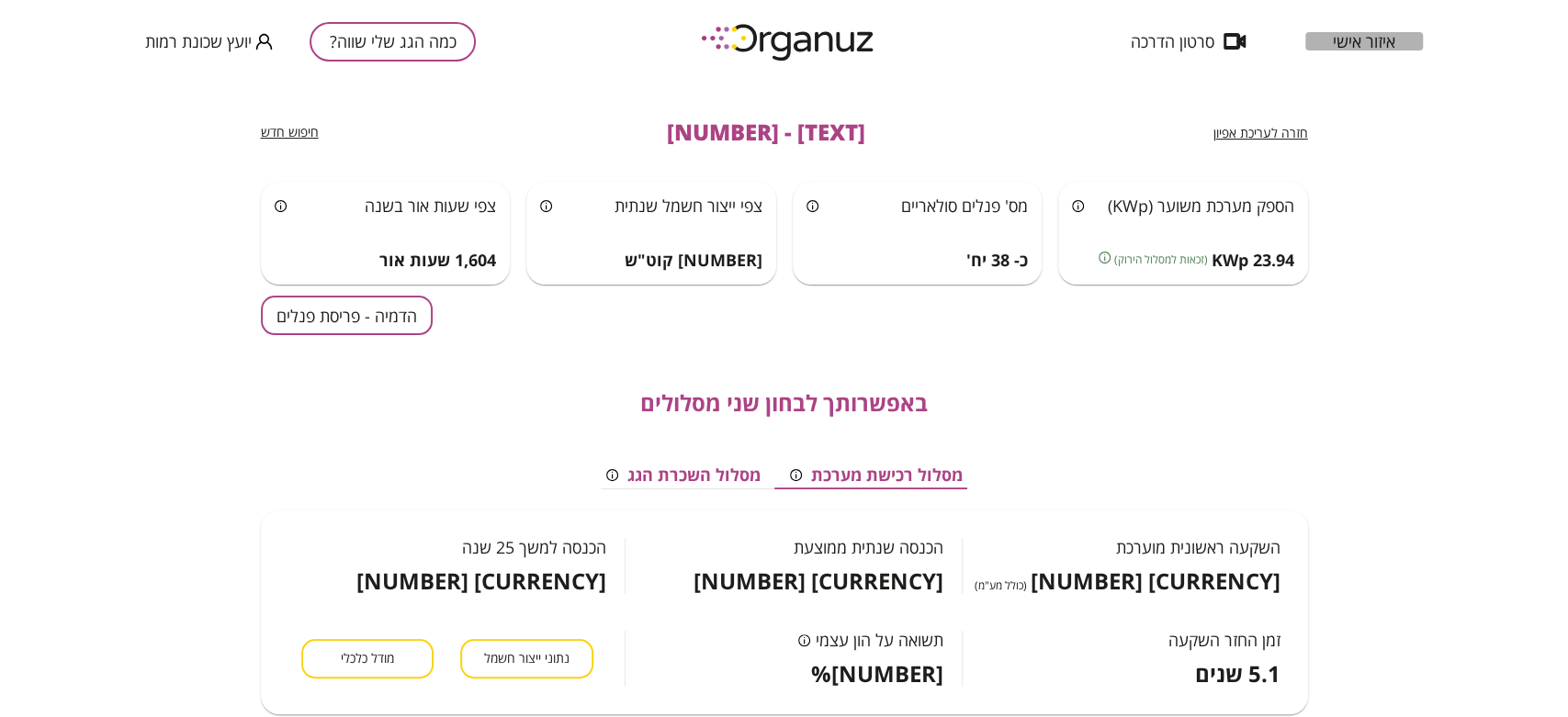 click on "איזור אישי" at bounding box center (1364, 41) 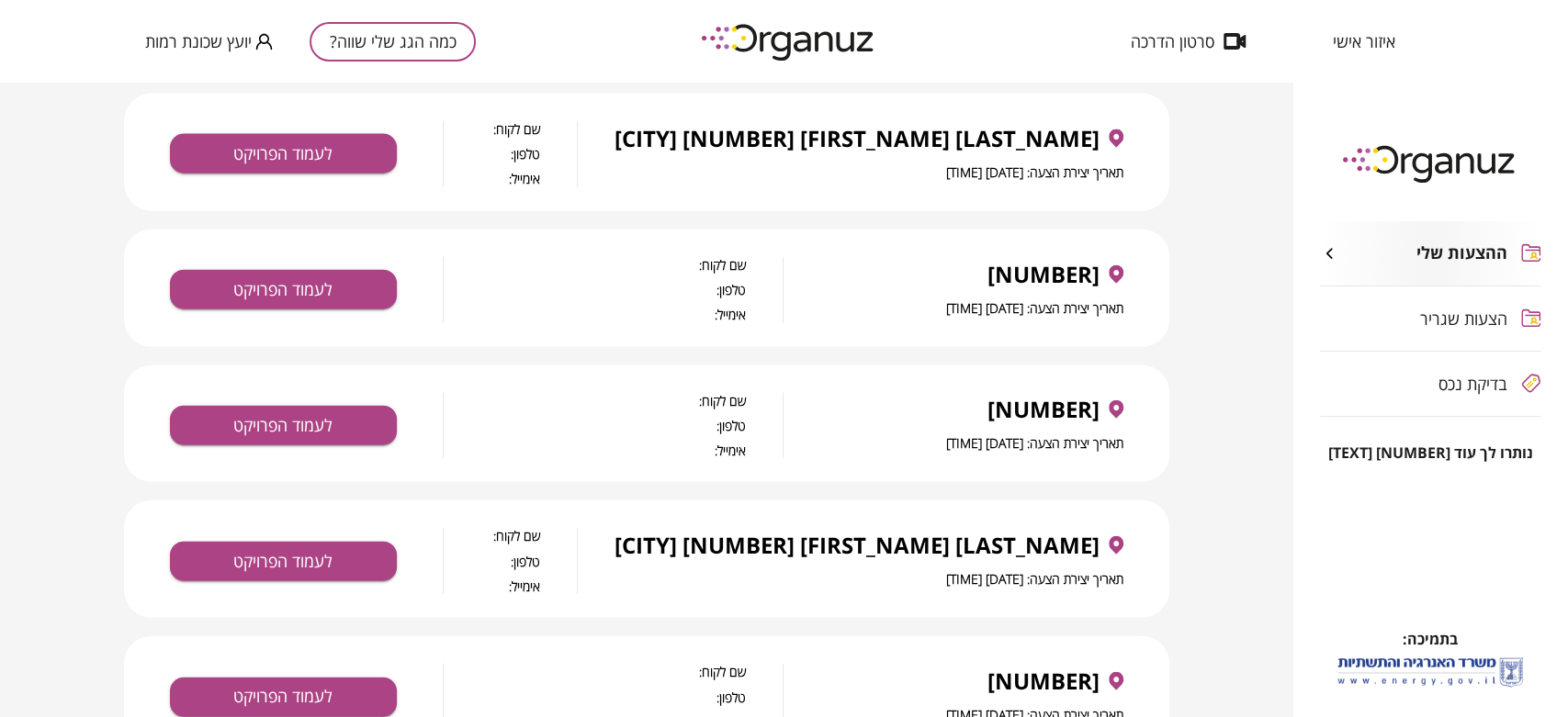 scroll, scrollTop: 3038, scrollLeft: 0, axis: vertical 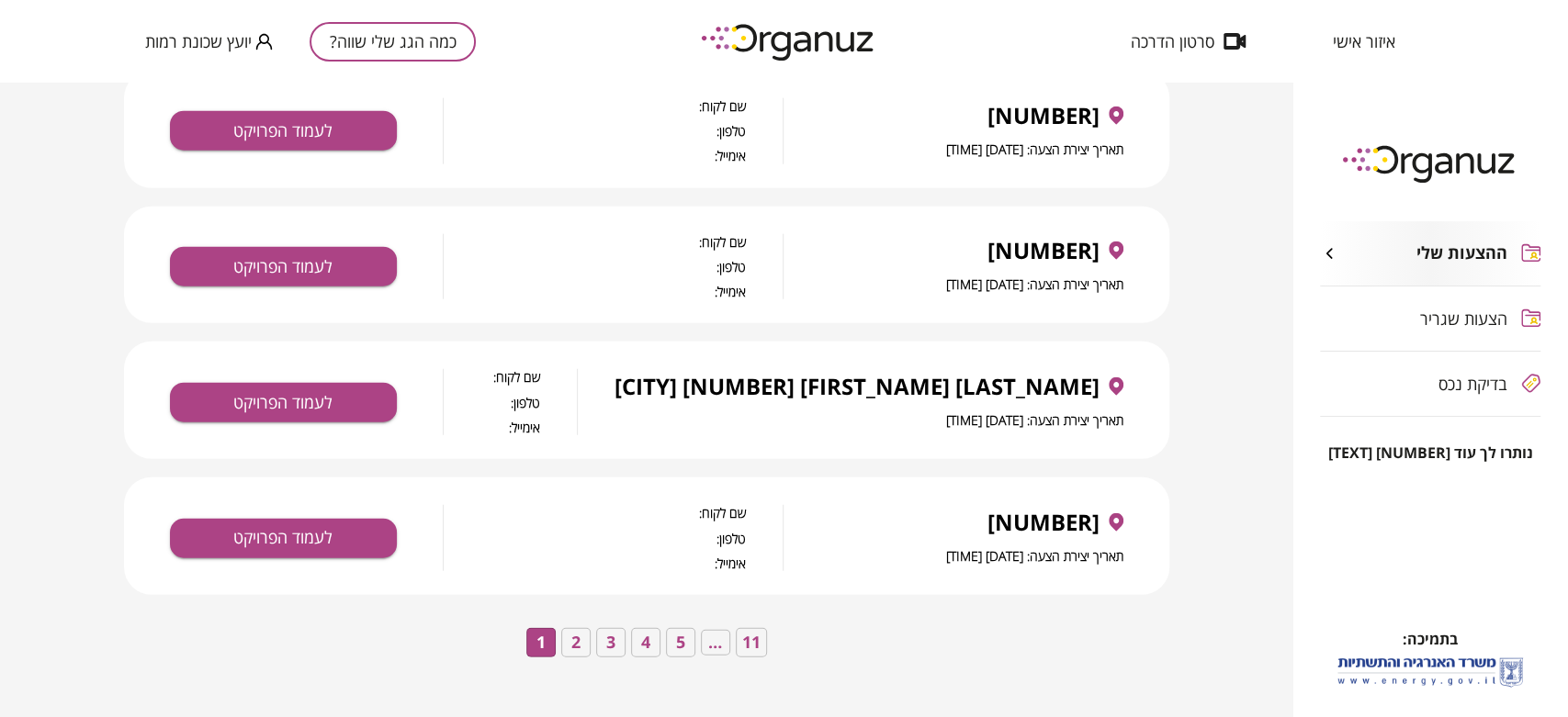 click on "2" at bounding box center [576, 643] 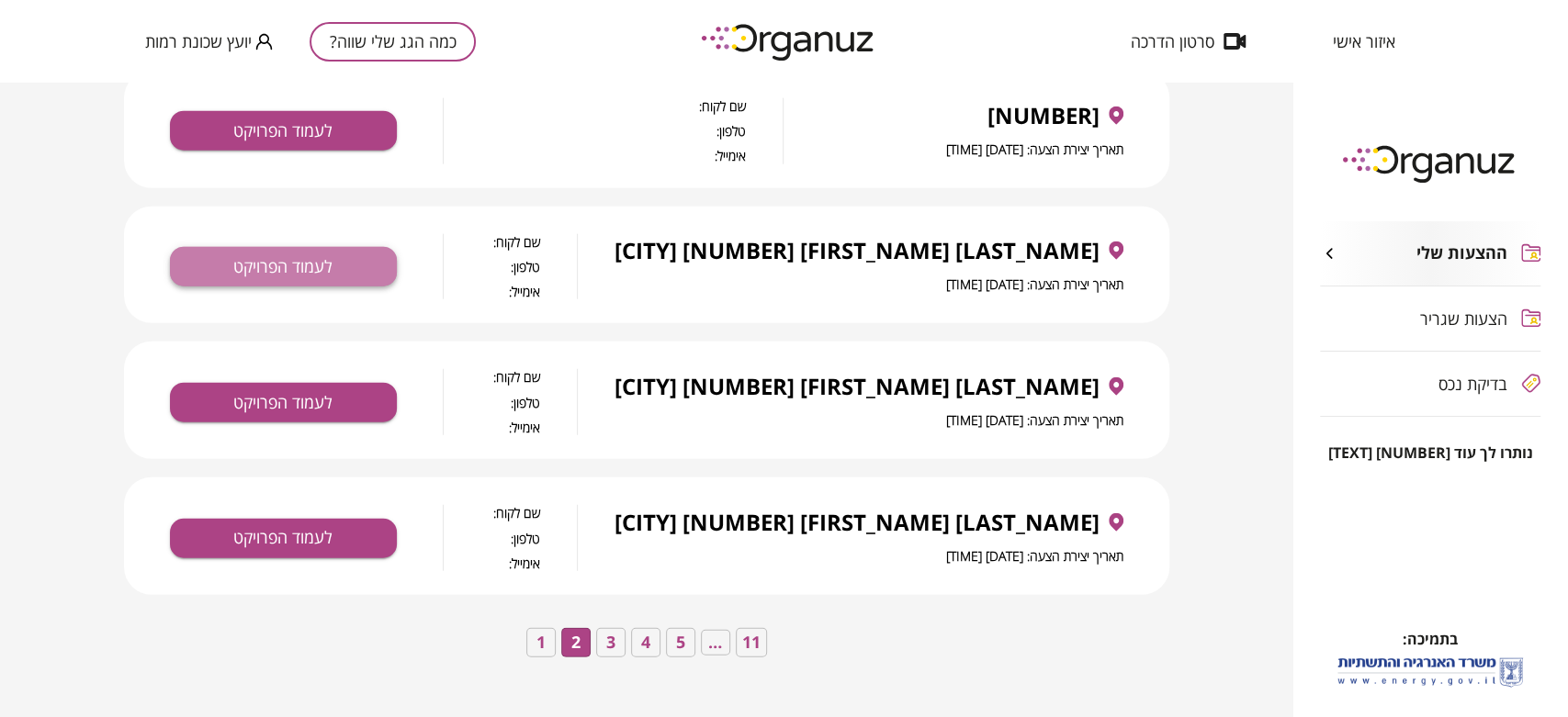 click on "לעמוד הפרויקט" at bounding box center [283, 266] 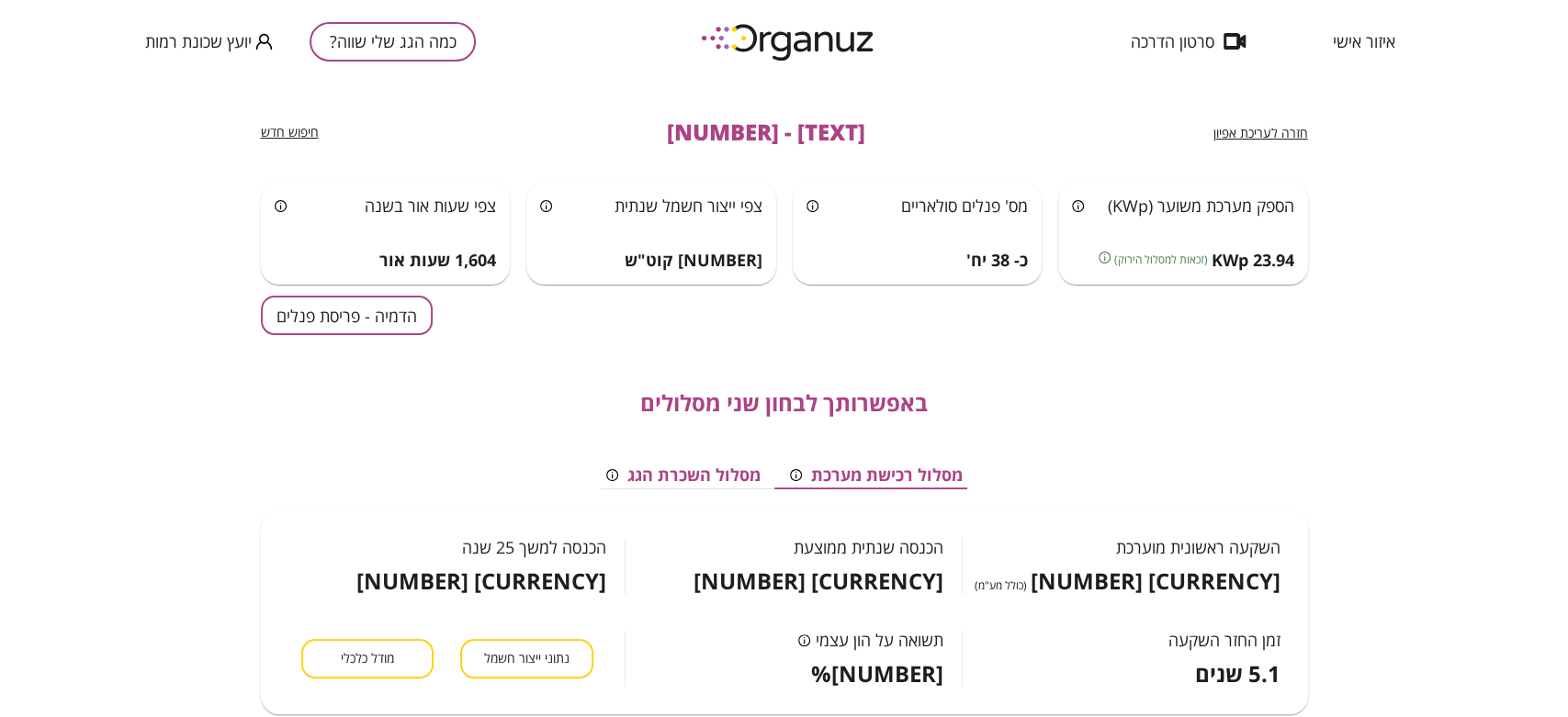 click on "הדמיה - פריסת פנלים" at bounding box center (346, 315) 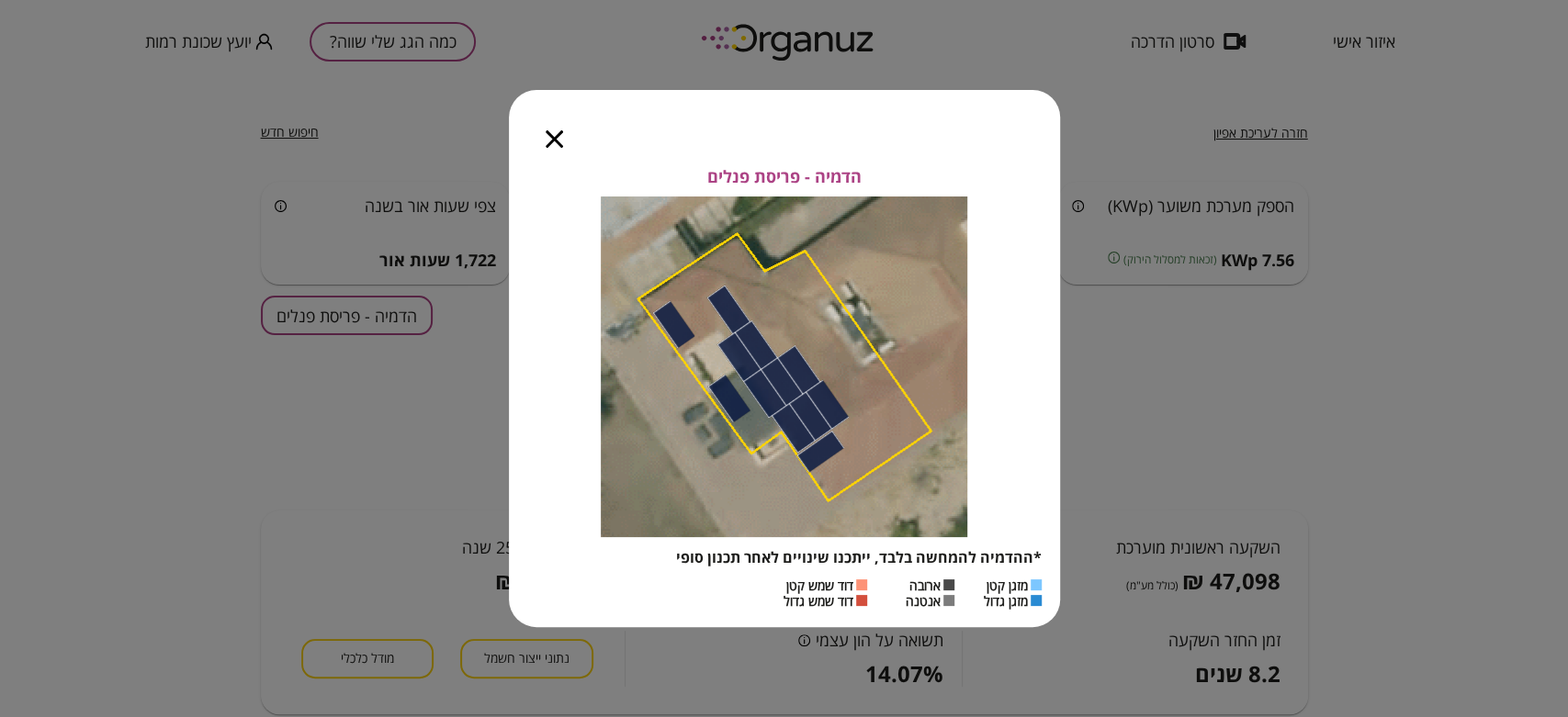 click 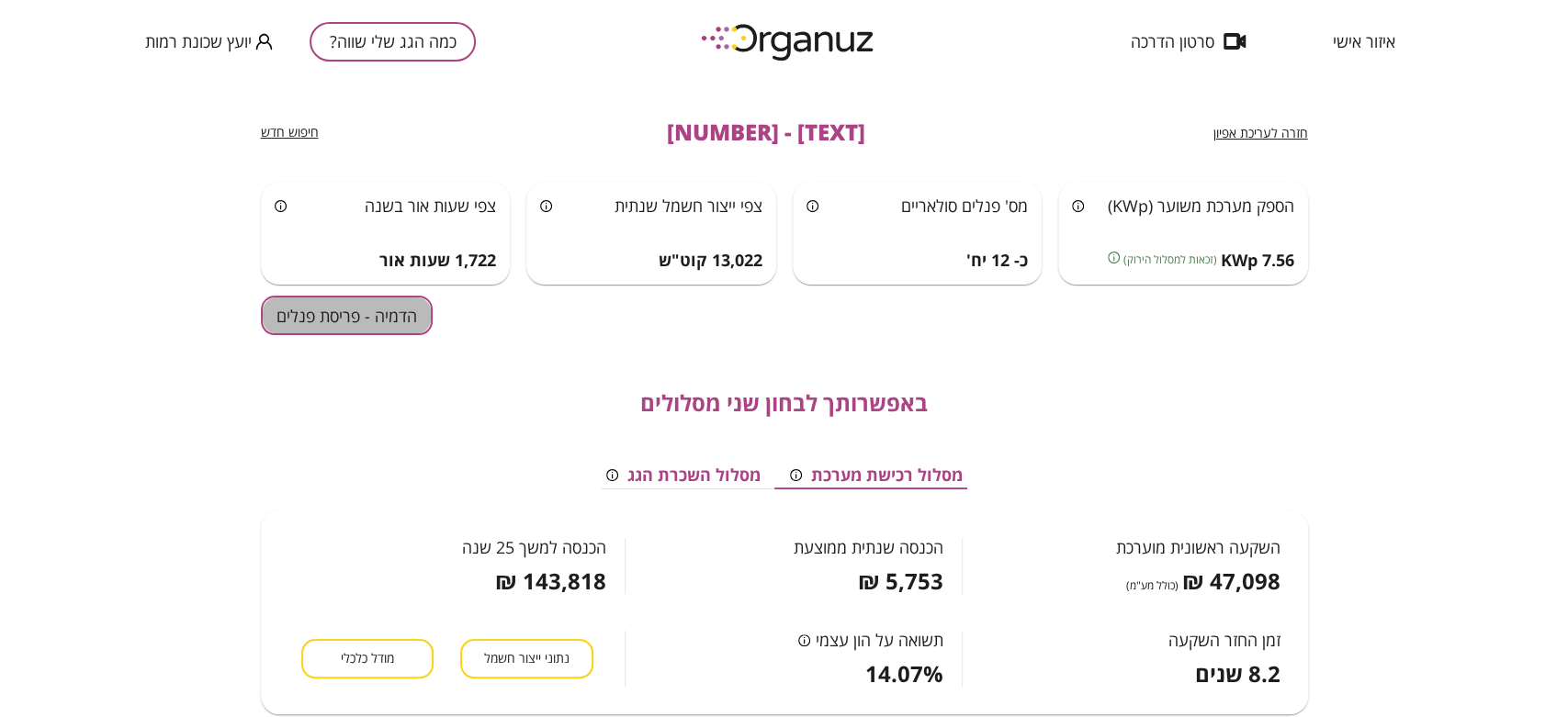 click on "הדמיה - פריסת פנלים" at bounding box center [346, 315] 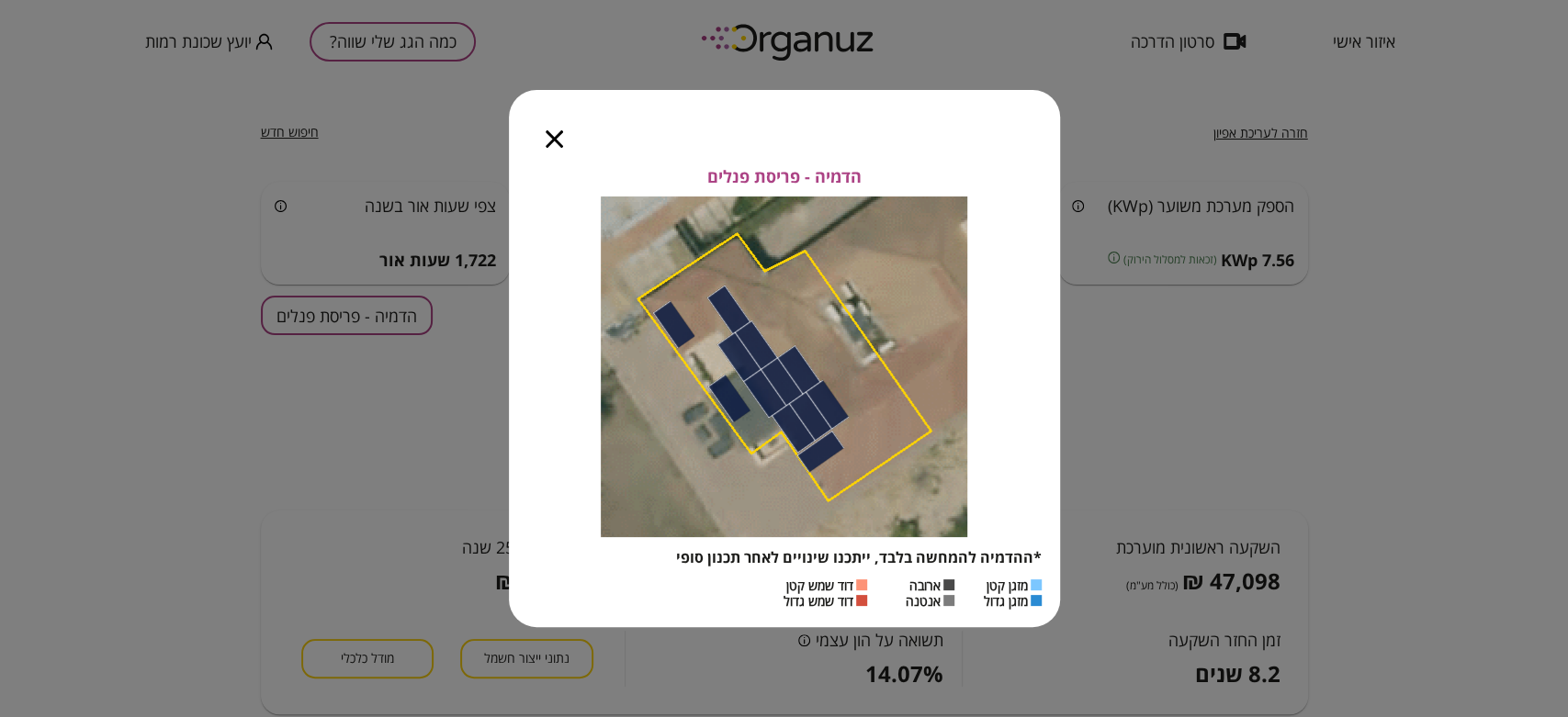 click 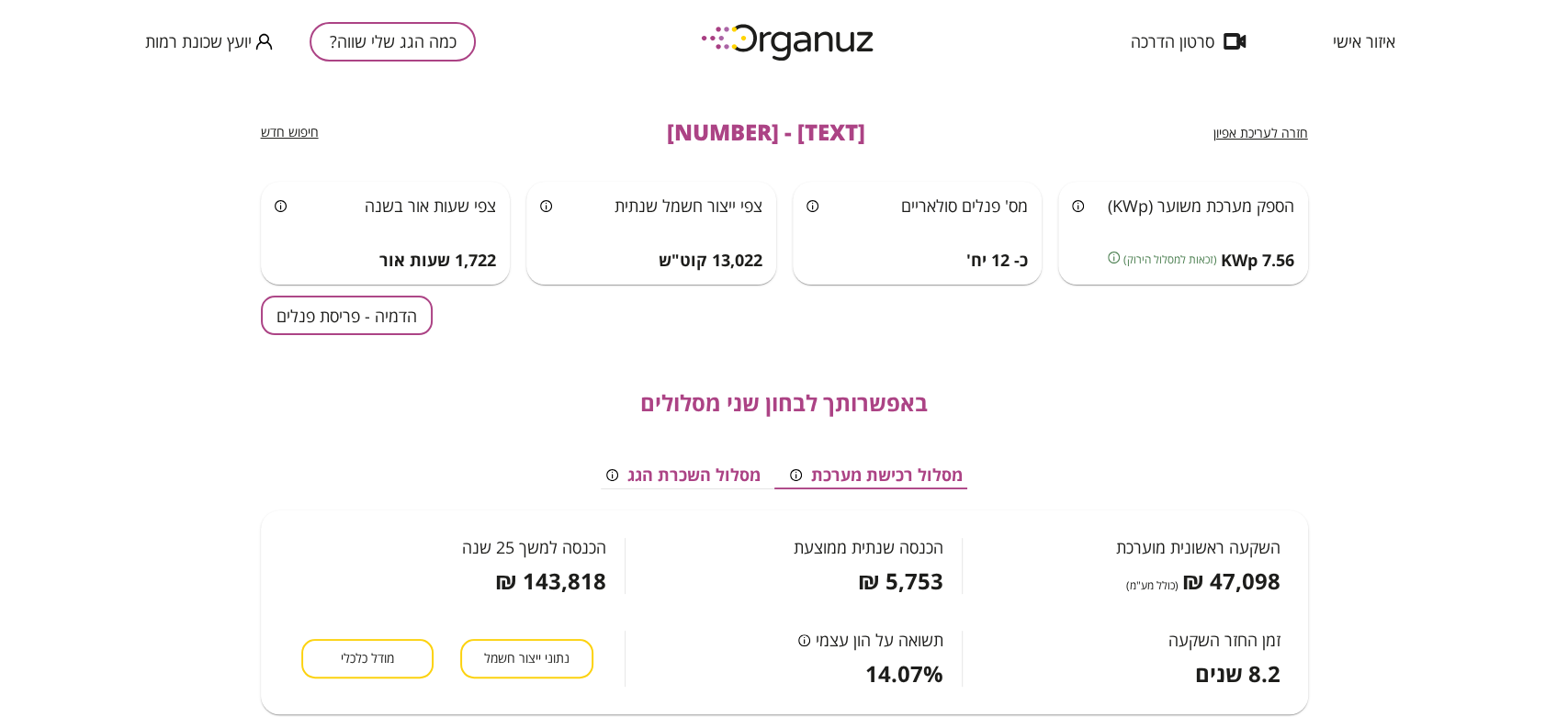 click on "חזרה לעריכת אפיון" at bounding box center (1260, 132) 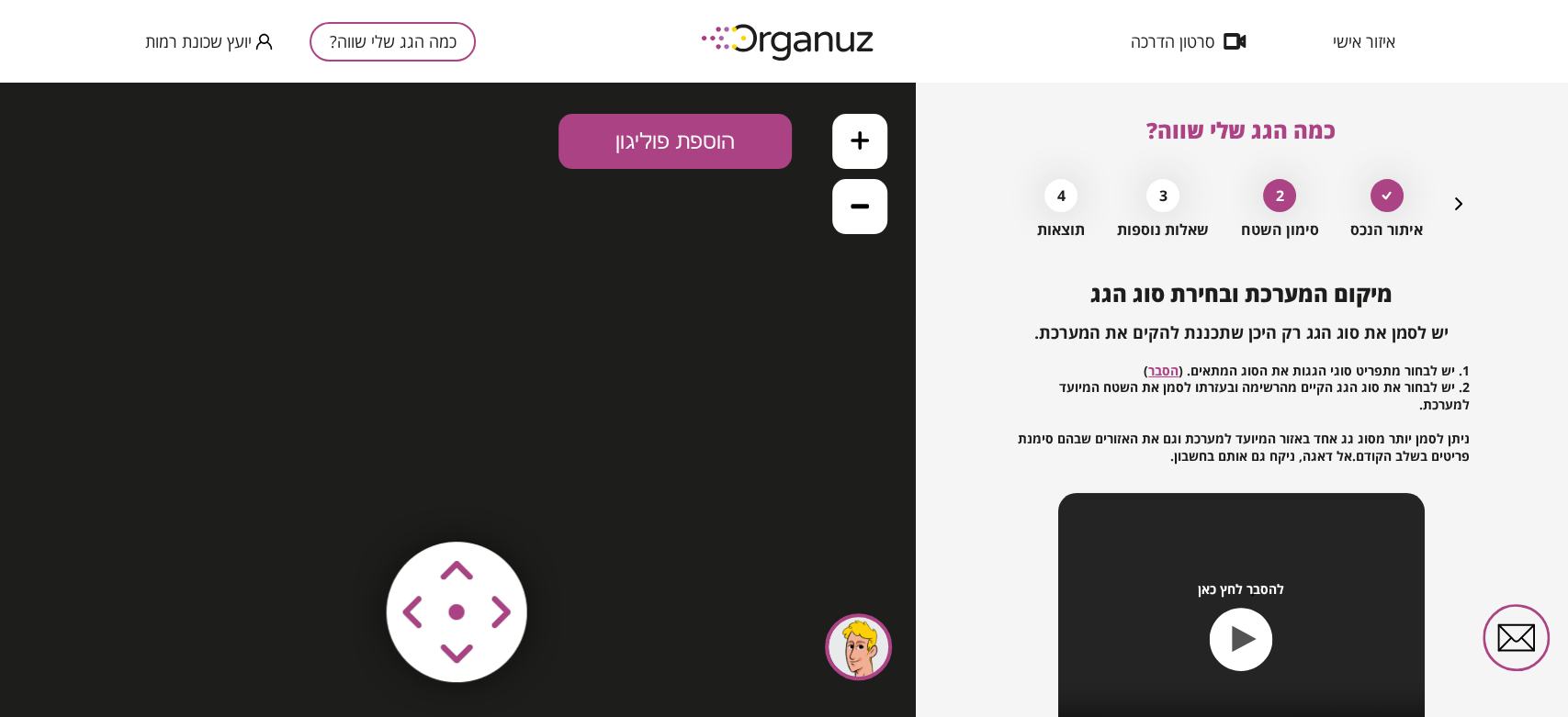 scroll, scrollTop: 0, scrollLeft: 0, axis: both 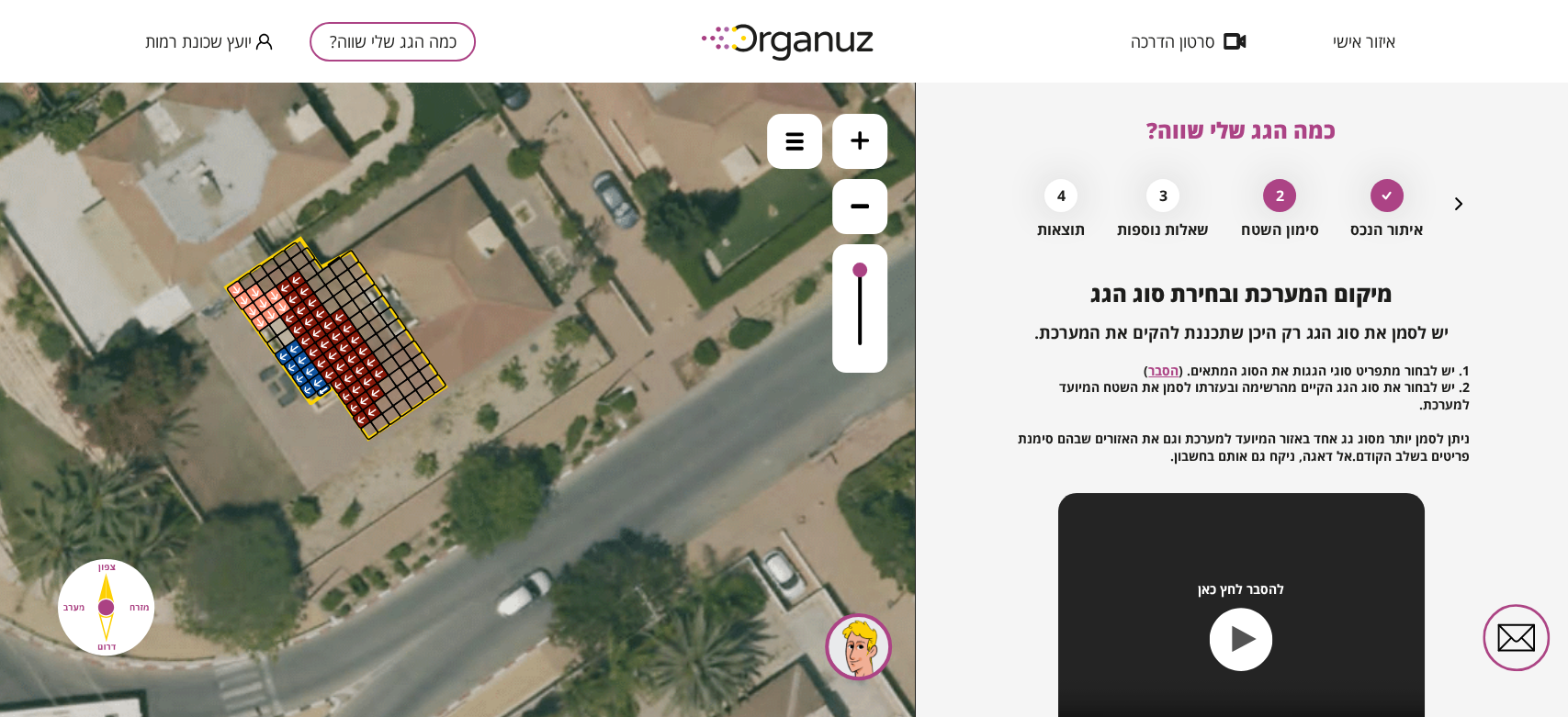 drag, startPoint x: 558, startPoint y: 557, endPoint x: 520, endPoint y: 428, distance: 134.48048 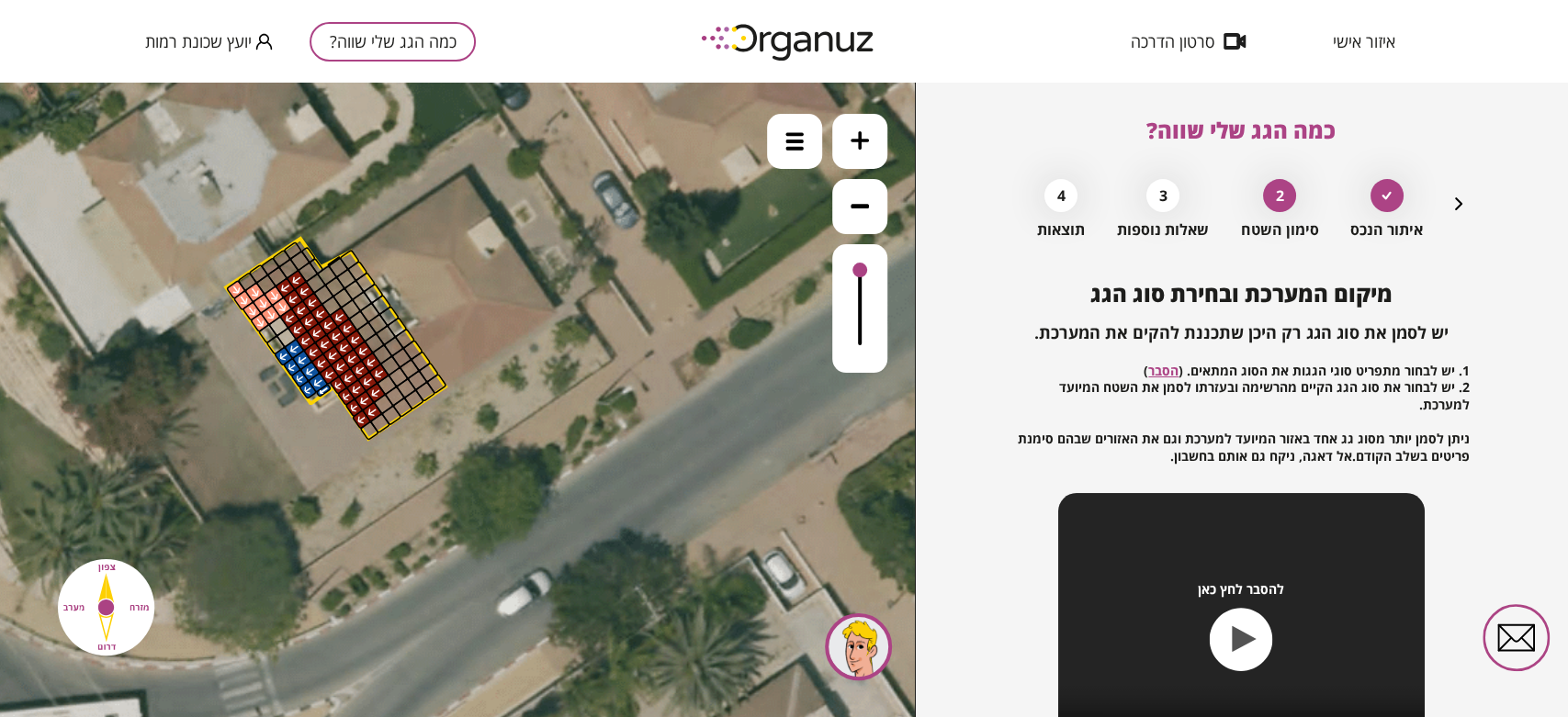 click 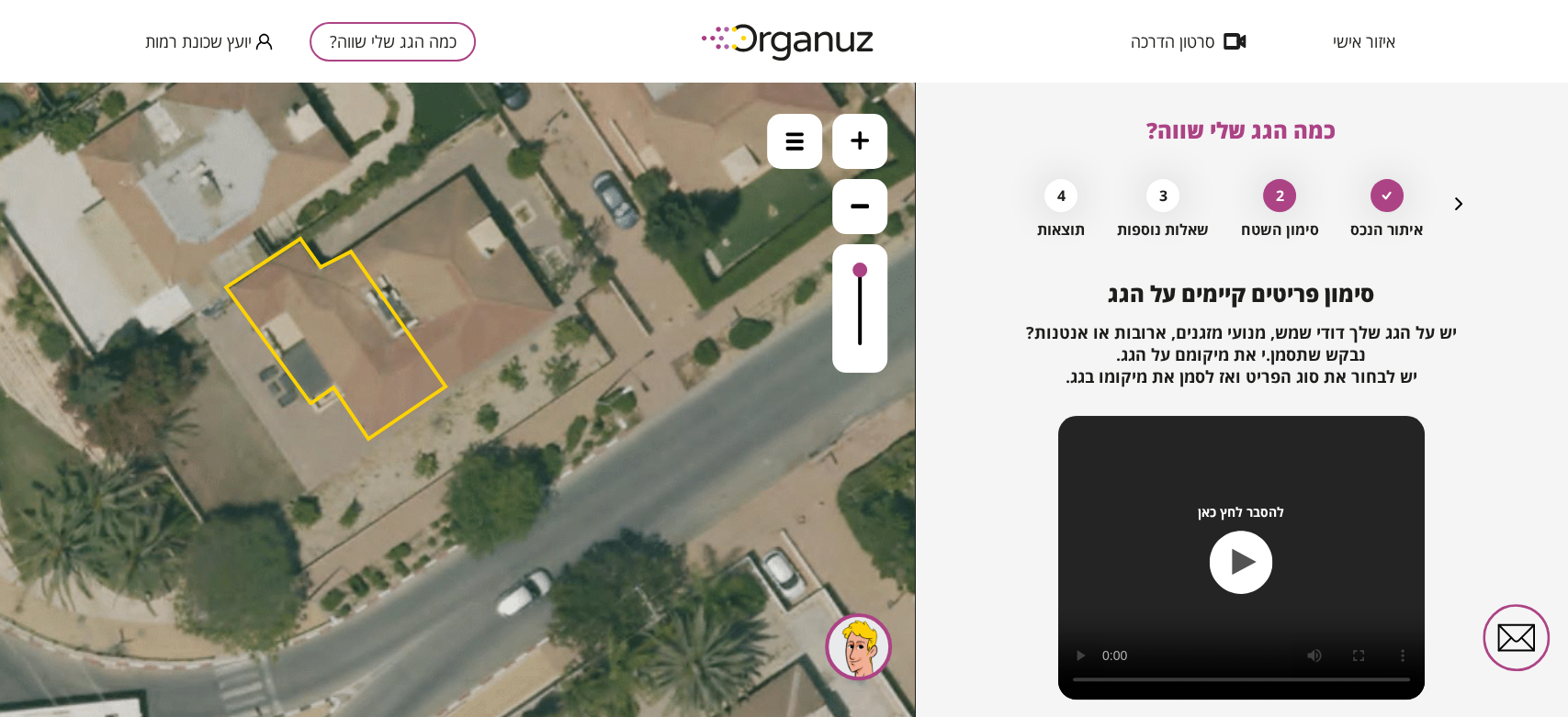 click 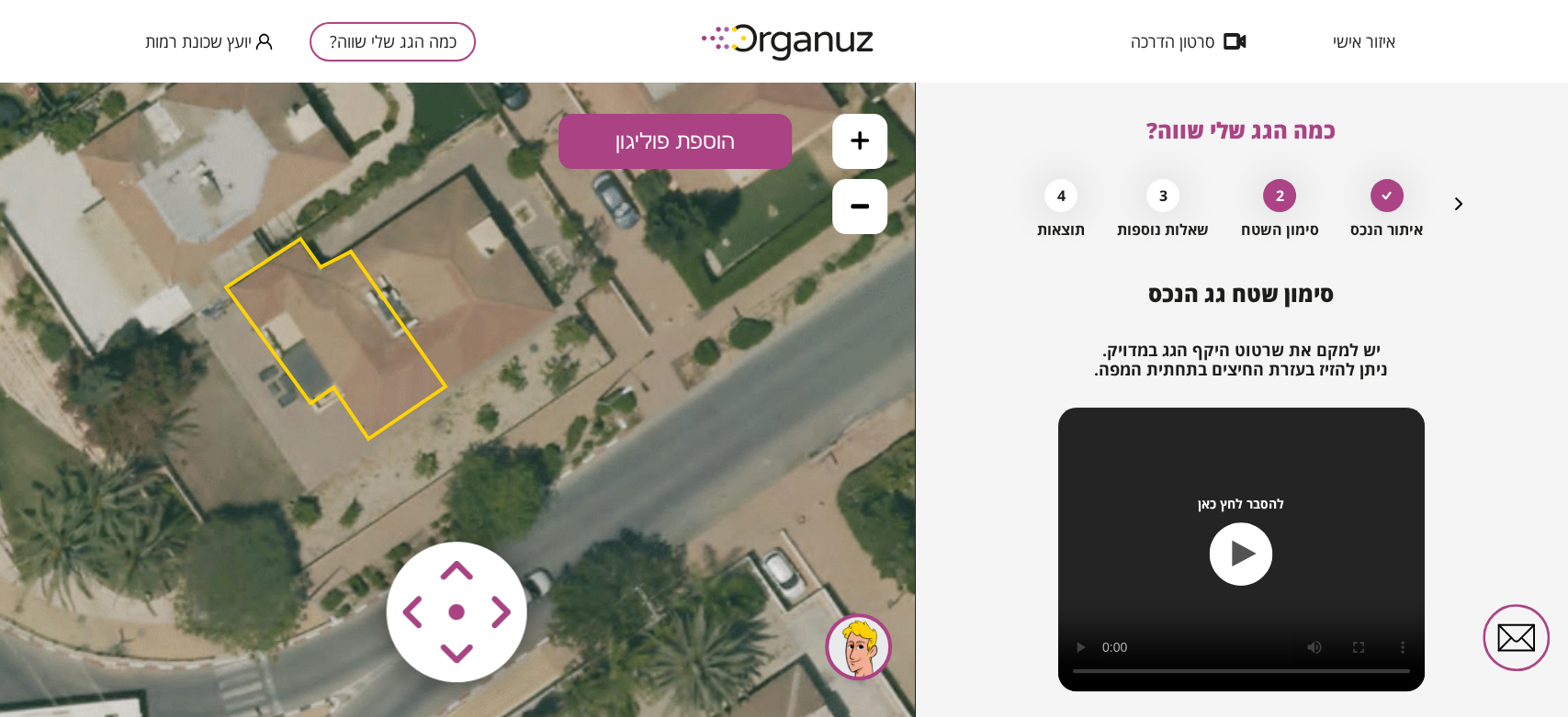 click 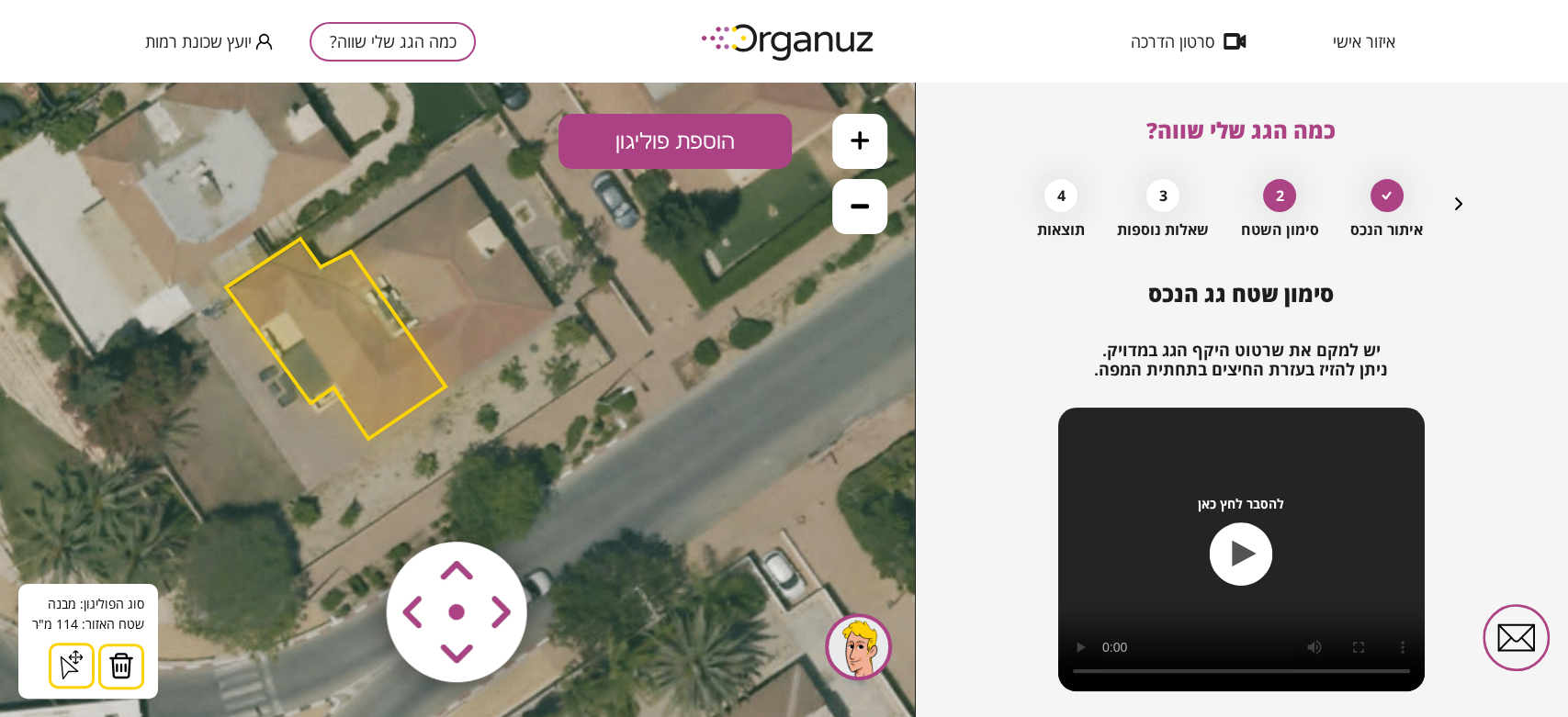 click at bounding box center (121, 666) 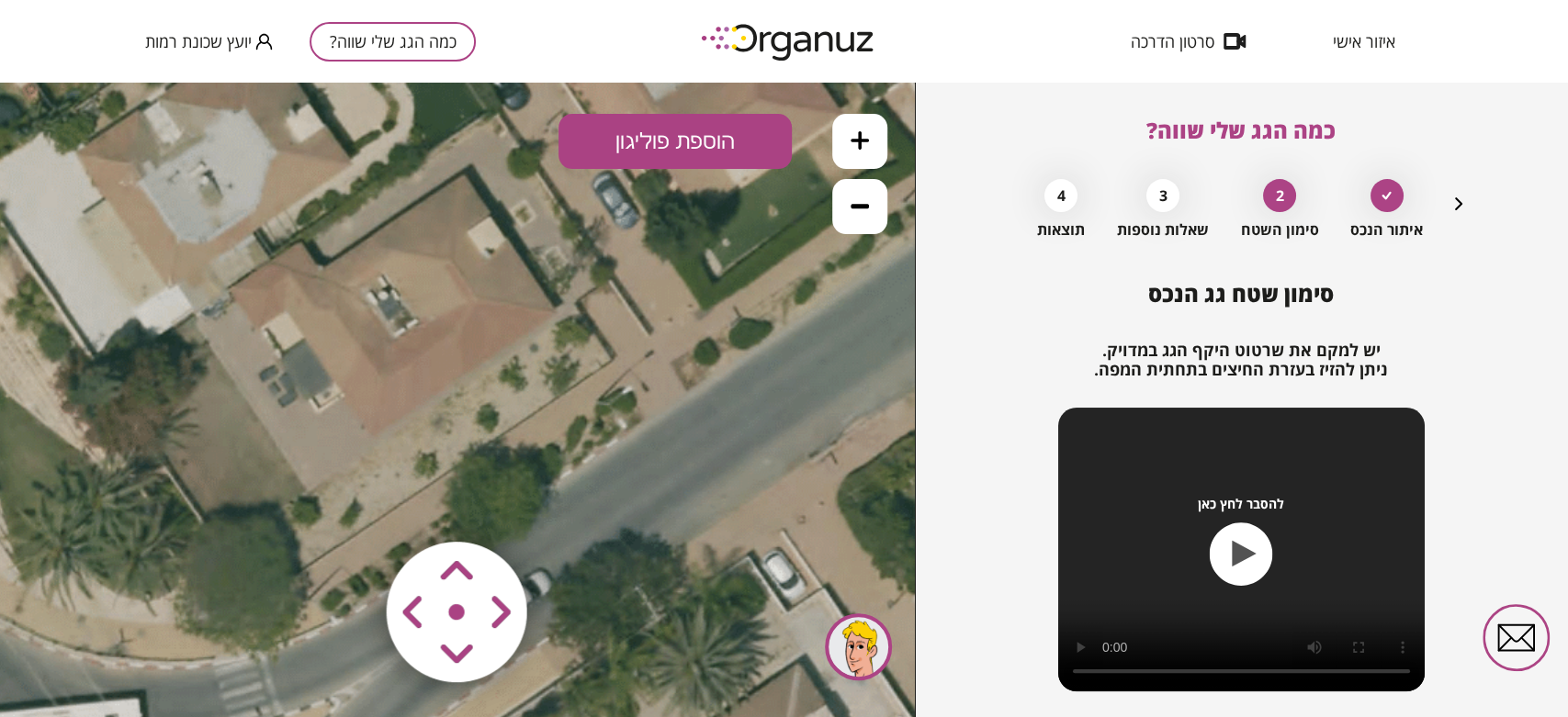 click on "הוספת פוליגון" at bounding box center (675, 141) 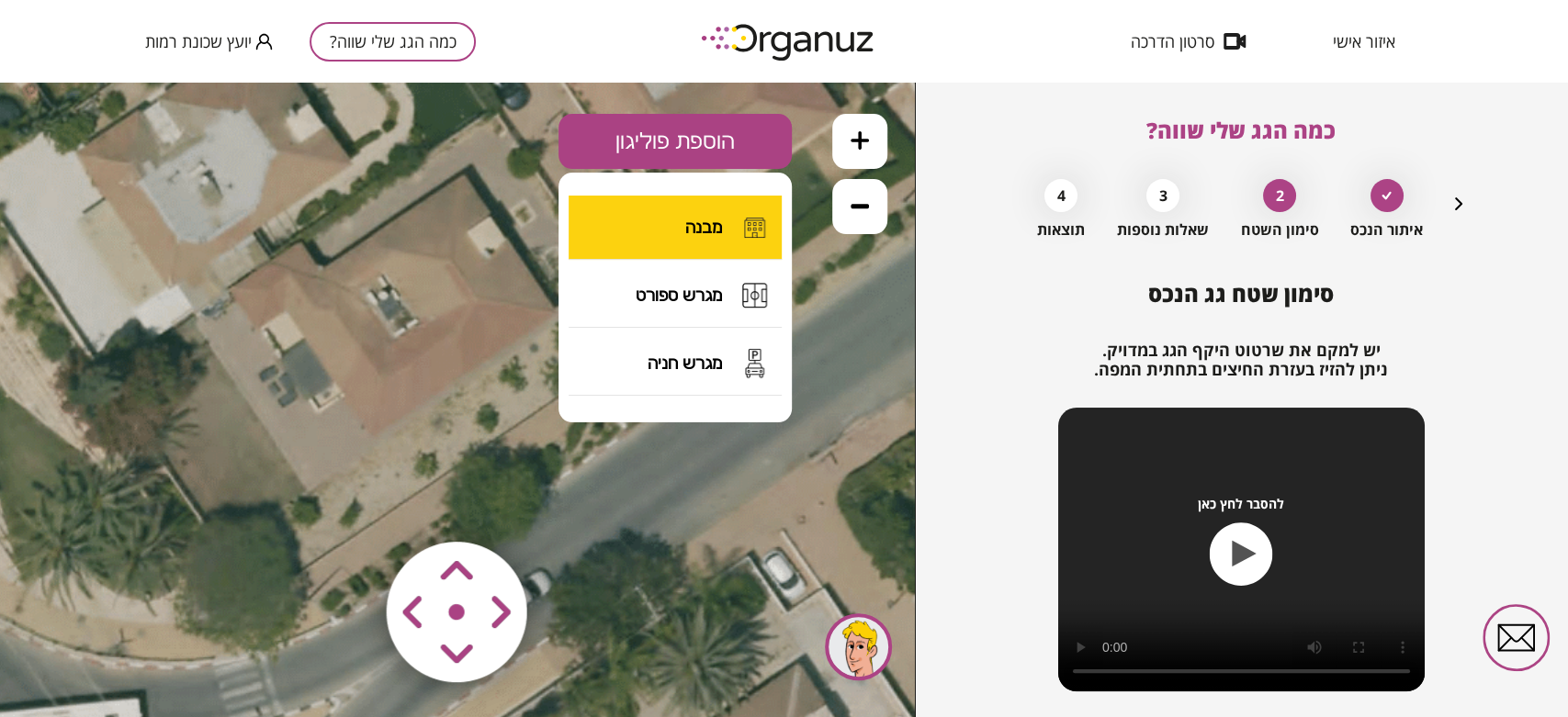 click on "מבנה" at bounding box center [675, 228] 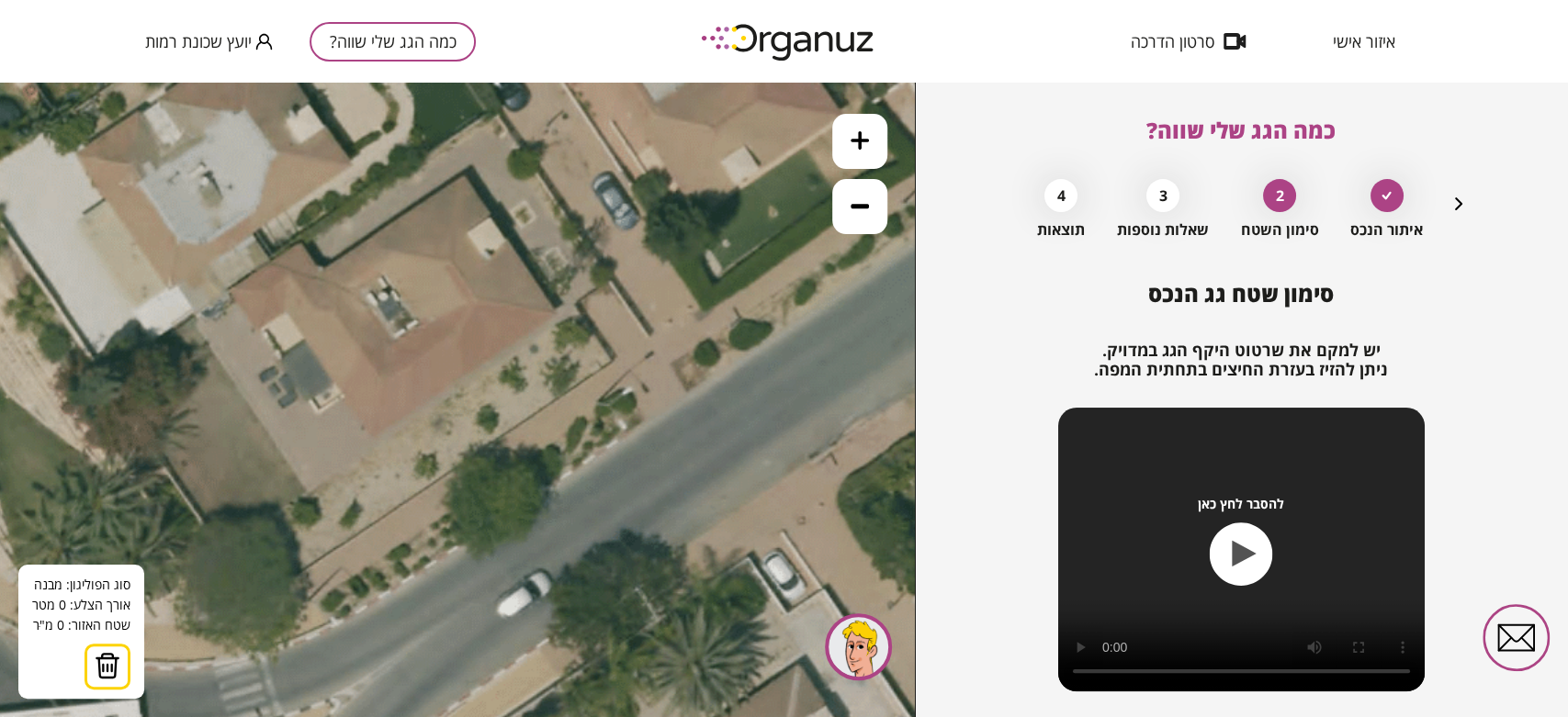 click 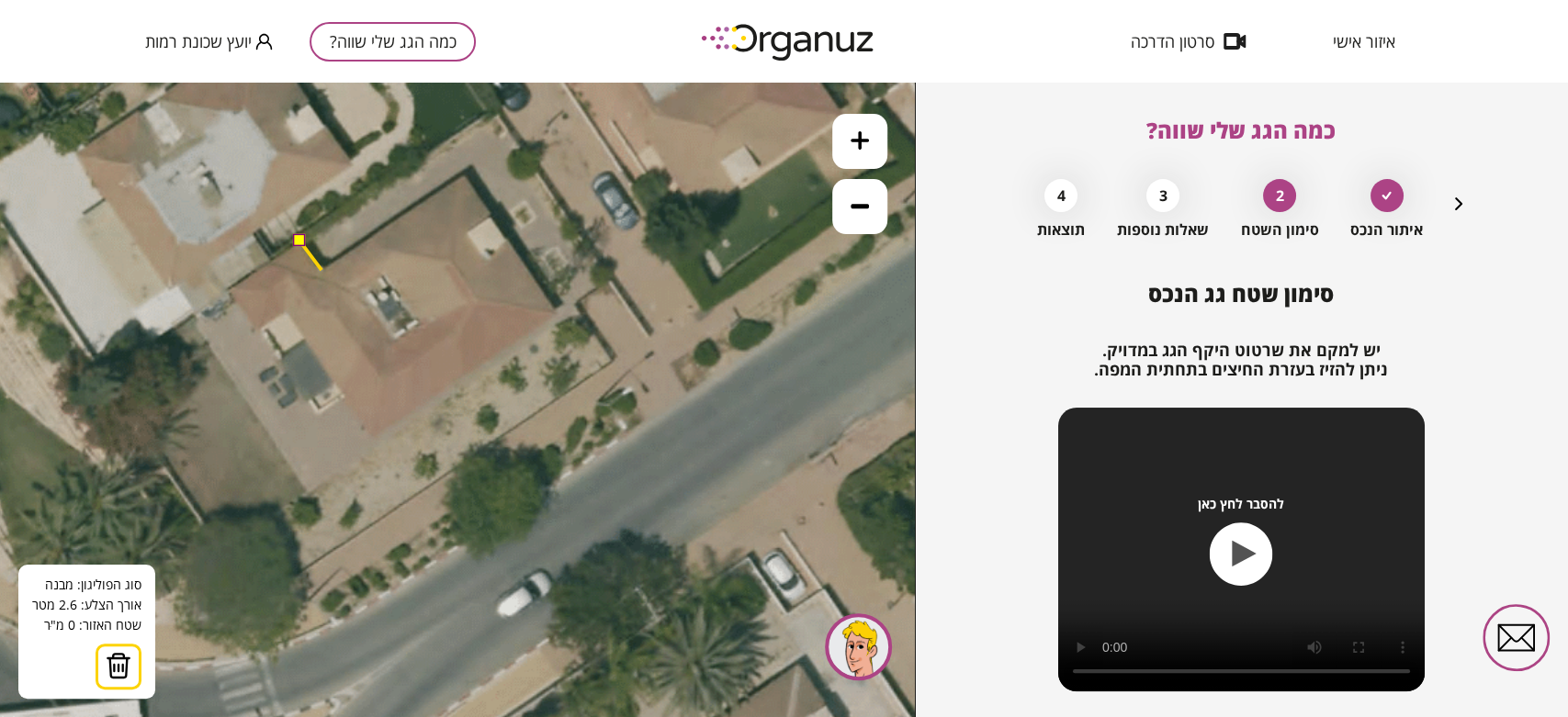 click 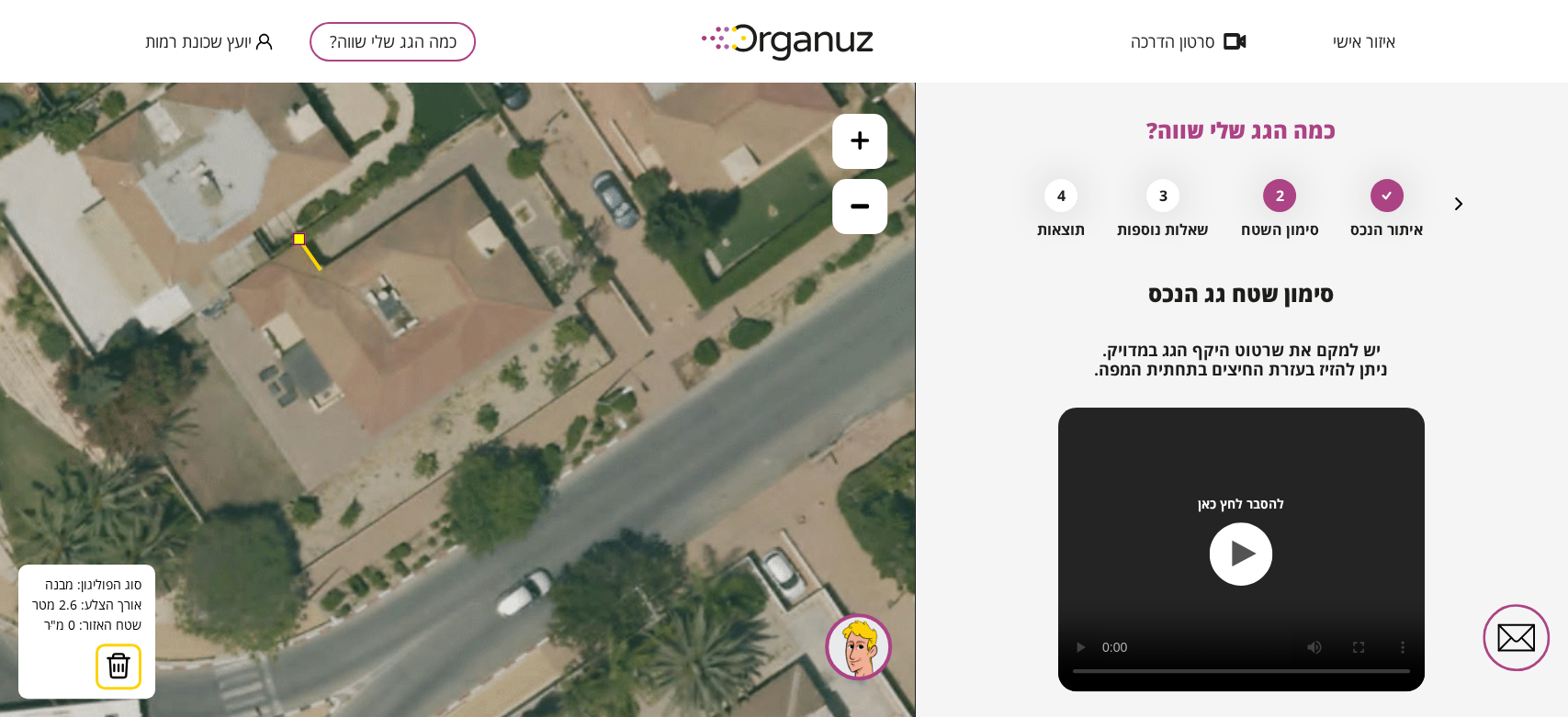 click 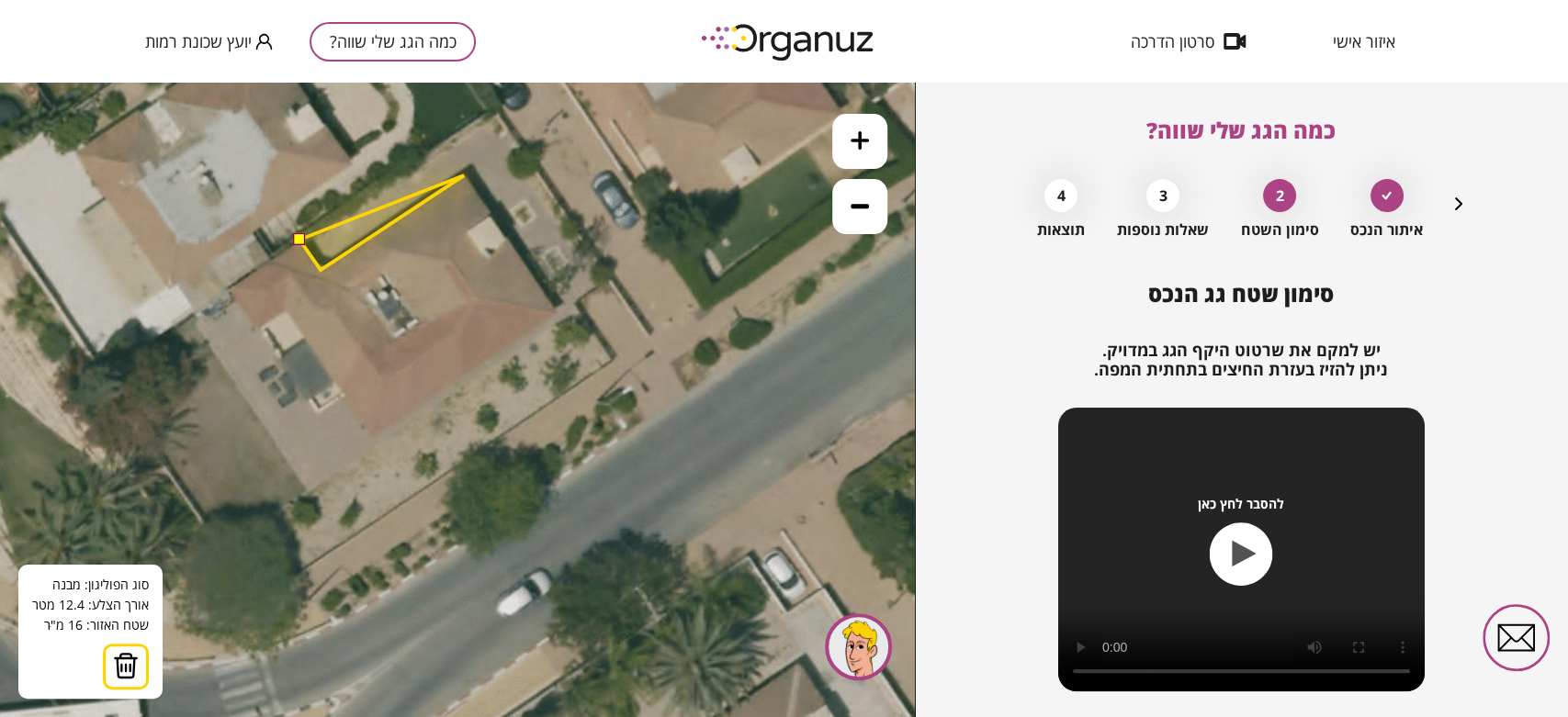 click 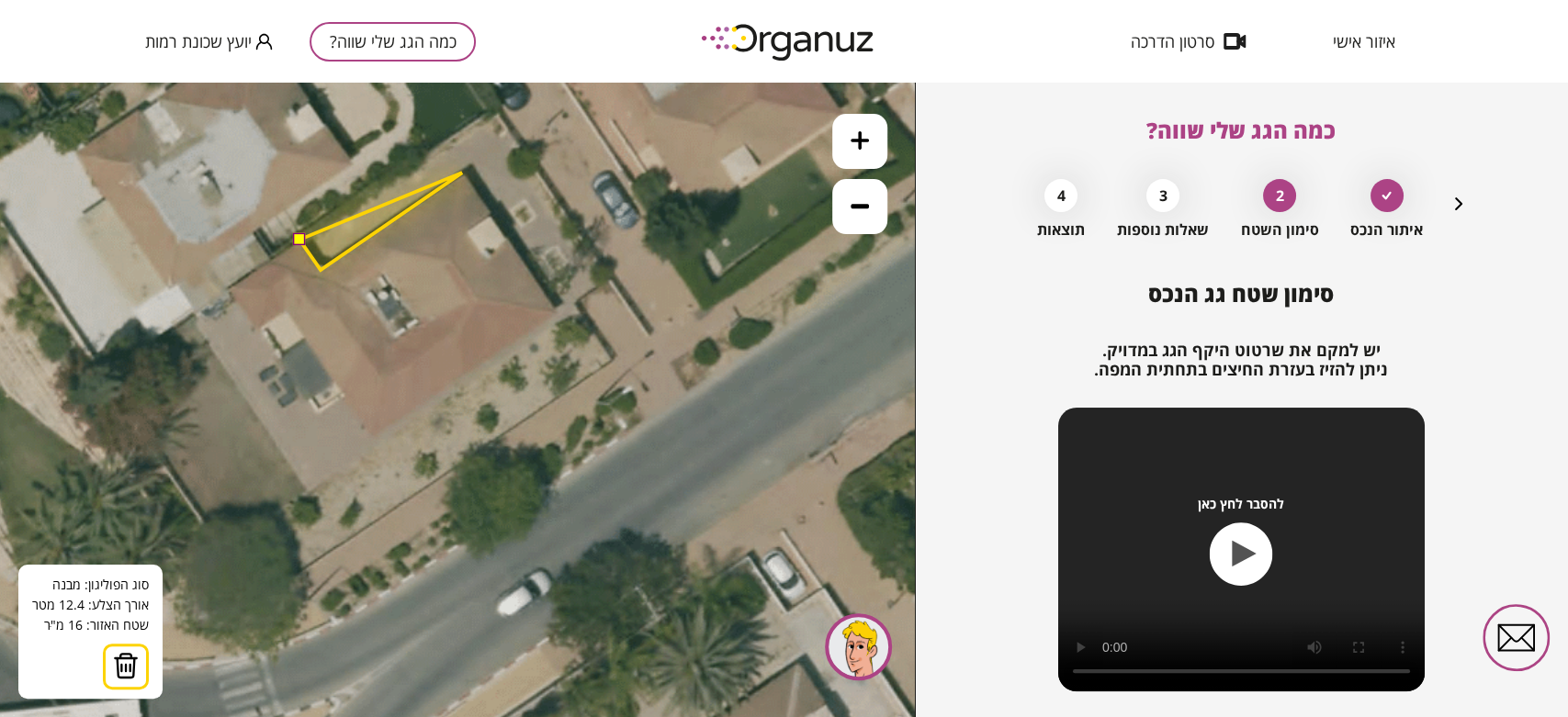 click 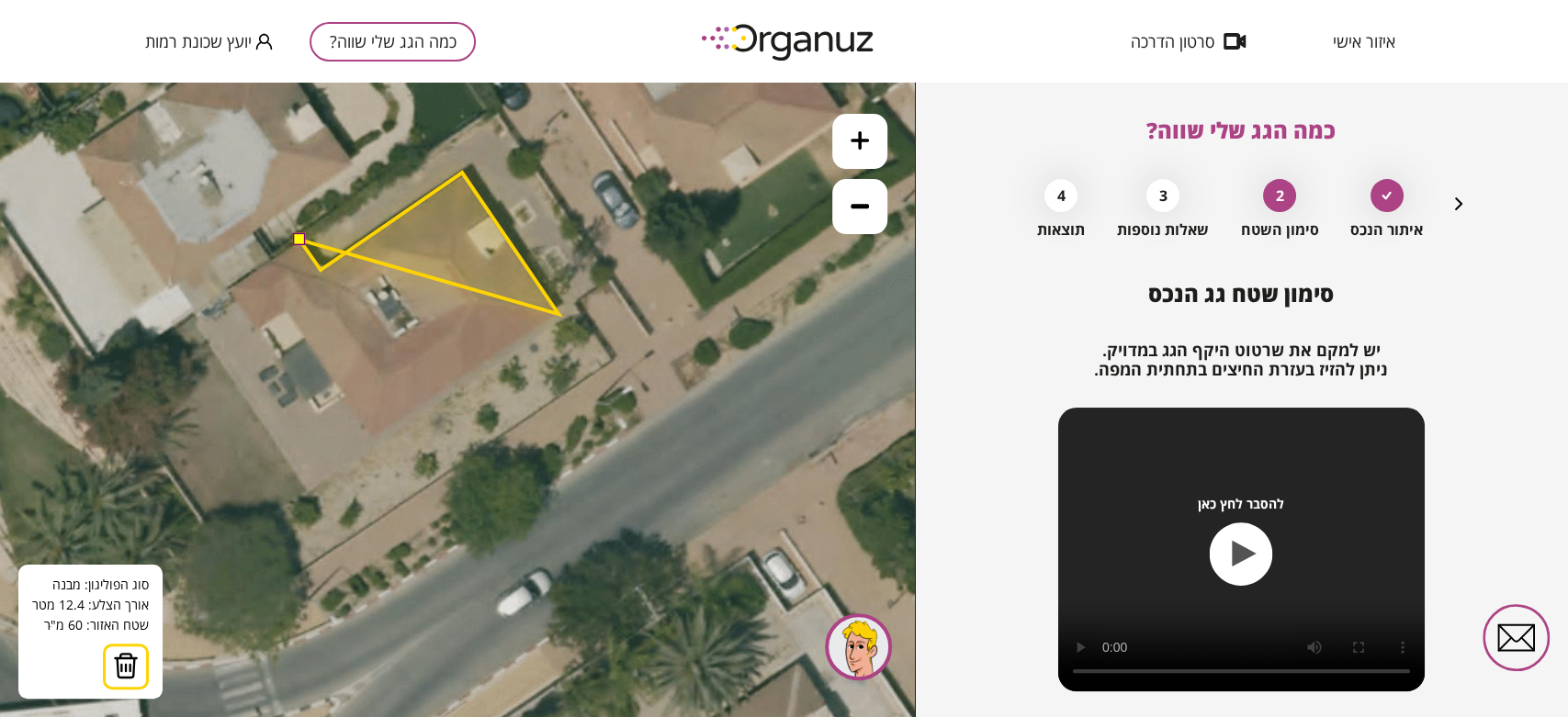 click 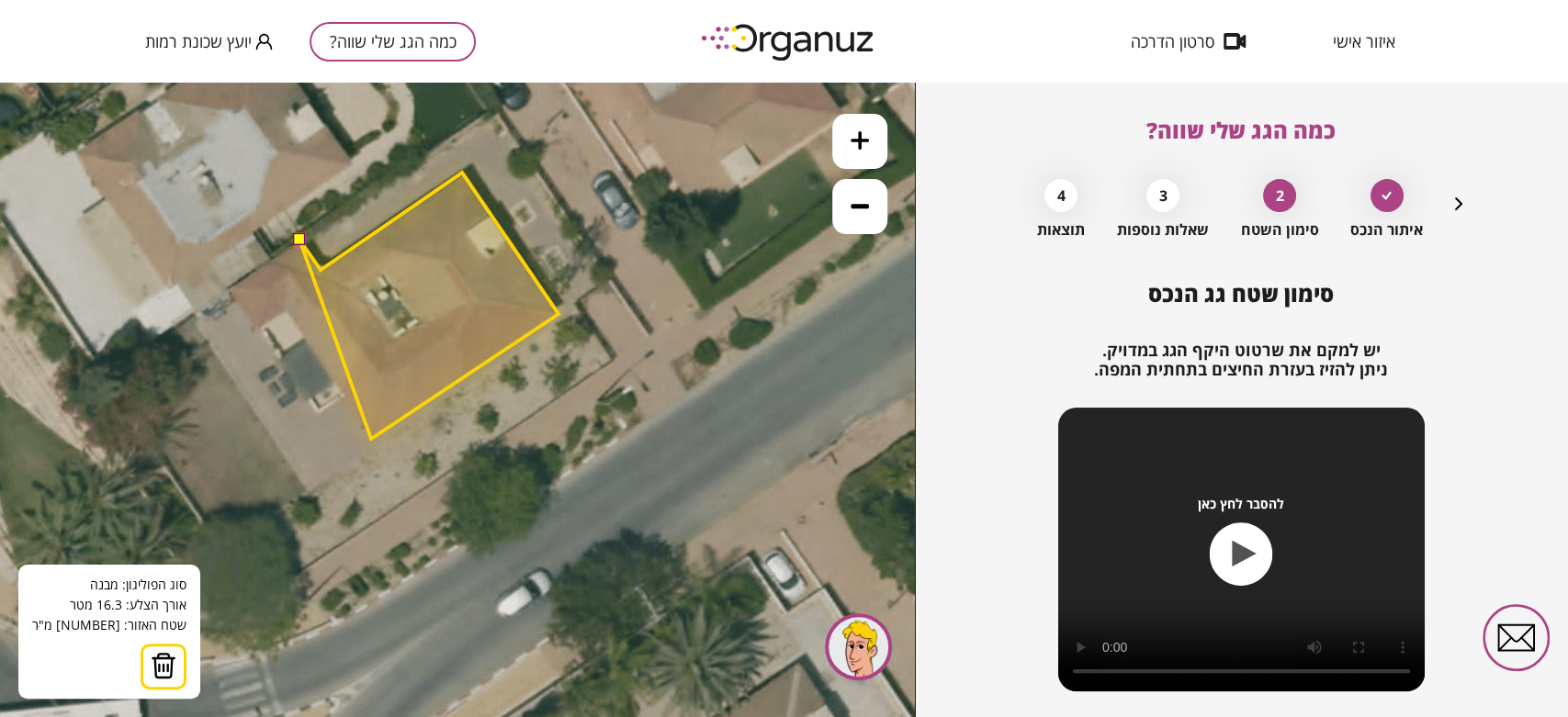 click 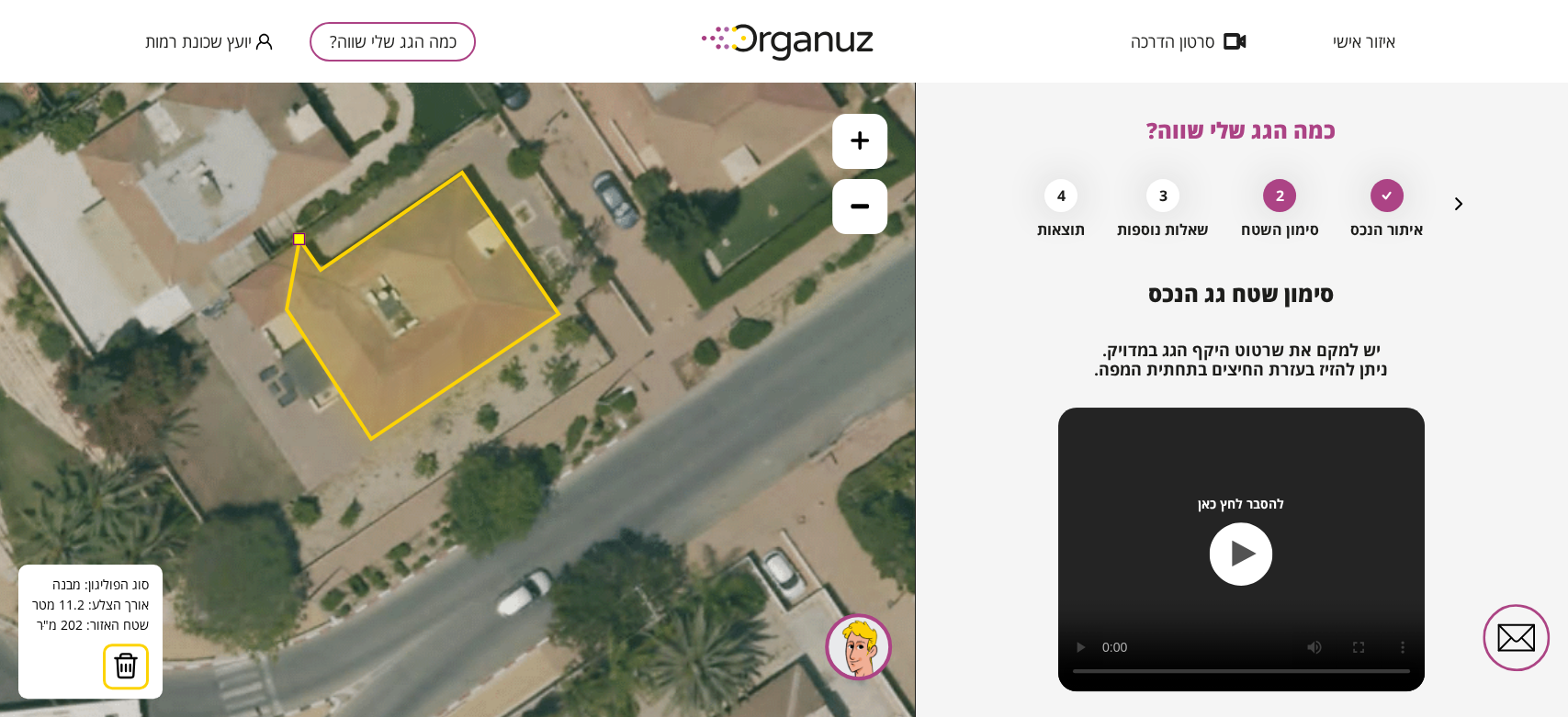 click 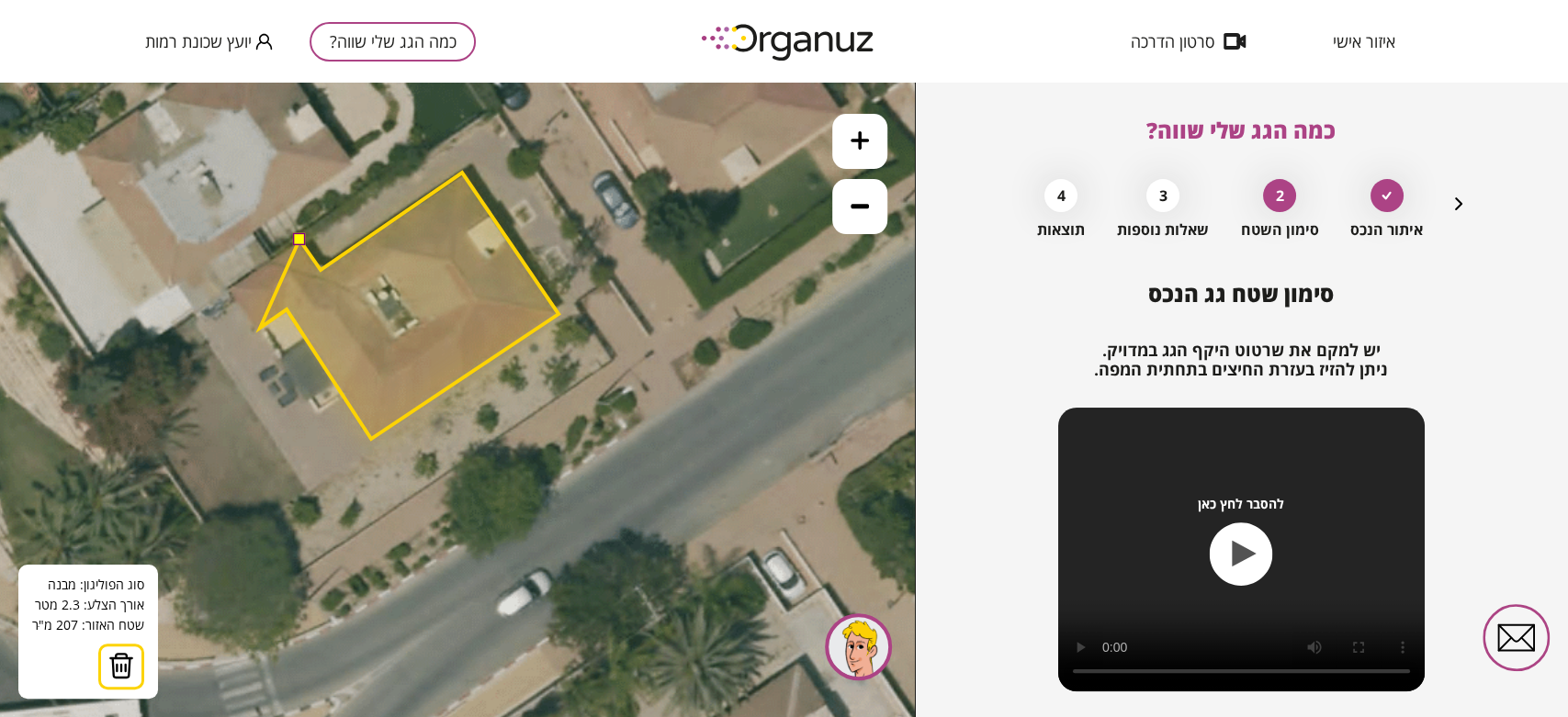 click 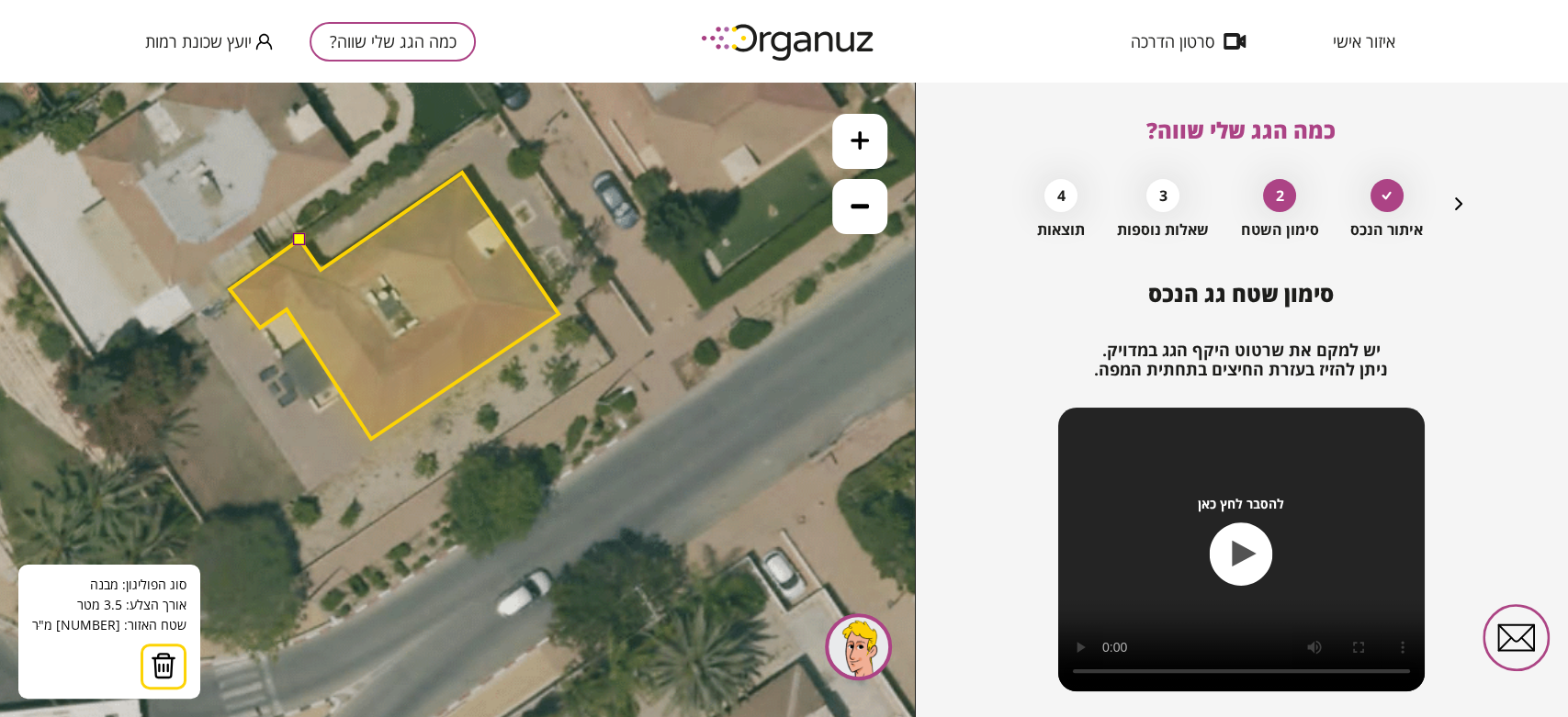 click 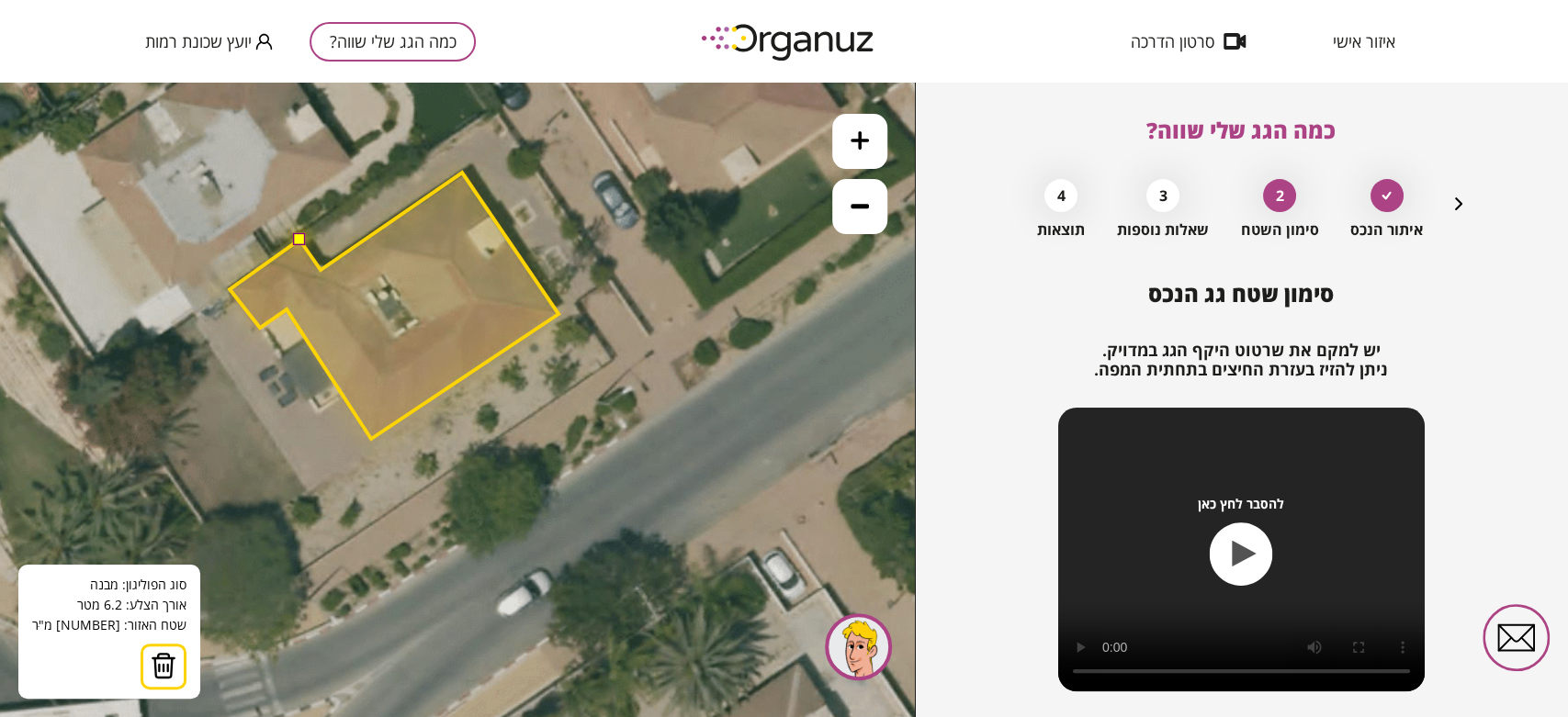 click at bounding box center (299, 239) 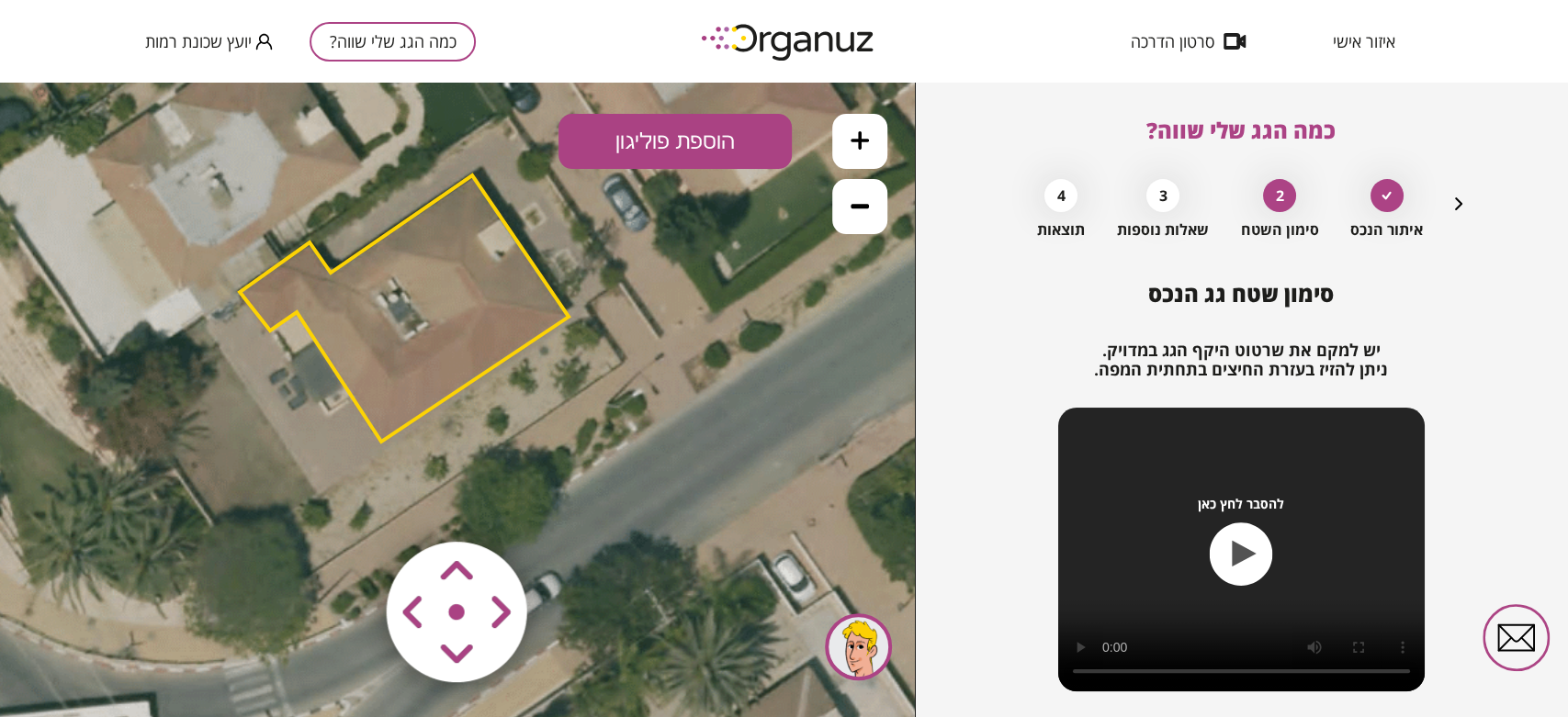 drag, startPoint x: 550, startPoint y: 482, endPoint x: 558, endPoint y: 493, distance: 14 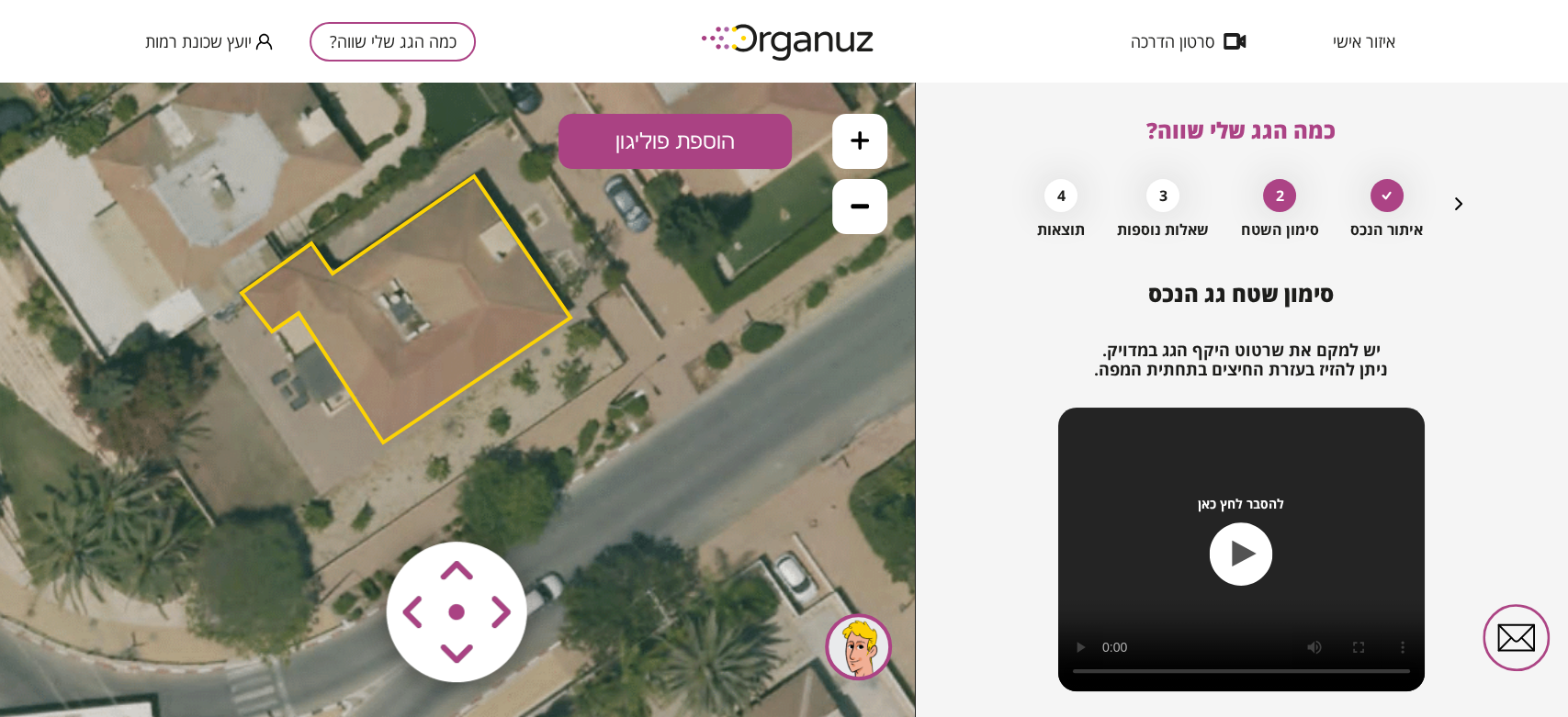 click at bounding box center (860, 207) 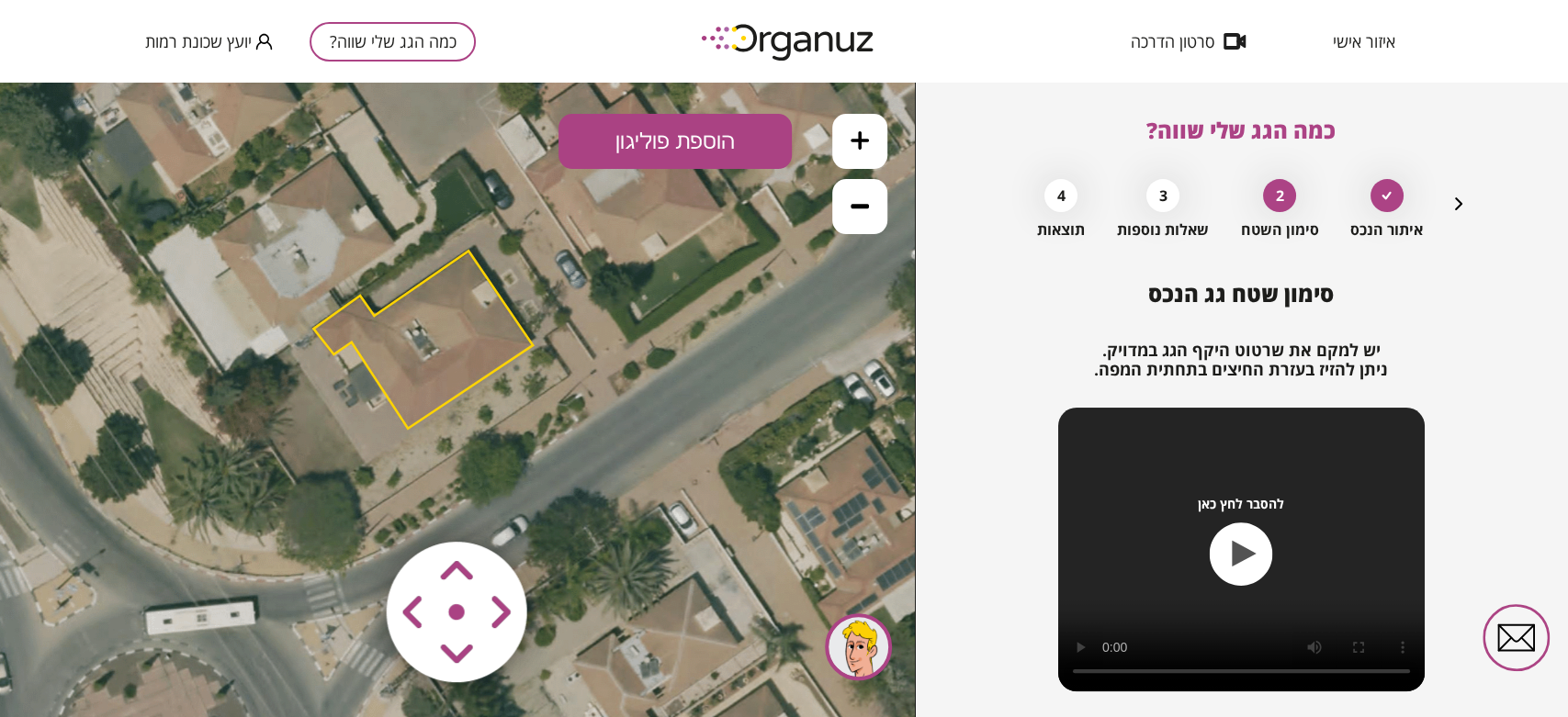 click at bounding box center [860, 141] 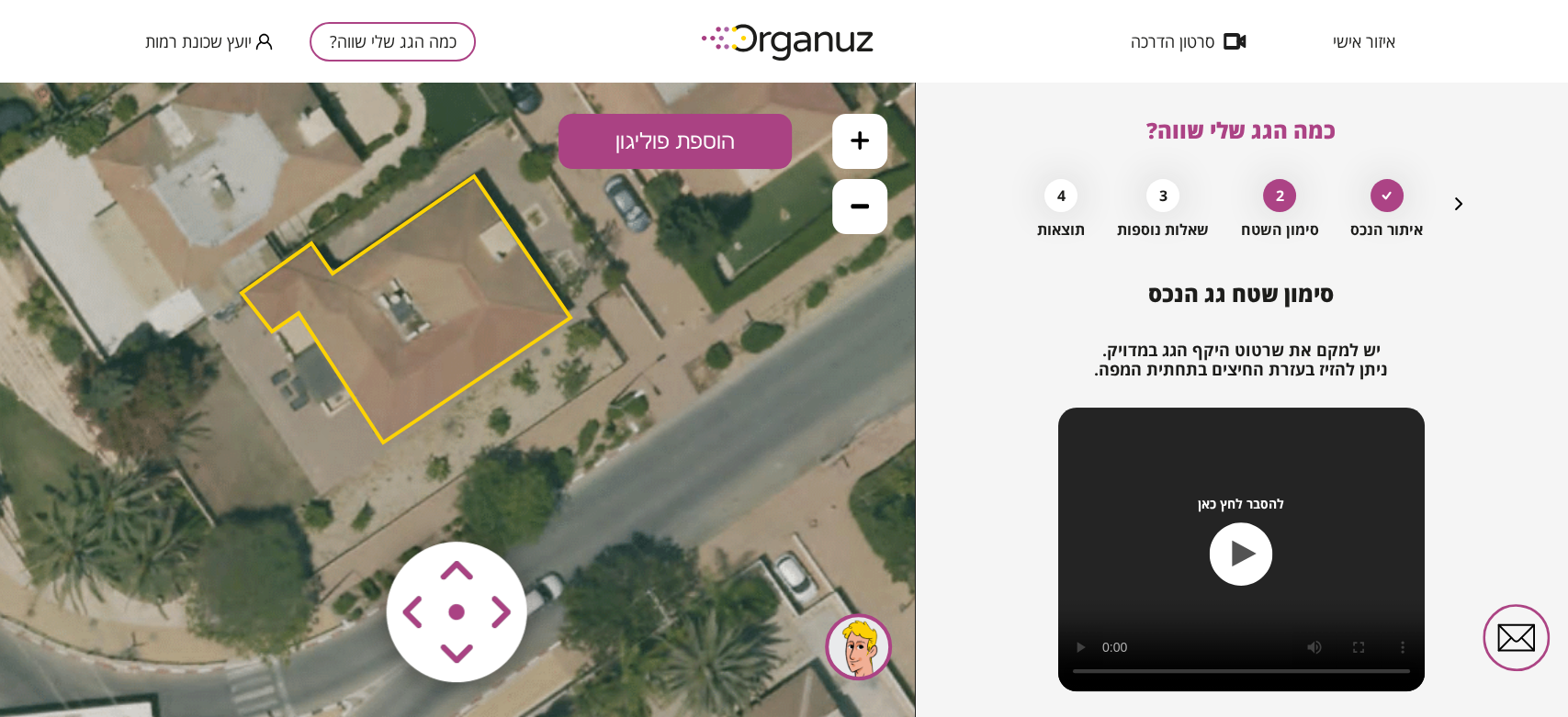 click at bounding box center (860, 141) 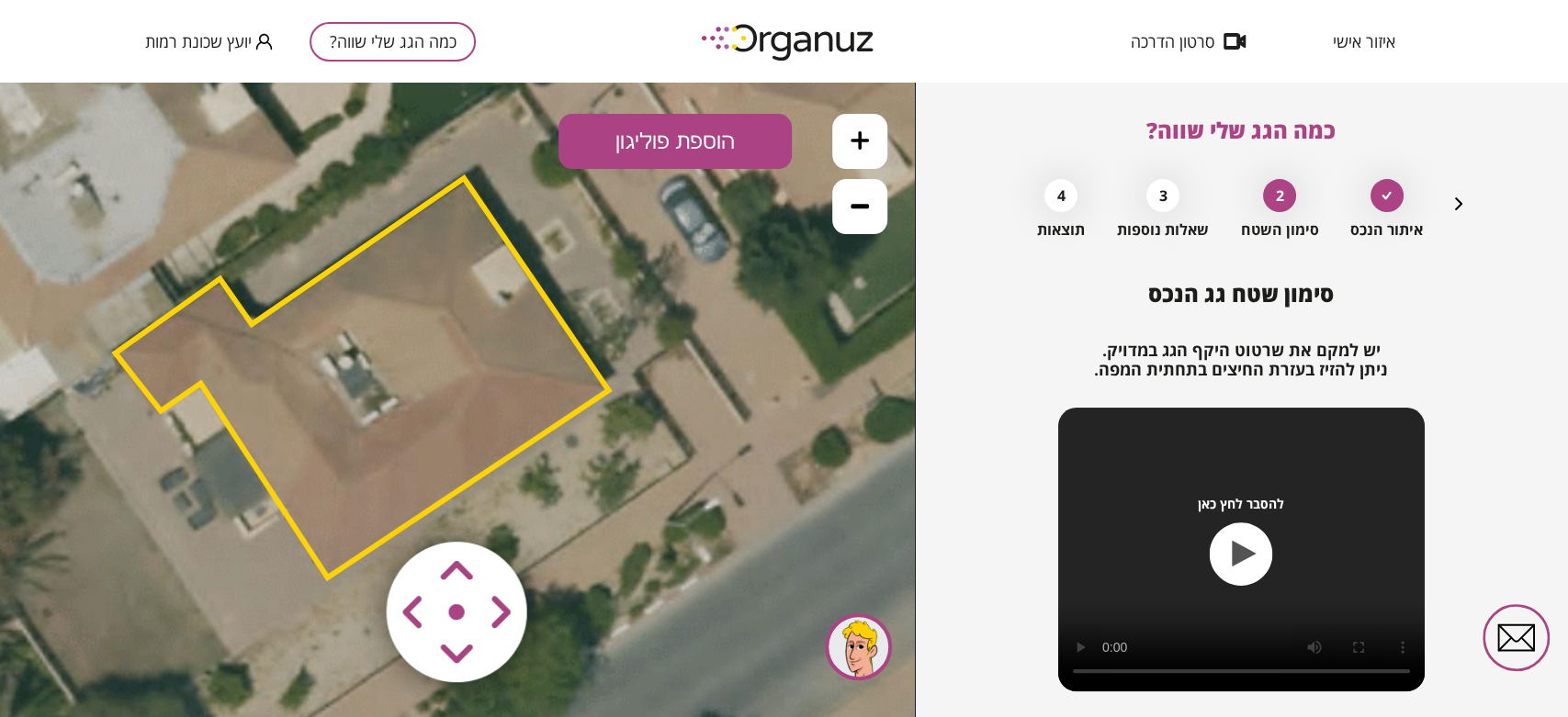 drag, startPoint x: 751, startPoint y: 321, endPoint x: 733, endPoint y: 435, distance: 115.4123 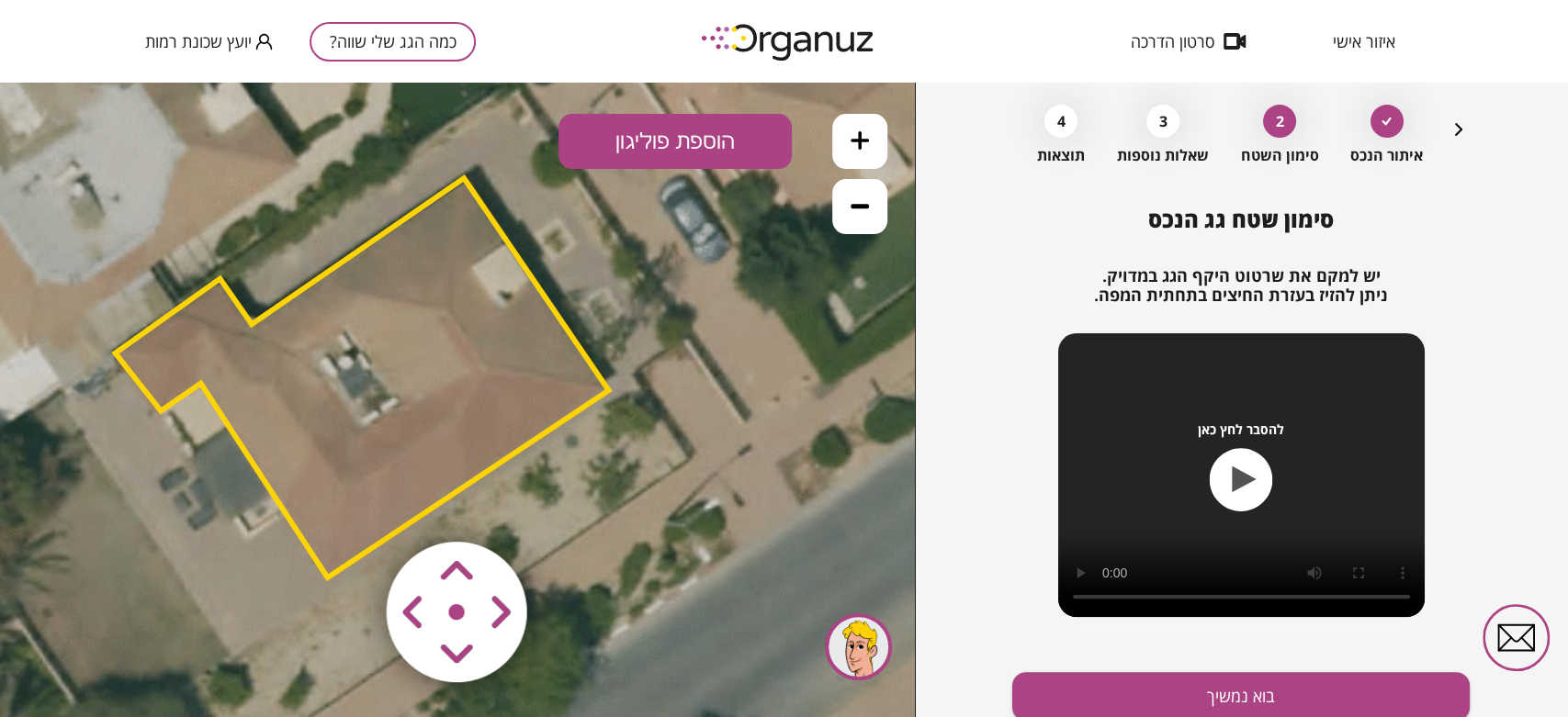 scroll, scrollTop: 147, scrollLeft: 0, axis: vertical 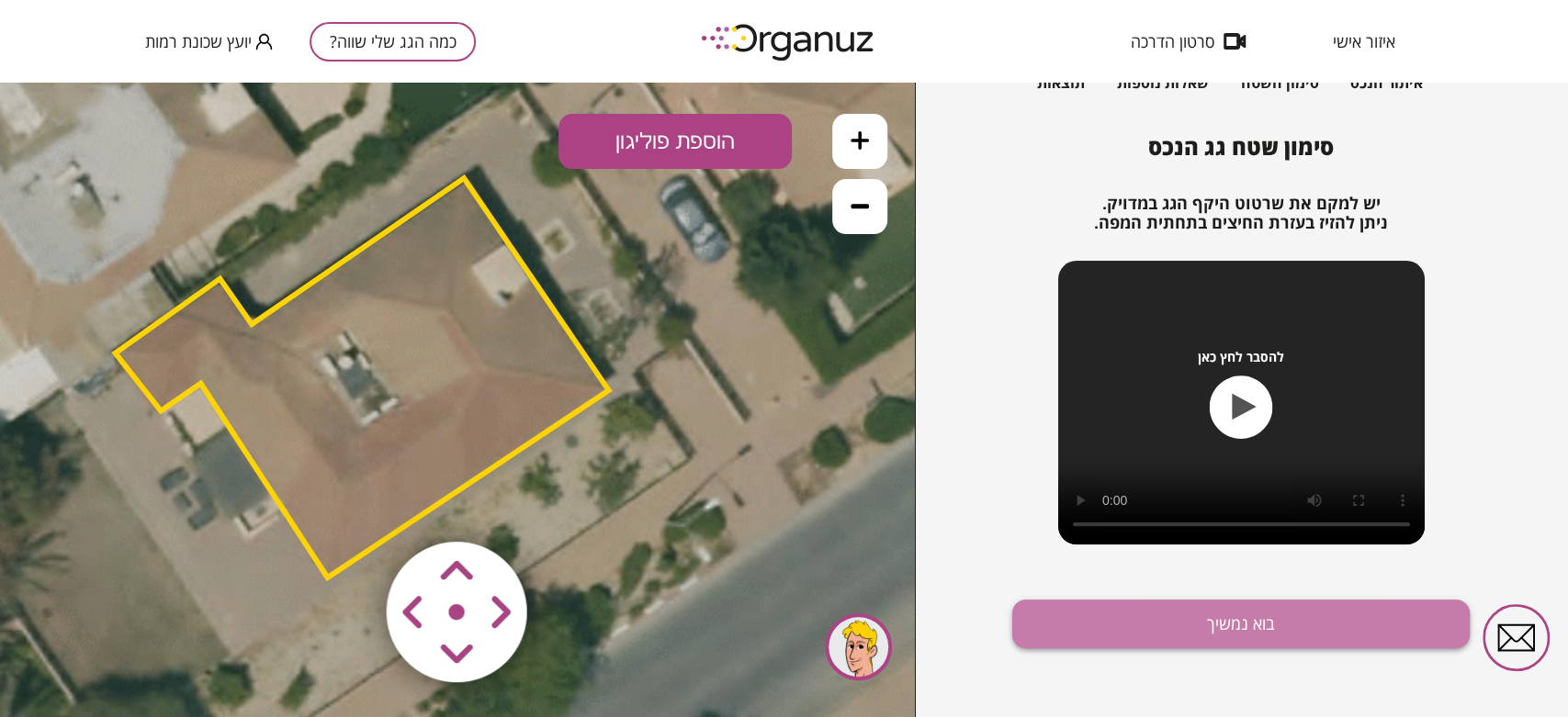 click on "בוא נמשיך" at bounding box center (1241, 623) 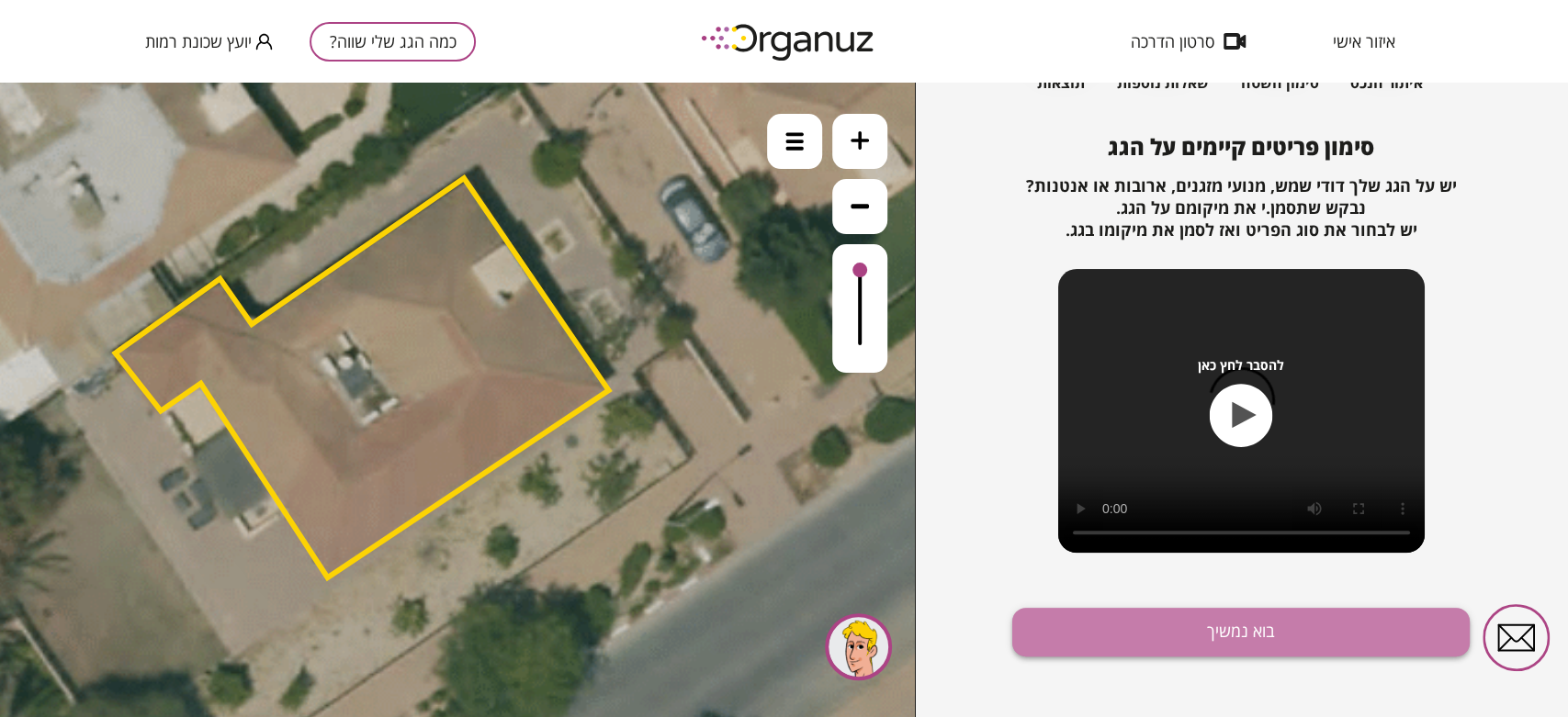 click on "בוא נמשיך" at bounding box center (1241, 632) 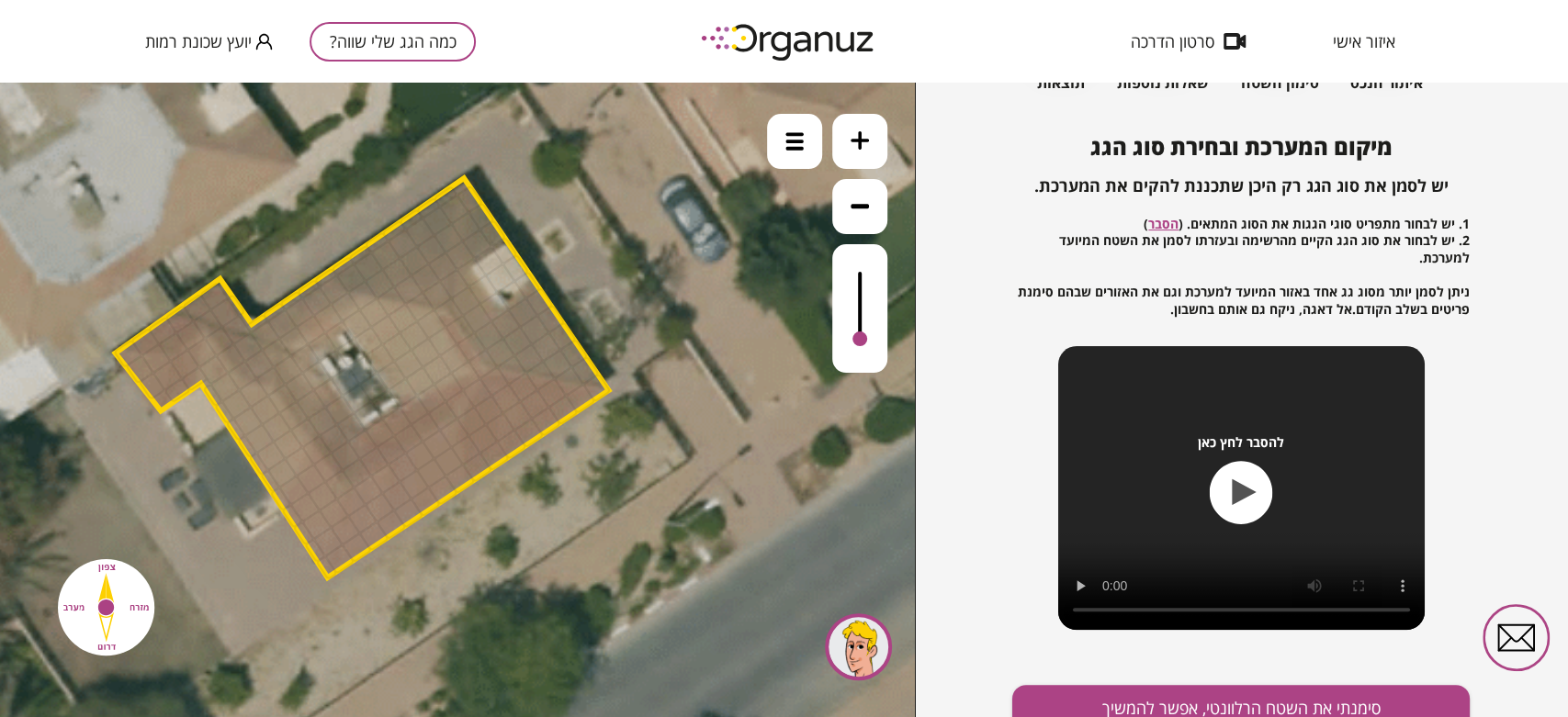 drag, startPoint x: 859, startPoint y: 273, endPoint x: 860, endPoint y: 341, distance: 68.00735 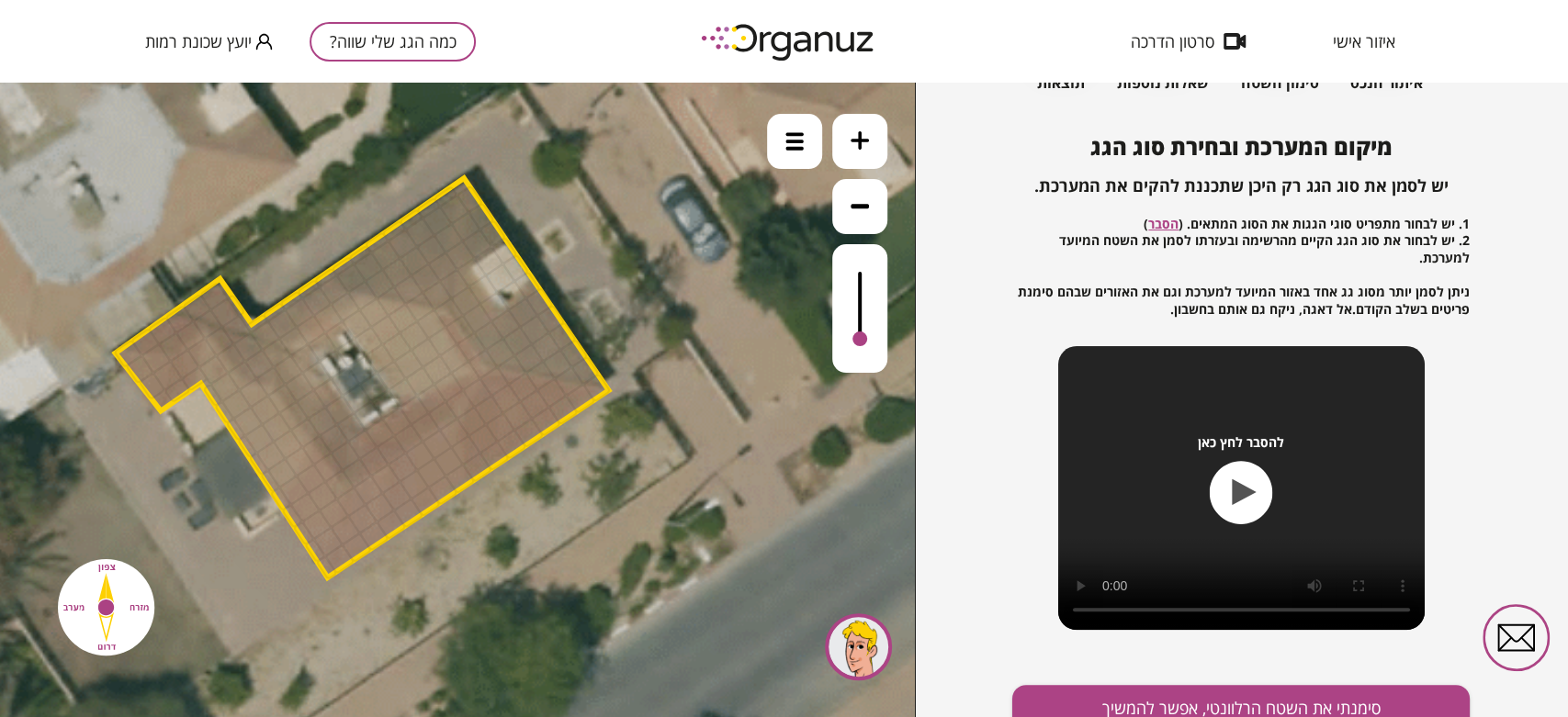click at bounding box center (860, 339) 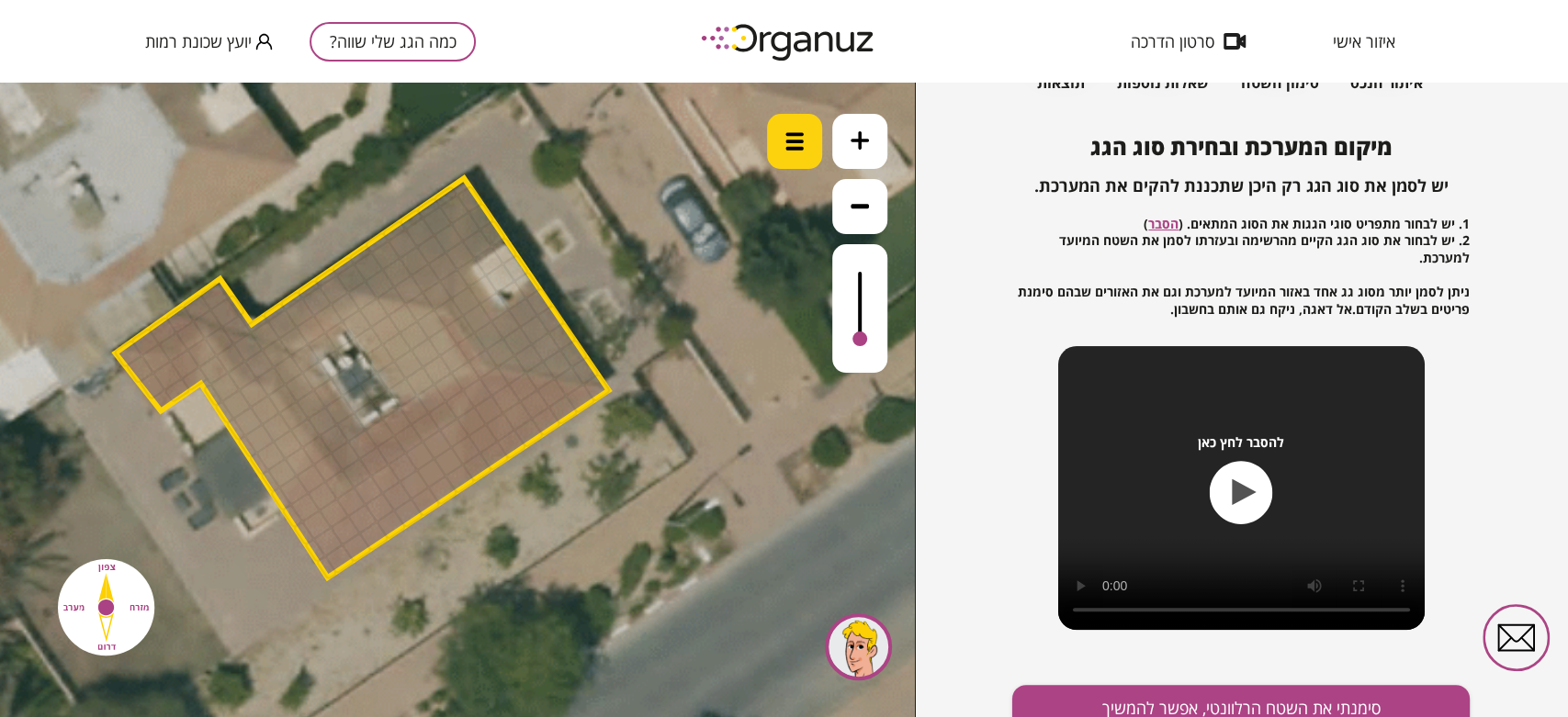 click at bounding box center [795, 141] 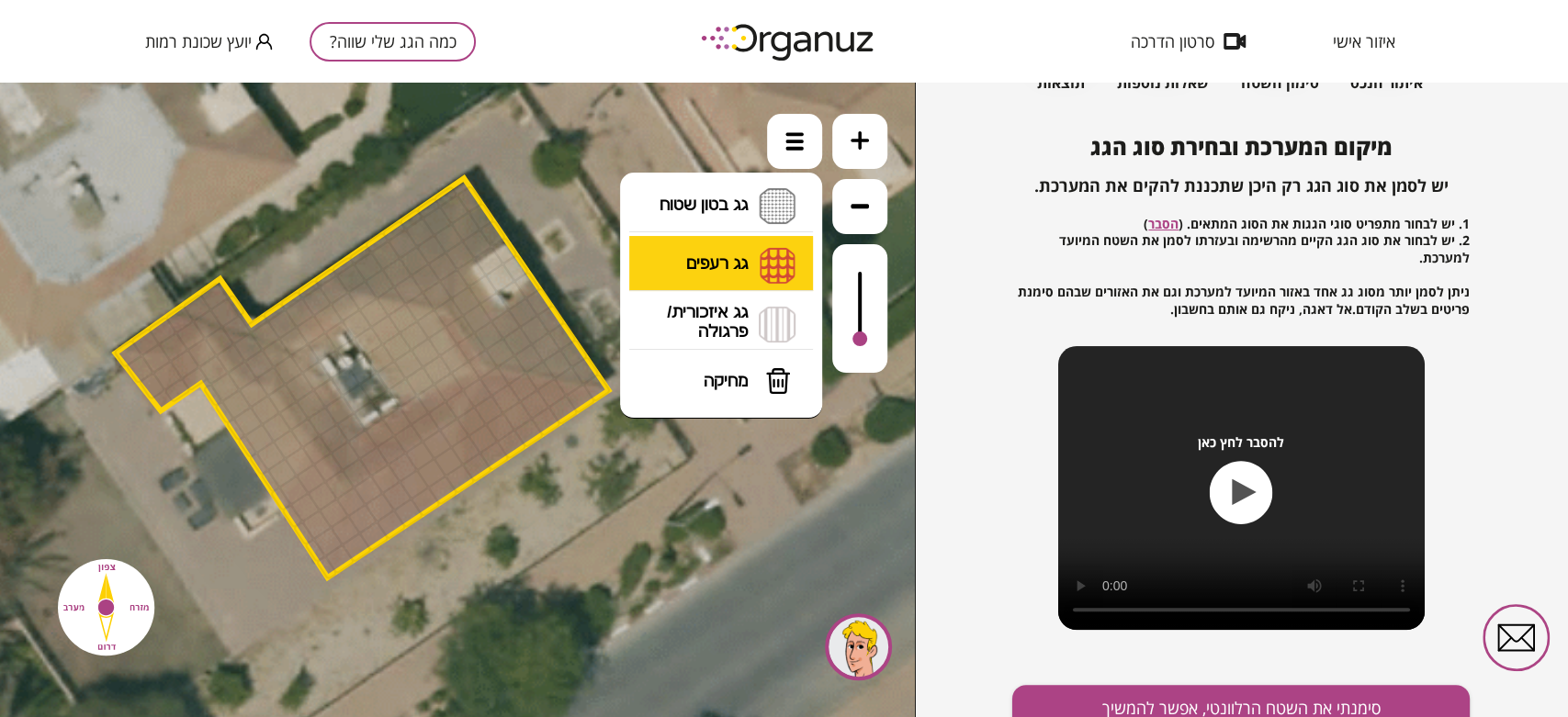 click on "גג רעפים
רעפים צפון
רעפים דרום
רעפים מערב
רעפים מזרח" at bounding box center [721, 265] 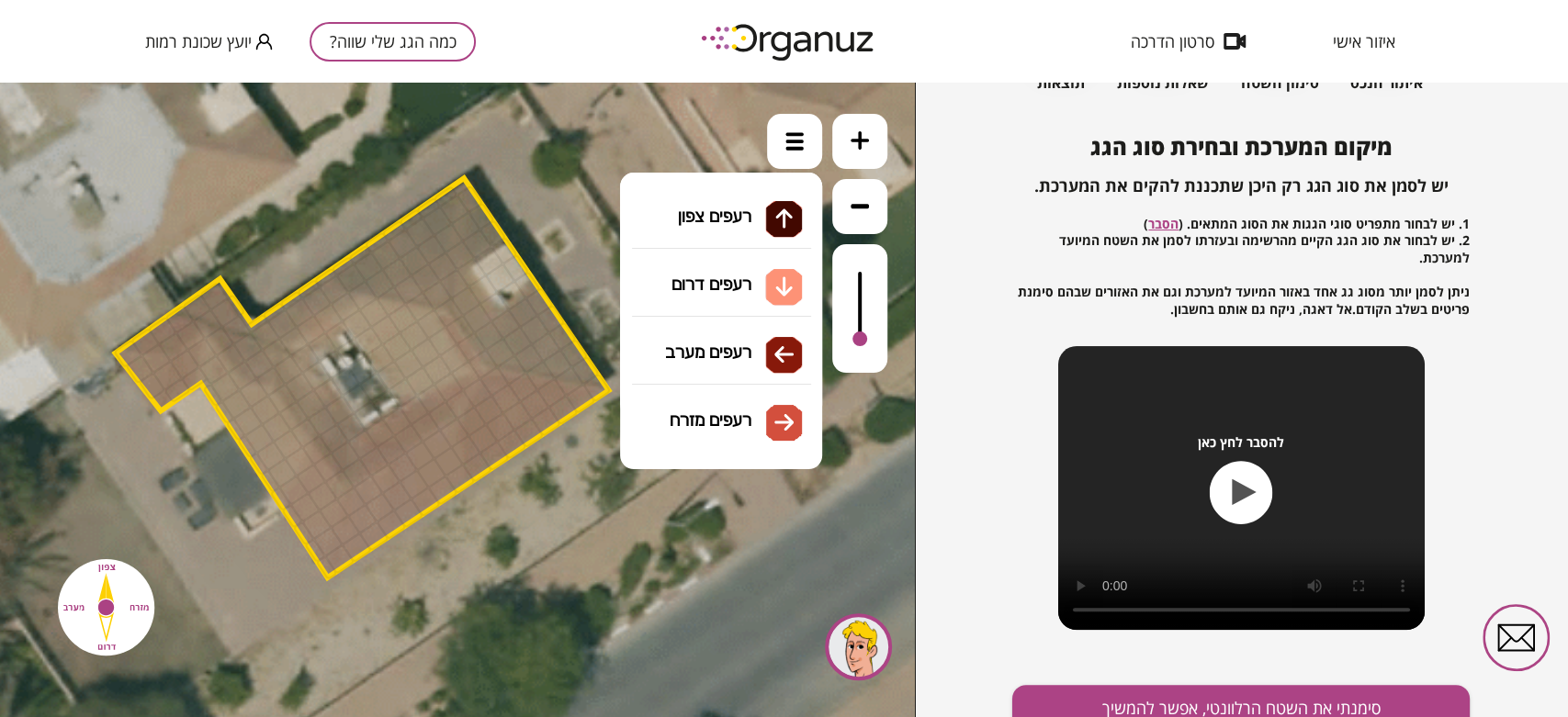 click on ".st0 {
fill: #FFFFFF;
}
א" at bounding box center [457, 399] 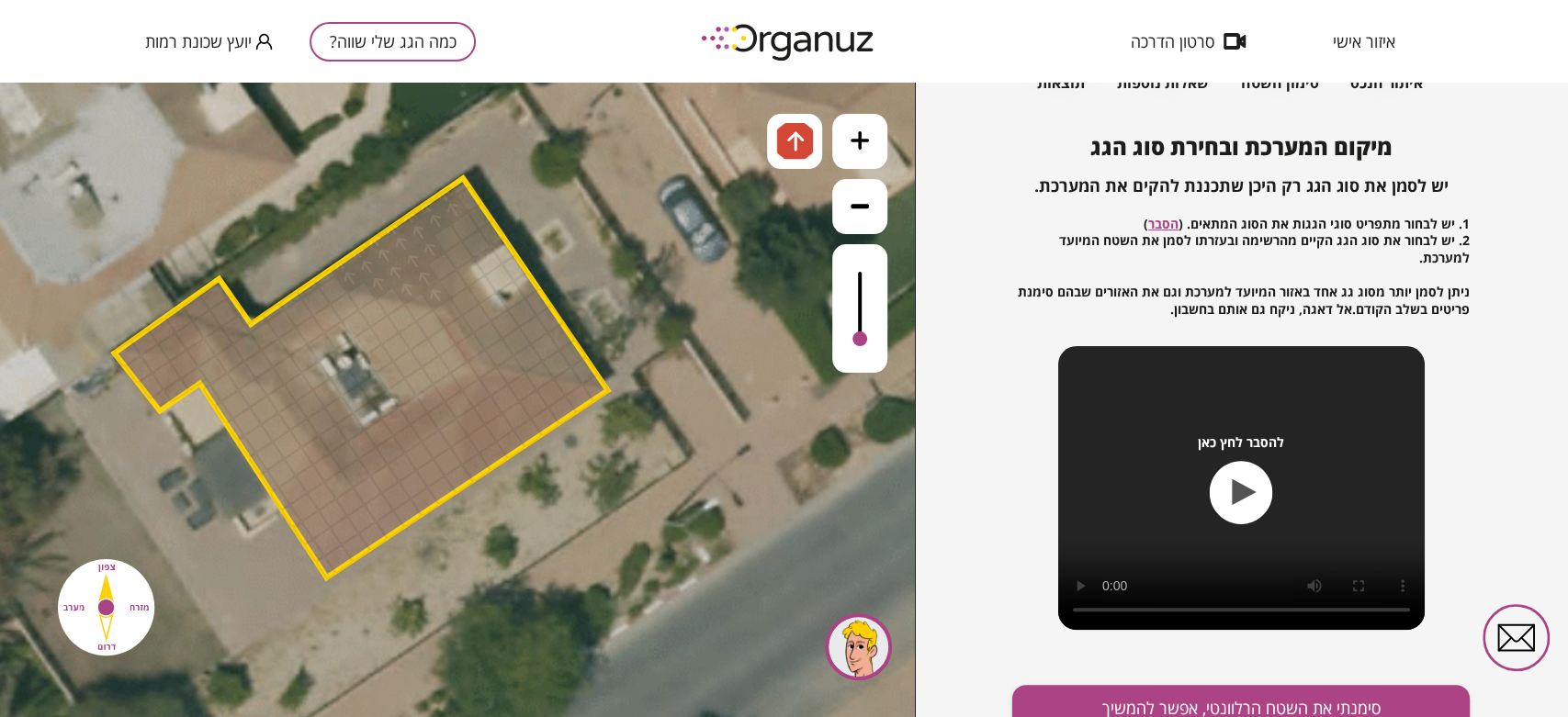 click at bounding box center [-797, -1186] 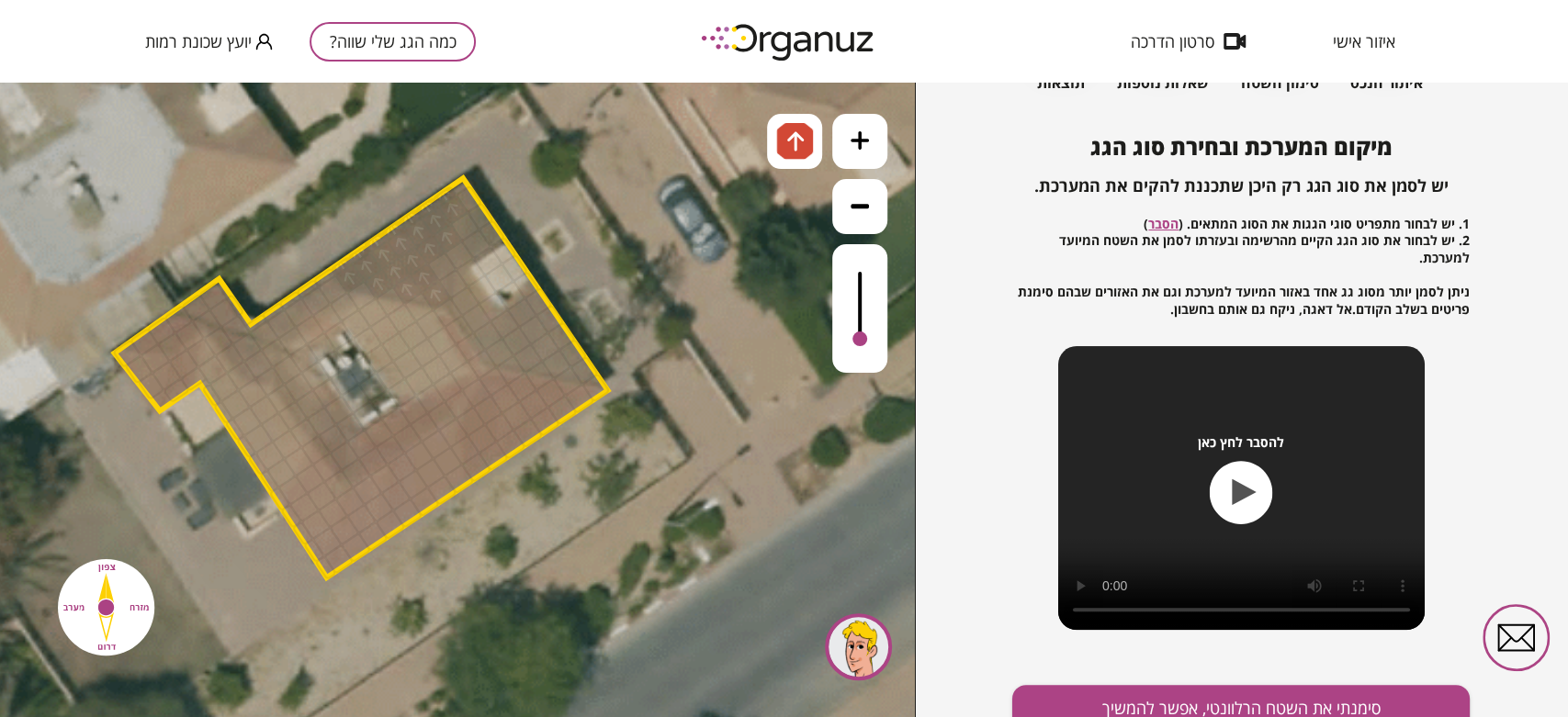 click at bounding box center (447, 238) 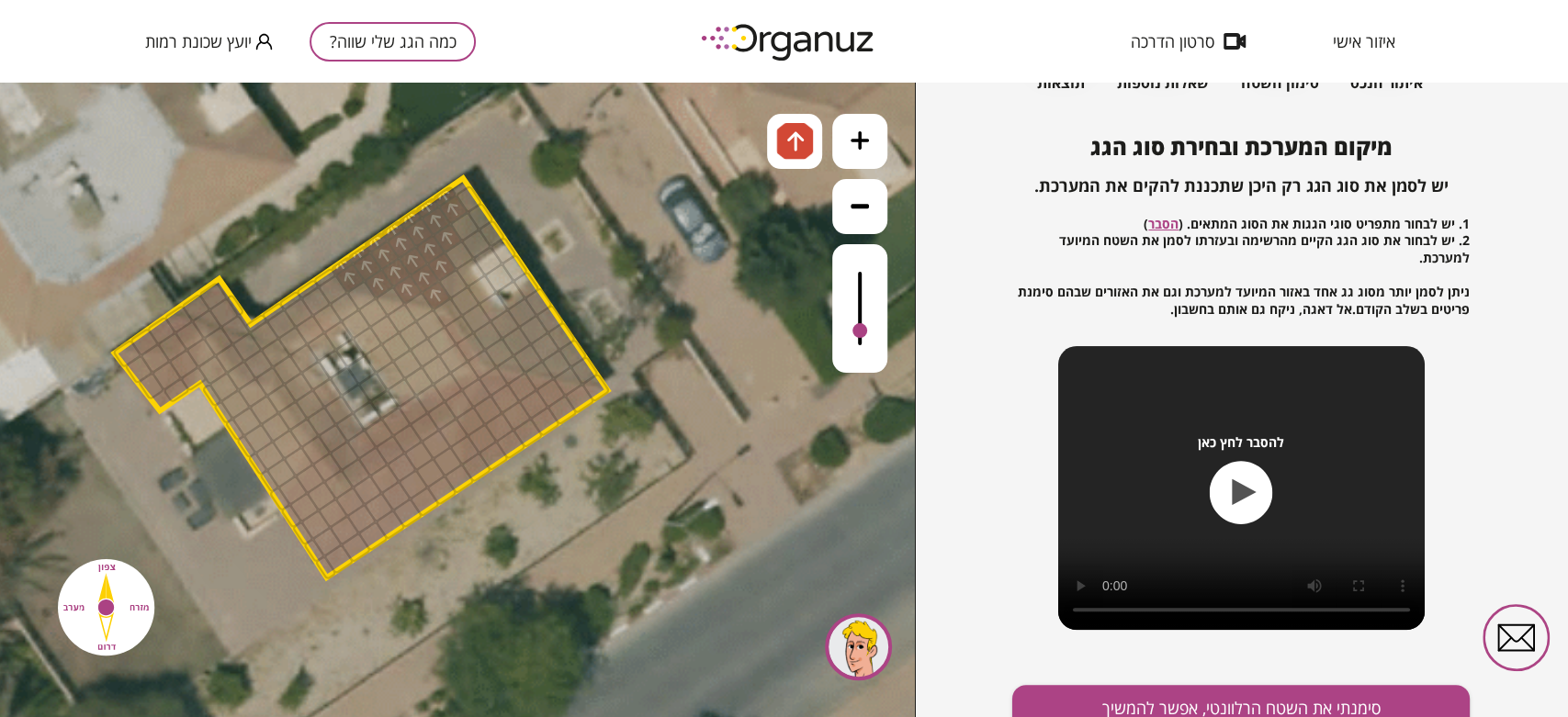 drag, startPoint x: 857, startPoint y: 337, endPoint x: 845, endPoint y: 332, distance: 13 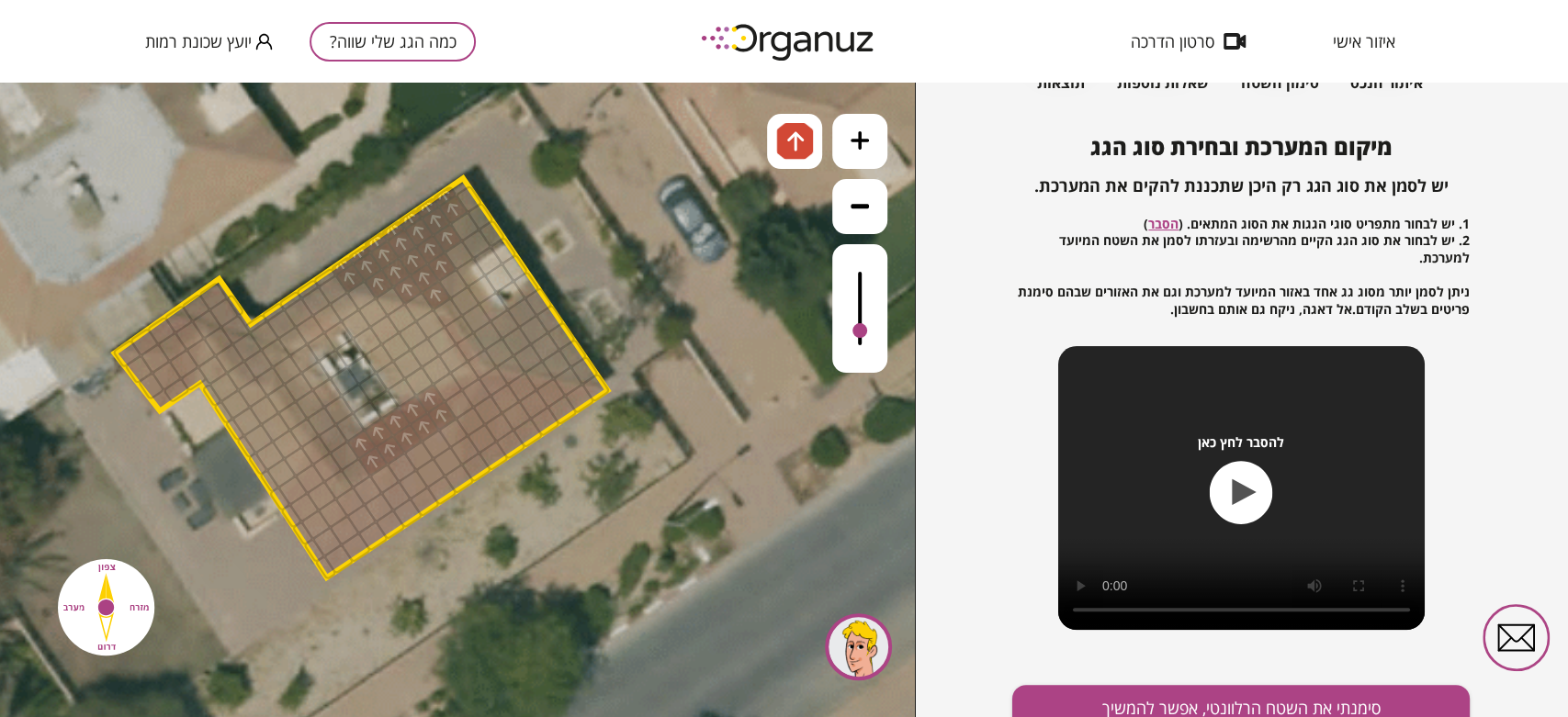 drag, startPoint x: 442, startPoint y: 409, endPoint x: 424, endPoint y: 403, distance: 18.973666 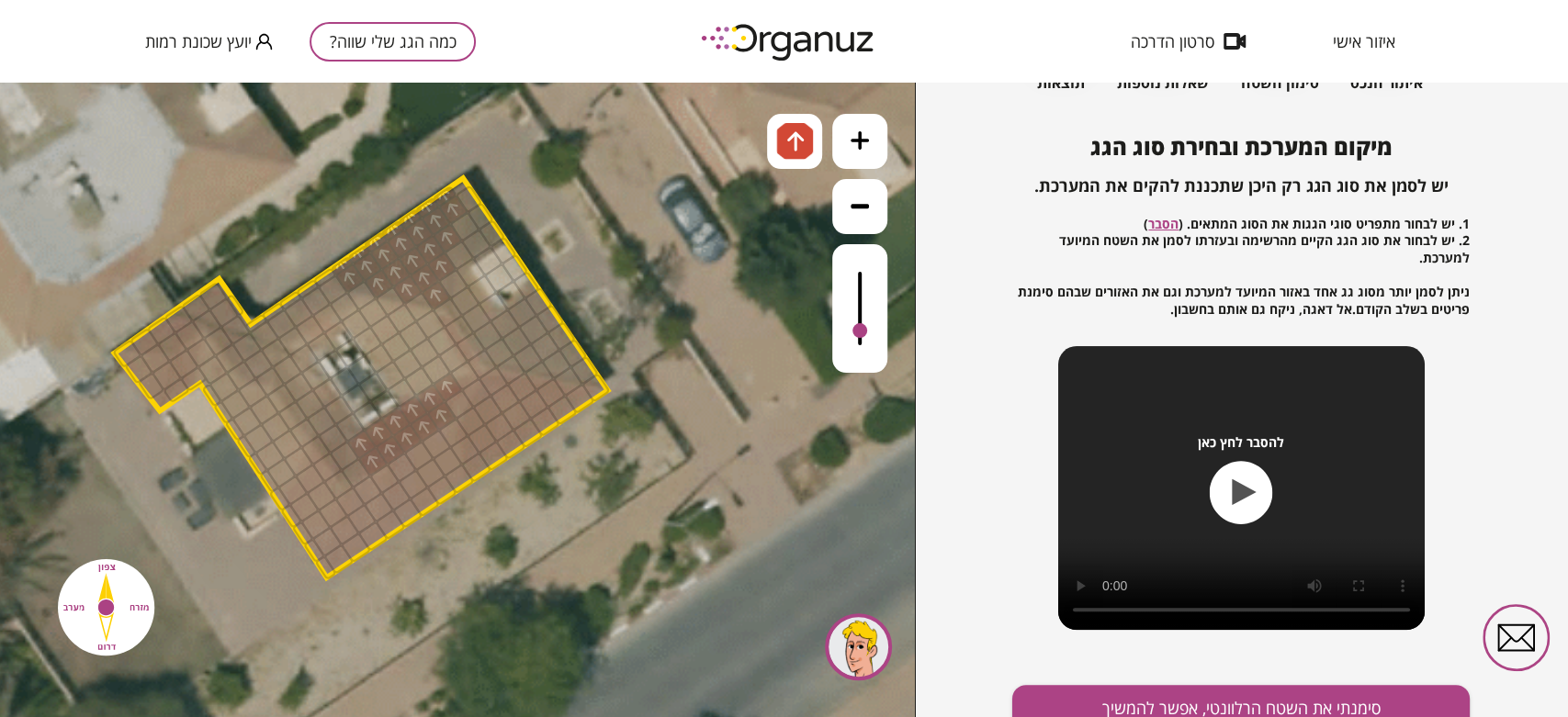click at bounding box center [447, 387] 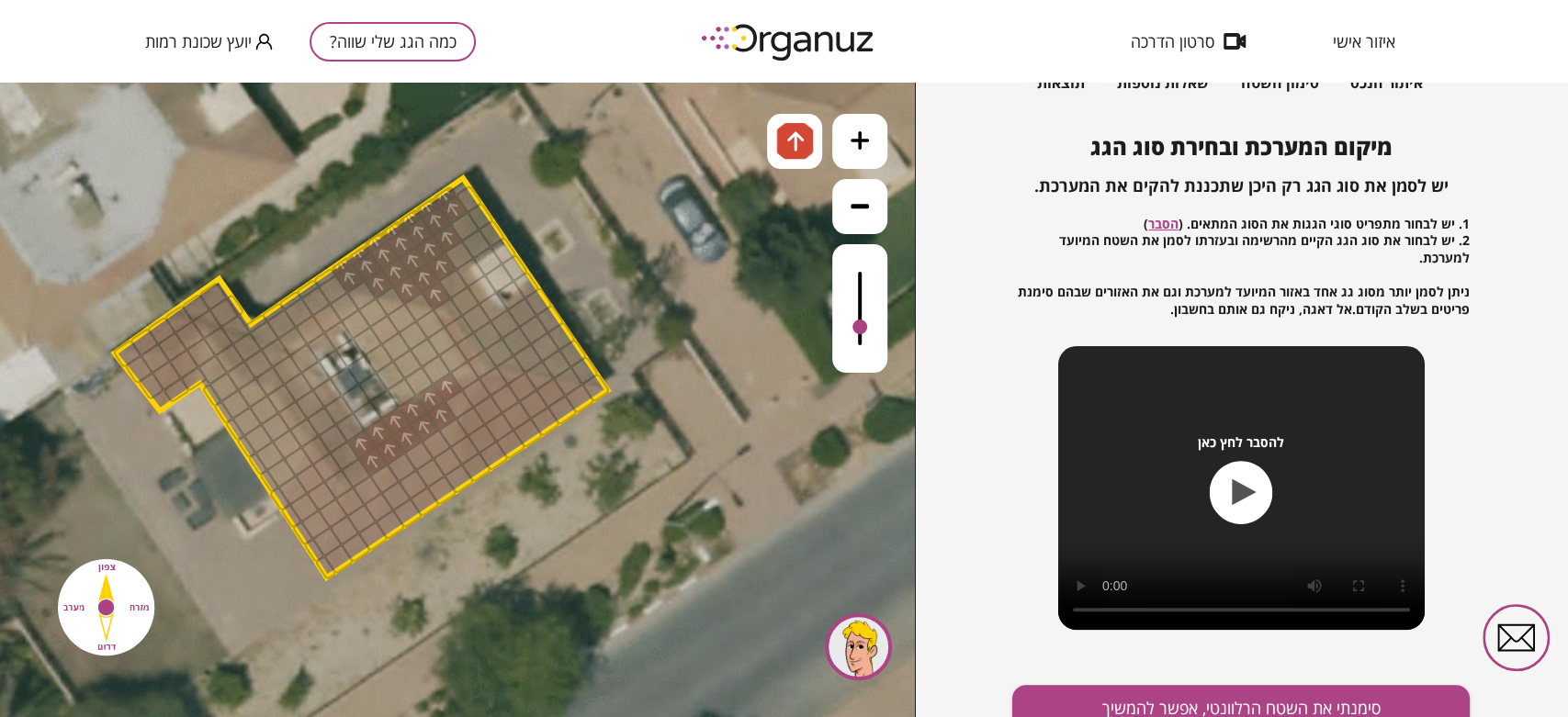click at bounding box center [860, 308] 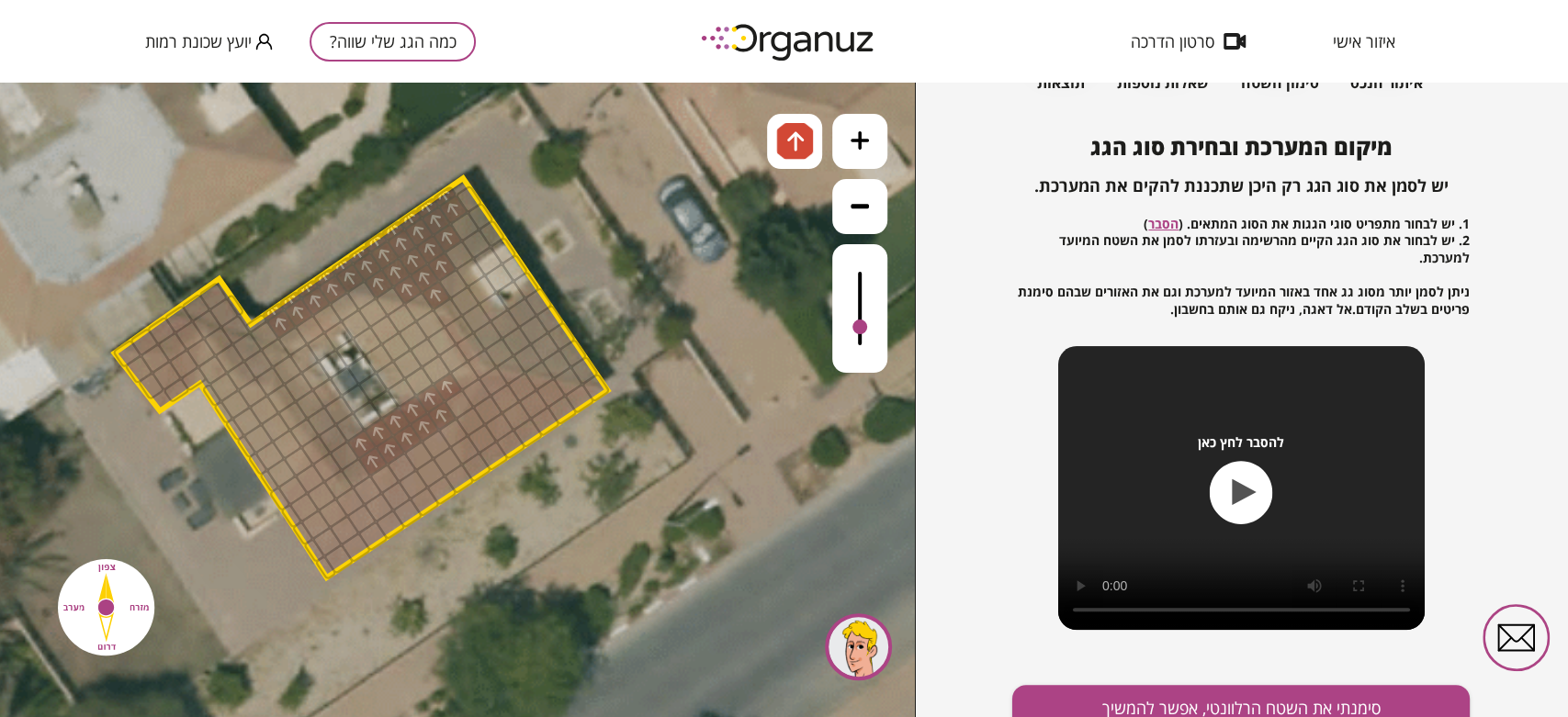 drag, startPoint x: 287, startPoint y: 319, endPoint x: 307, endPoint y: 285, distance: 39.446166 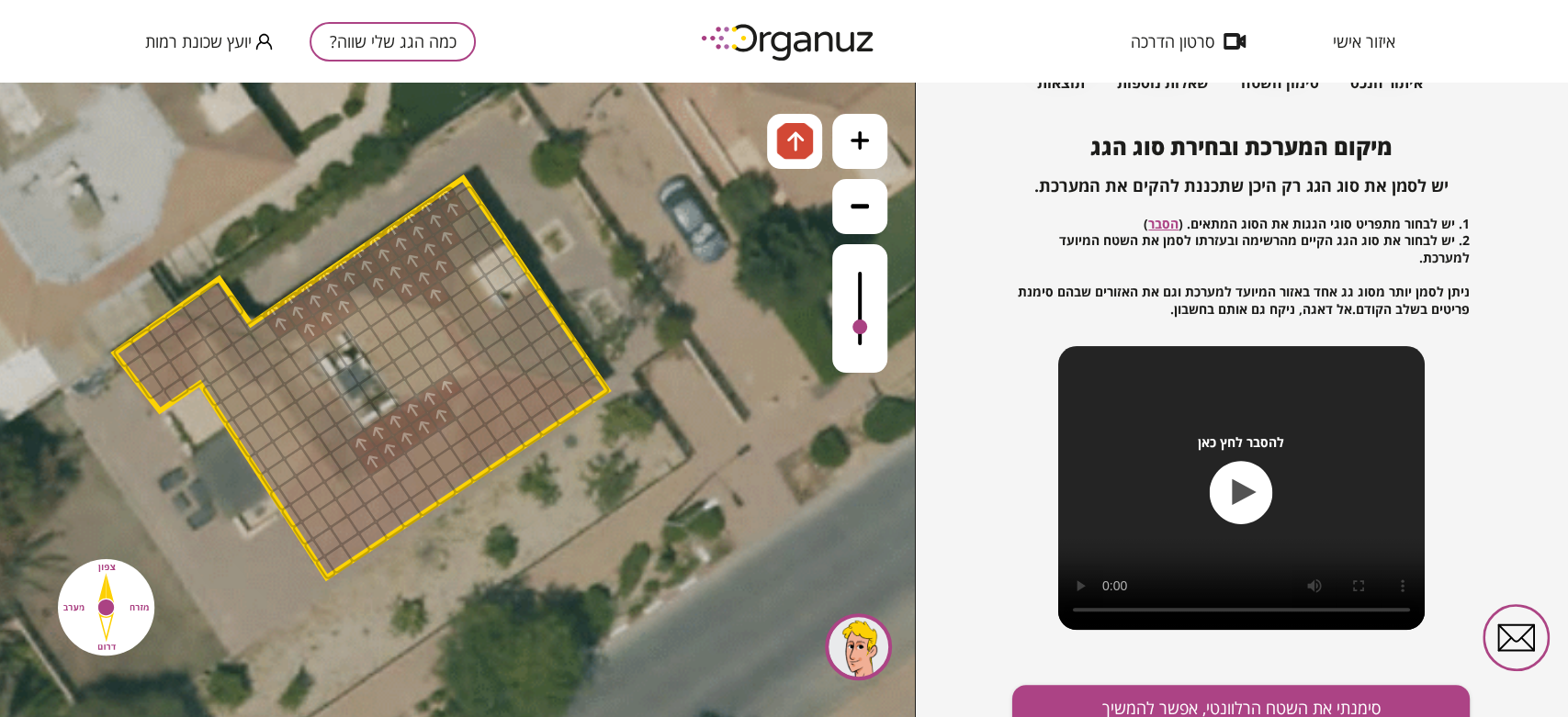 drag, startPoint x: 336, startPoint y: 302, endPoint x: 311, endPoint y: 322, distance: 32.015621 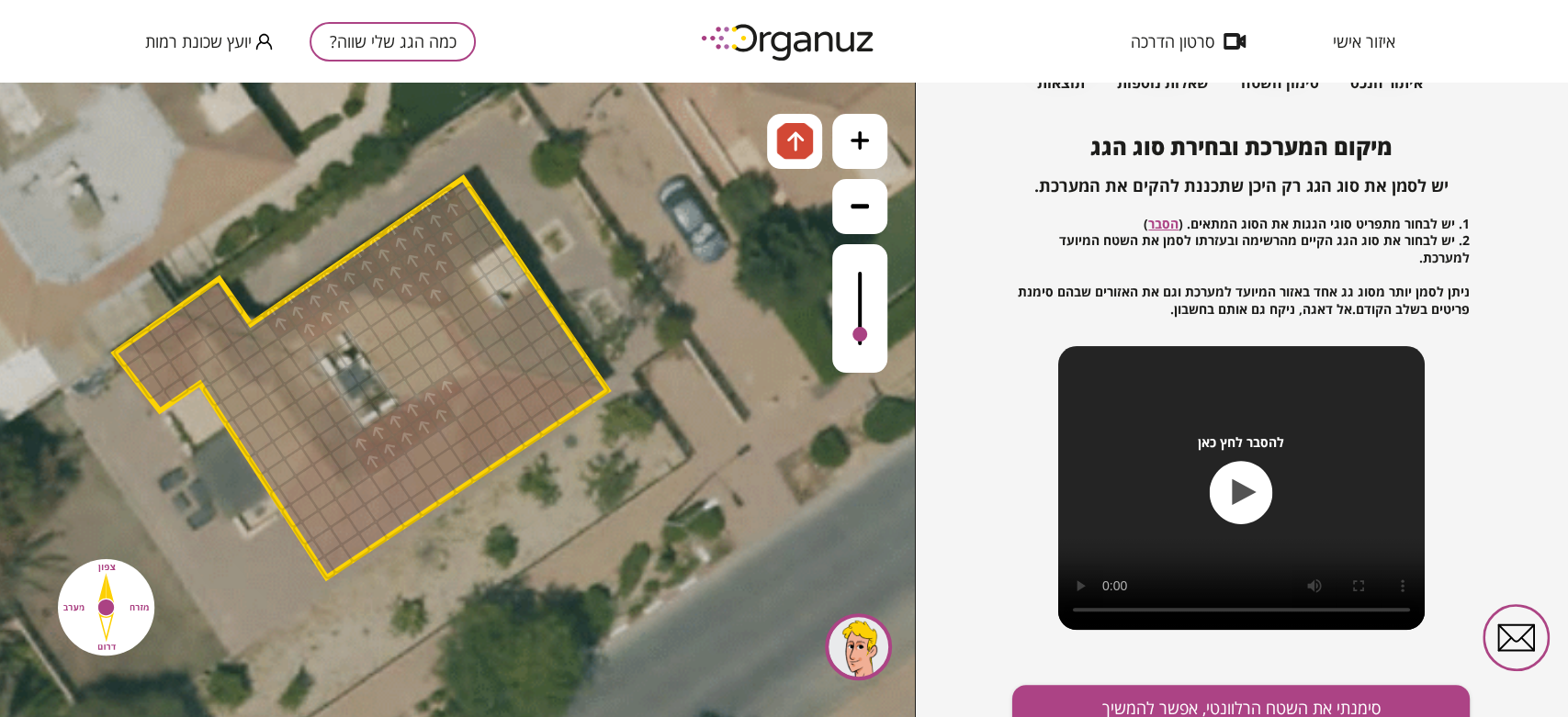 click at bounding box center (860, 308) 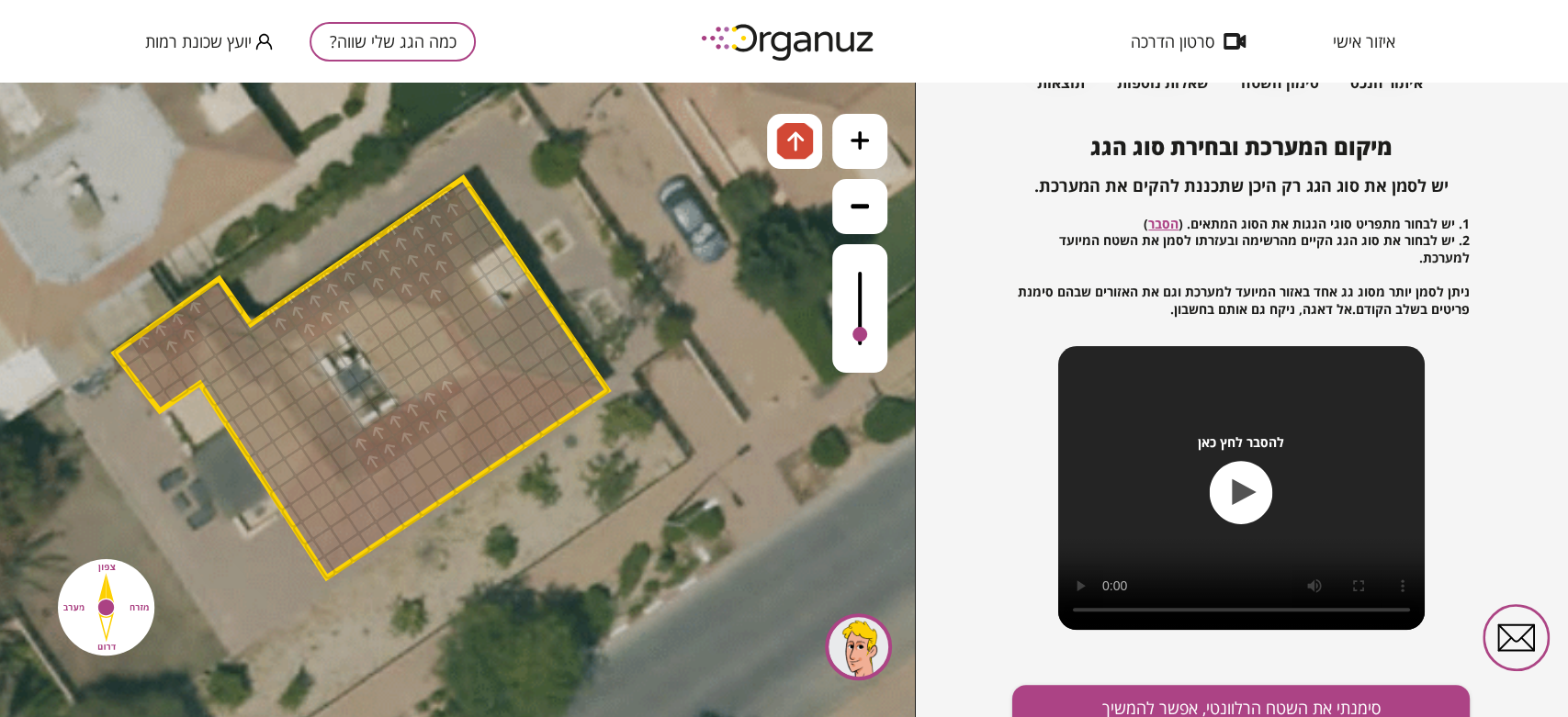 drag, startPoint x: 142, startPoint y: 337, endPoint x: 172, endPoint y: 336, distance: 30.01666 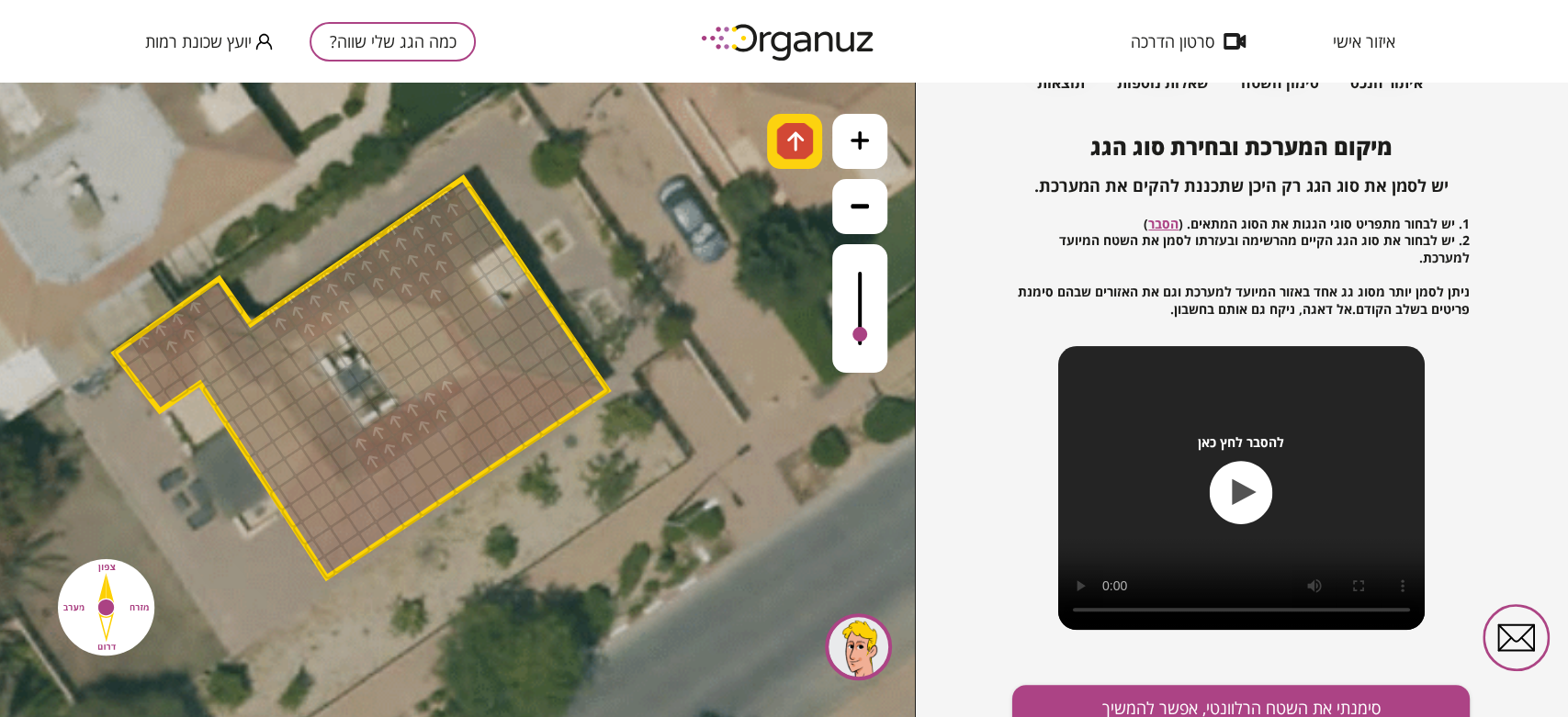 click at bounding box center (795, 141) 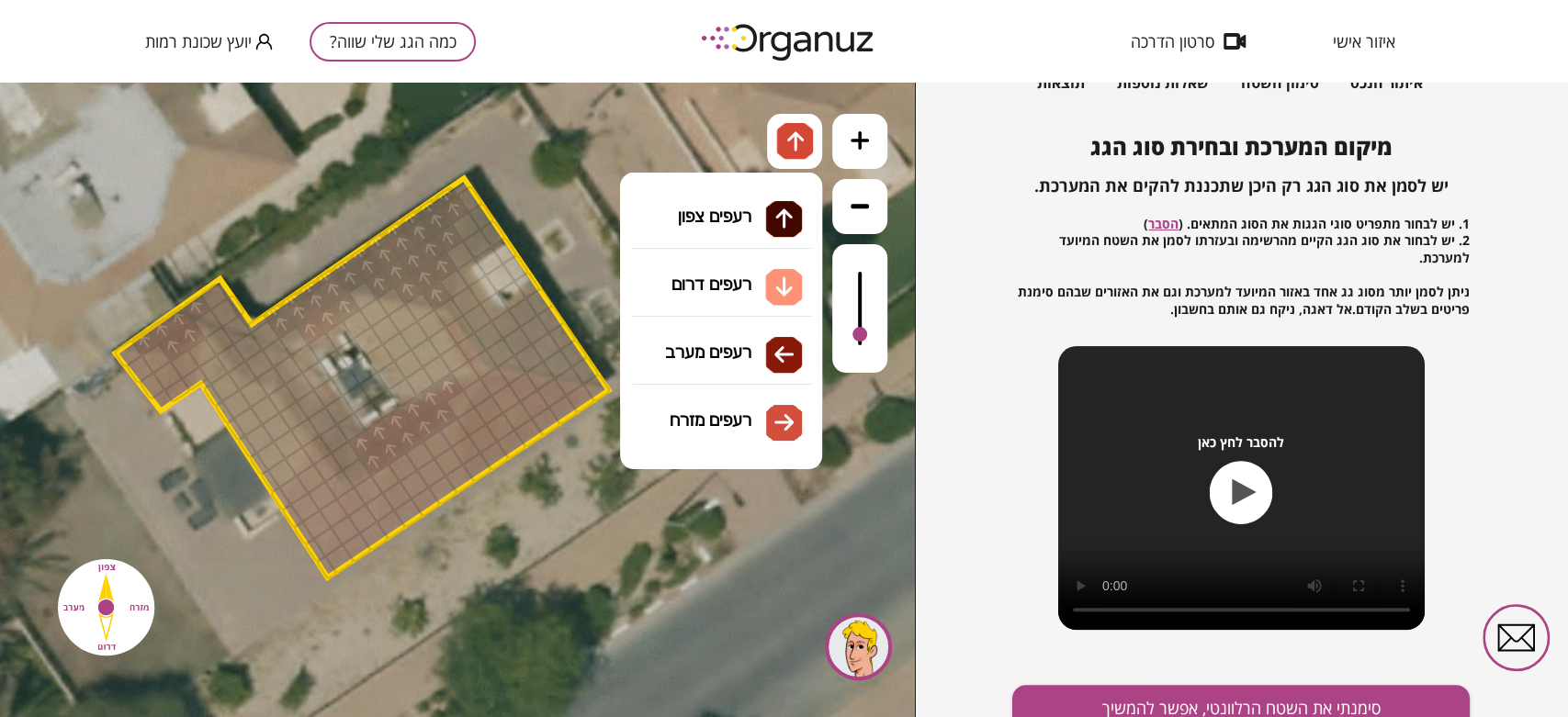 click on "גג רעפים
רעפים צפון
רעפים דרום
רעפים מערב
רעפים מזרח" at bounding box center [721, 264] 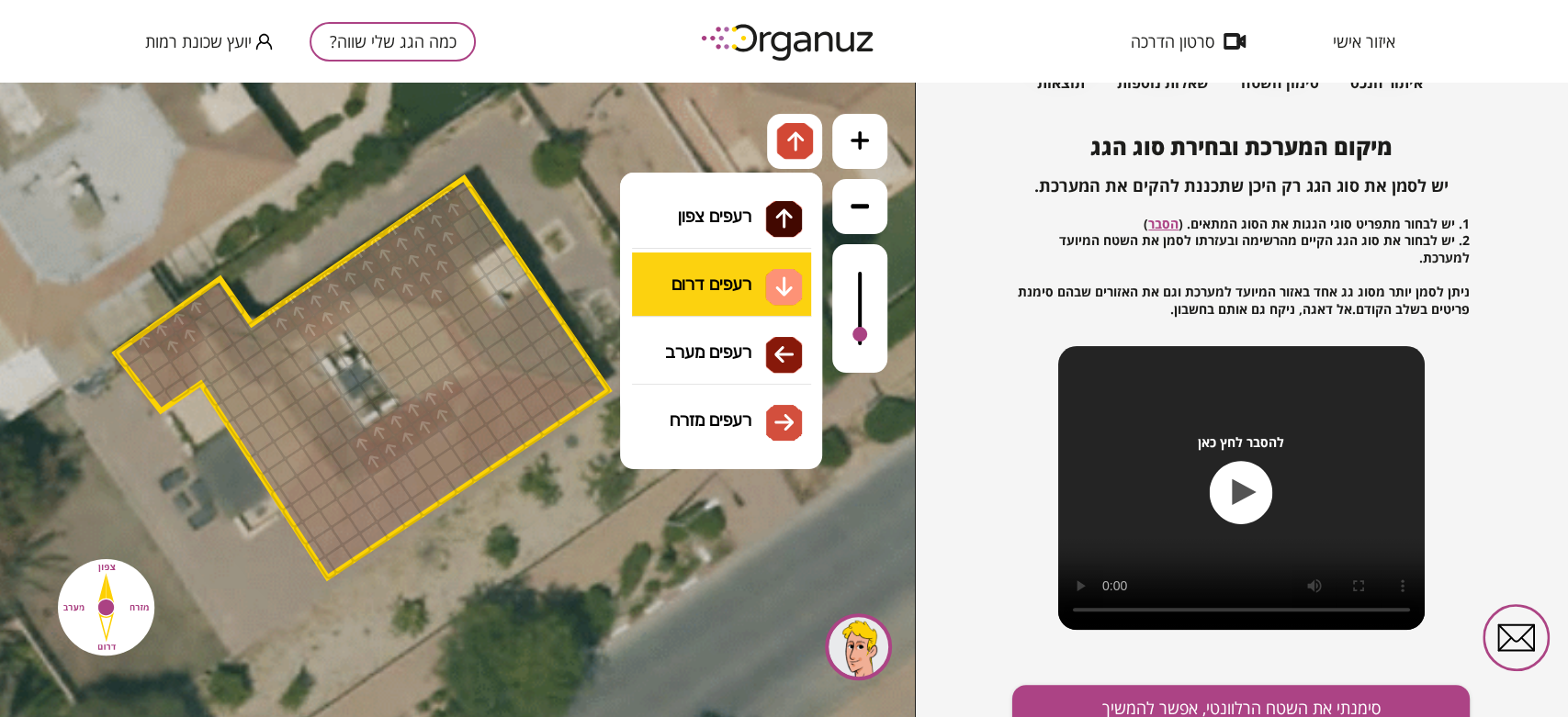 click on ".st0 {
fill: #FFFFFF;
}
א" at bounding box center (457, 399) 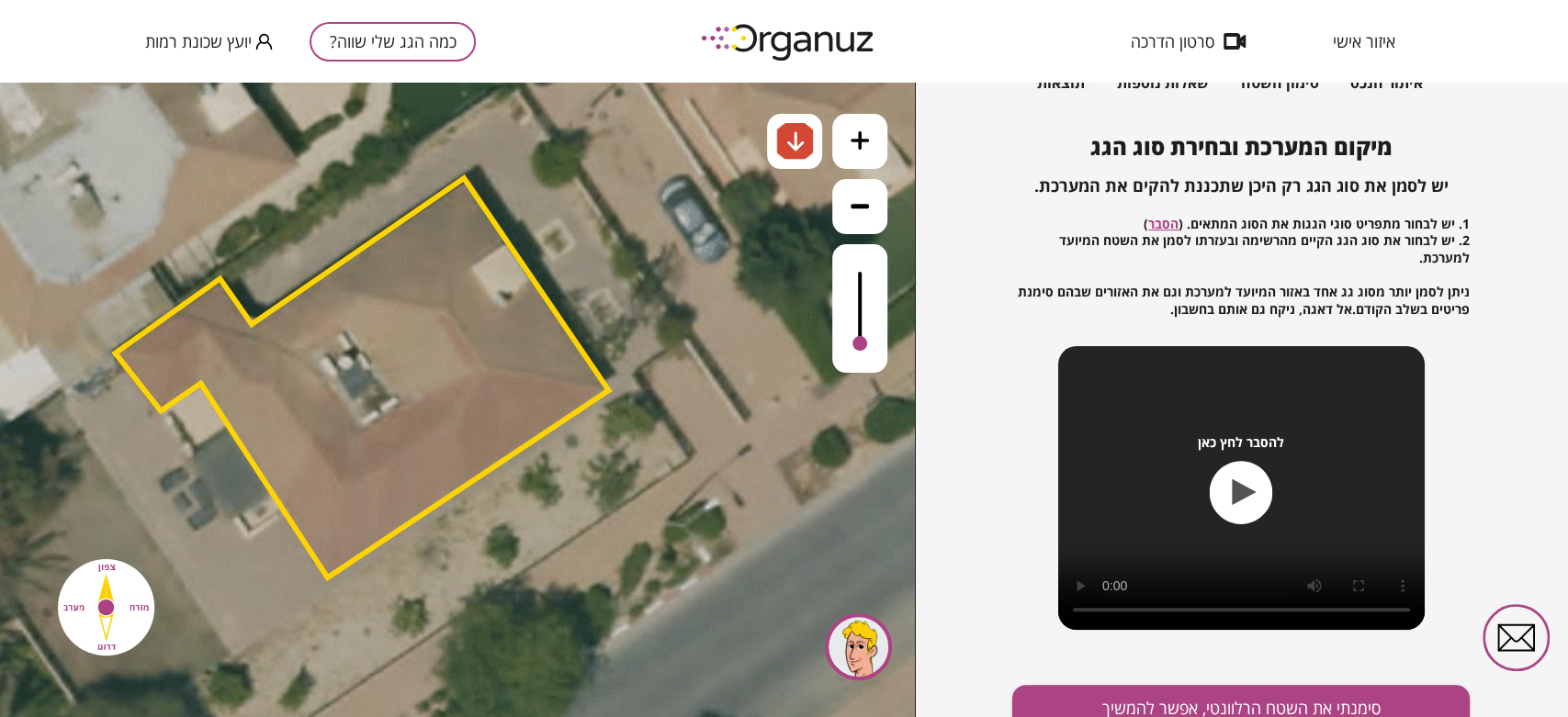 drag, startPoint x: 860, startPoint y: 333, endPoint x: 849, endPoint y: 358, distance: 27.313001 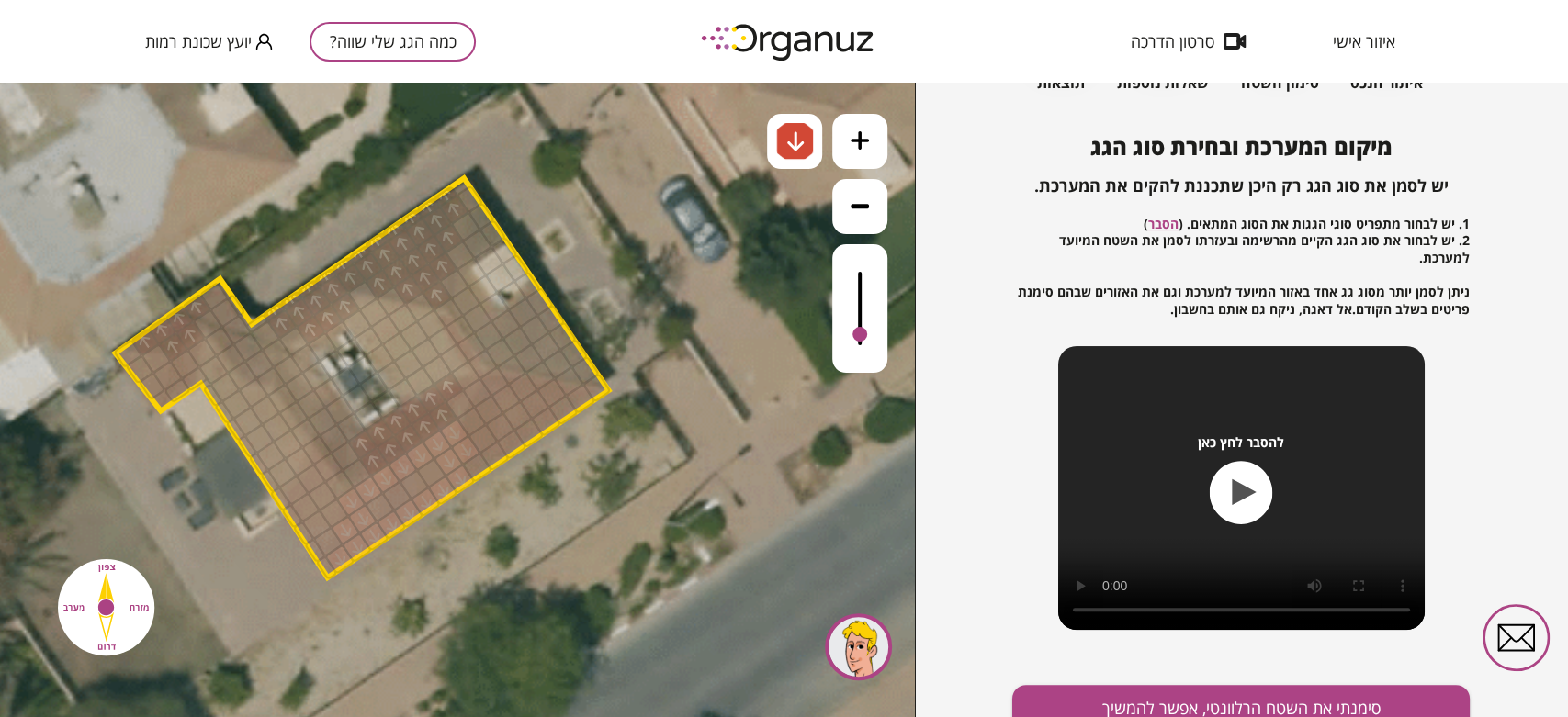 click at bounding box center (860, 334) 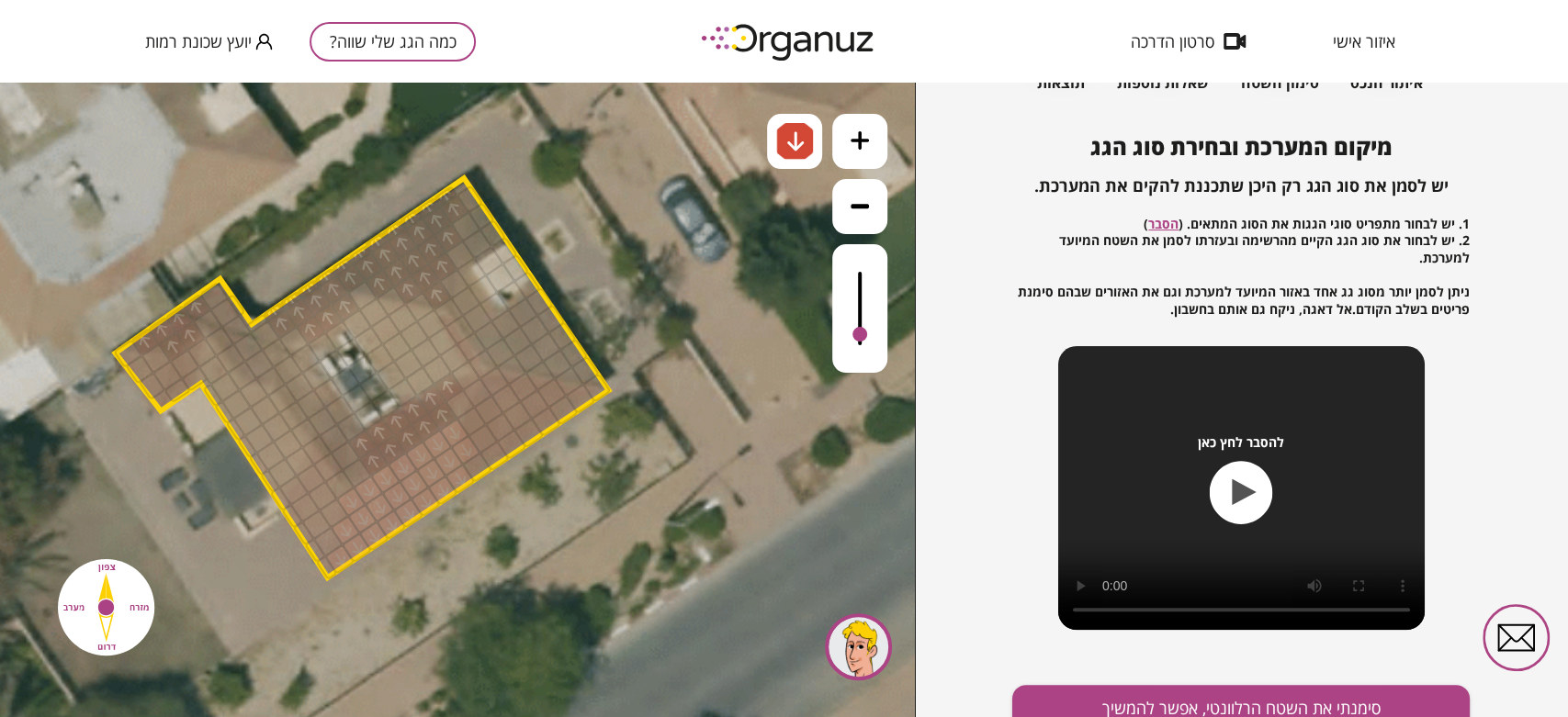 drag, startPoint x: 437, startPoint y: 470, endPoint x: 380, endPoint y: 505, distance: 66.887966 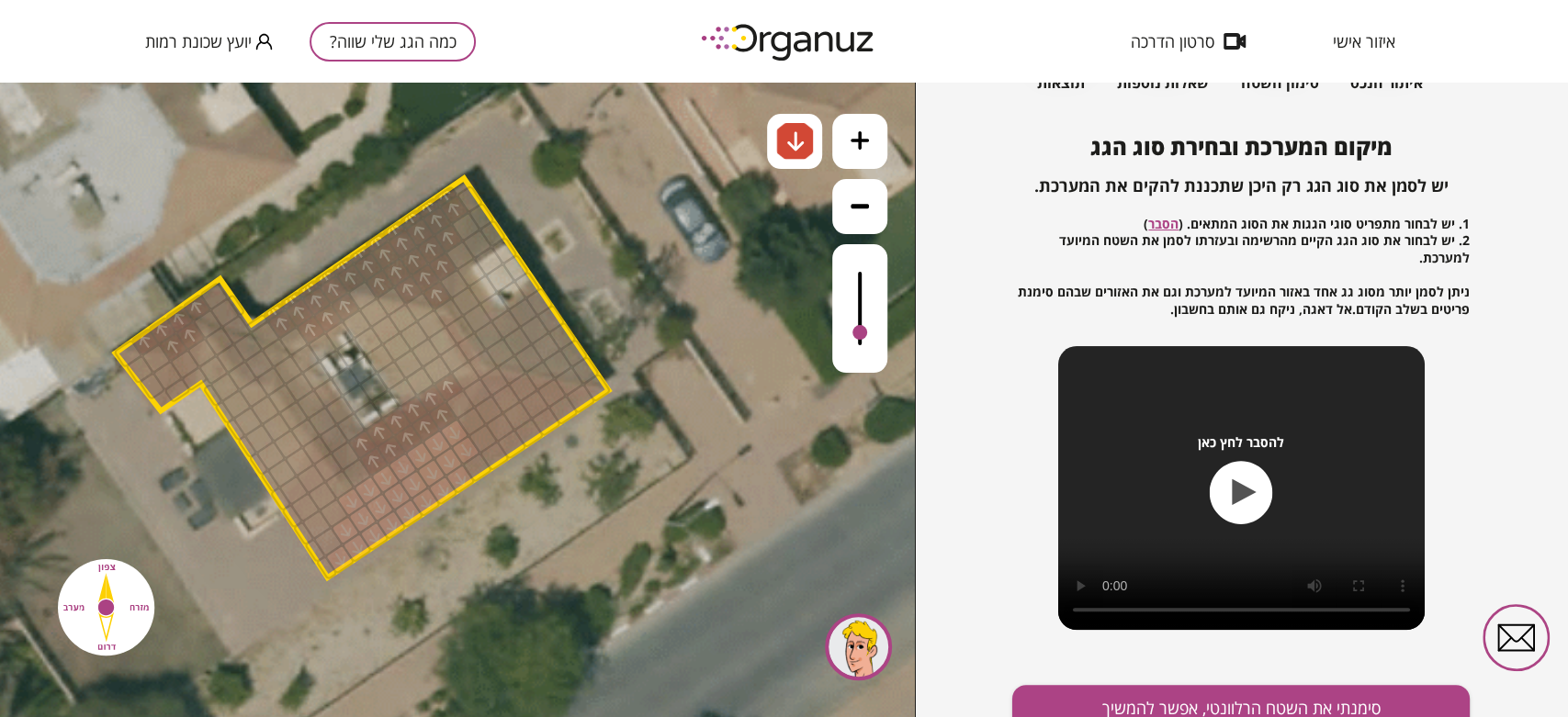 click at bounding box center (860, 332) 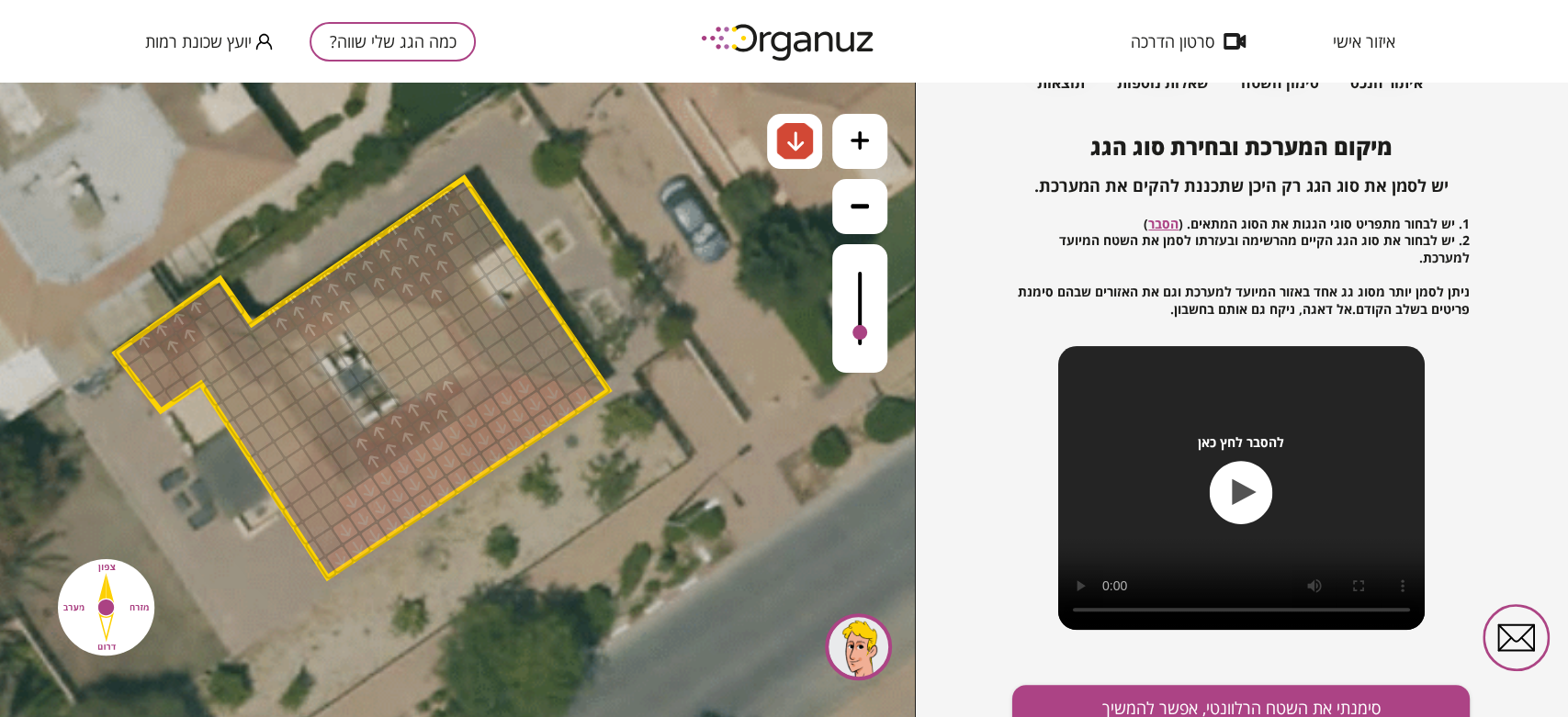 drag, startPoint x: 477, startPoint y: 468, endPoint x: 514, endPoint y: 390, distance: 86.330759 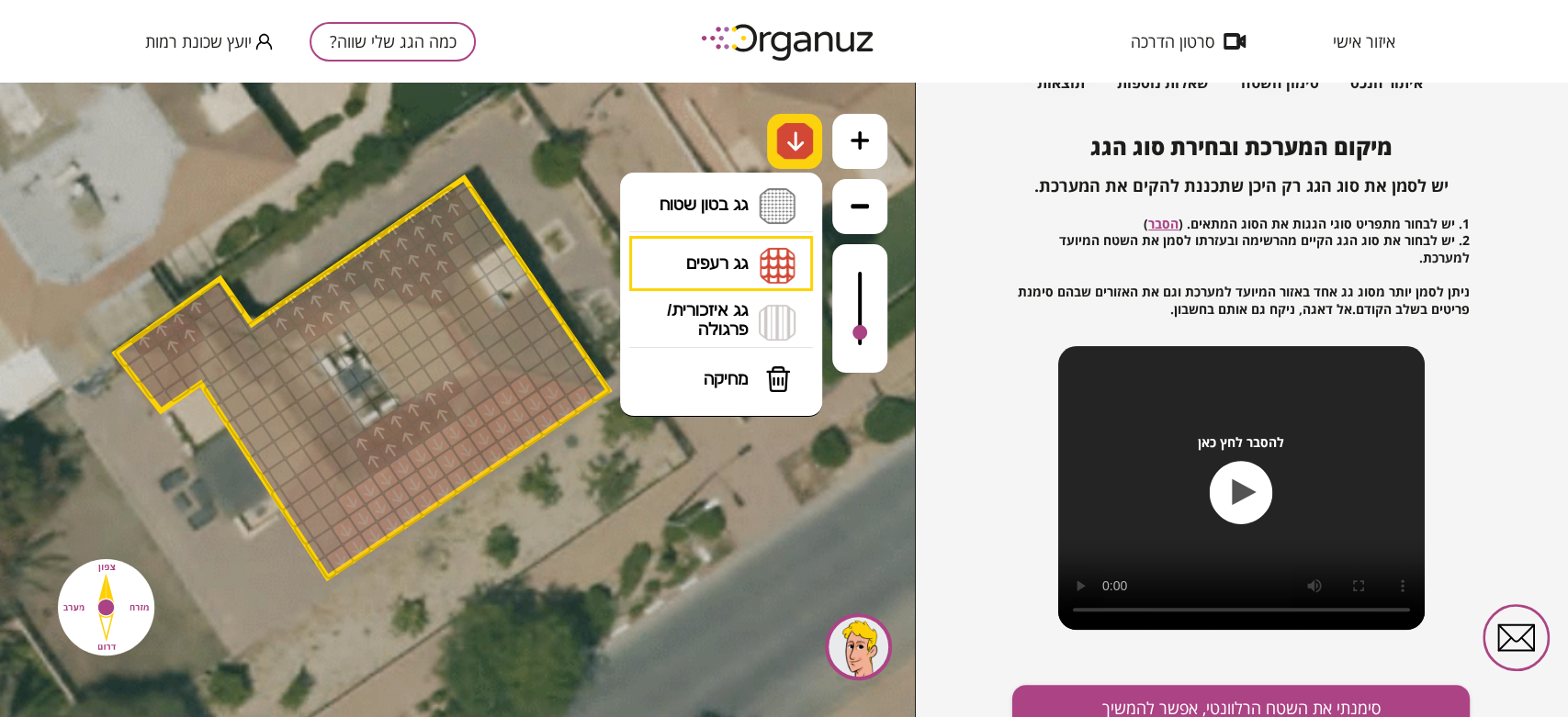 click at bounding box center [795, 141] 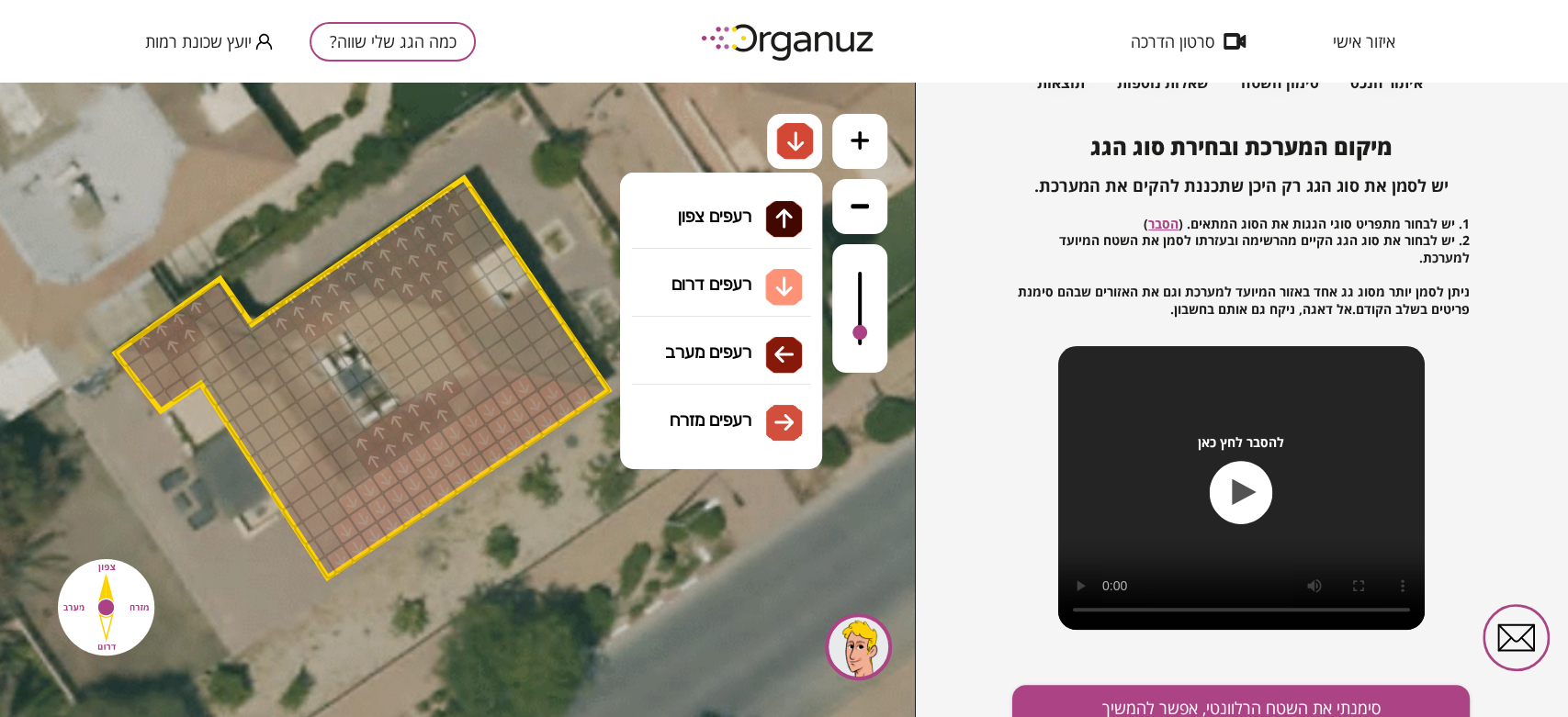 click on "גג רעפים
רעפים צפון
רעפים דרום
רעפים מערב
רעפים מזרח" at bounding box center [721, 264] 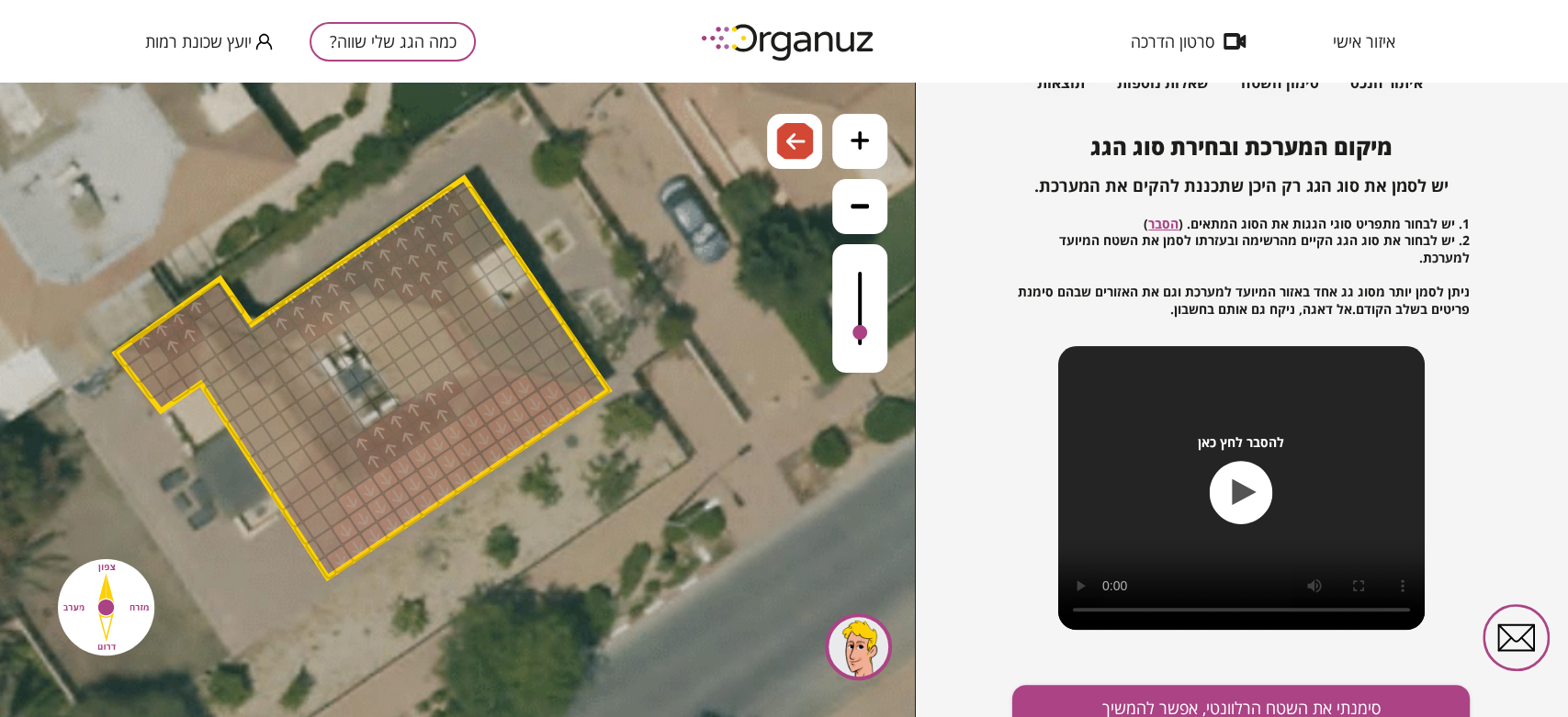 click on ".st0 {
fill: #FFFFFF;
}
א" at bounding box center [457, 399] 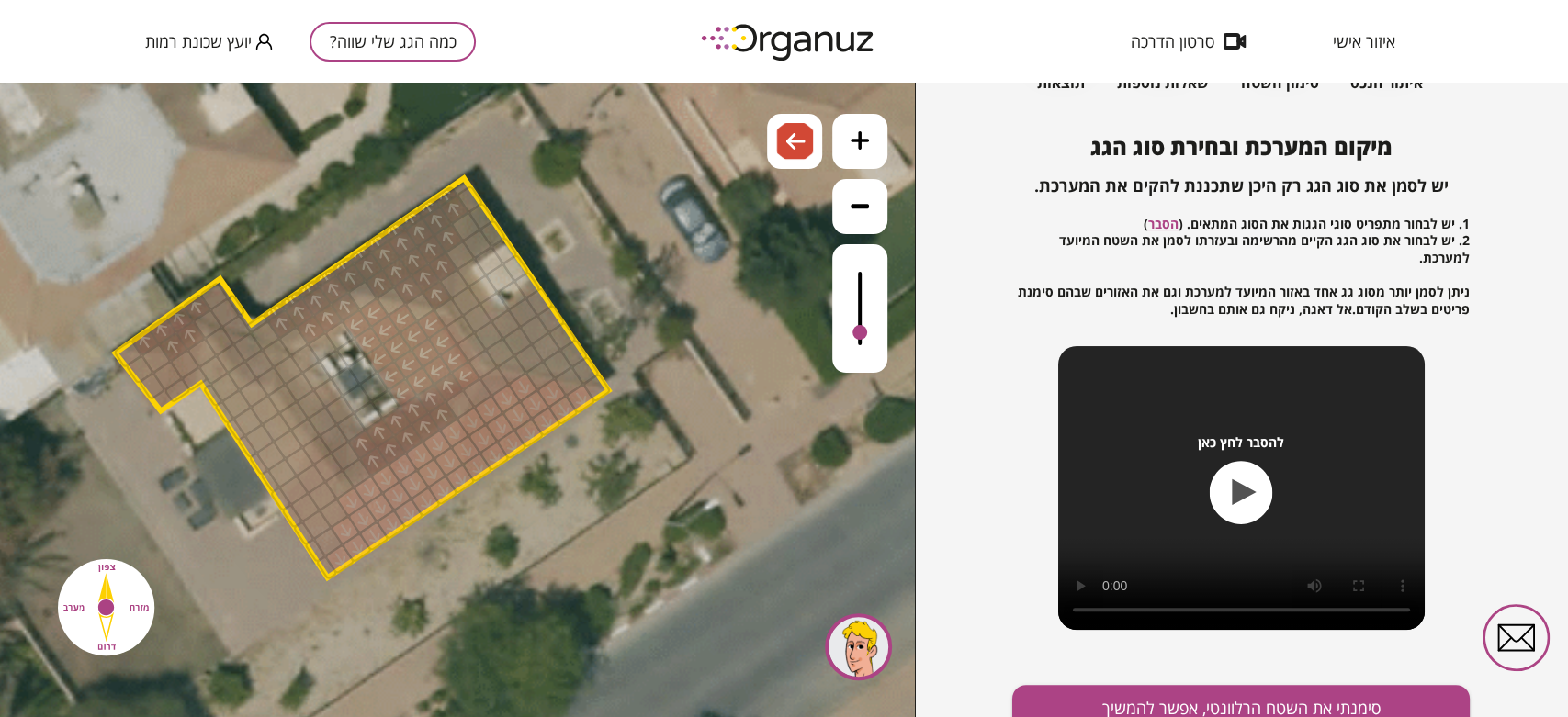 drag, startPoint x: 376, startPoint y: 307, endPoint x: 402, endPoint y: 387, distance: 84.118963 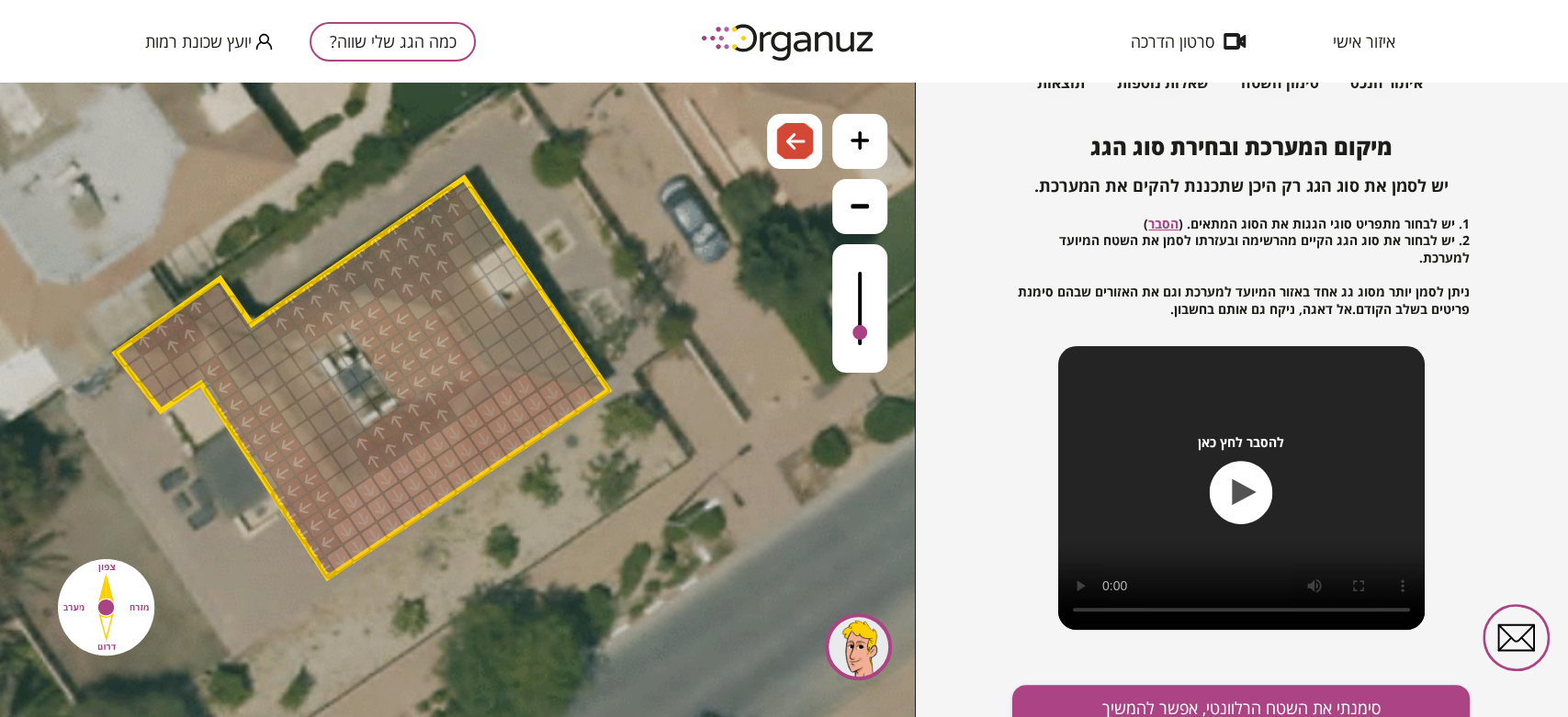 drag, startPoint x: 211, startPoint y: 369, endPoint x: 235, endPoint y: 401, distance: 40 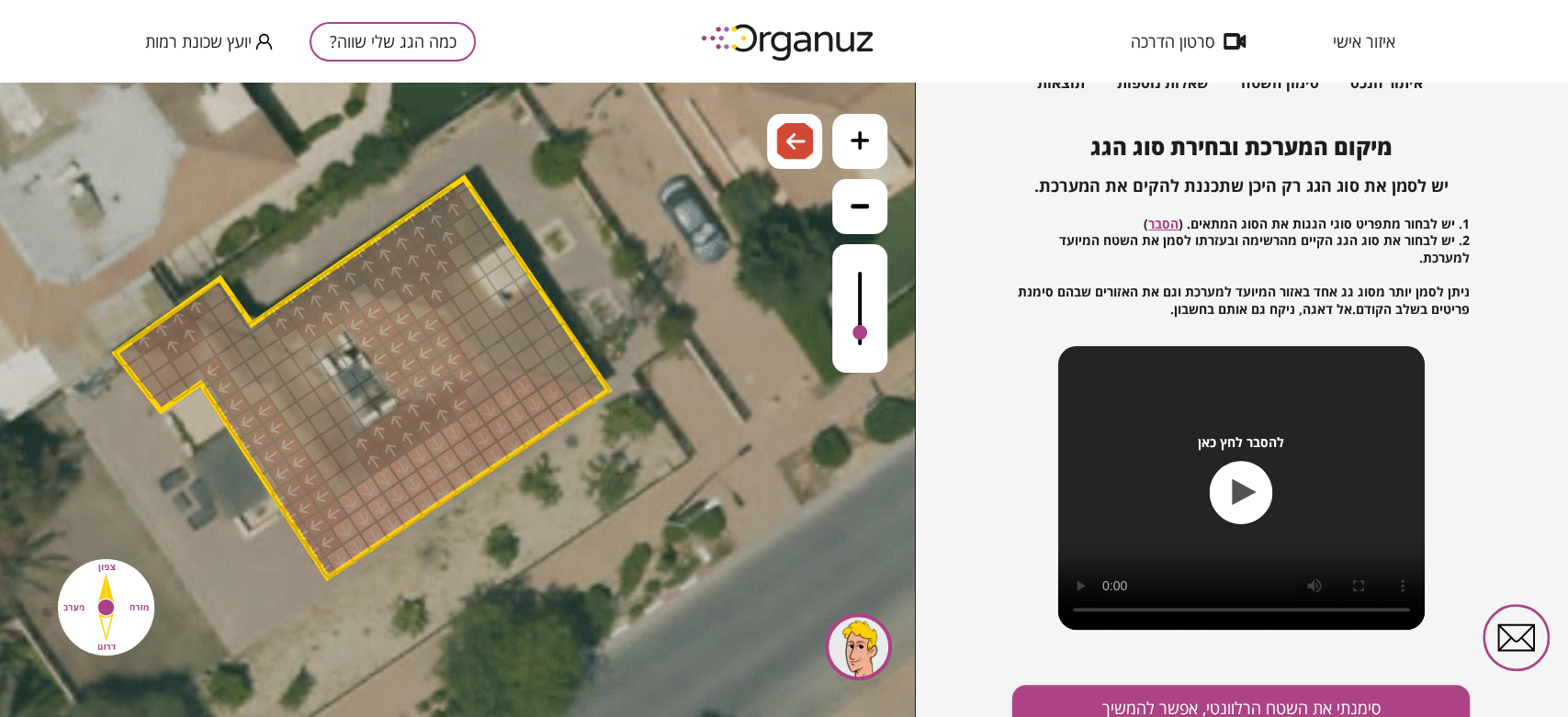 click at bounding box center (351, 278) 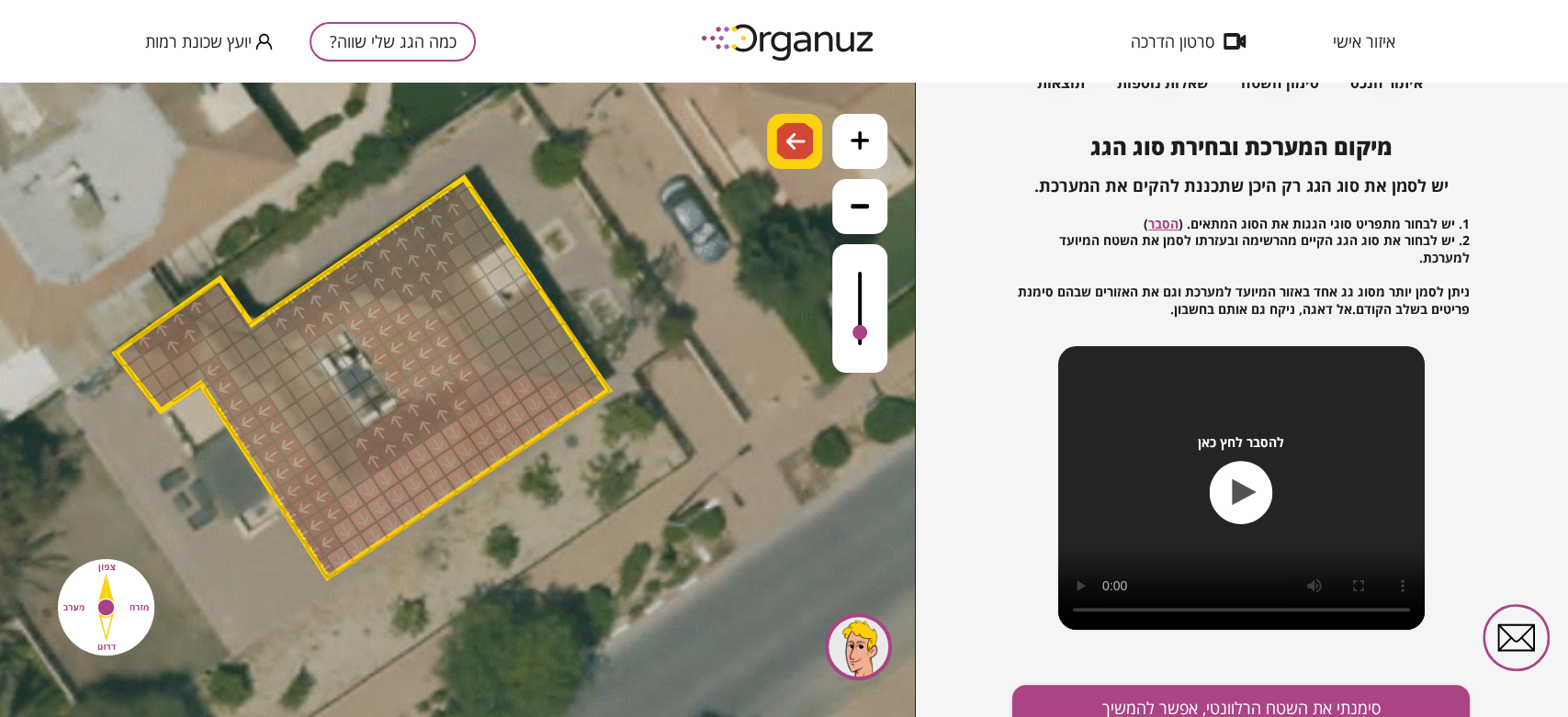 click at bounding box center [795, 141] 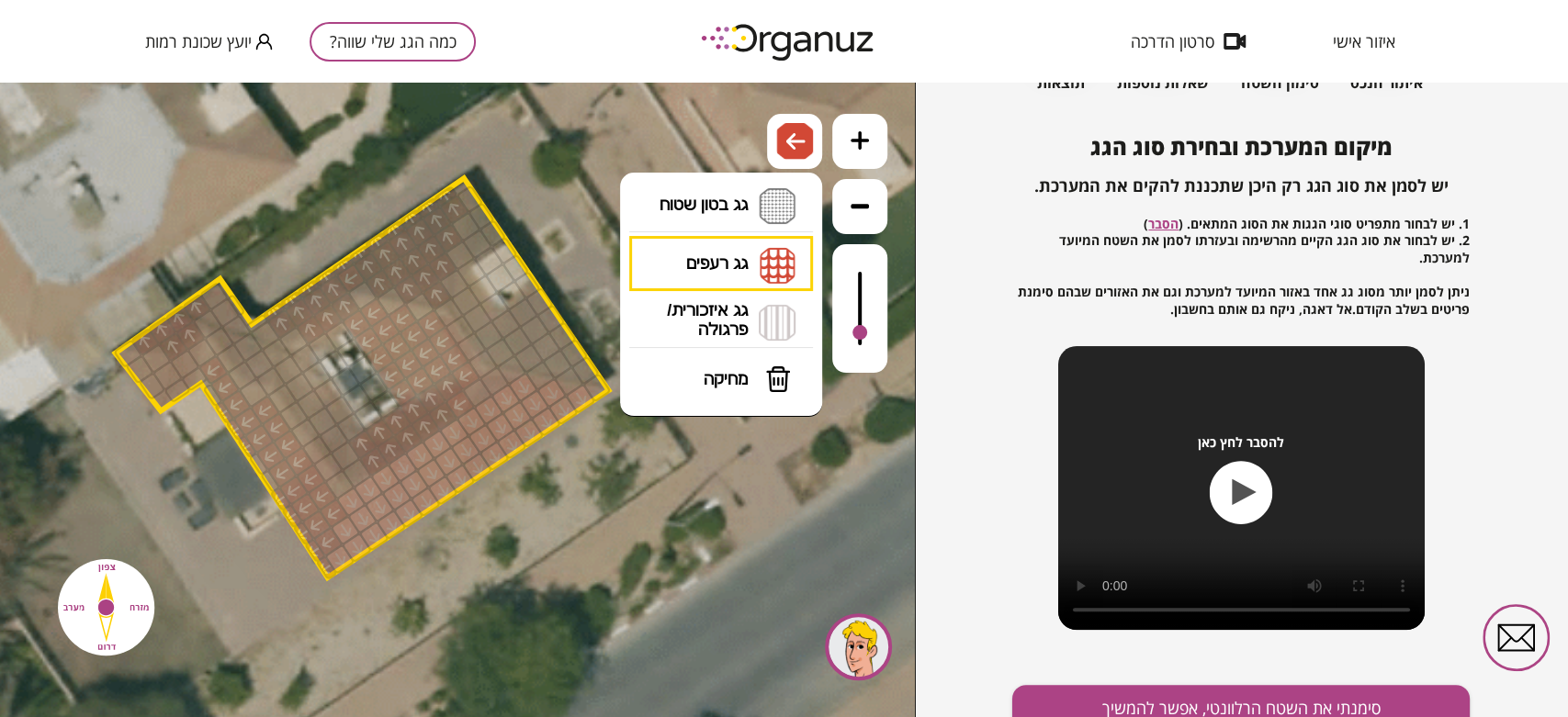 click on "גג רעפים
רעפים צפון
רעפים דרום
רעפים מערב
רעפים מזרח" at bounding box center [721, 264] 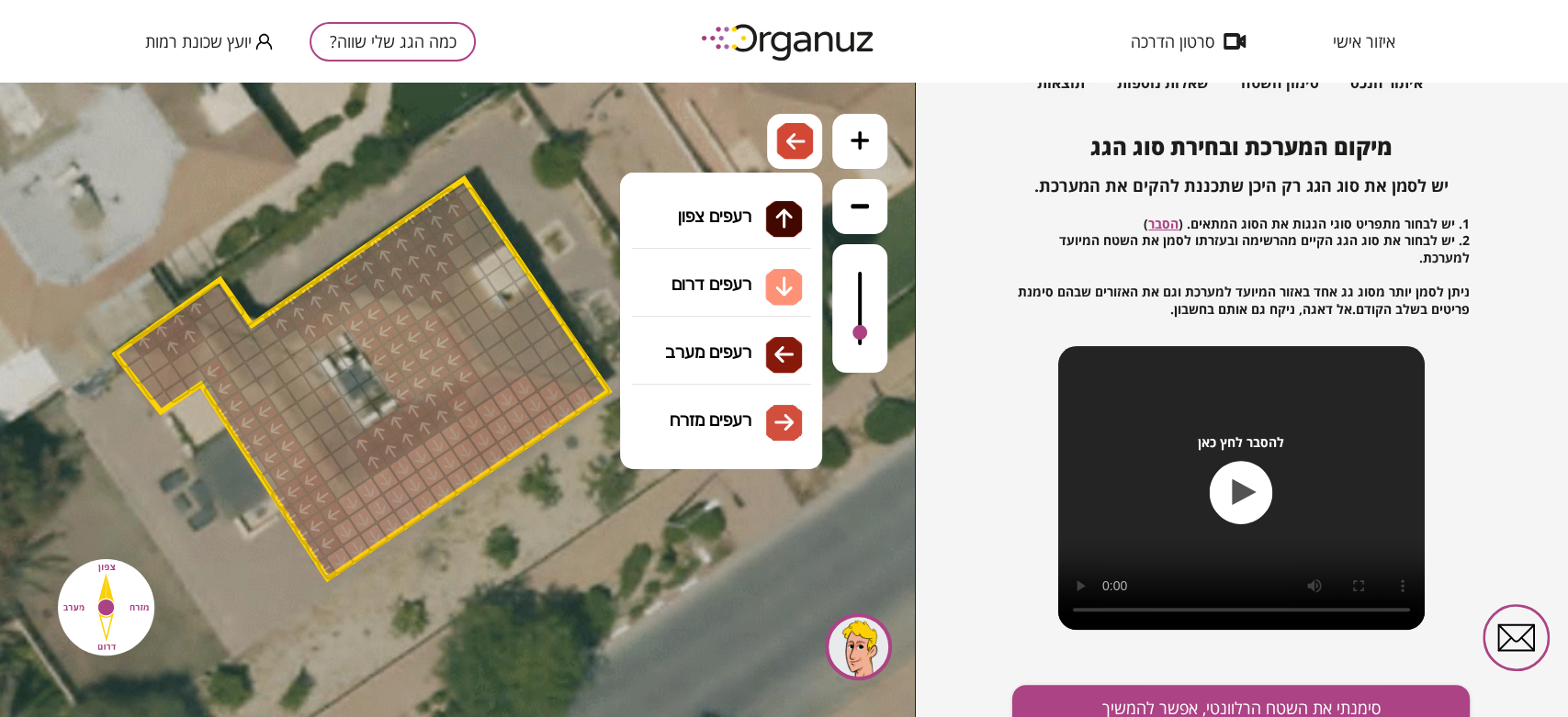 drag, startPoint x: 728, startPoint y: 224, endPoint x: 587, endPoint y: 257, distance: 144.81022 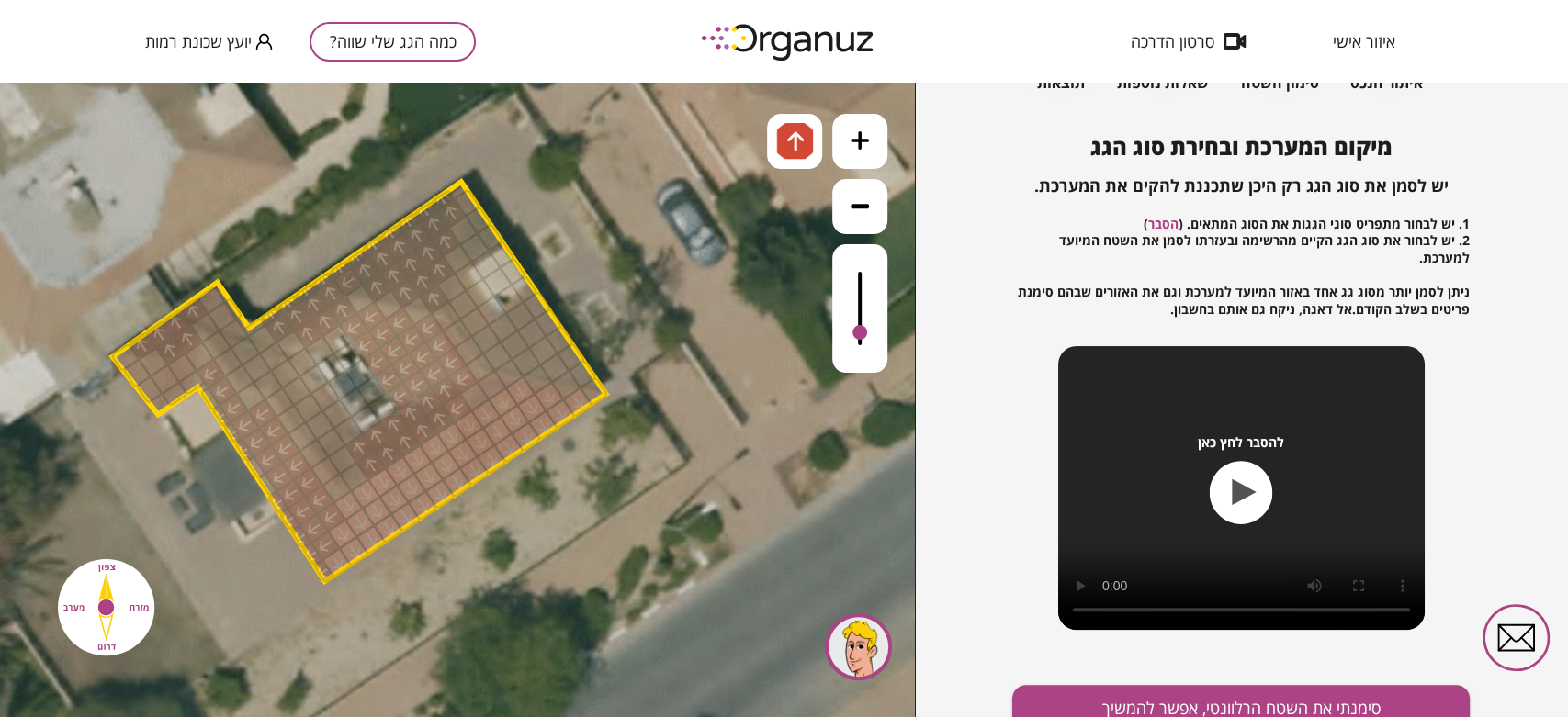click at bounding box center [348, 282] 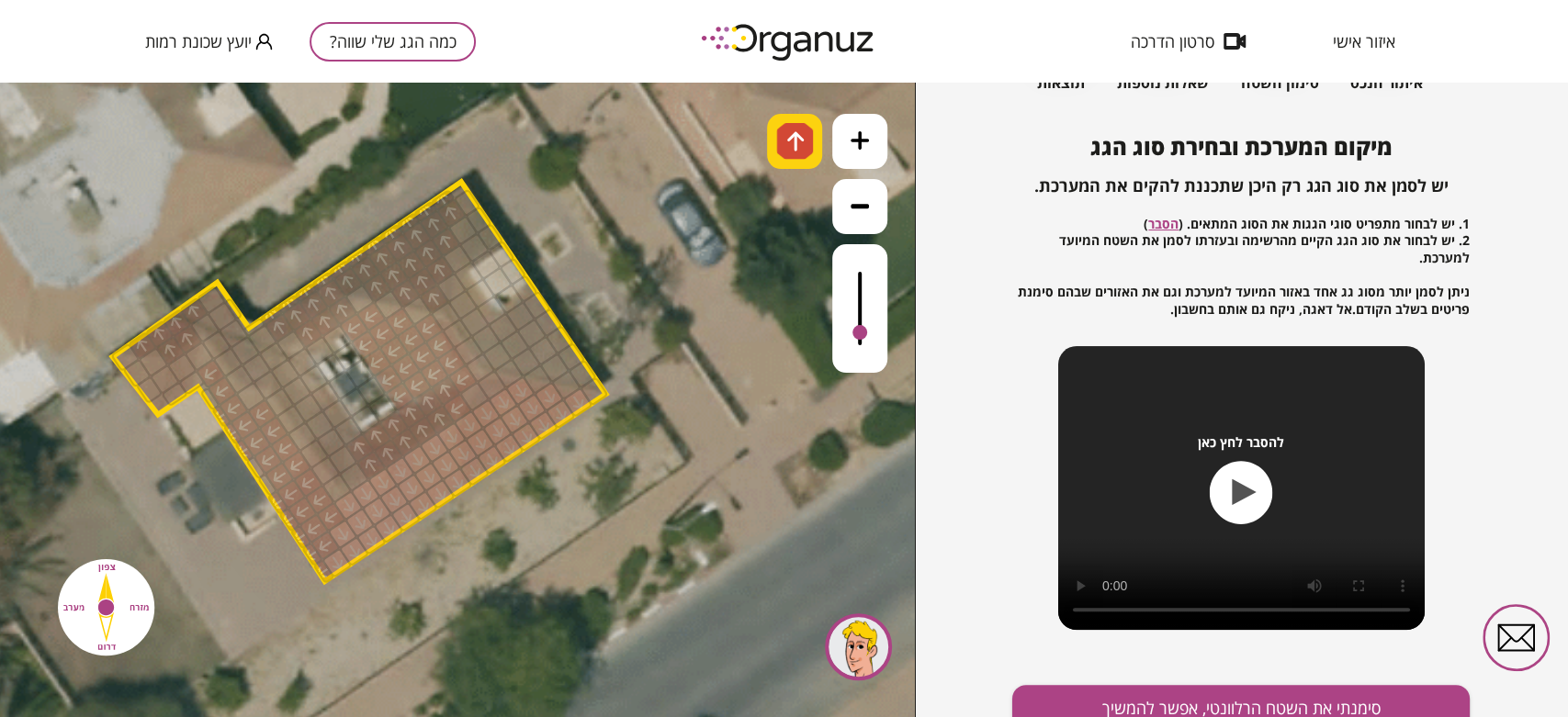 click at bounding box center [795, 141] 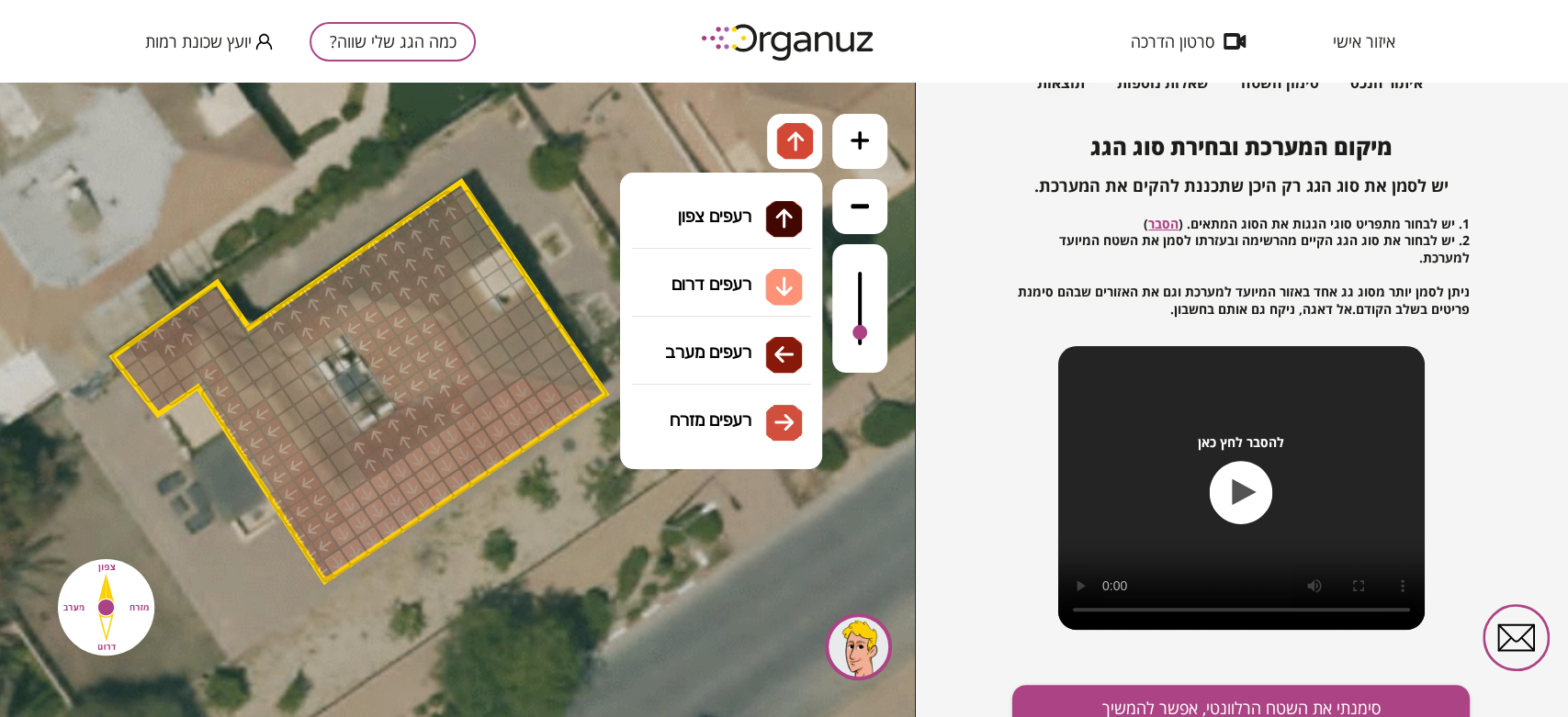 click on "גג רעפים
רעפים צפון
רעפים דרום
רעפים מערב
רעפים מזרח" at bounding box center (721, 264) 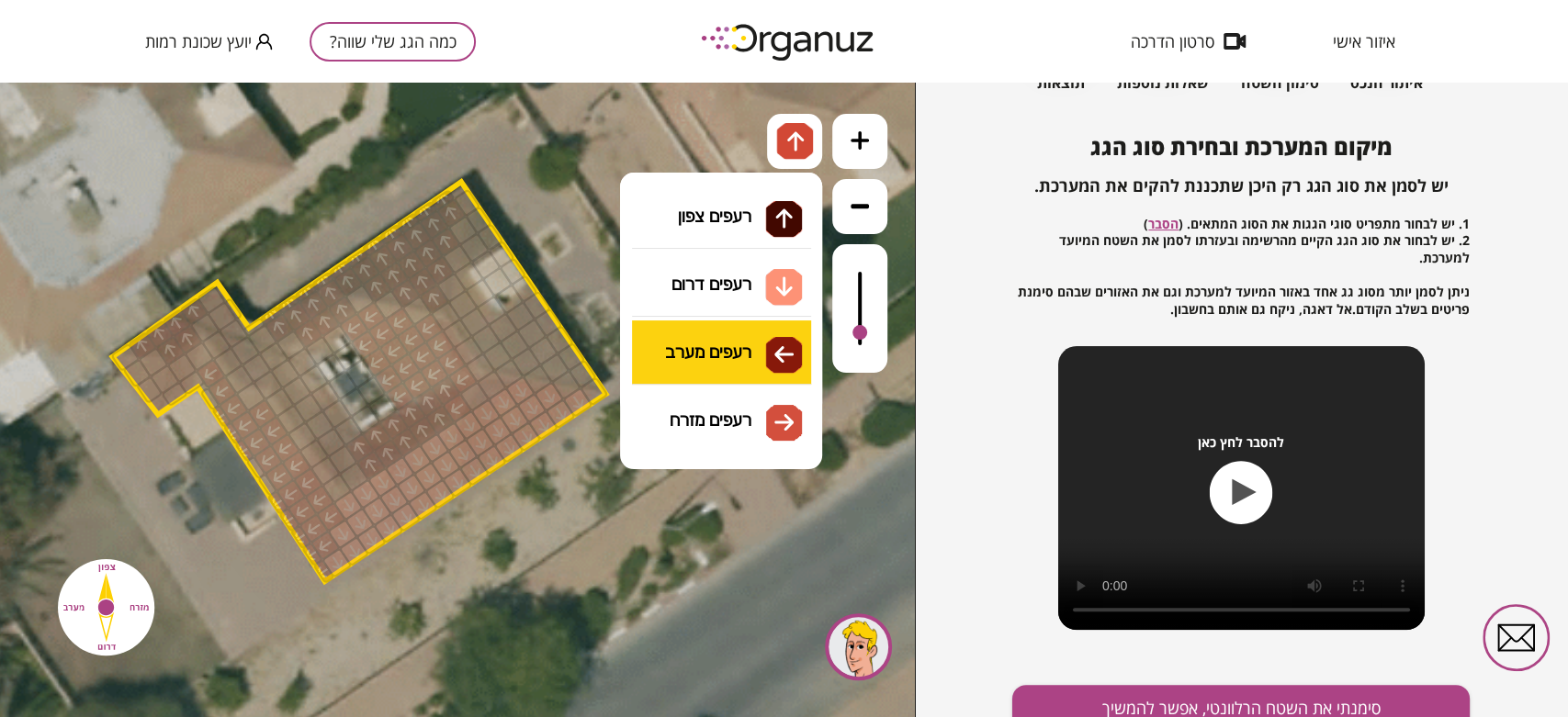 click on ".st0 {
fill: #FFFFFF;
}
א" at bounding box center [457, 399] 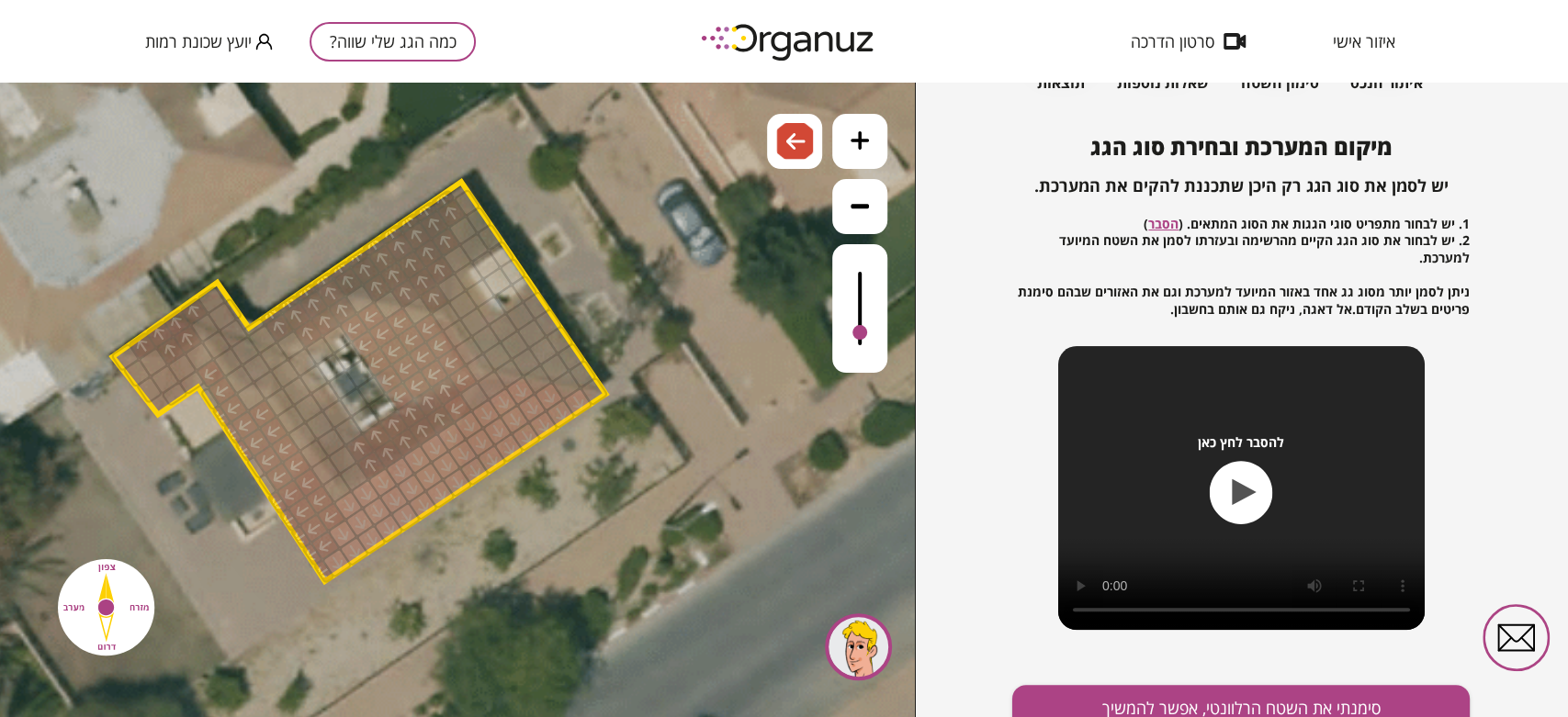 click at bounding box center (359, 299) 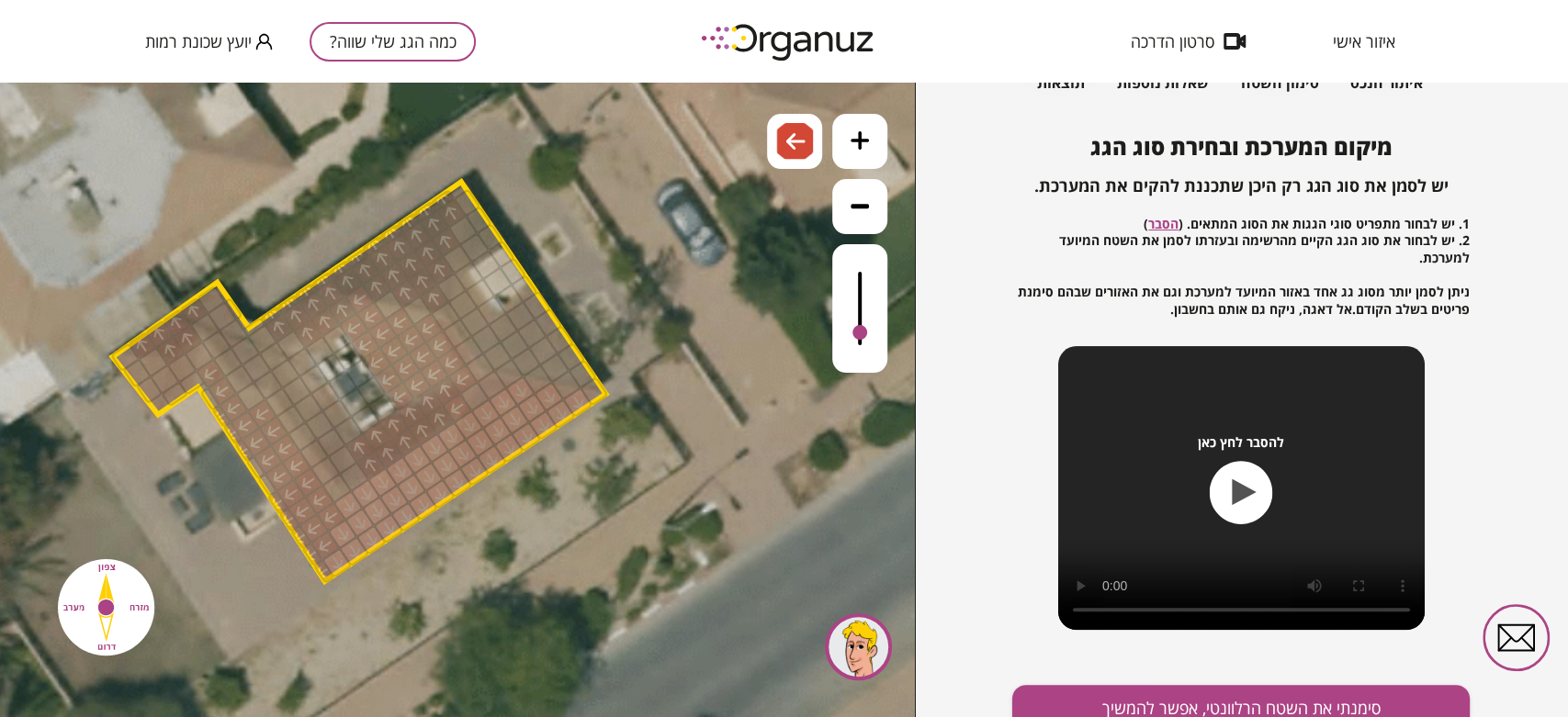 click at bounding box center (389, 305) 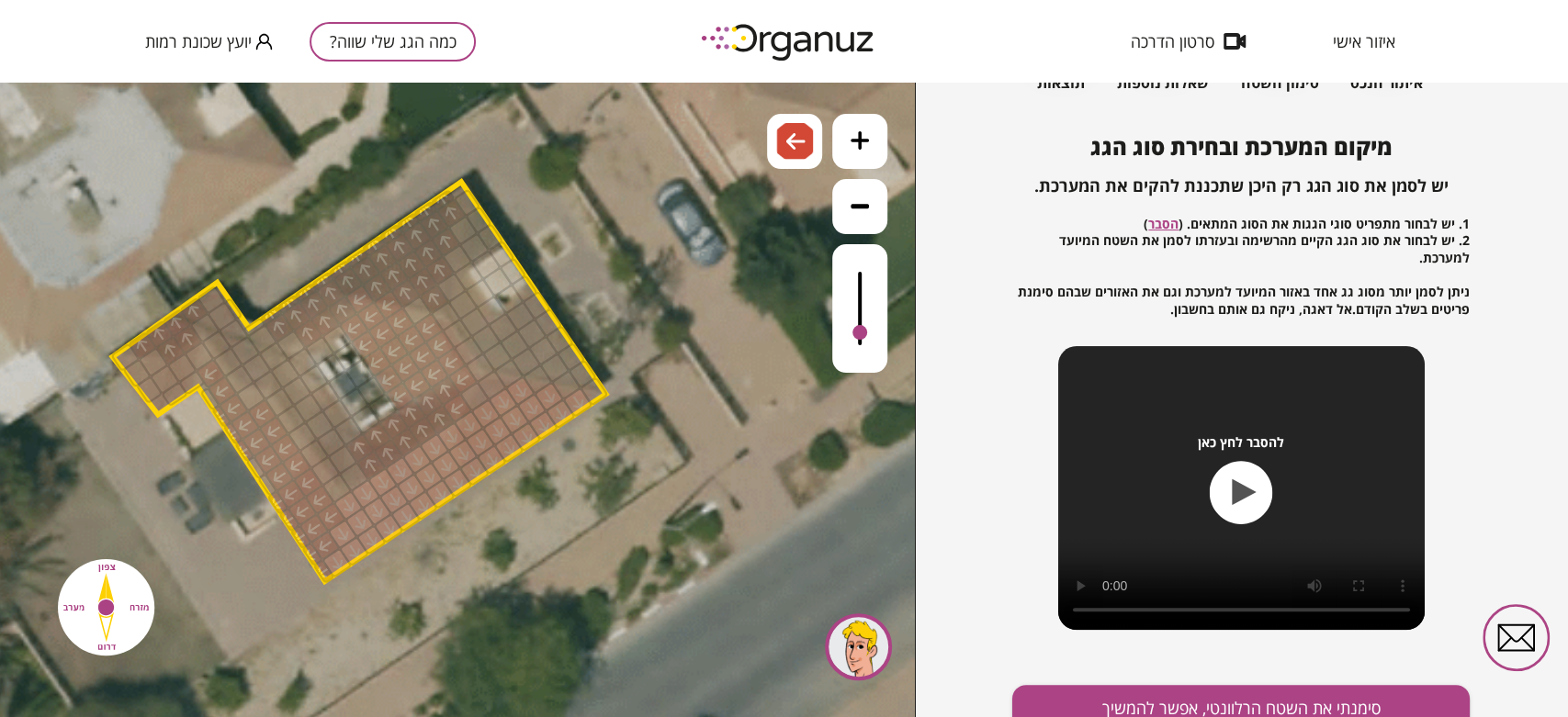 click at bounding box center (417, 310) 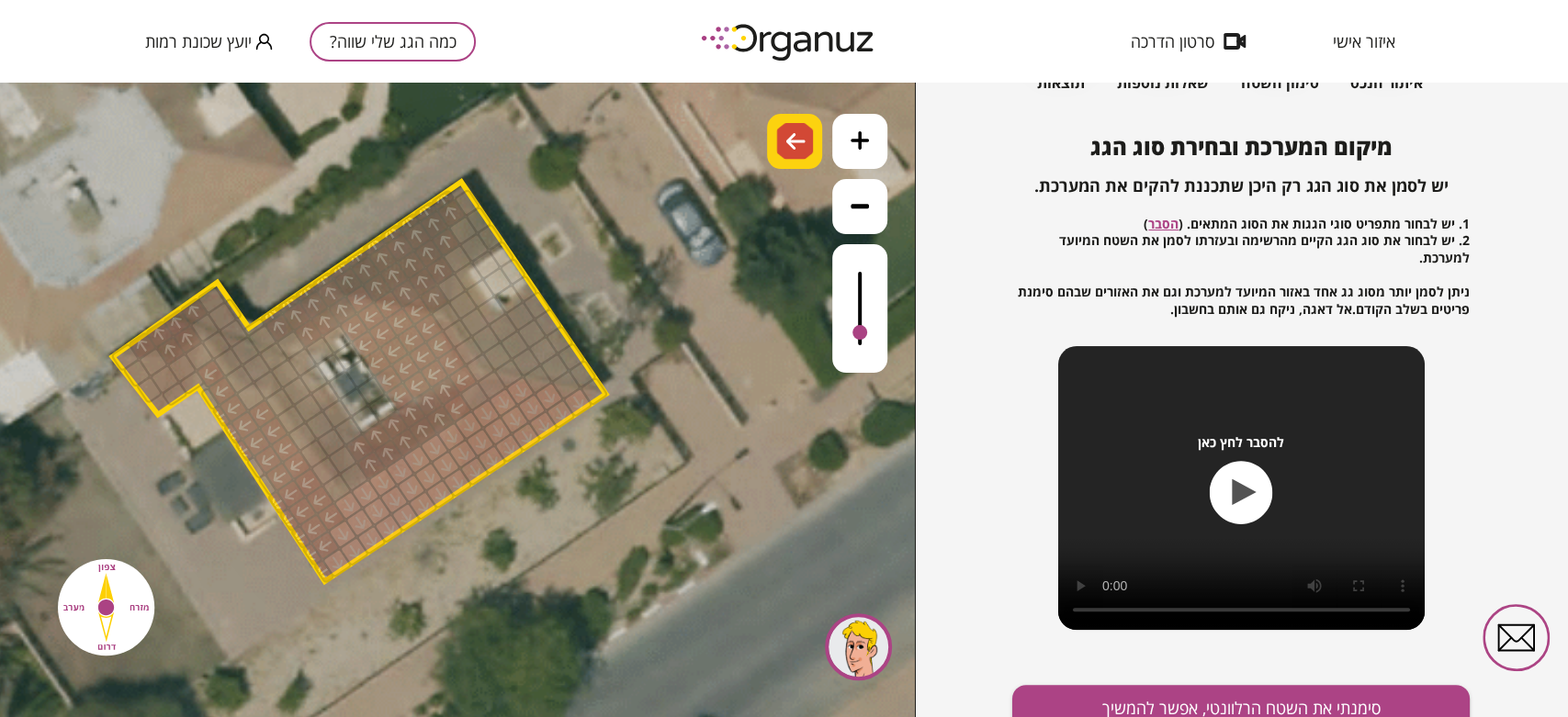 click at bounding box center [795, 141] 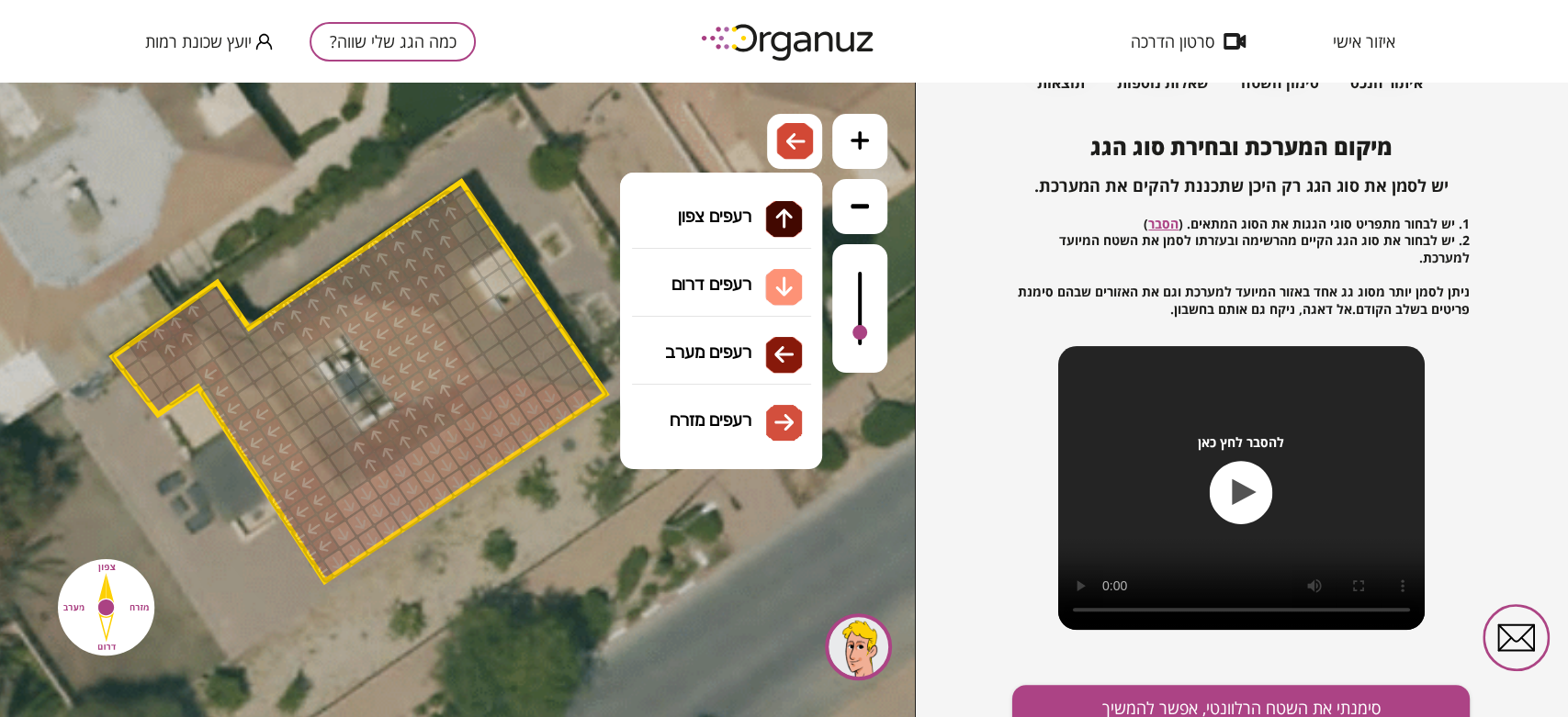 click on "גג רעפים
רעפים צפון
רעפים דרום
רעפים מערב
רעפים מזרח" at bounding box center [721, 264] 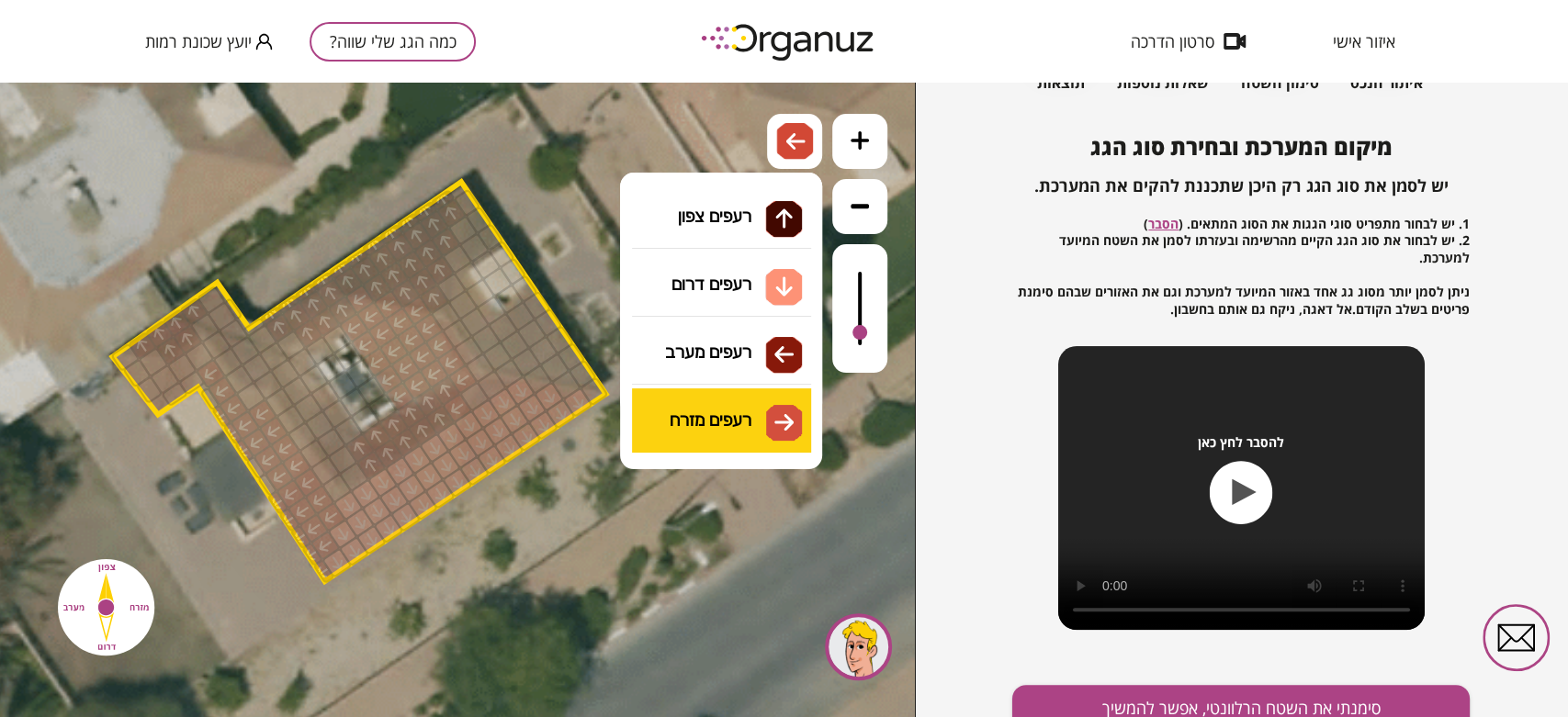 click on ".st0 {
fill: #FFFFFF;
}
א" at bounding box center (457, 399) 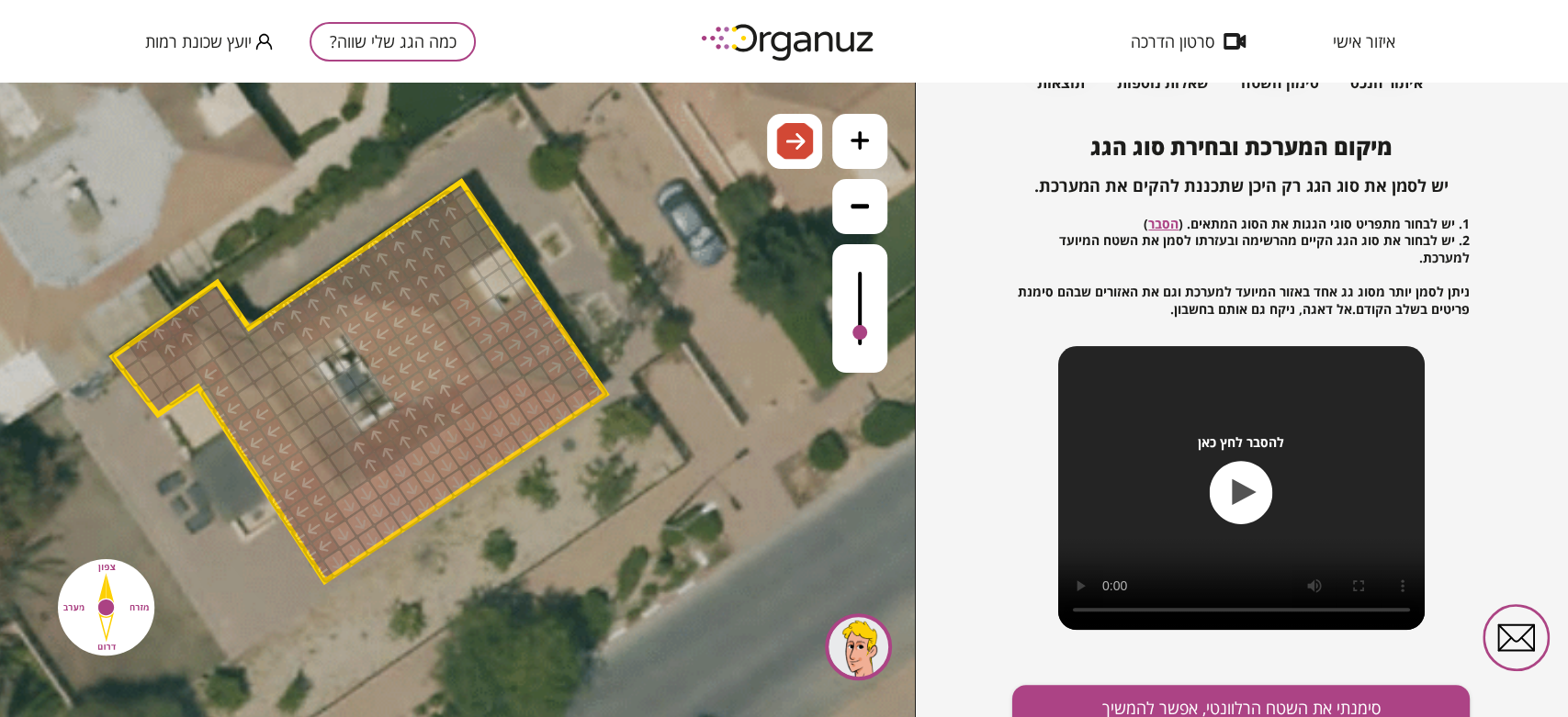 drag, startPoint x: 462, startPoint y: 303, endPoint x: 516, endPoint y: 340, distance: 65.459911 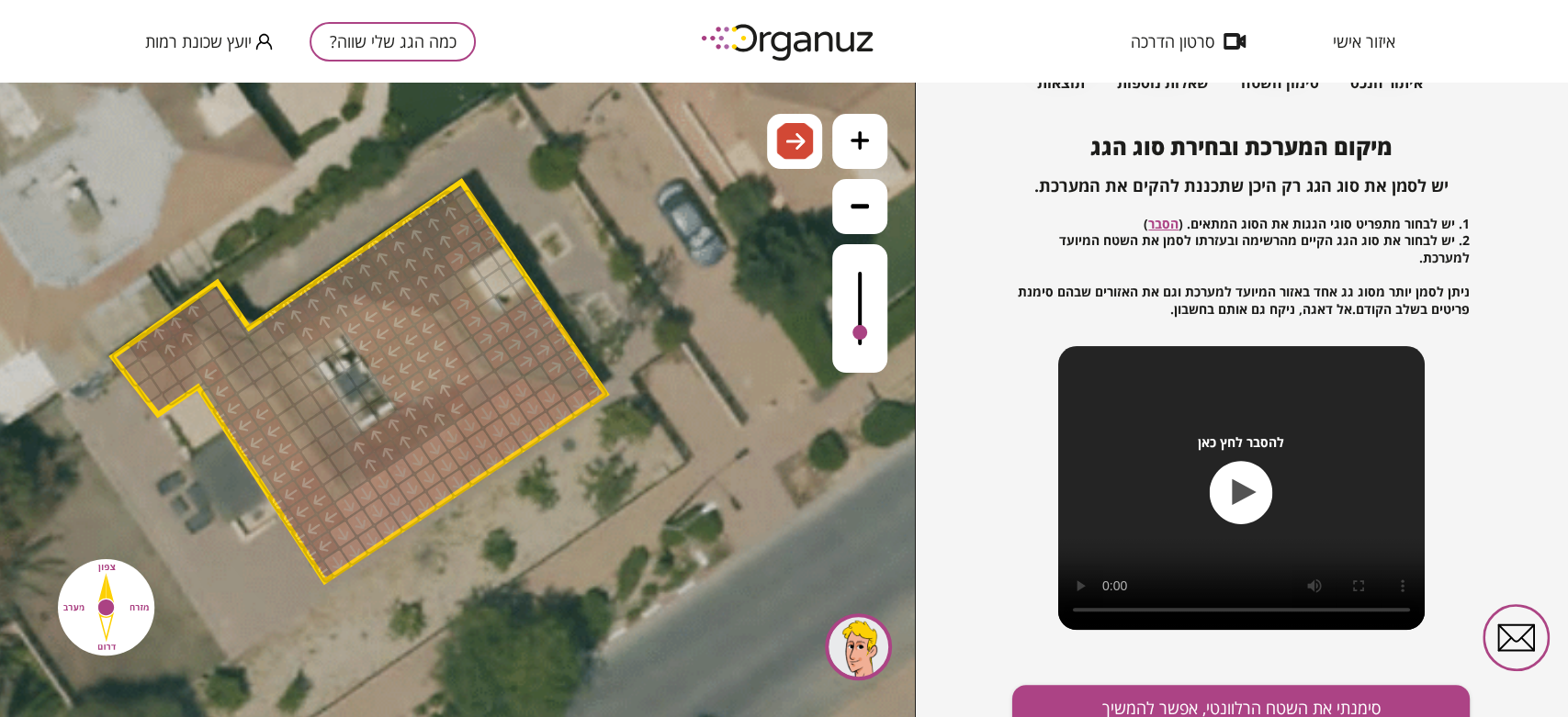 drag, startPoint x: 459, startPoint y: 252, endPoint x: 469, endPoint y: 231, distance: 23.259407 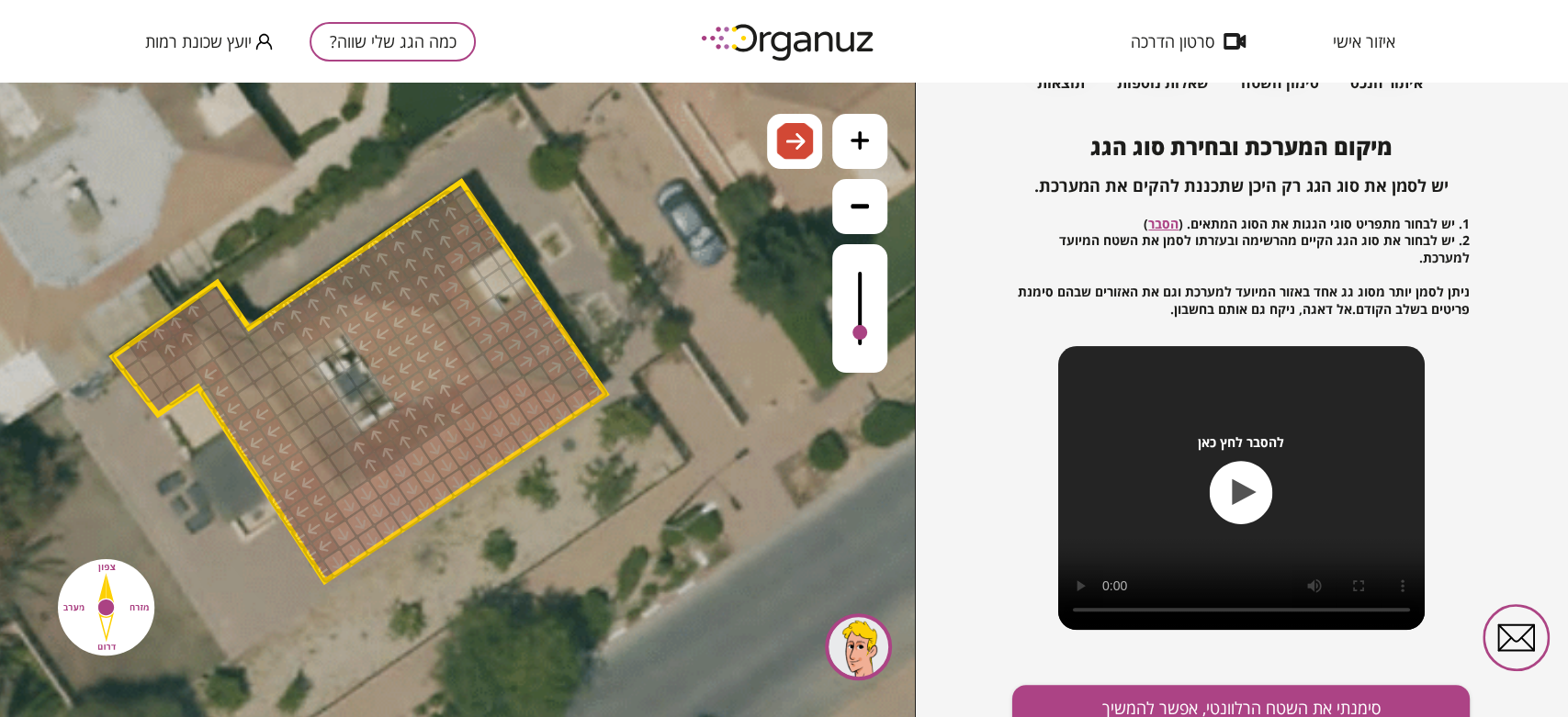click at bounding box center [451, 287] 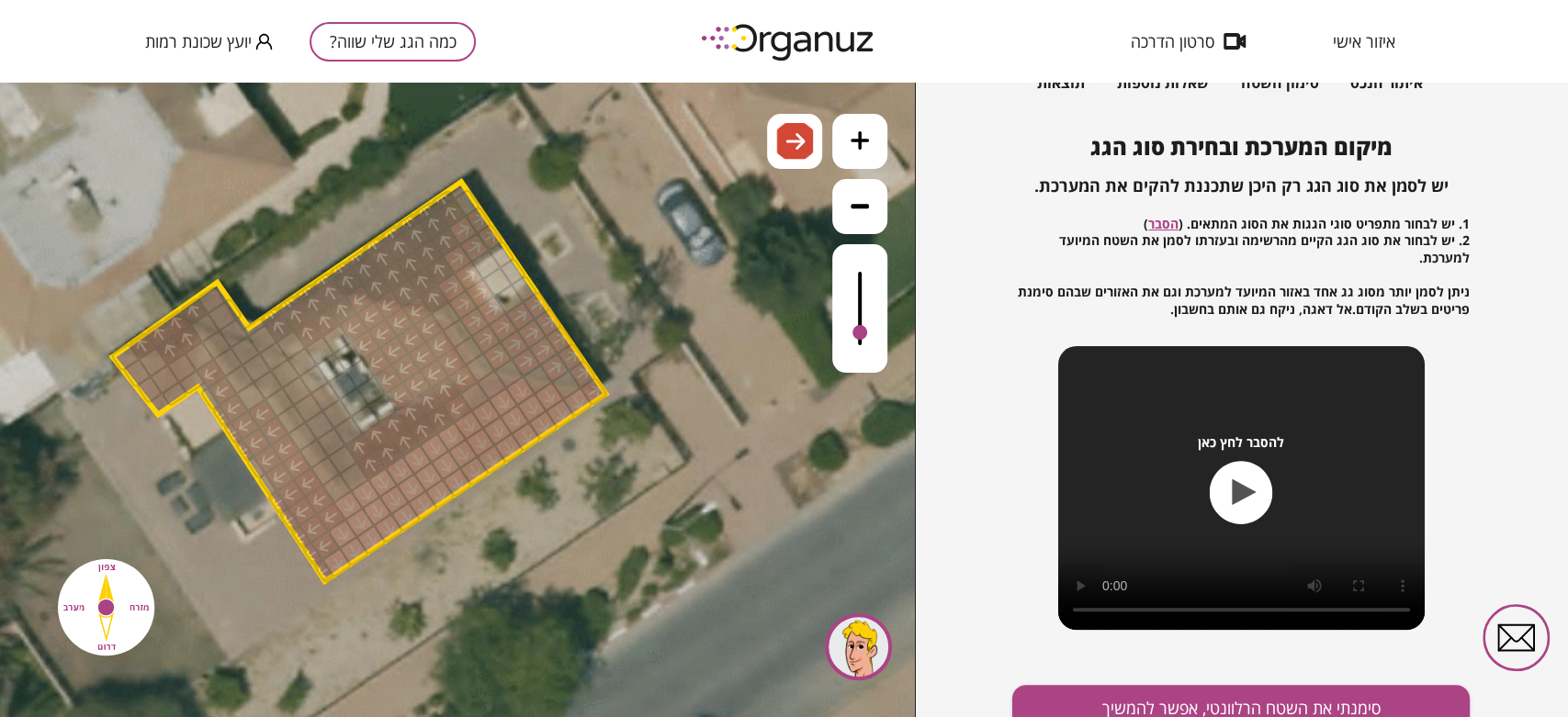 drag, startPoint x: 486, startPoint y: 307, endPoint x: 471, endPoint y: 279, distance: 32 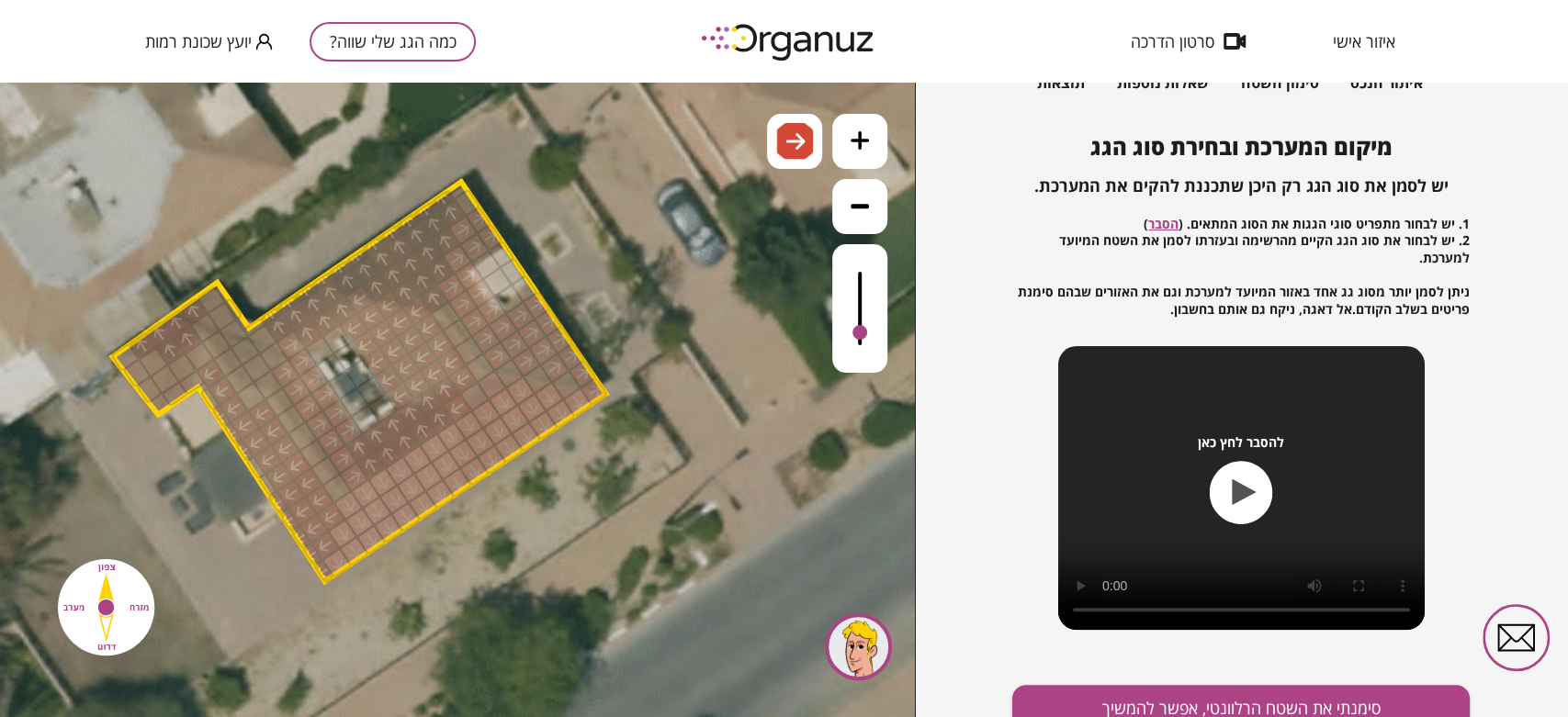 drag, startPoint x: 350, startPoint y: 476, endPoint x: 318, endPoint y: 426, distance: 59.3633 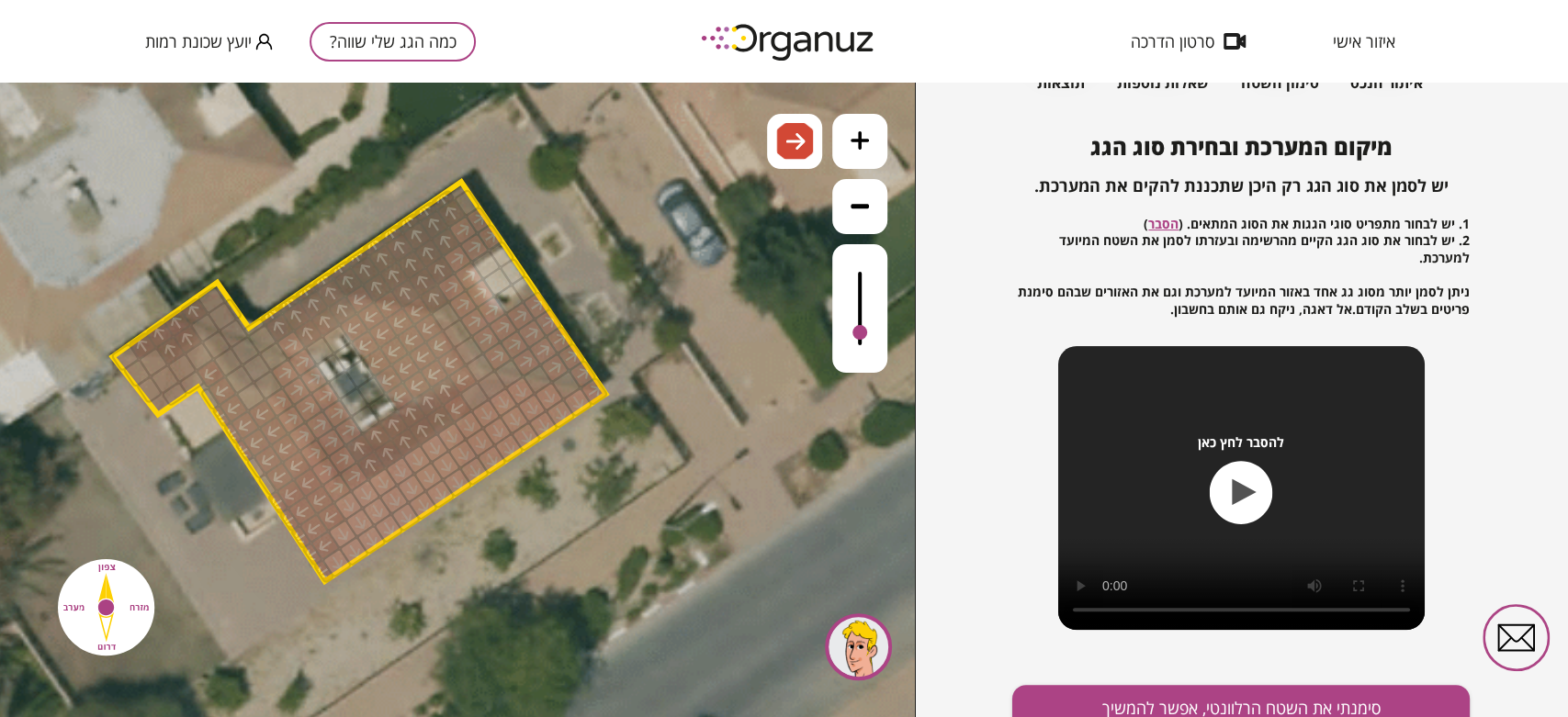 drag, startPoint x: 339, startPoint y: 480, endPoint x: 278, endPoint y: 397, distance: 103.00485 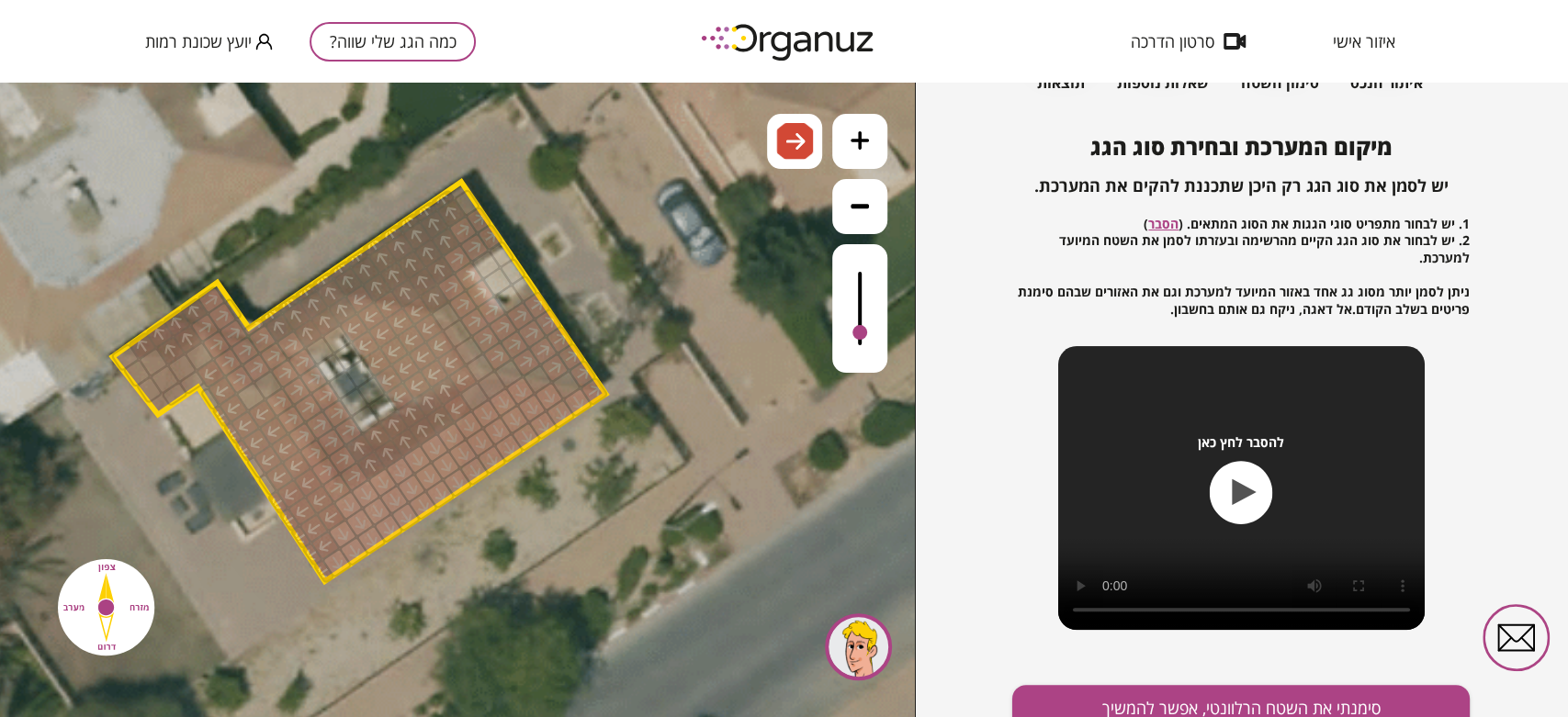 drag, startPoint x: 265, startPoint y: 367, endPoint x: 222, endPoint y: 345, distance: 48.301139 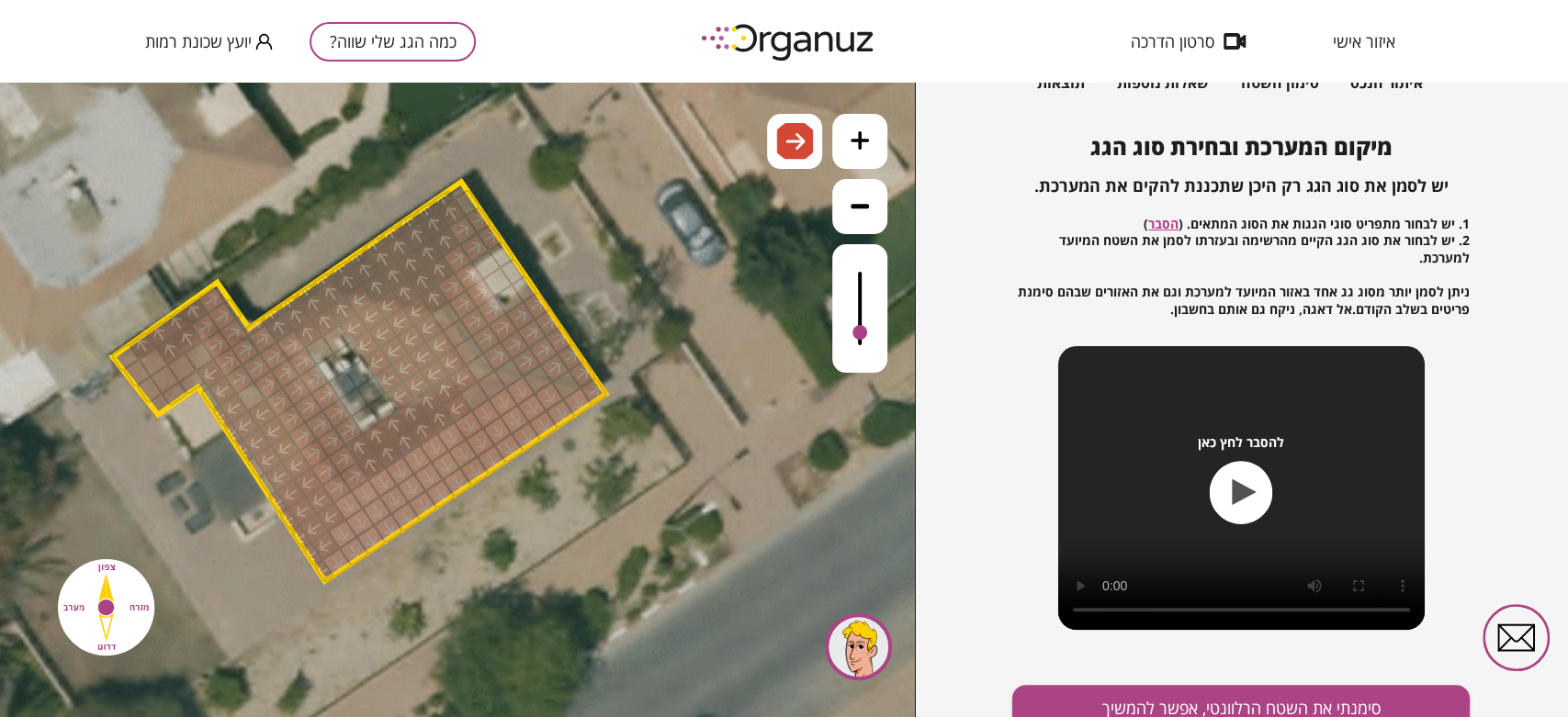 click at bounding box center (268, 385) 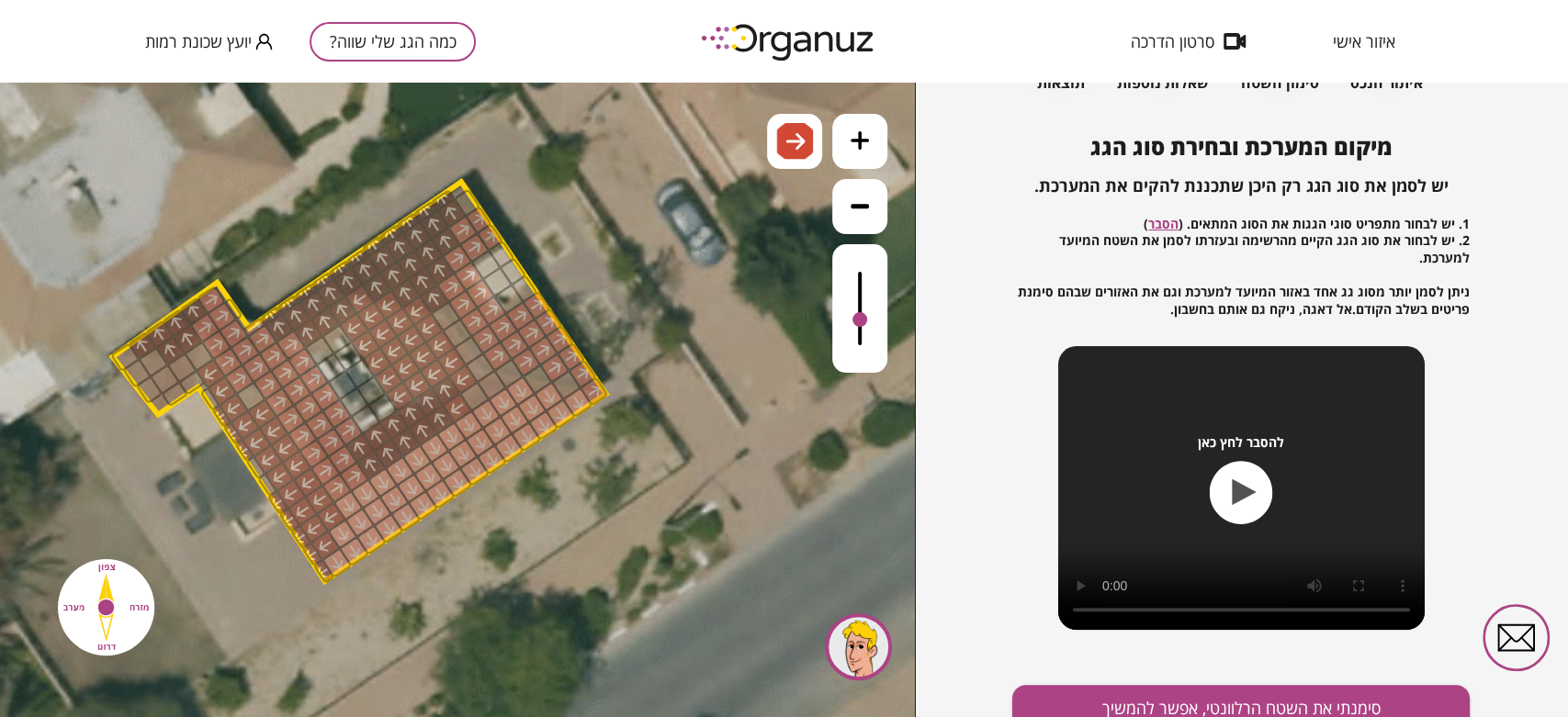 drag, startPoint x: 846, startPoint y: 307, endPoint x: 862, endPoint y: 321, distance: 21.260292 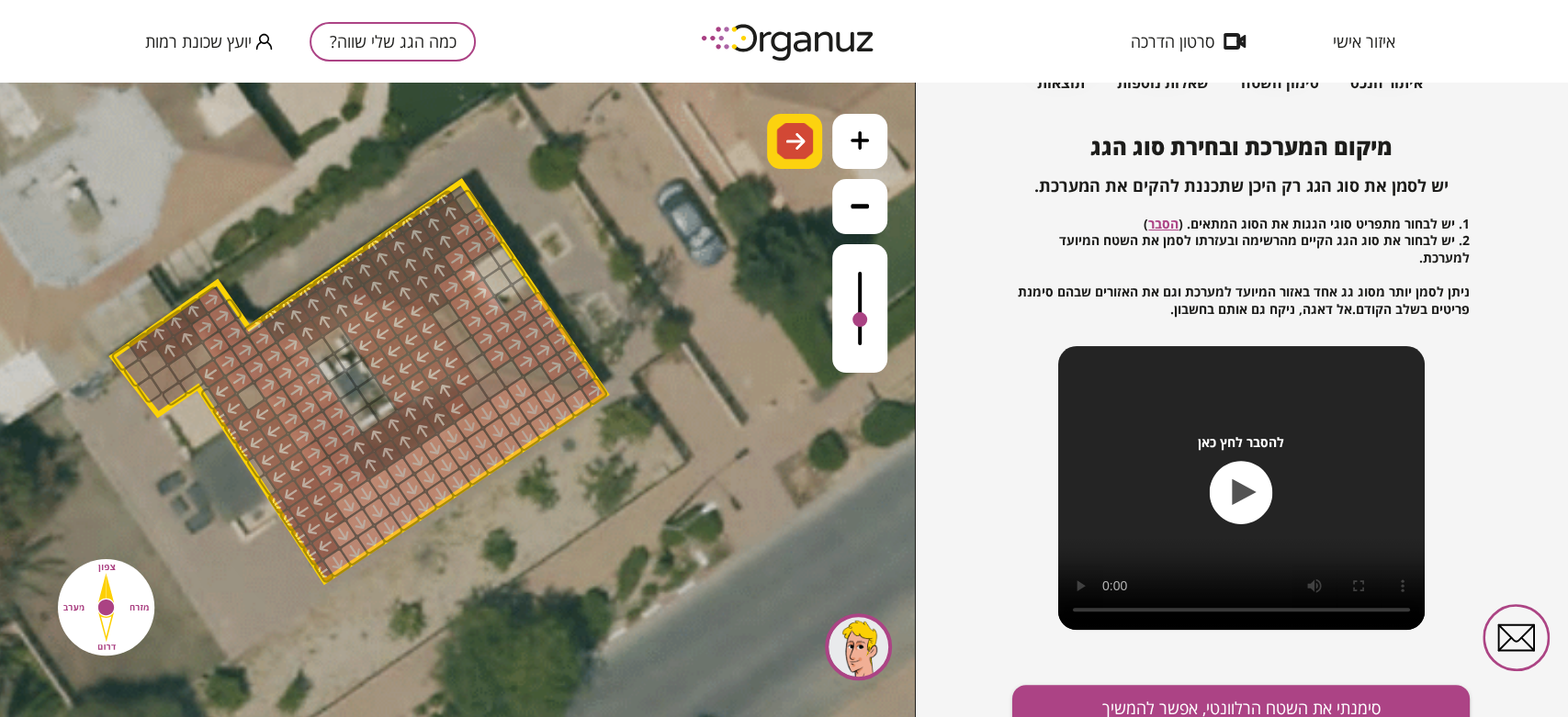 click at bounding box center [795, 141] 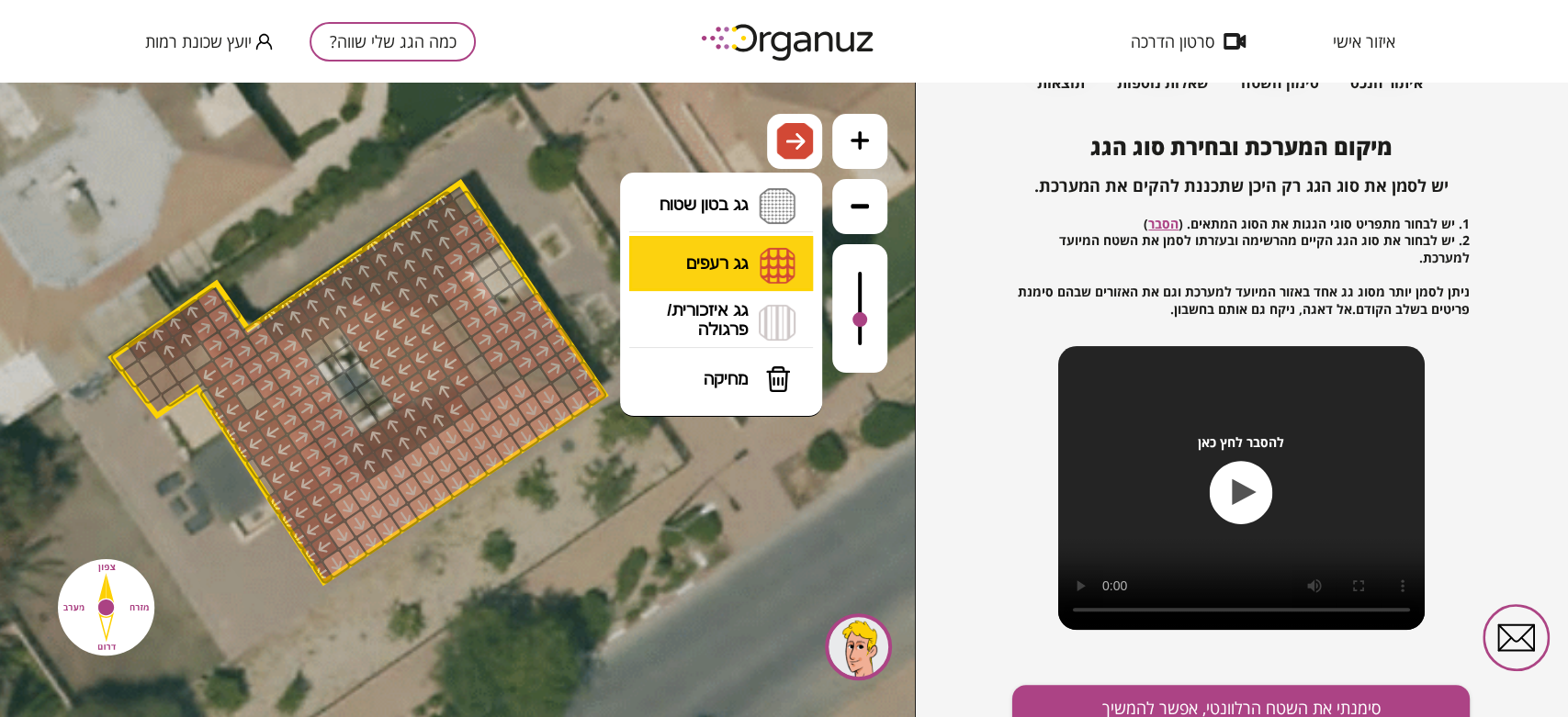 click on "גג רעפים
רעפים צפון
רעפים דרום
רעפים מערב
רעפים מזרח" at bounding box center (721, 264) 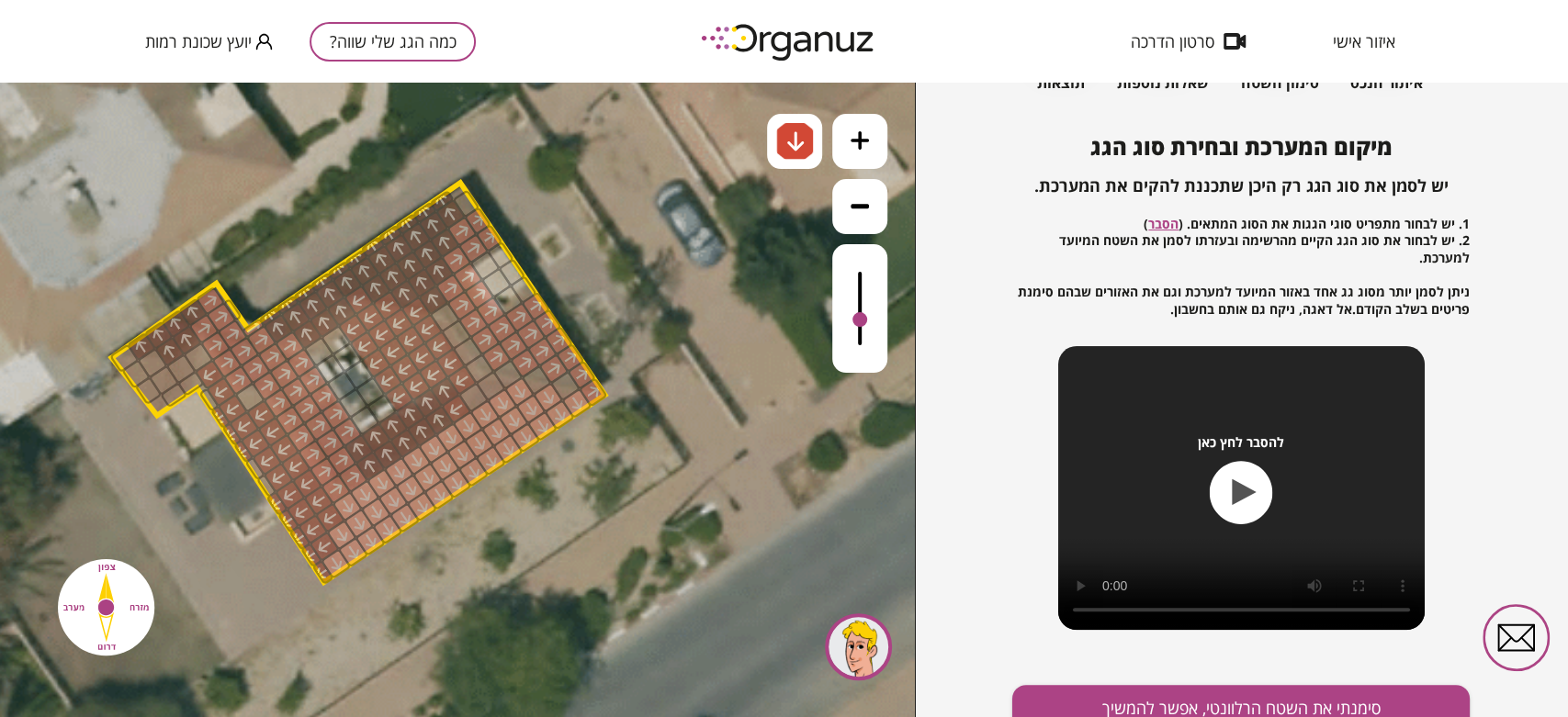 click on ".st0 {
fill: #FFFFFF;
}
א" at bounding box center [457, 399] 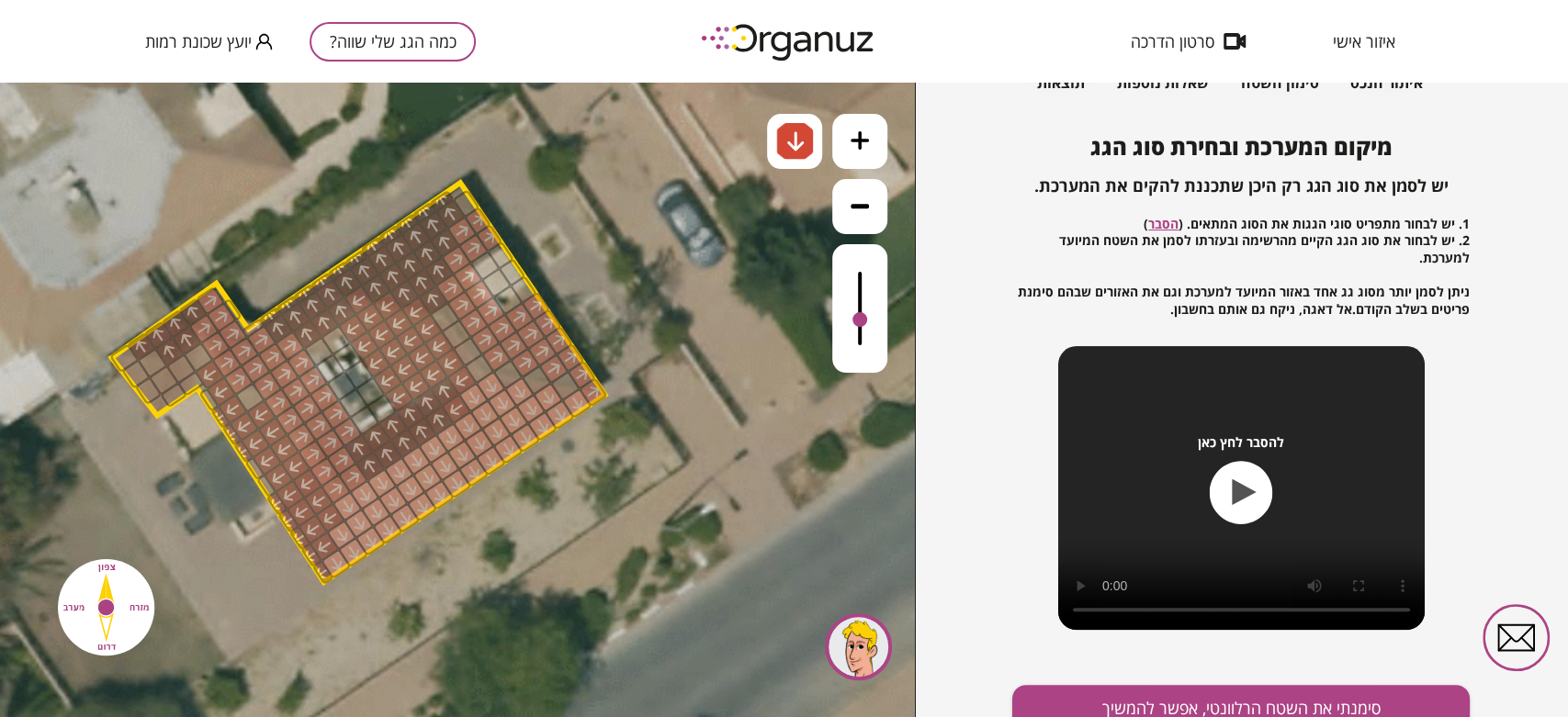 click at bounding box center [-800, -1182] 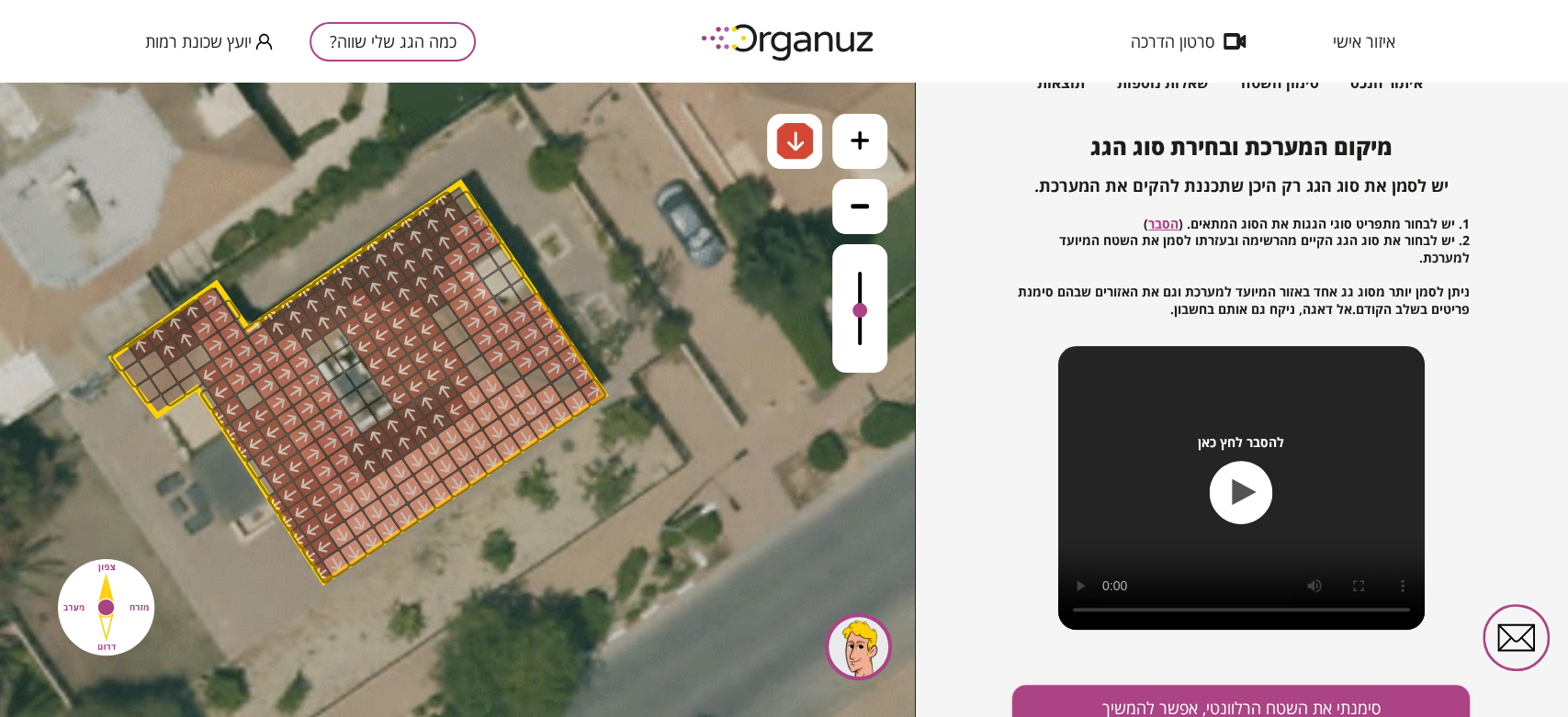 click at bounding box center [860, 310] 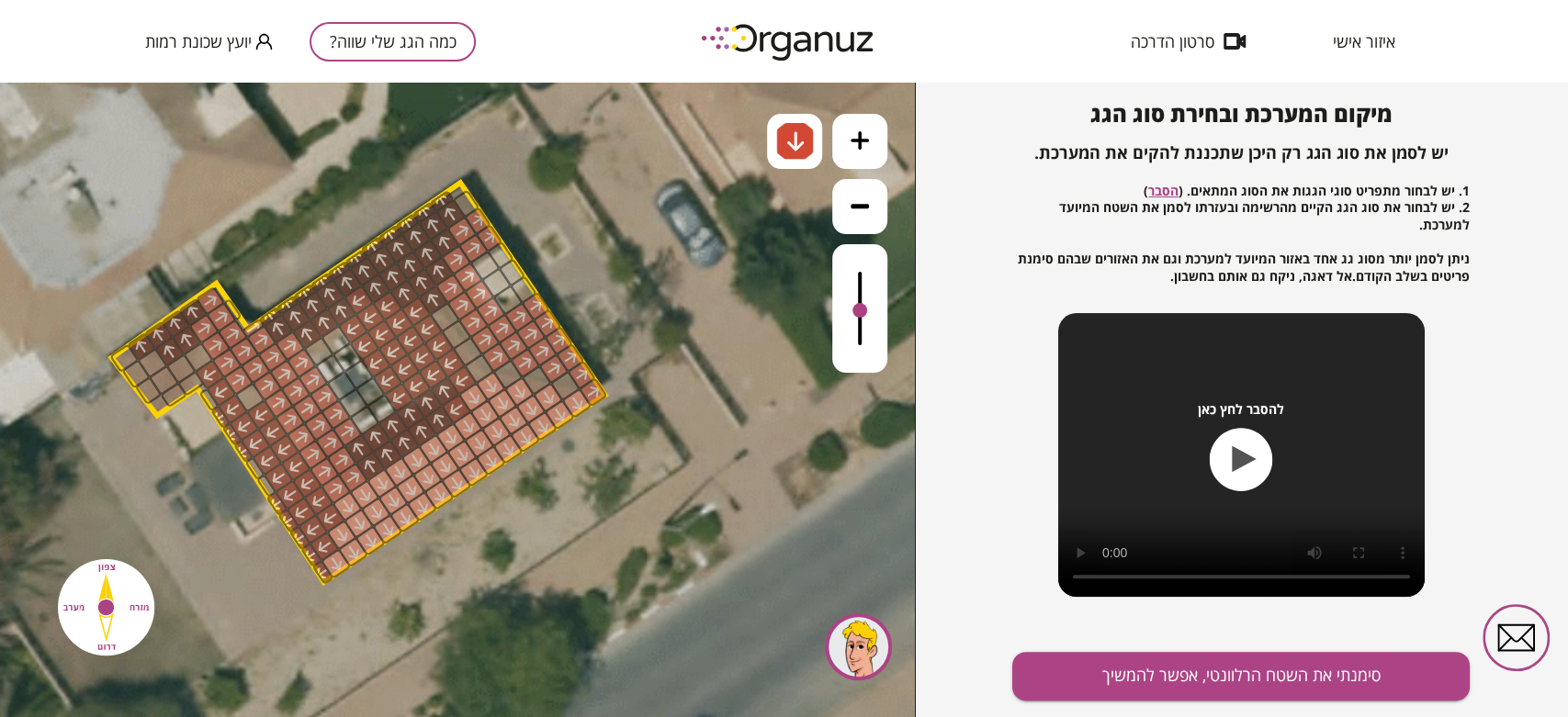 scroll, scrollTop: 198, scrollLeft: 0, axis: vertical 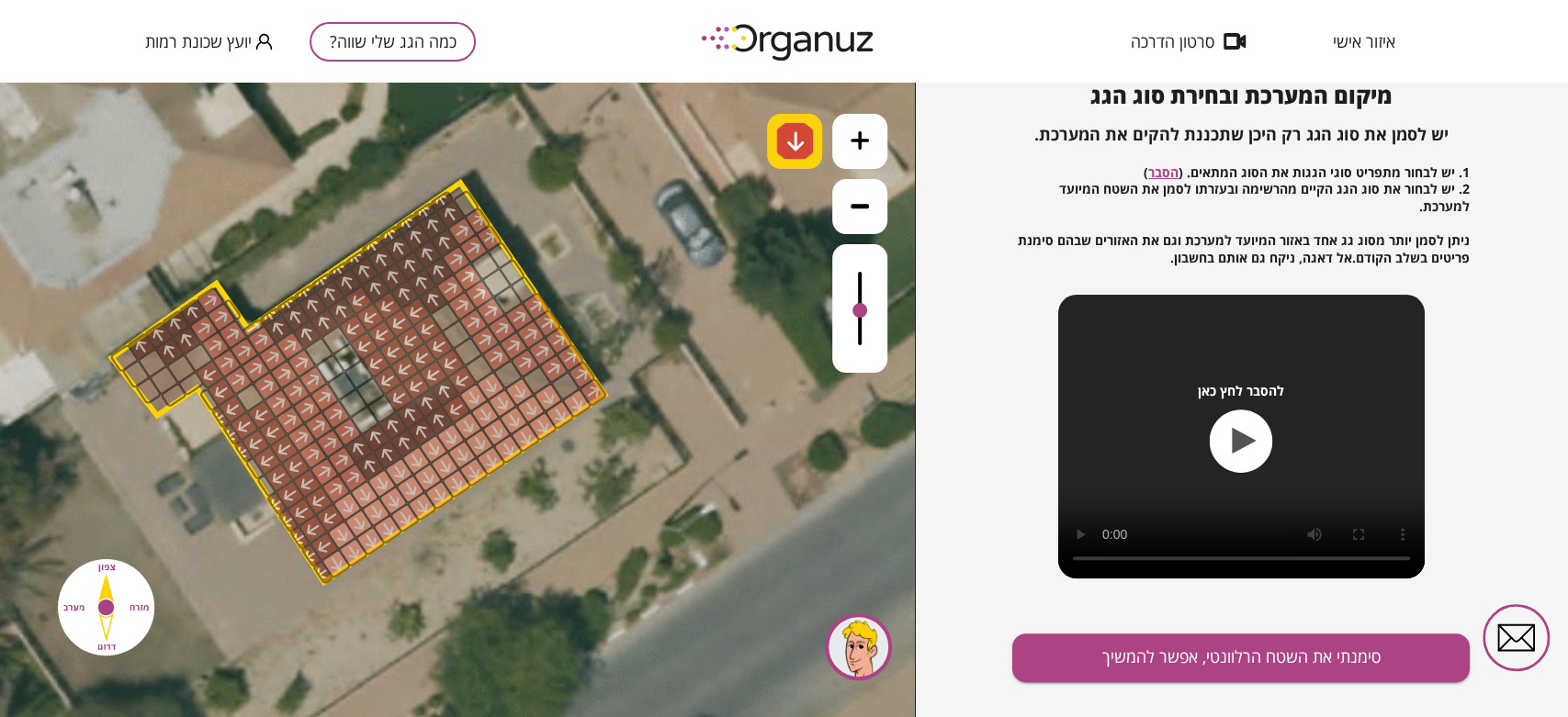 click at bounding box center (795, 141) 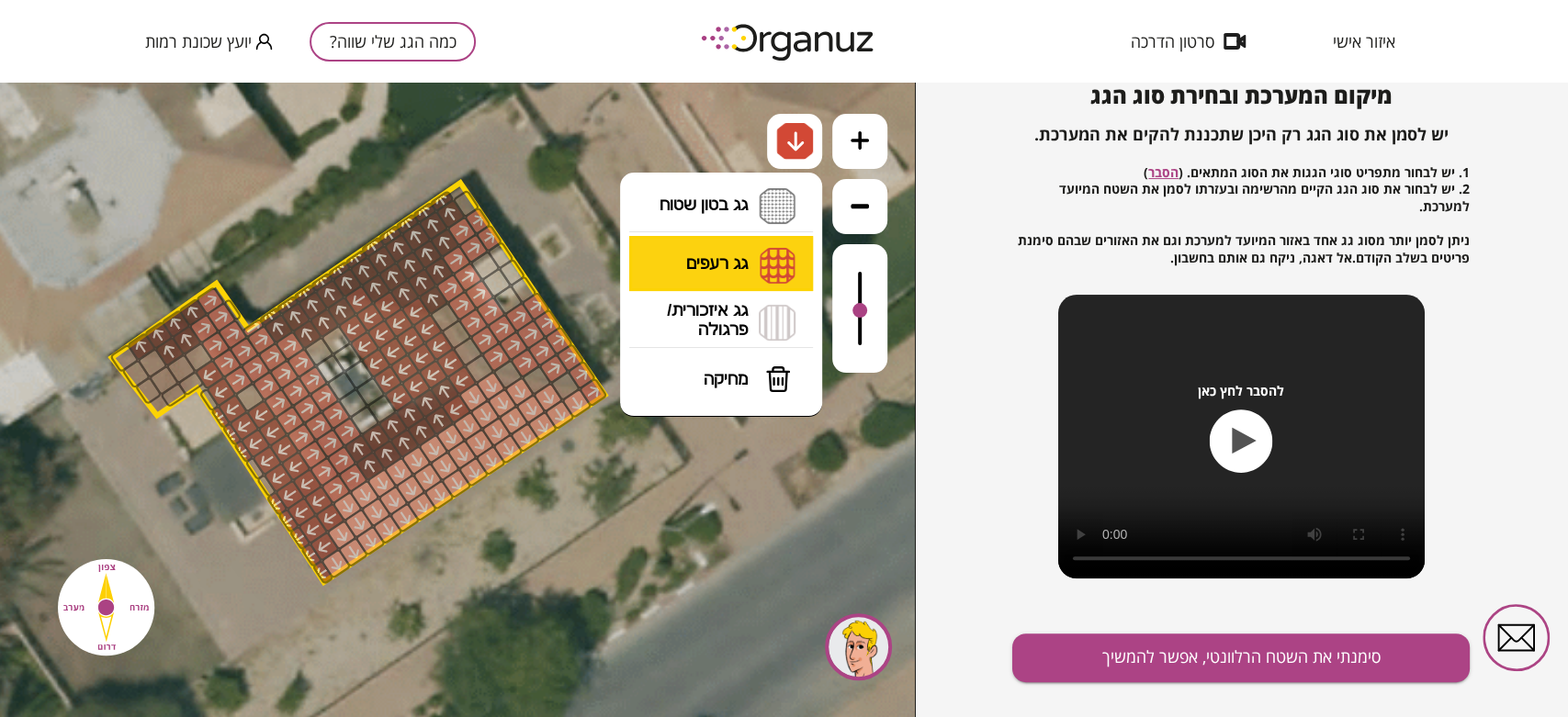 click on "גג רעפים
רעפים צפון
רעפים דרום
רעפים מערב
רעפים מזרח" at bounding box center [721, 264] 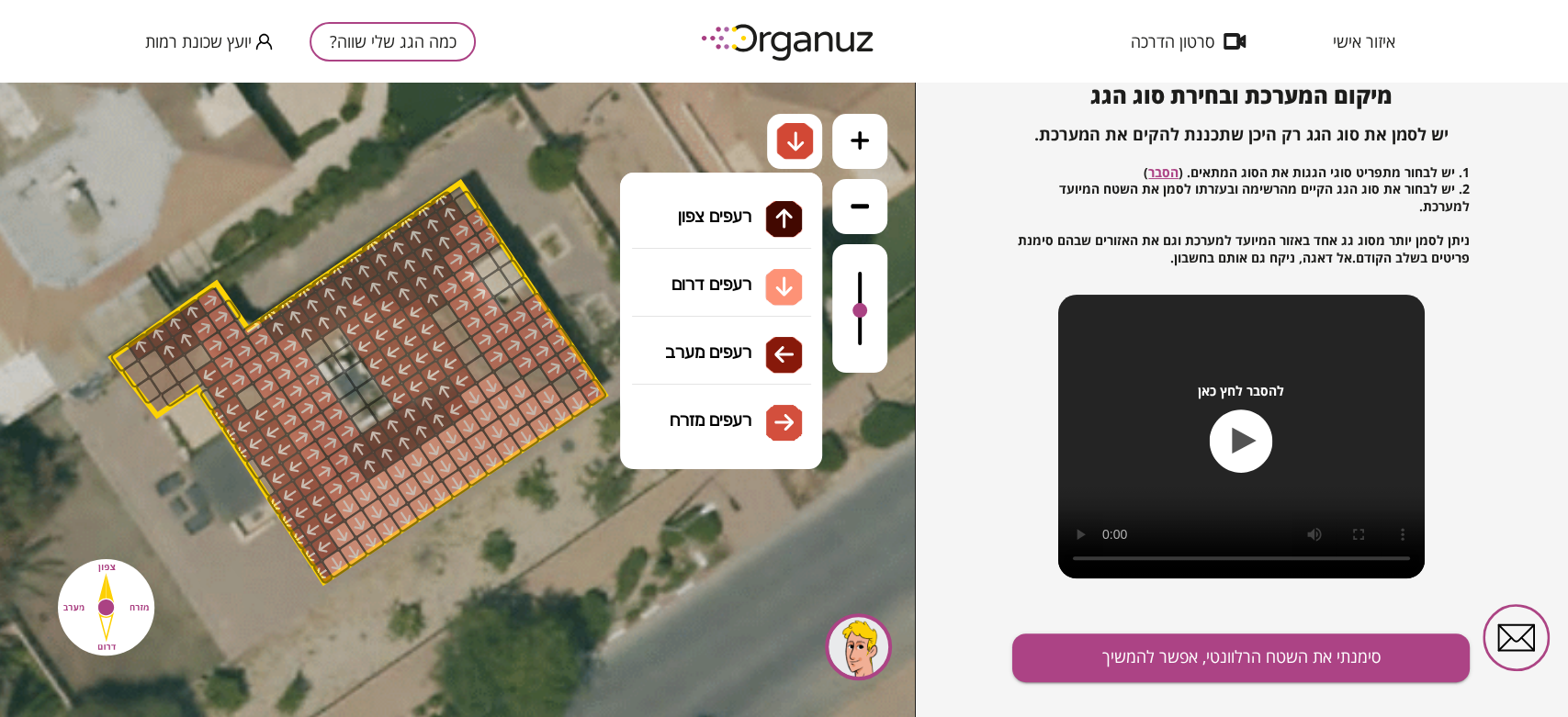 drag, startPoint x: 711, startPoint y: 418, endPoint x: 688, endPoint y: 416, distance: 23.086793 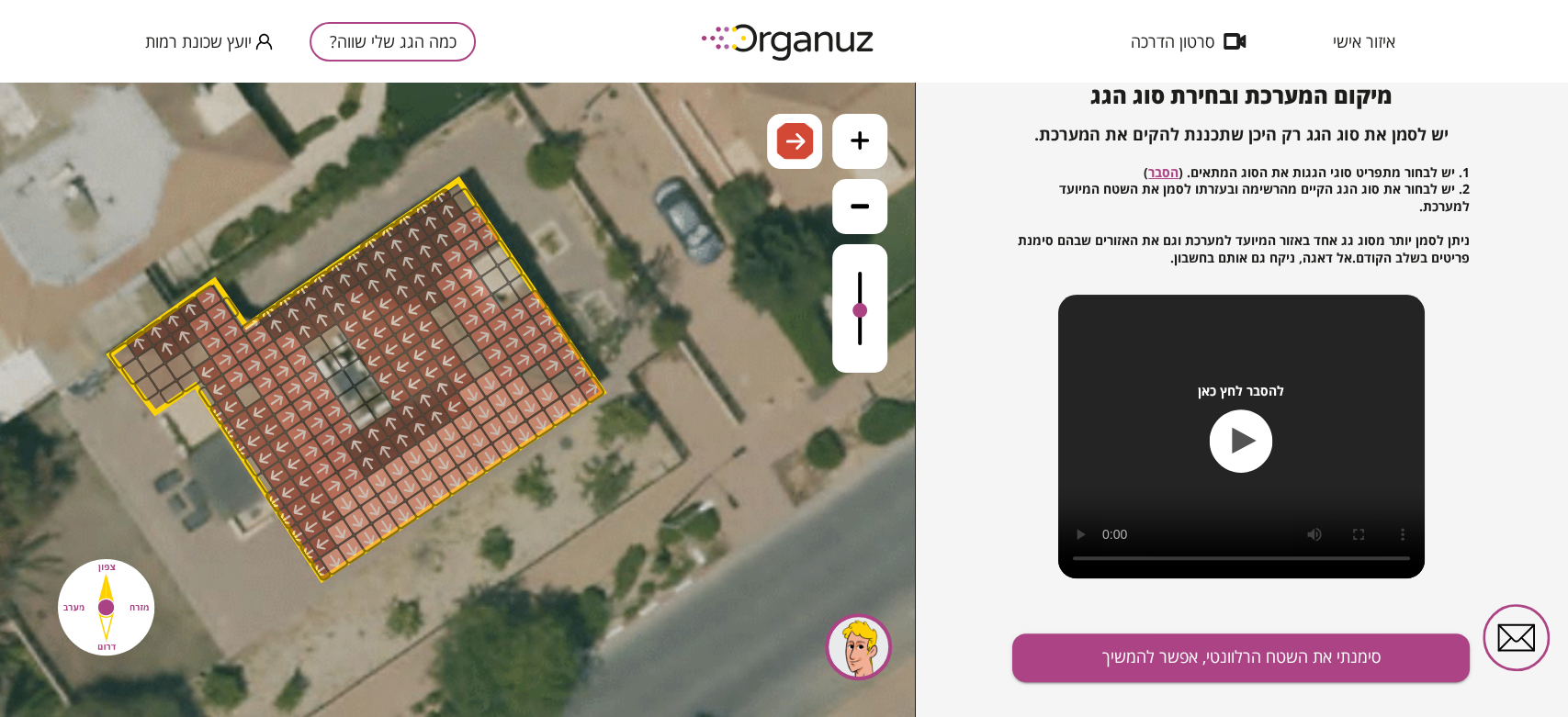 click at bounding box center (506, 372) 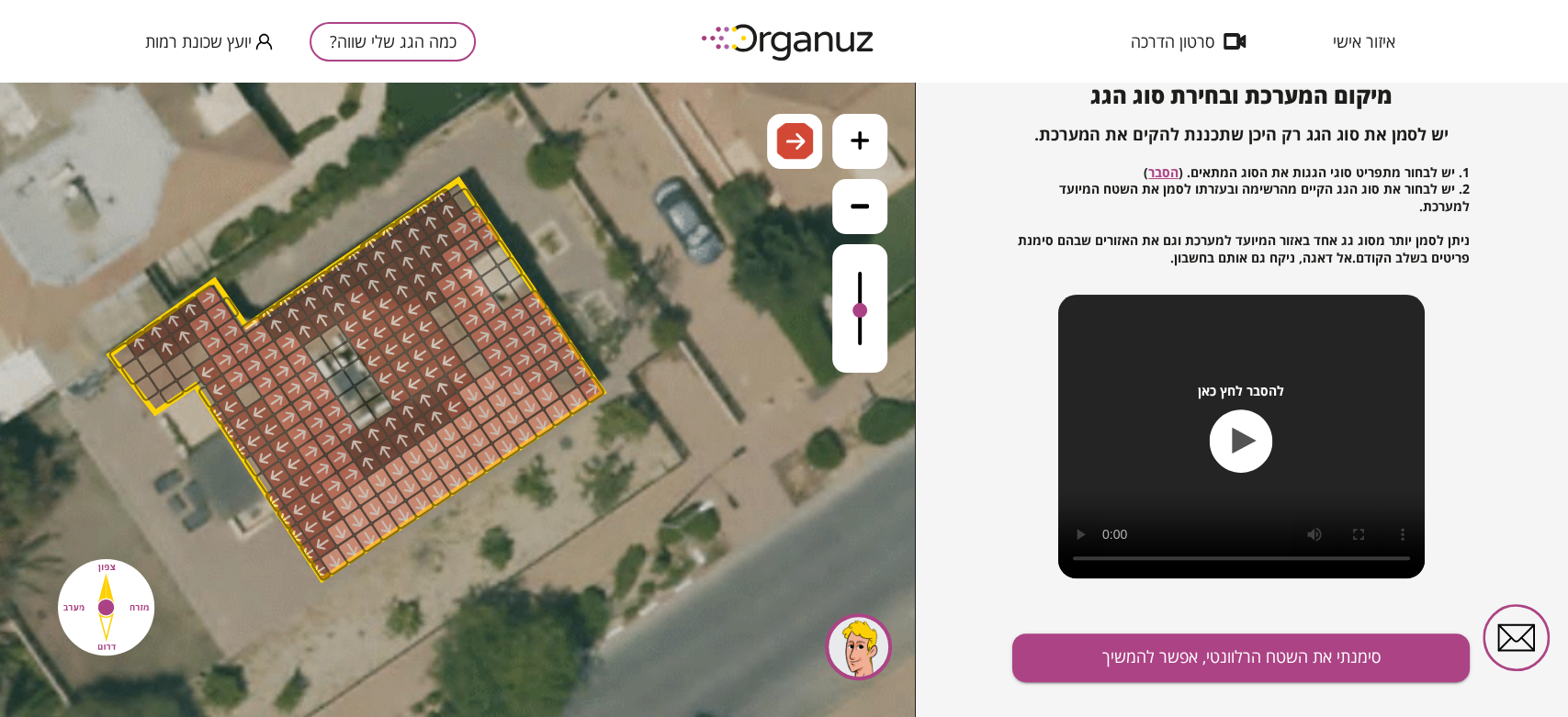 click at bounding box center (535, 377) 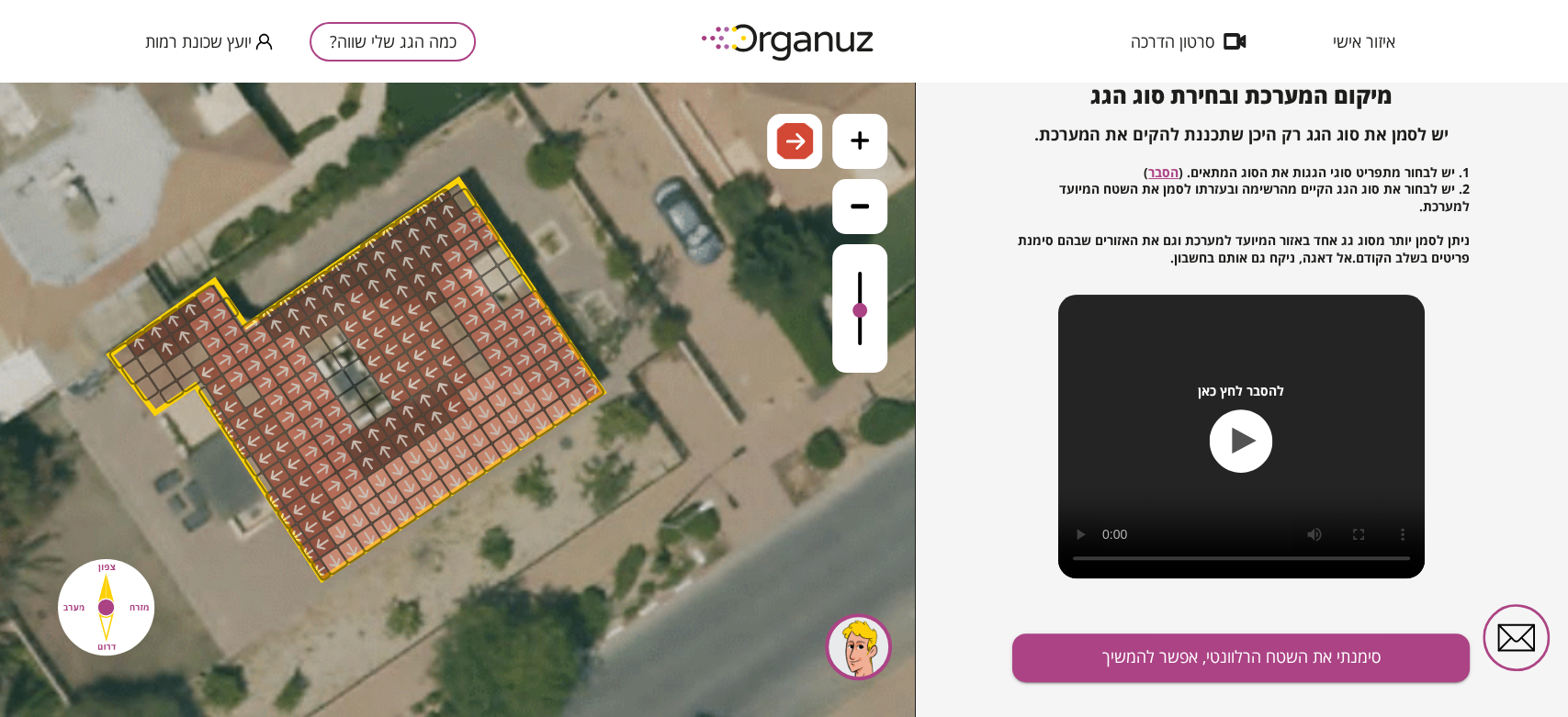 click at bounding box center [563, 383] 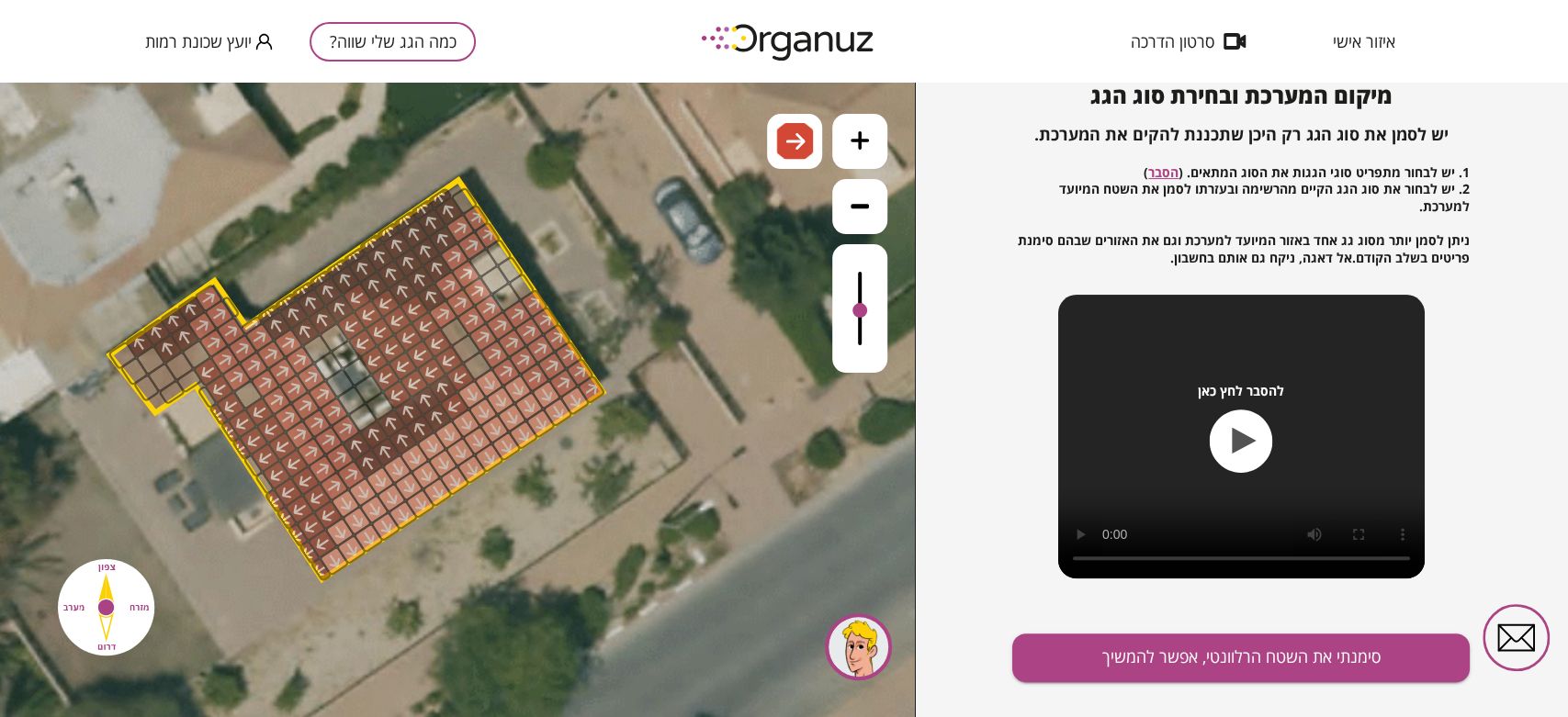 click at bounding box center (443, 314) 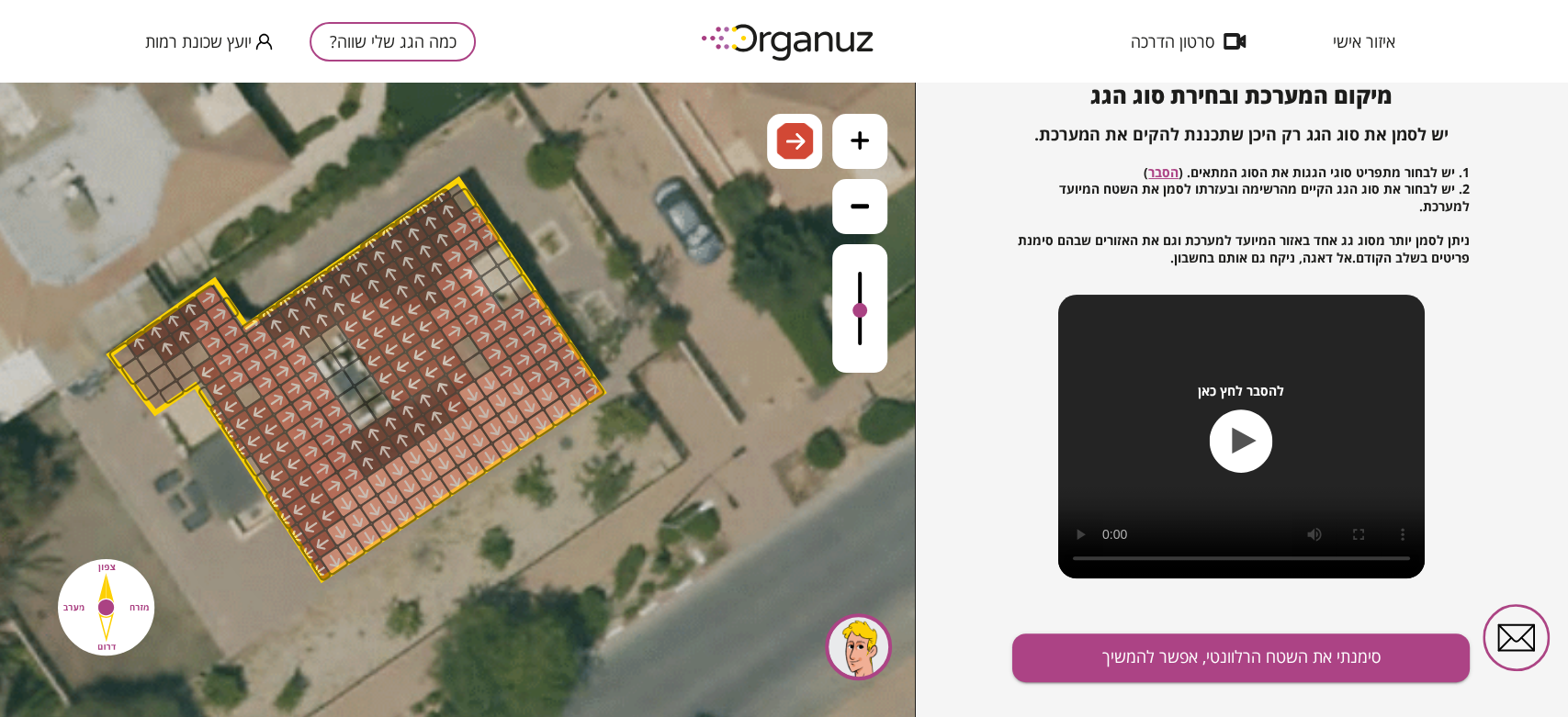 click at bounding box center (455, 331) 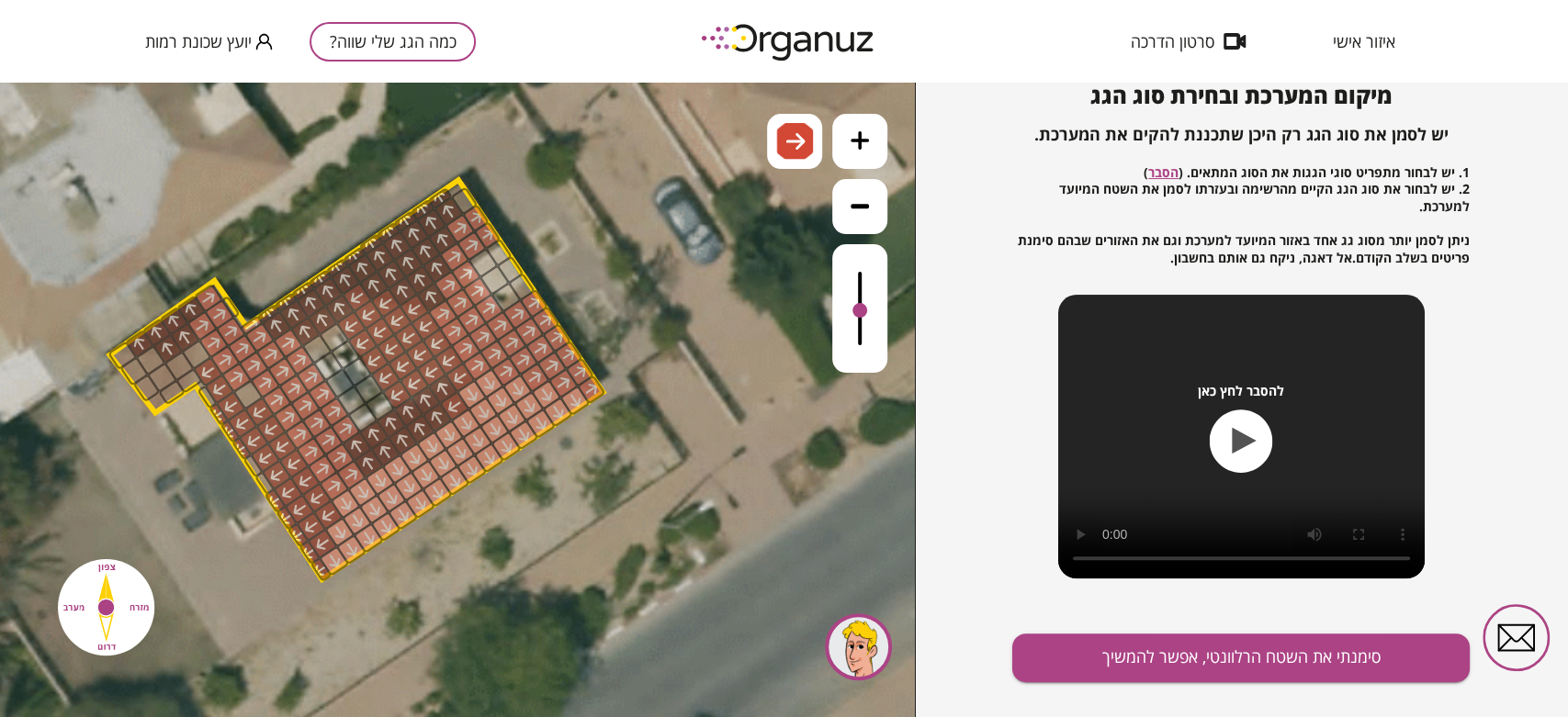 click at bounding box center [478, 366] 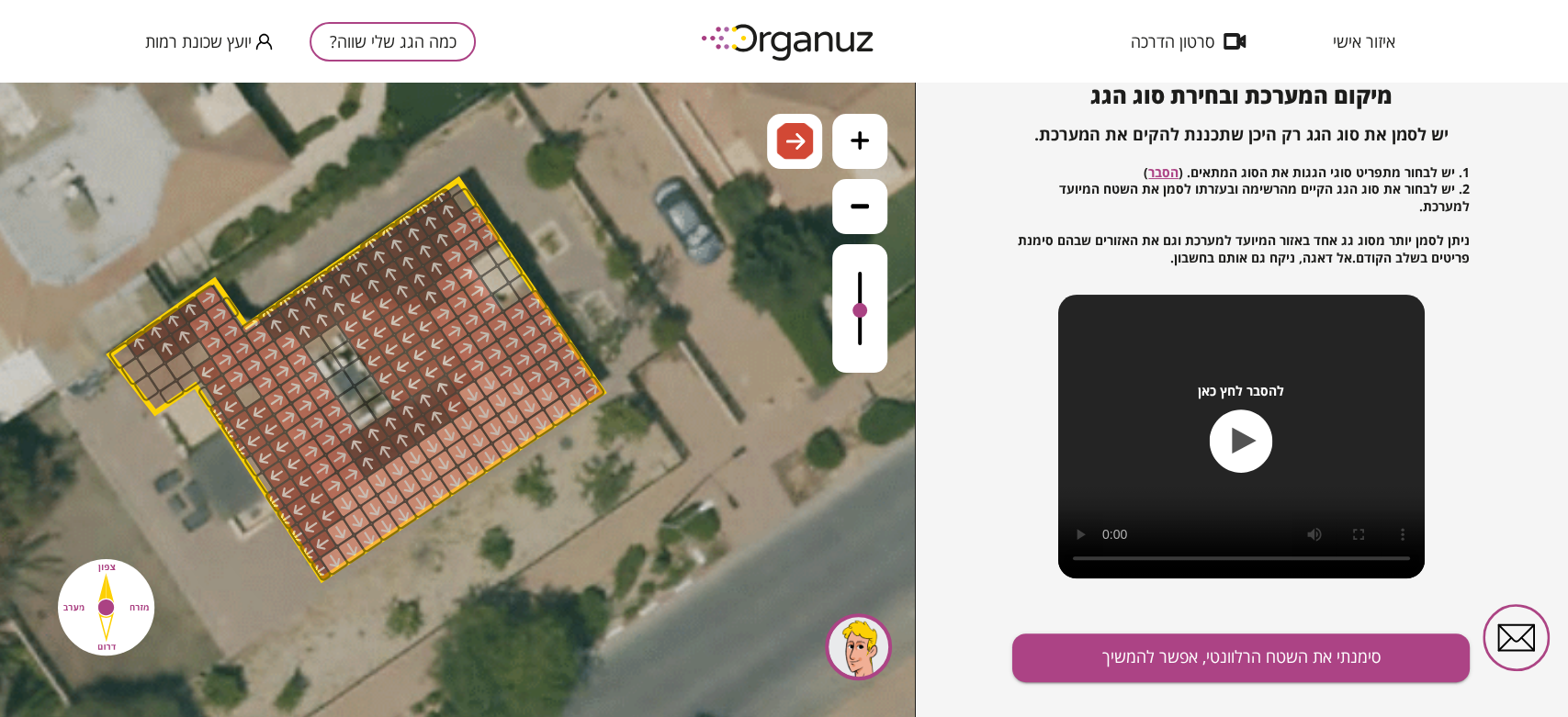click at bounding box center [248, 395] 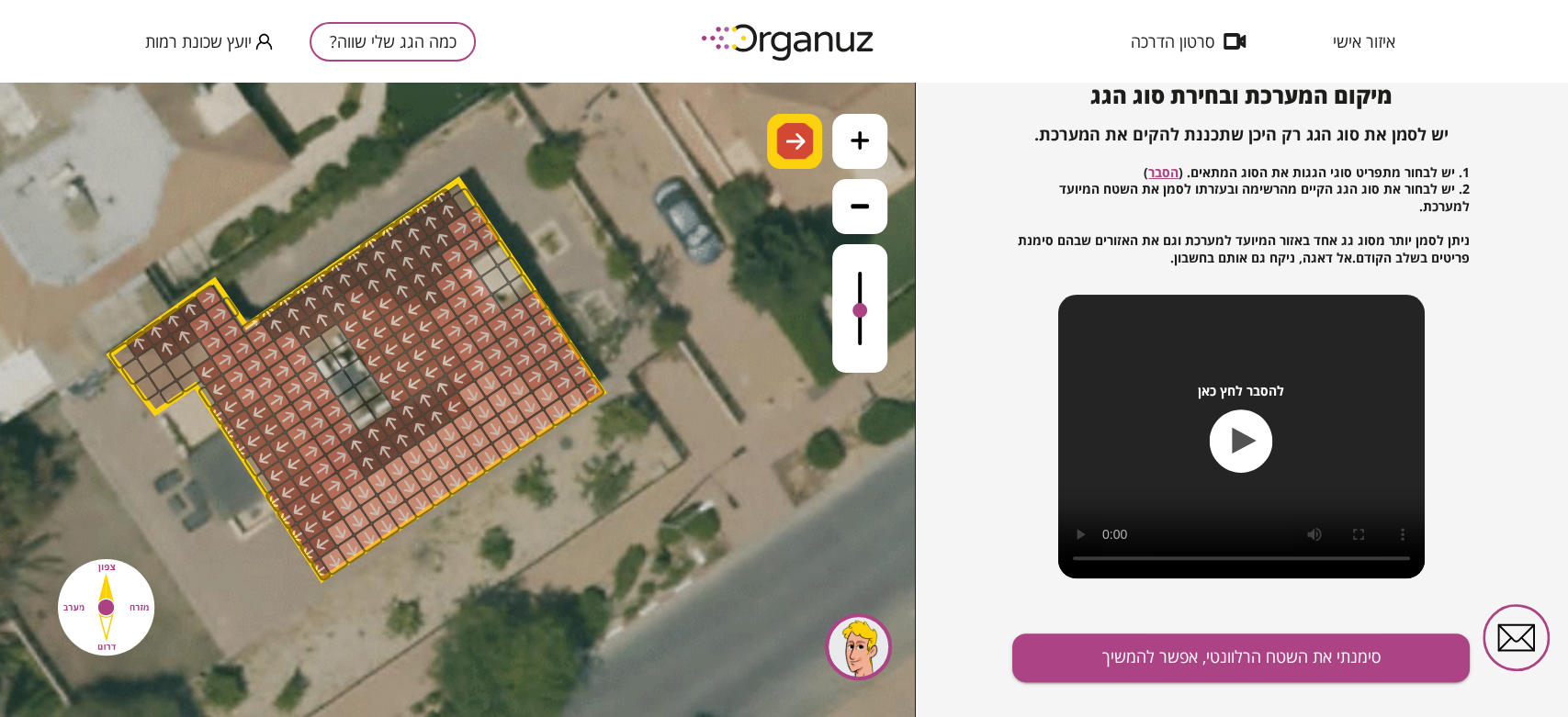 click at bounding box center (795, 141) 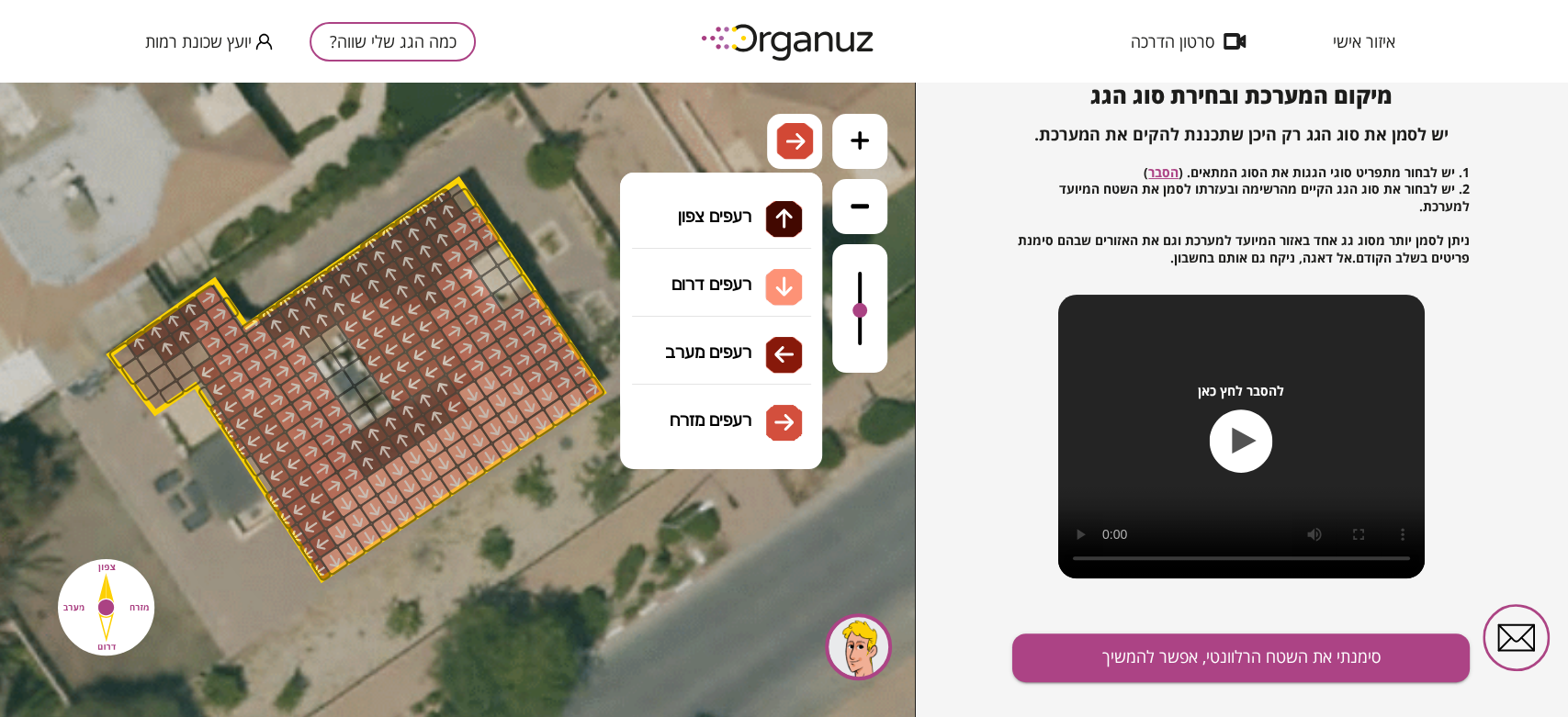 click on "גג רעפים
רעפים צפון
רעפים דרום
רעפים מערב
רעפים מזרח" at bounding box center [721, 264] 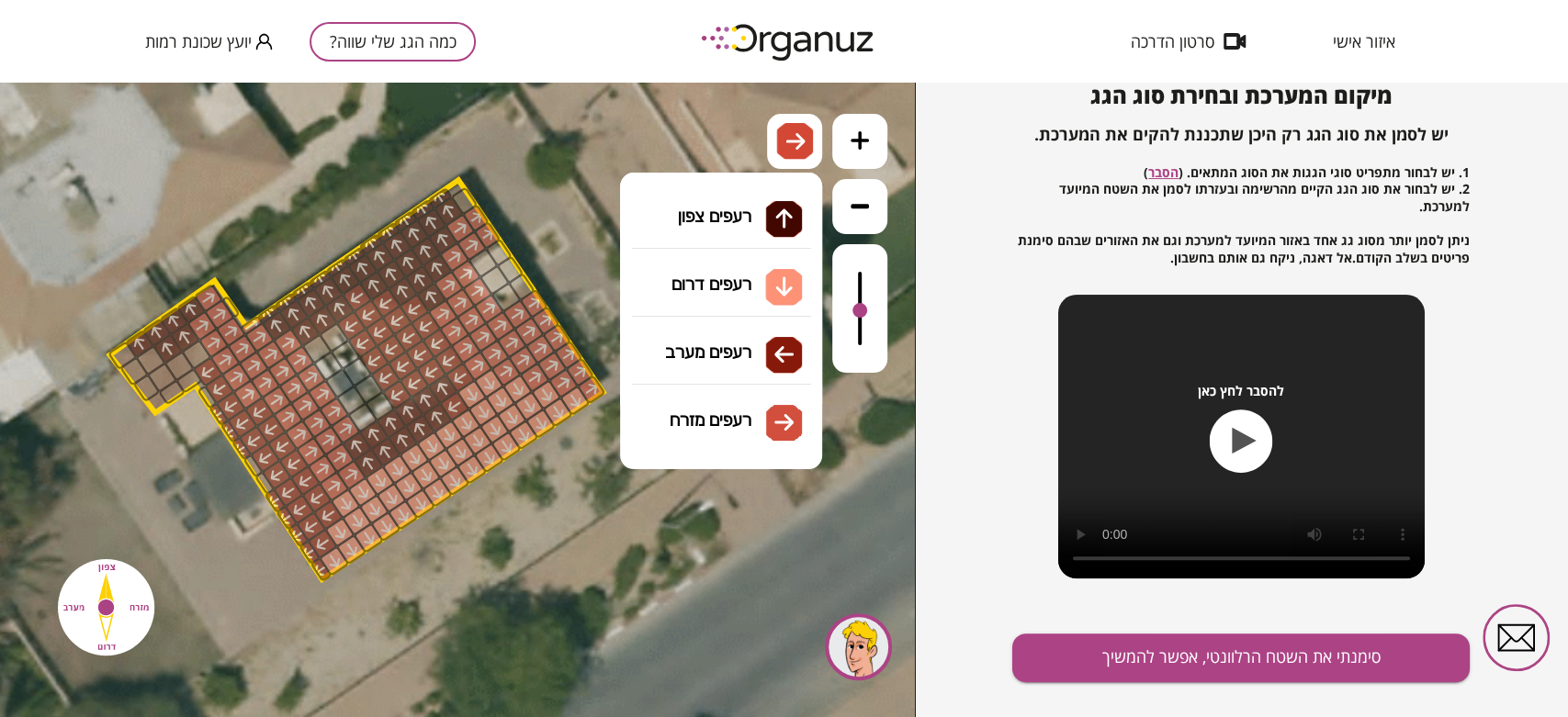 drag, startPoint x: 709, startPoint y: 361, endPoint x: 355, endPoint y: 480, distance: 373.4662 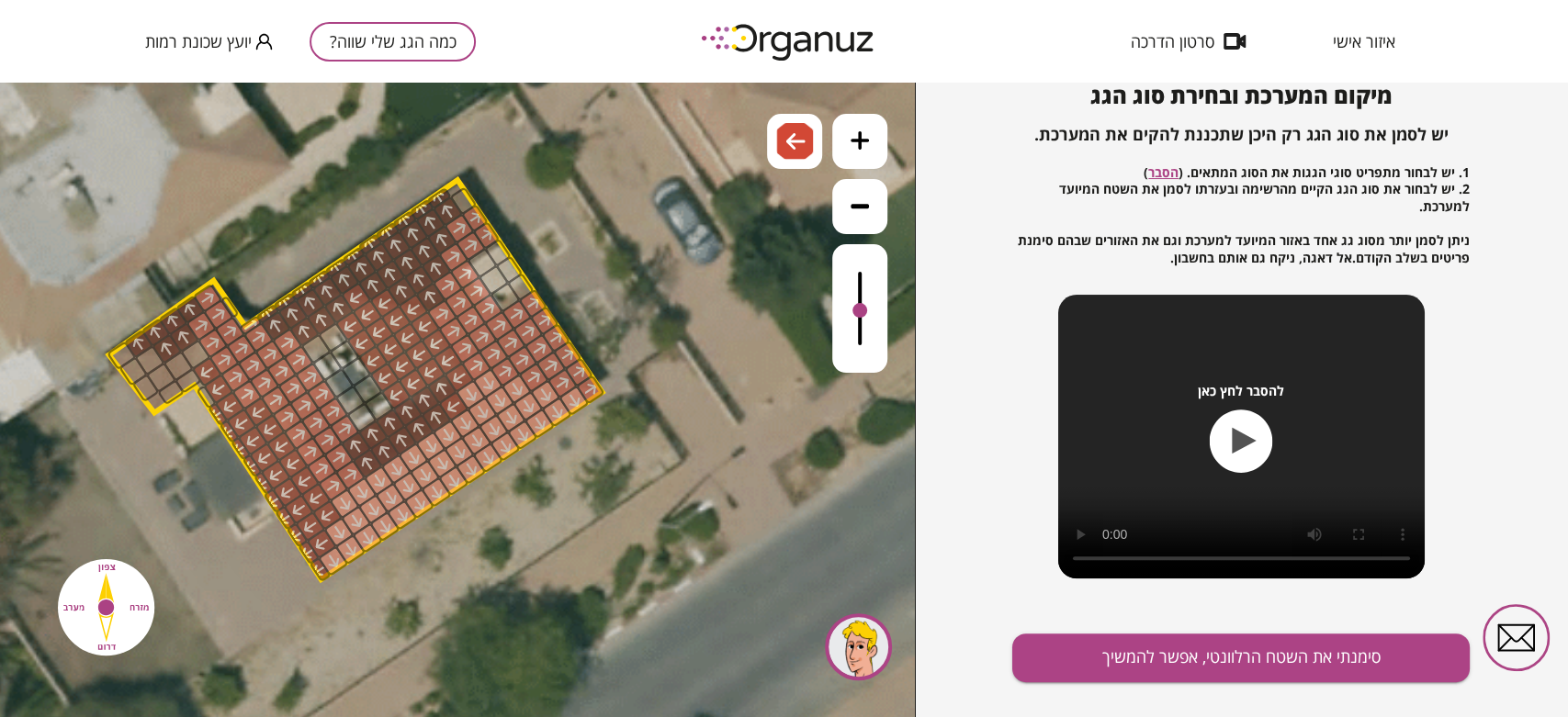 drag, startPoint x: 254, startPoint y: 465, endPoint x: 275, endPoint y: 501, distance: 41.67733 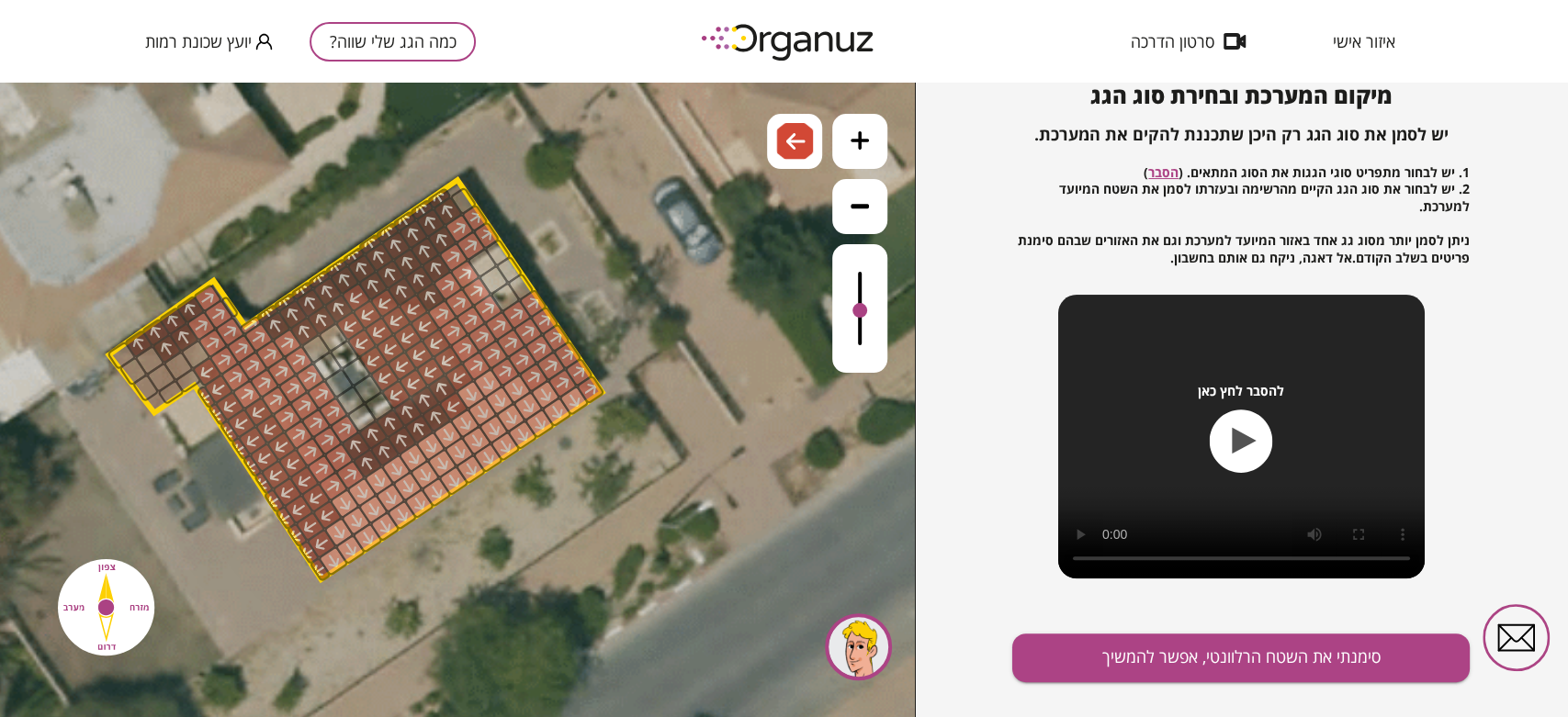 drag, startPoint x: 219, startPoint y: 404, endPoint x: 207, endPoint y: 404, distance: 12 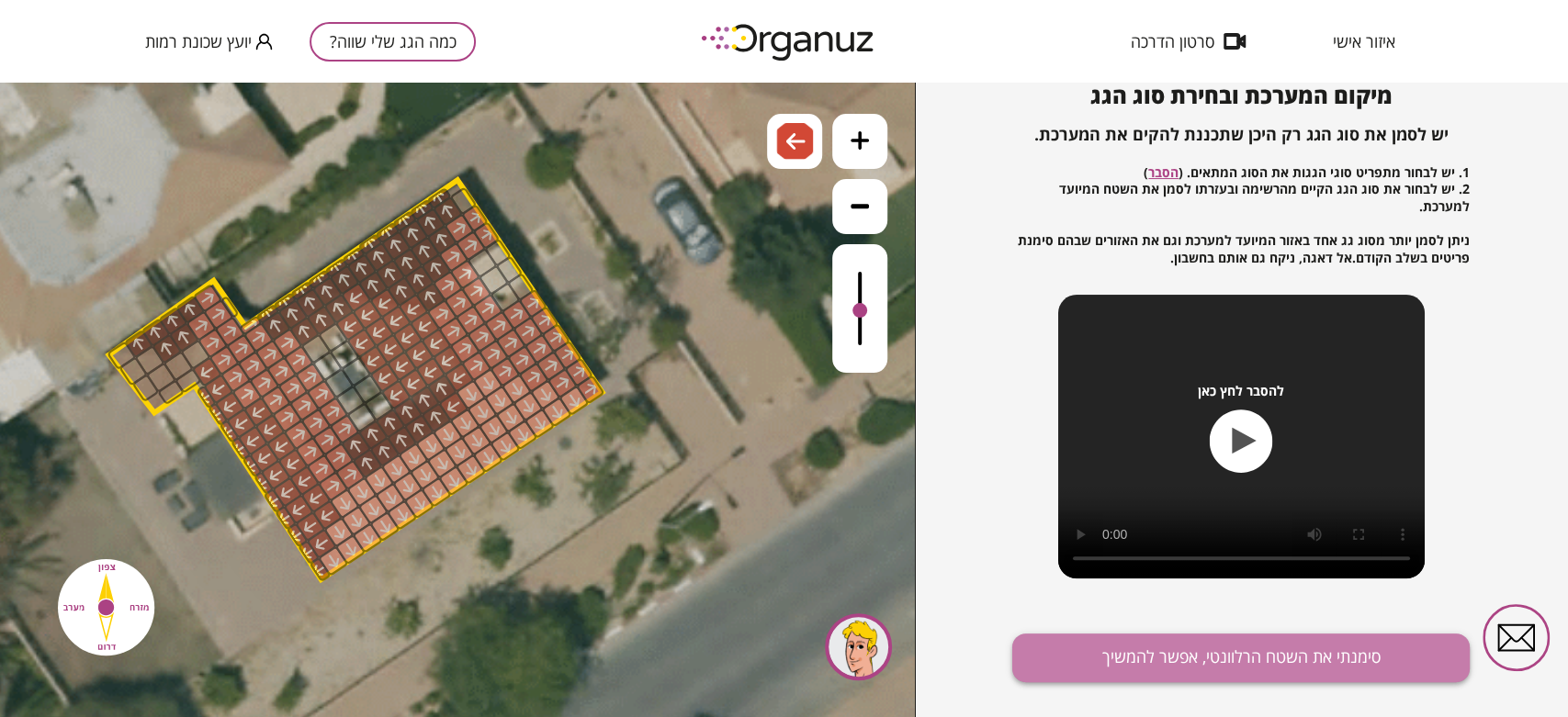 click on "סימנתי את השטח הרלוונטי, אפשר להמשיך" at bounding box center (1241, 657) 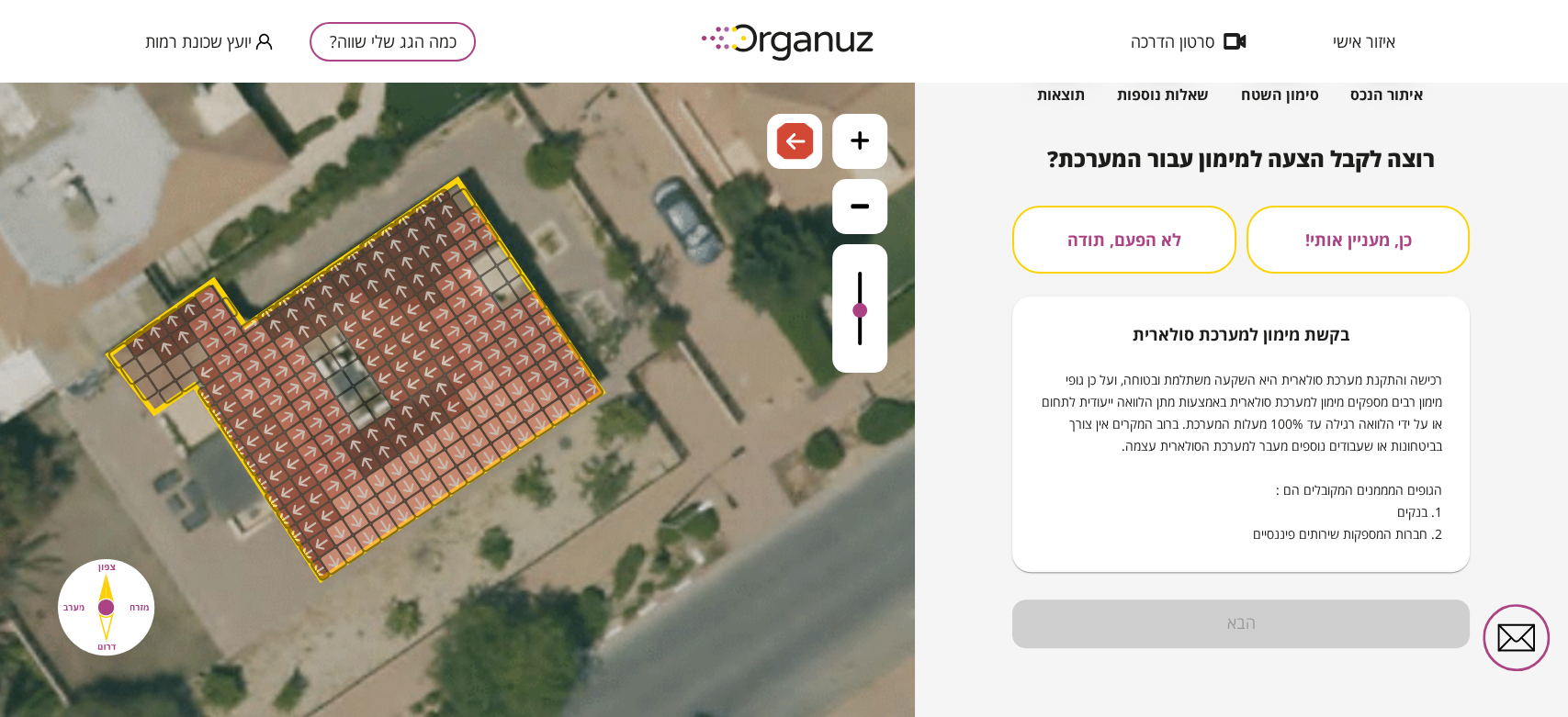 click on "לא הפעם, תודה" at bounding box center [1123, 240] 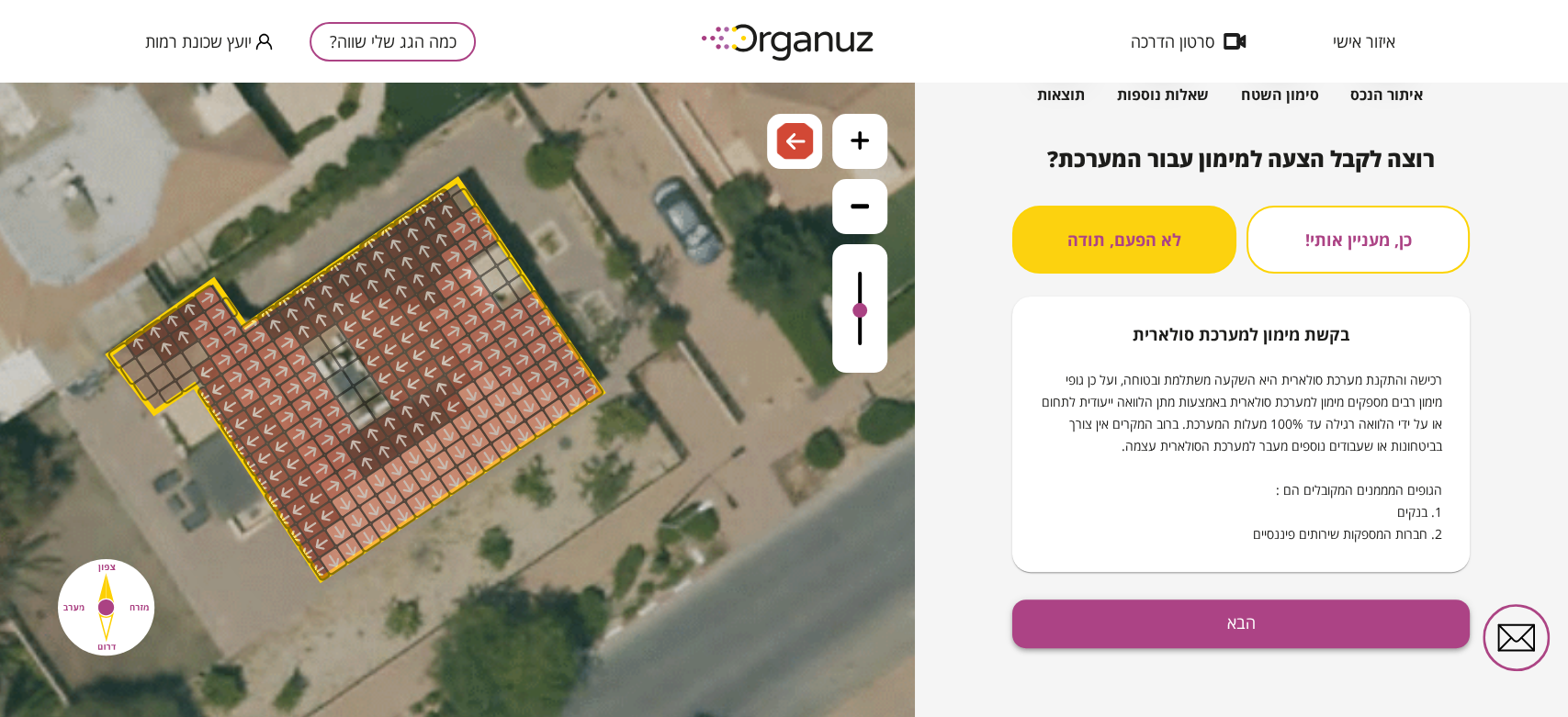 click on "הבא" at bounding box center (1241, 623) 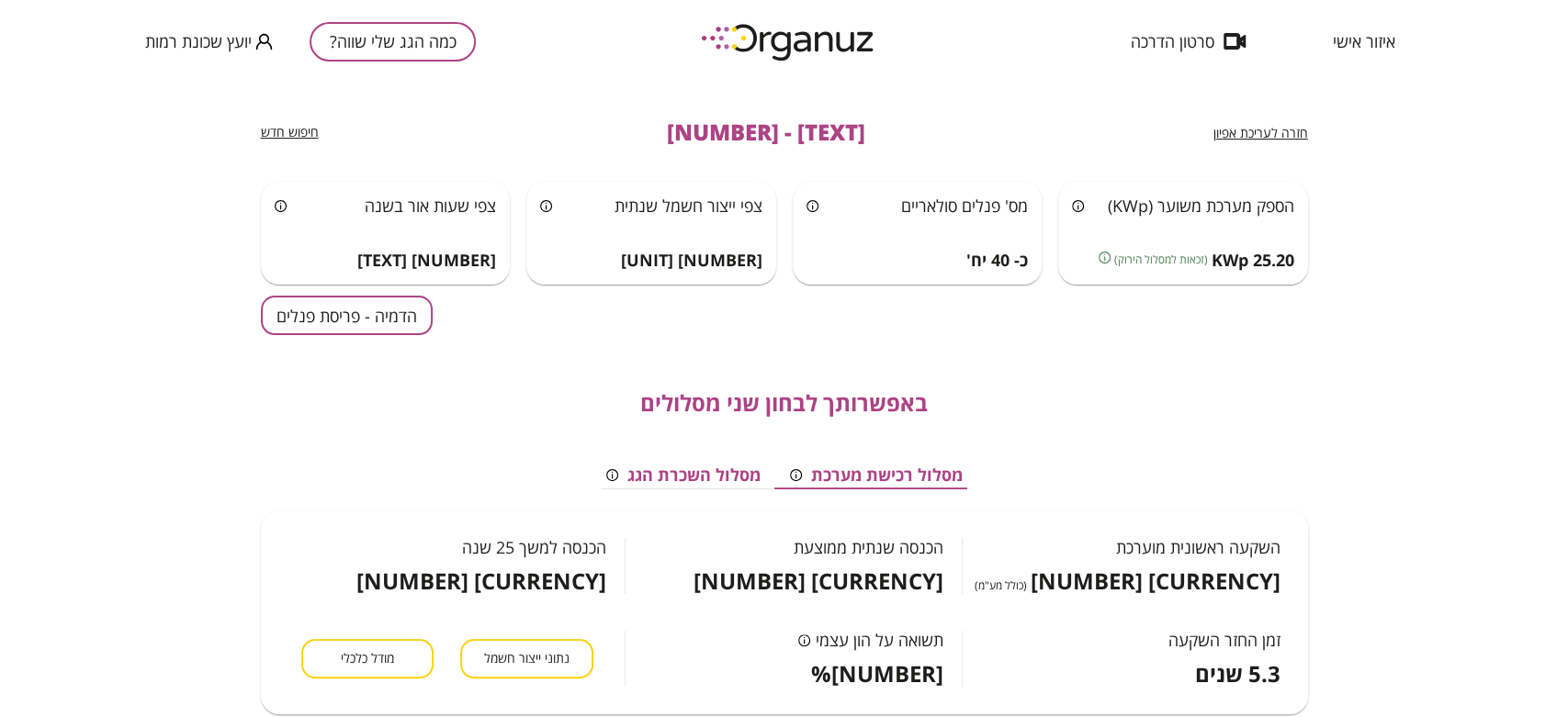 click on "הדמיה - פריסת פנלים" at bounding box center [346, 315] 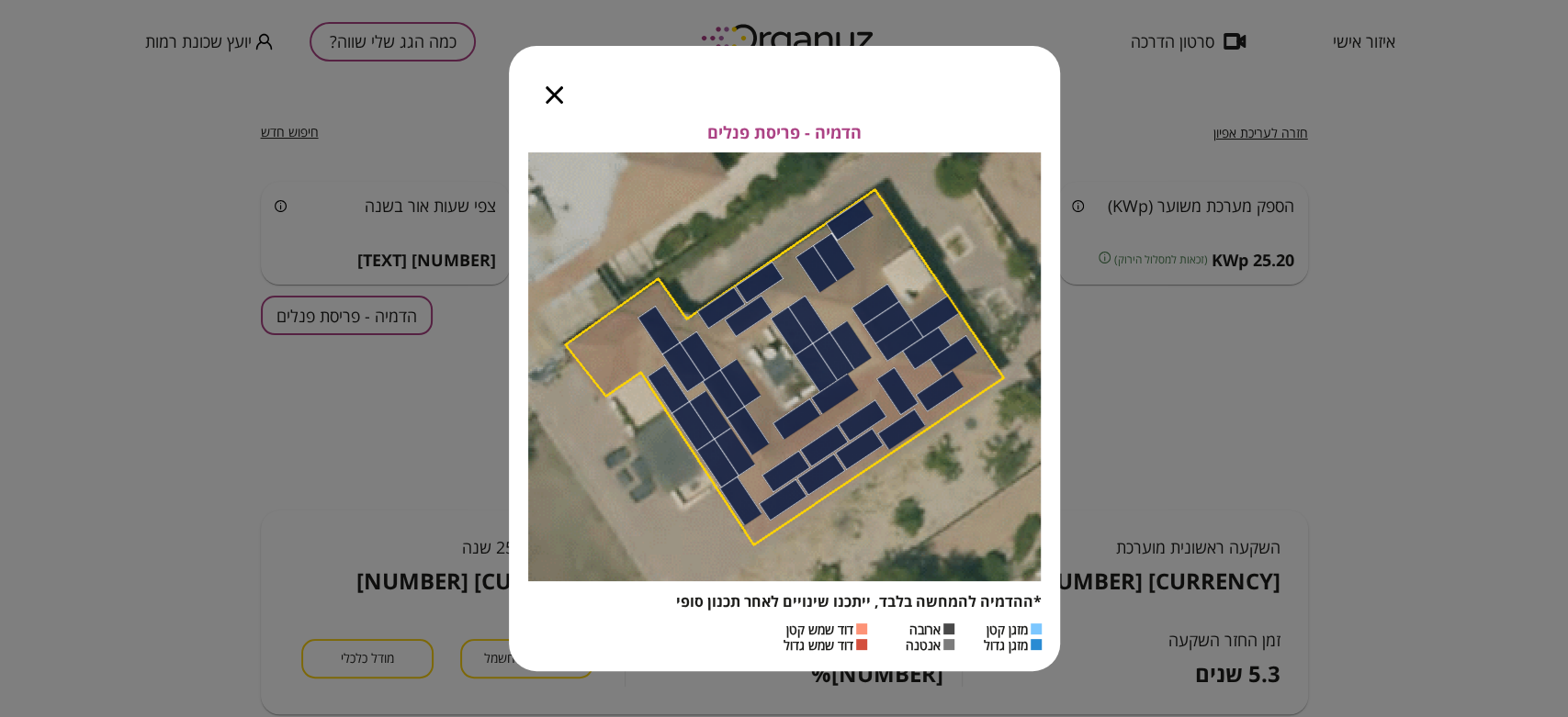 click 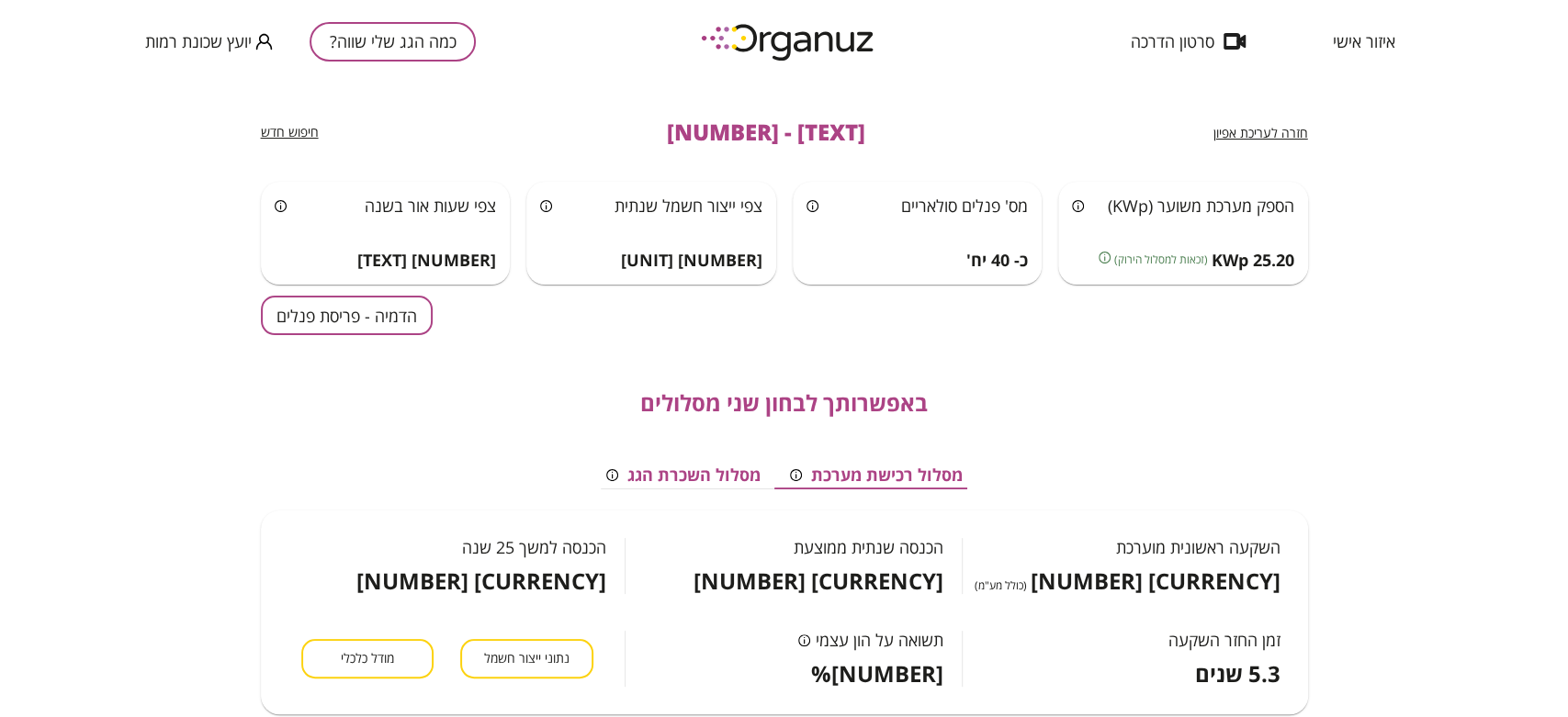 click on "חזרה לעריכת אפיון" at bounding box center (1260, 132) 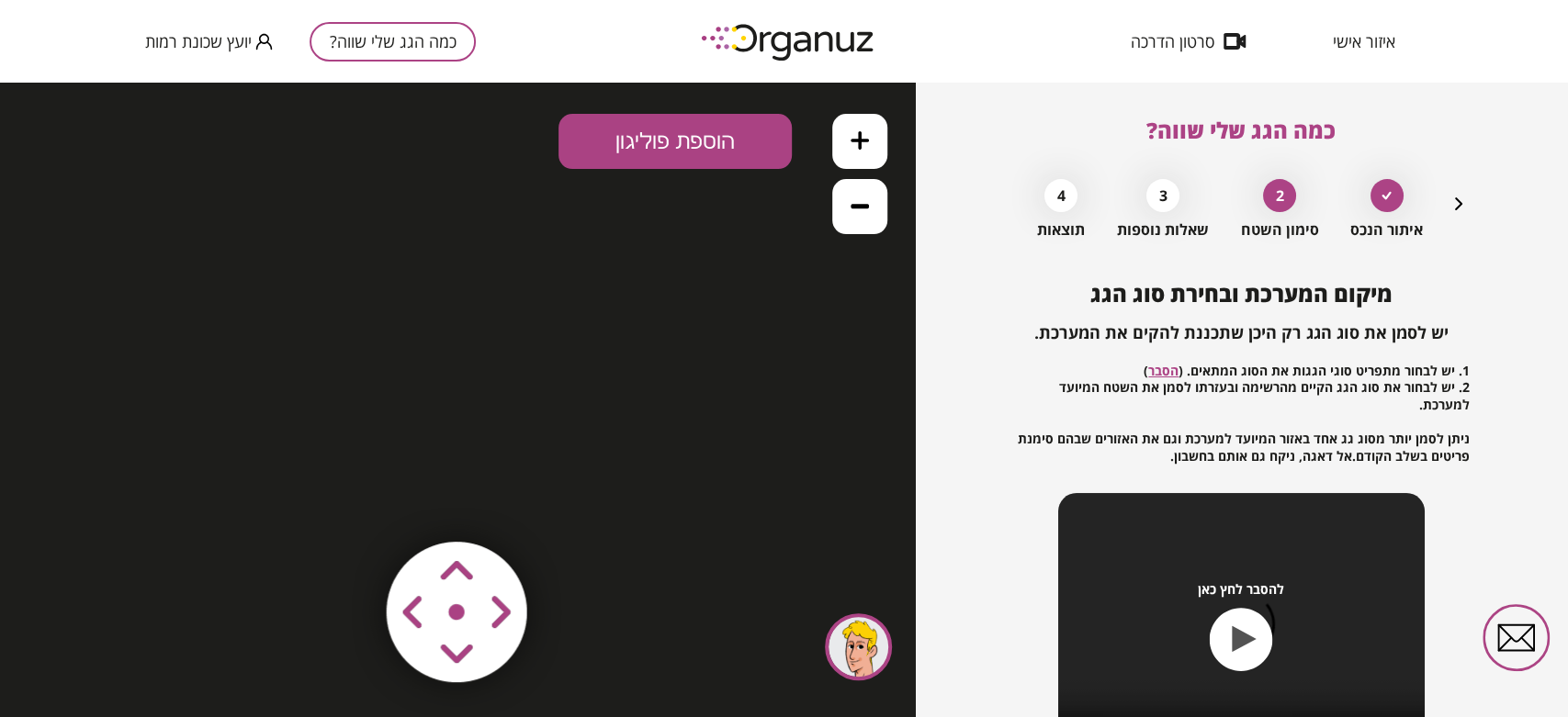scroll, scrollTop: 0, scrollLeft: 0, axis: both 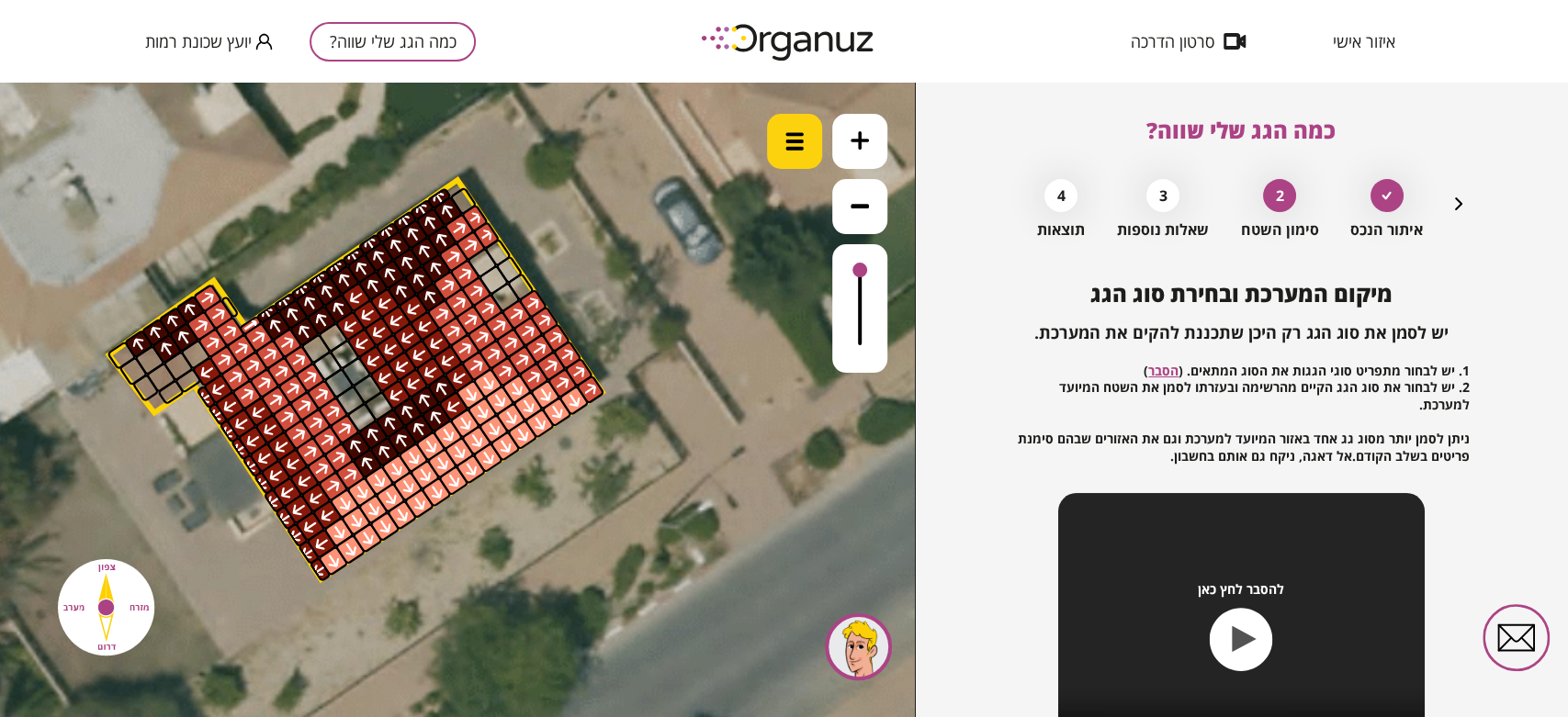 click at bounding box center (795, 141) 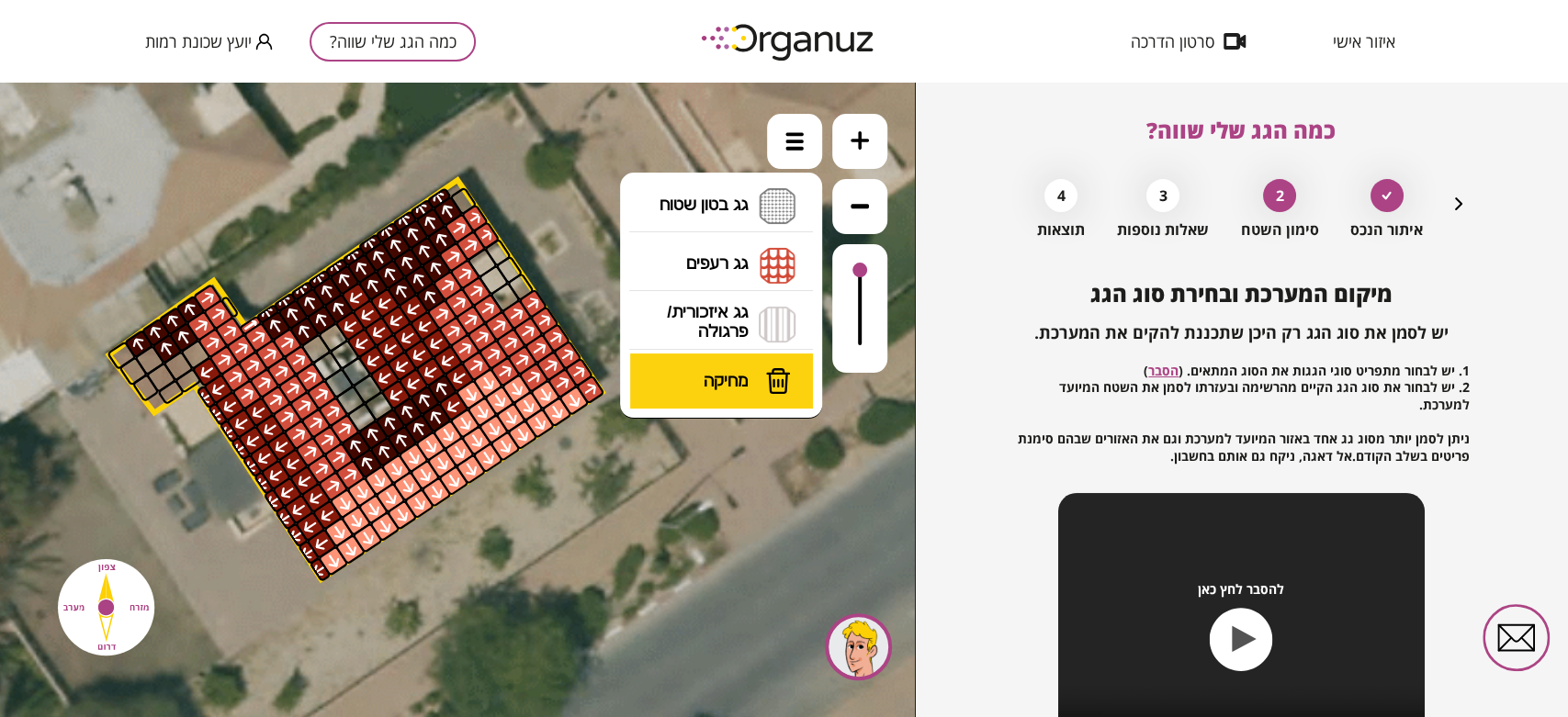 click on "מחיקה" at bounding box center (722, 381) 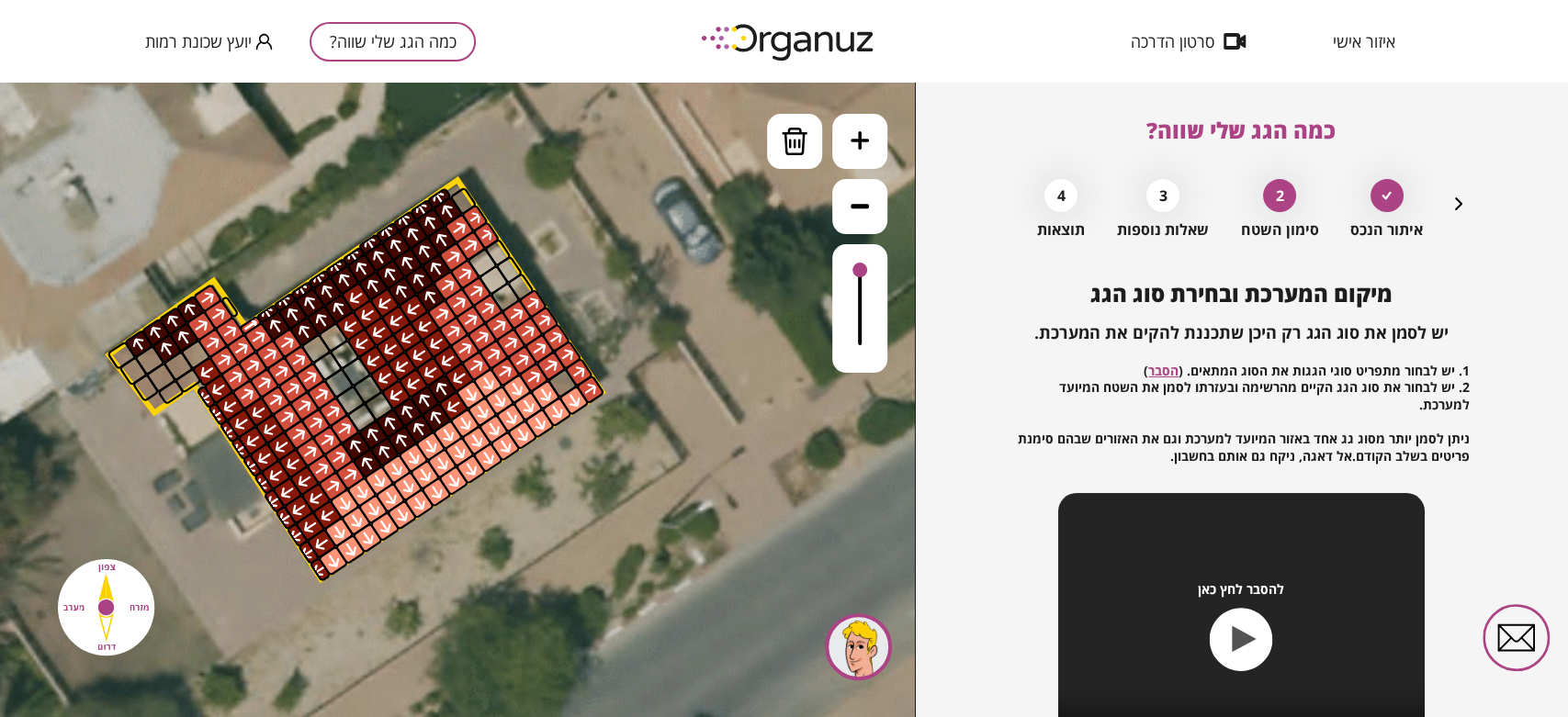 click at bounding box center [562, 383] 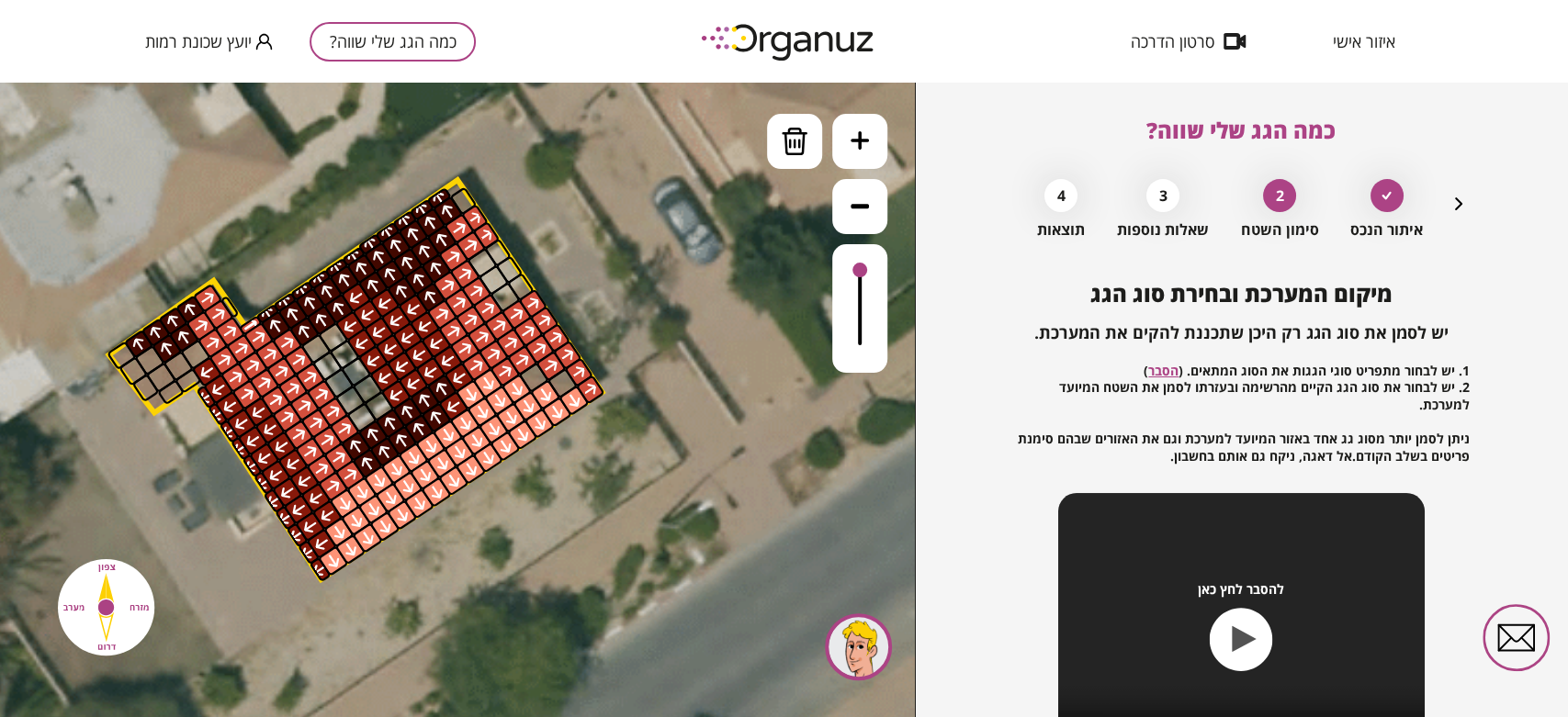 click at bounding box center (534, 377) 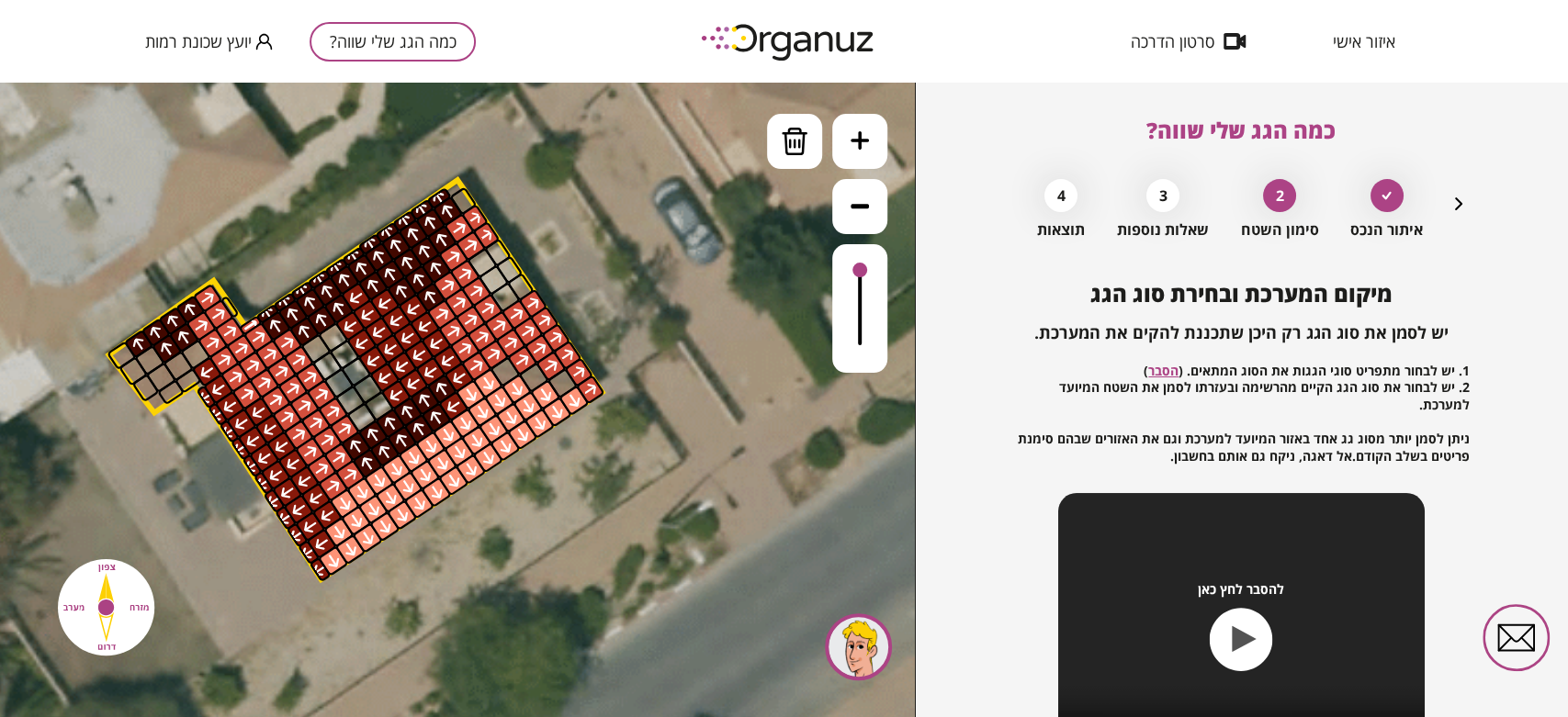 click at bounding box center (505, 372) 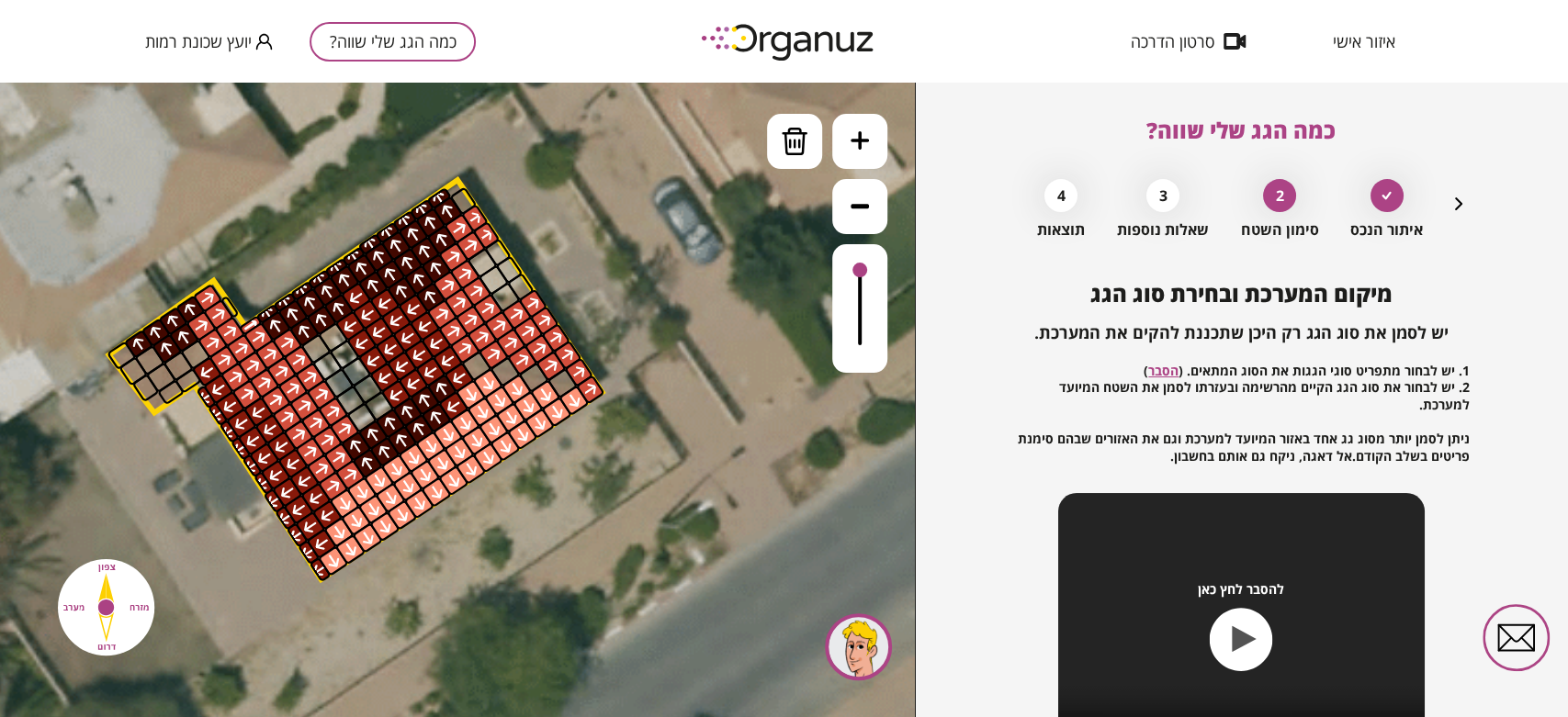 click at bounding box center (477, 366) 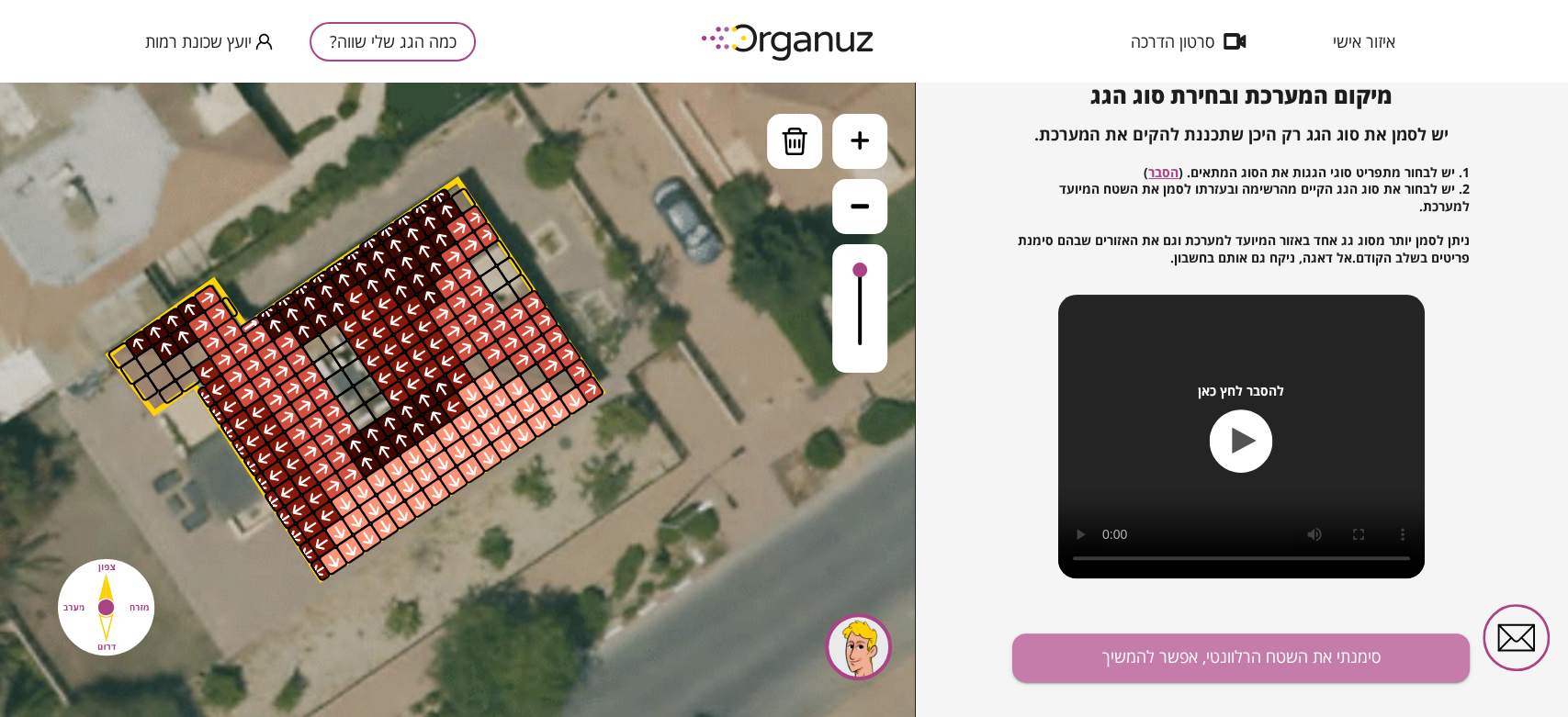 drag, startPoint x: 1373, startPoint y: 662, endPoint x: 1332, endPoint y: 606, distance: 69.404611 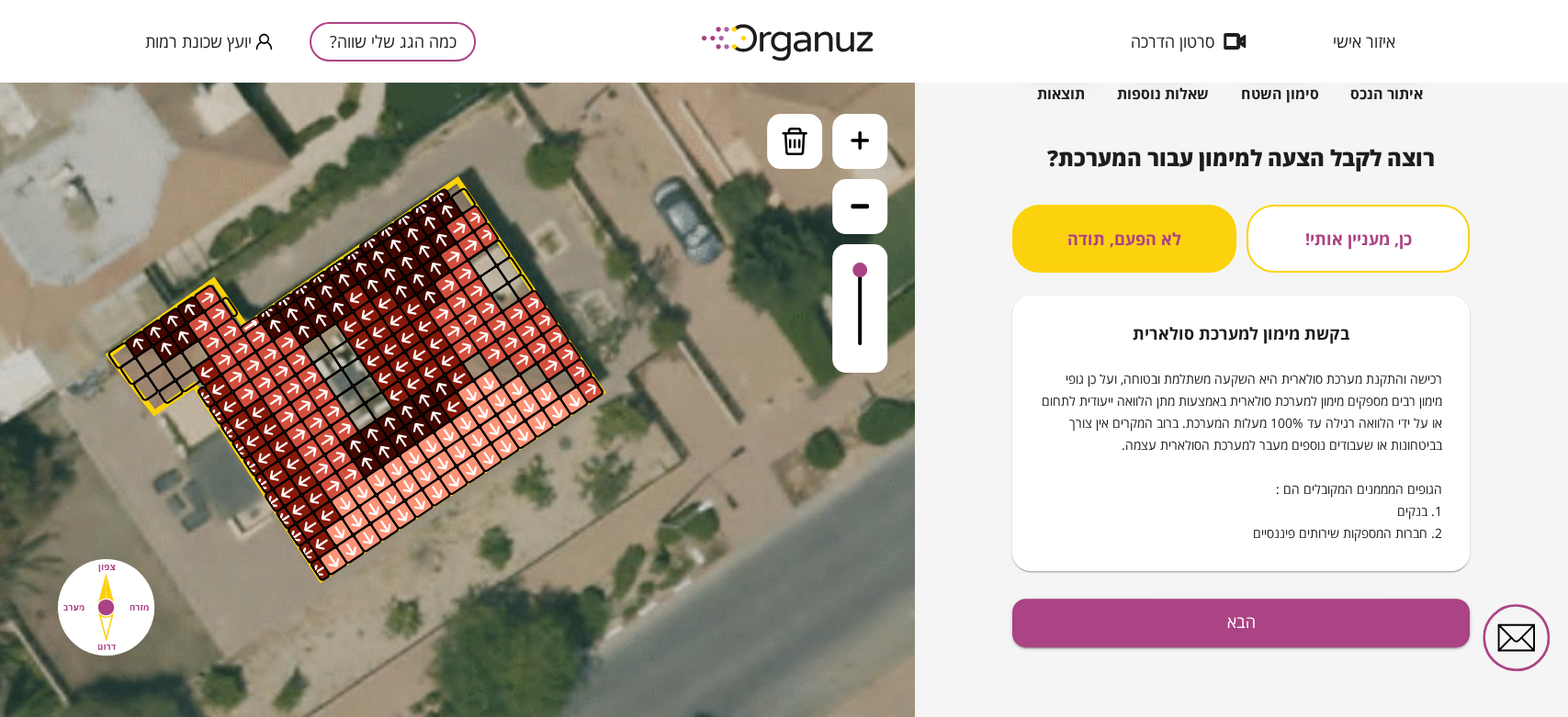 scroll, scrollTop: 135, scrollLeft: 0, axis: vertical 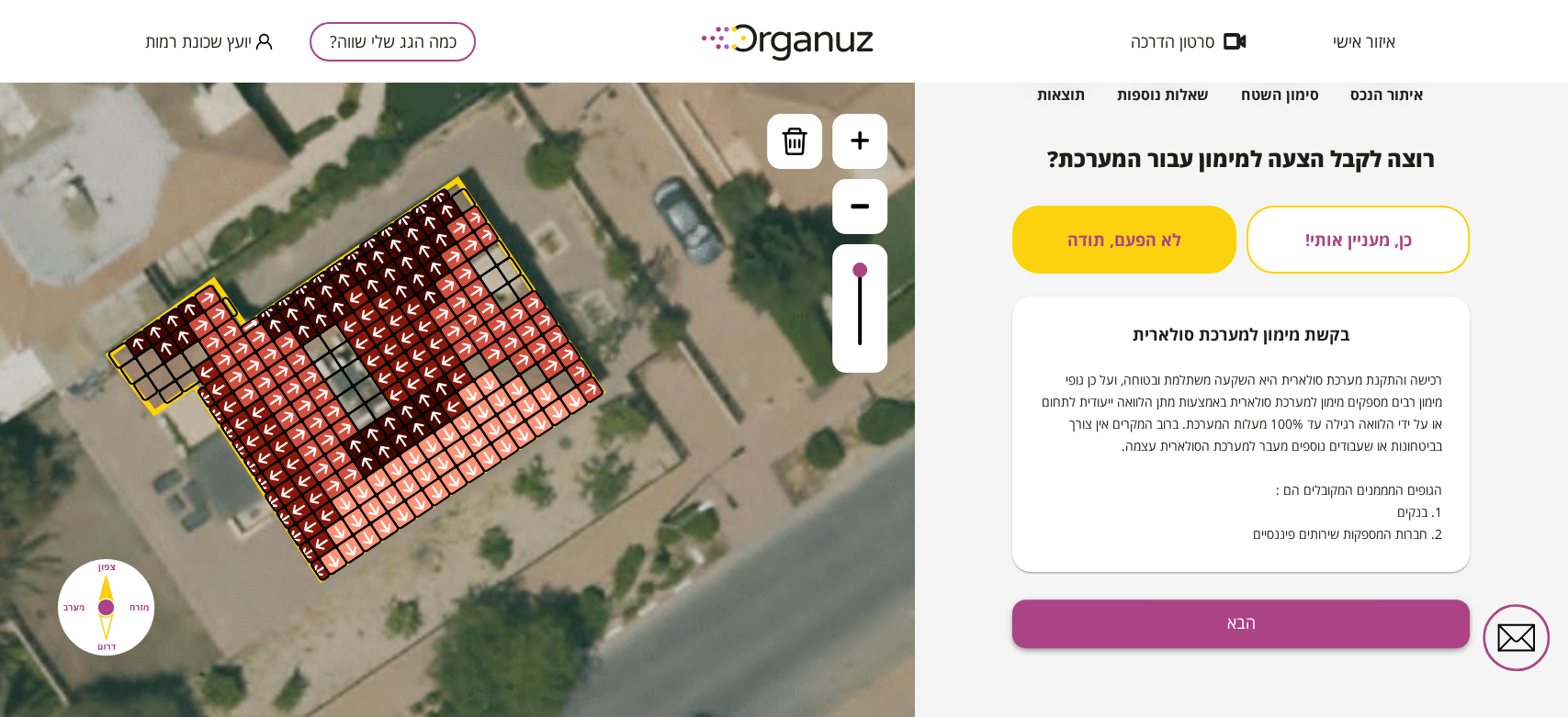 click on "הבא" at bounding box center (1241, 623) 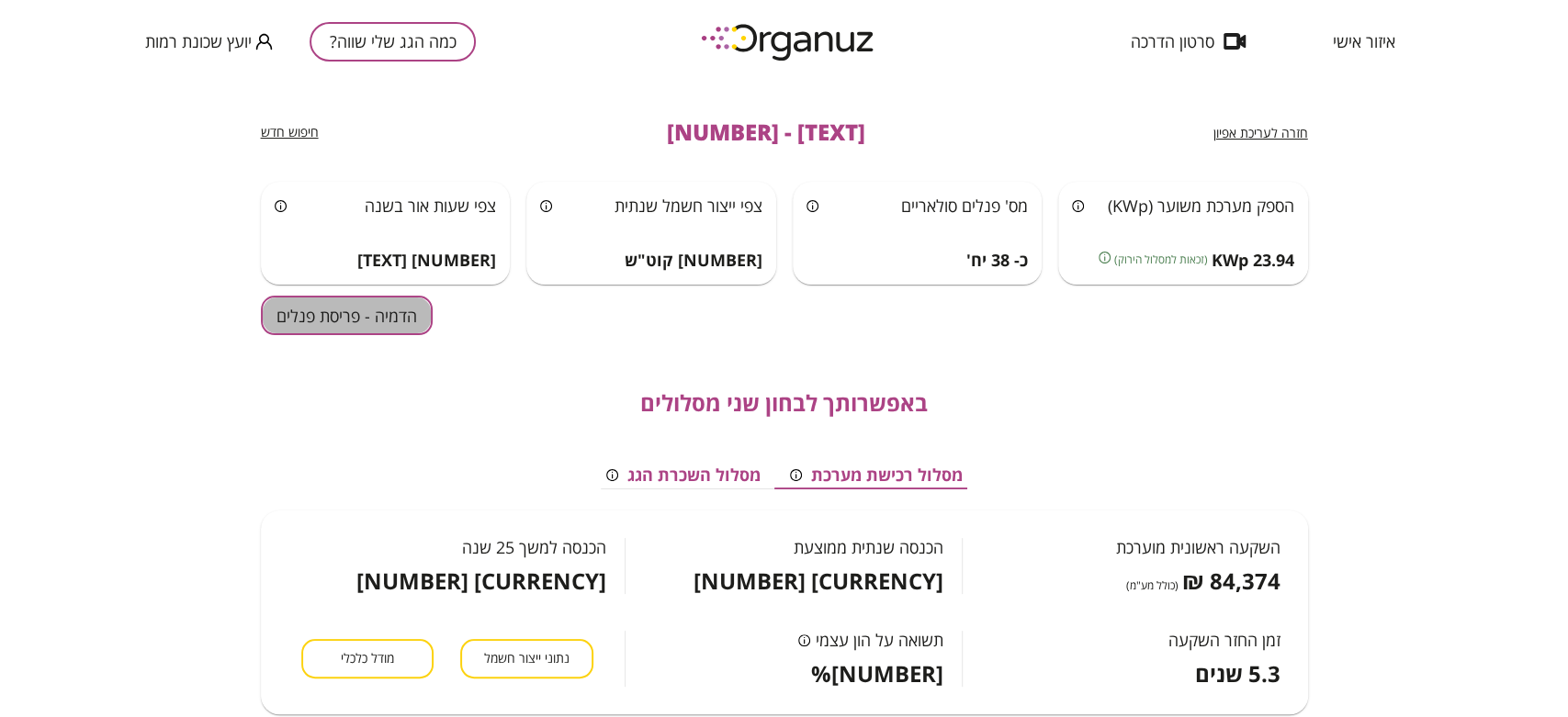 click on "הדמיה - פריסת פנלים" at bounding box center [346, 315] 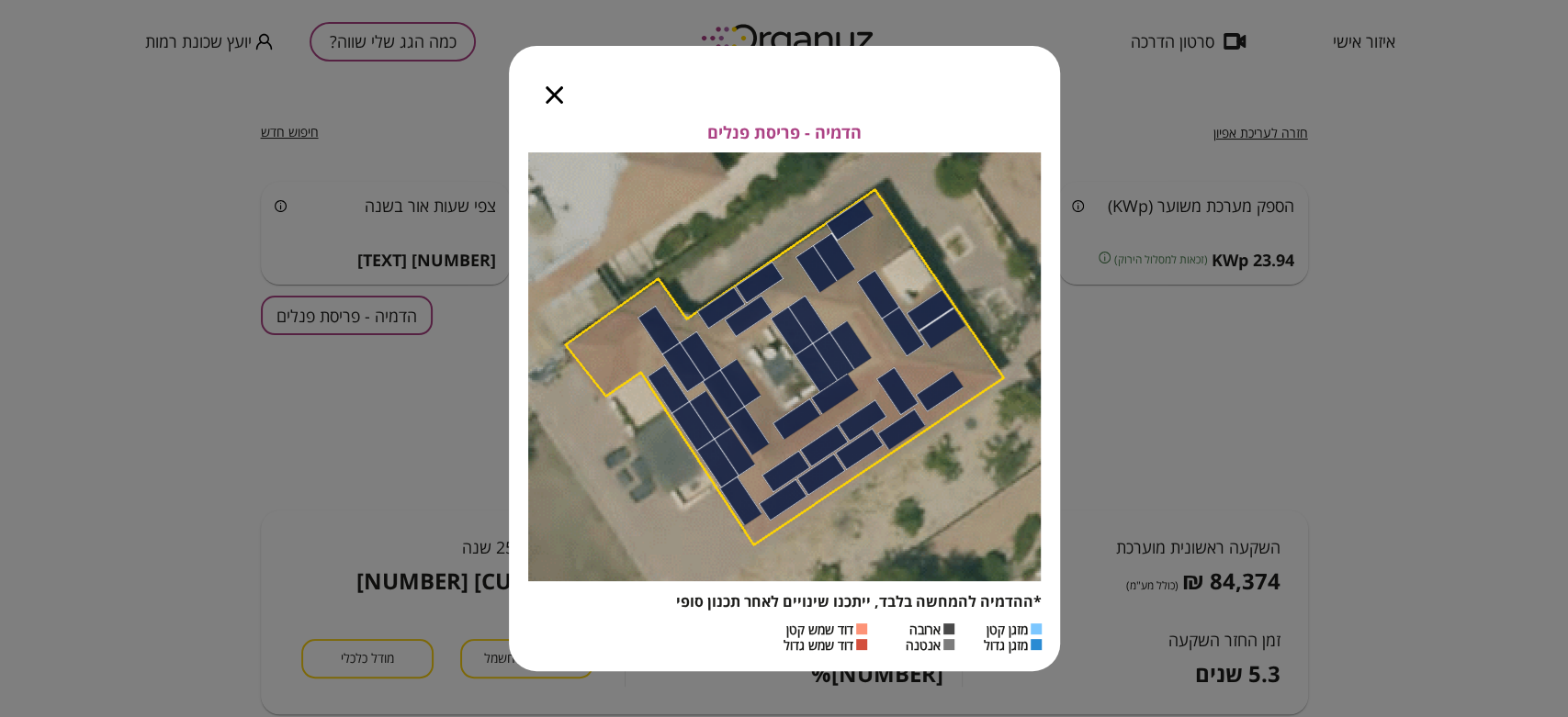 click at bounding box center [554, 84] 